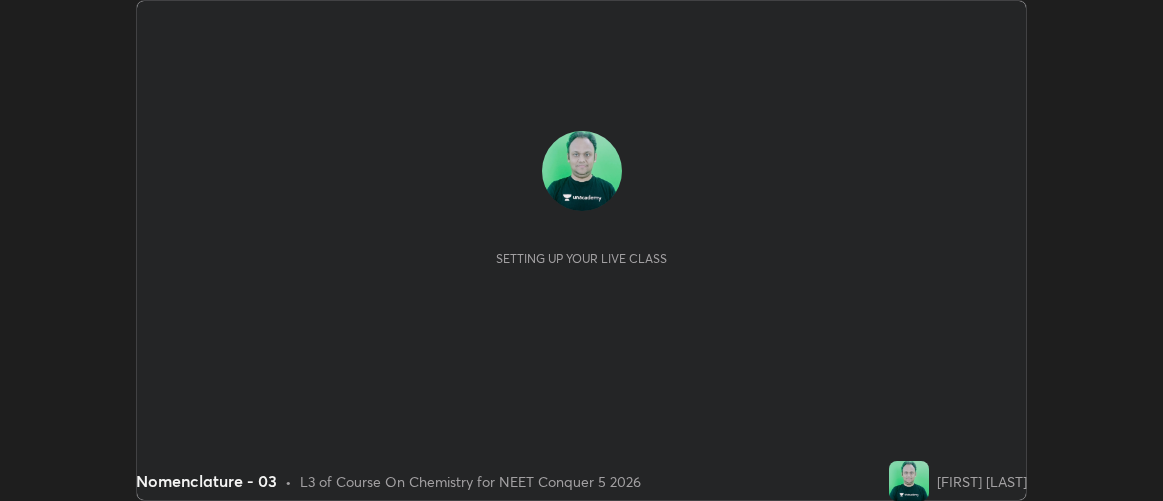 scroll, scrollTop: 0, scrollLeft: 0, axis: both 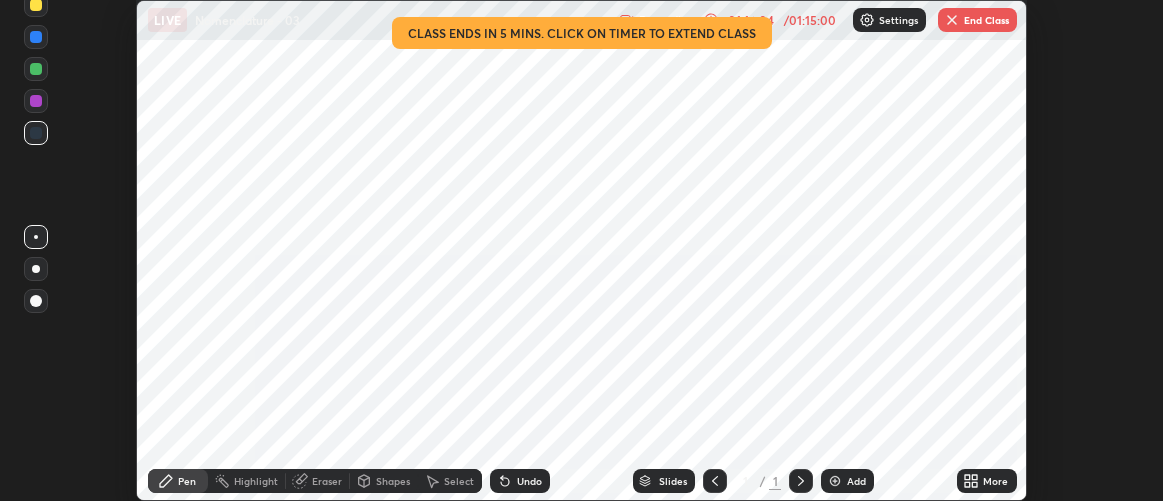 click on "End Class" at bounding box center (977, 20) 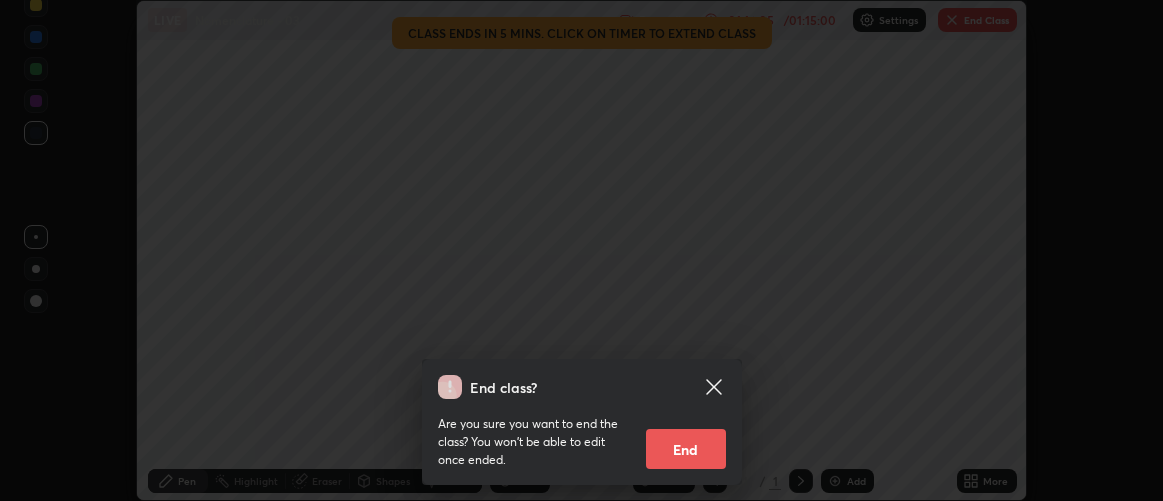 click on "End" at bounding box center (686, 449) 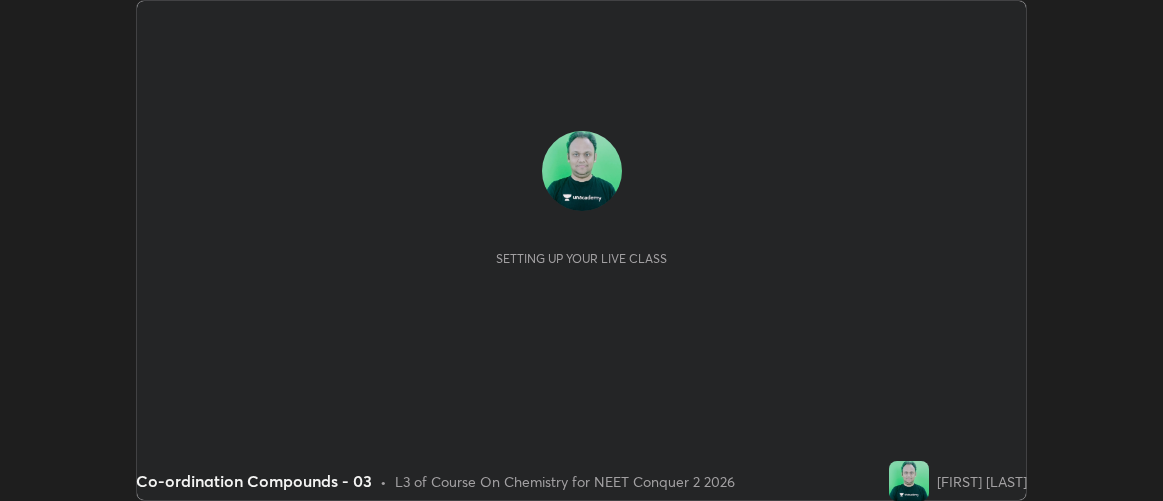 scroll, scrollTop: 0, scrollLeft: 0, axis: both 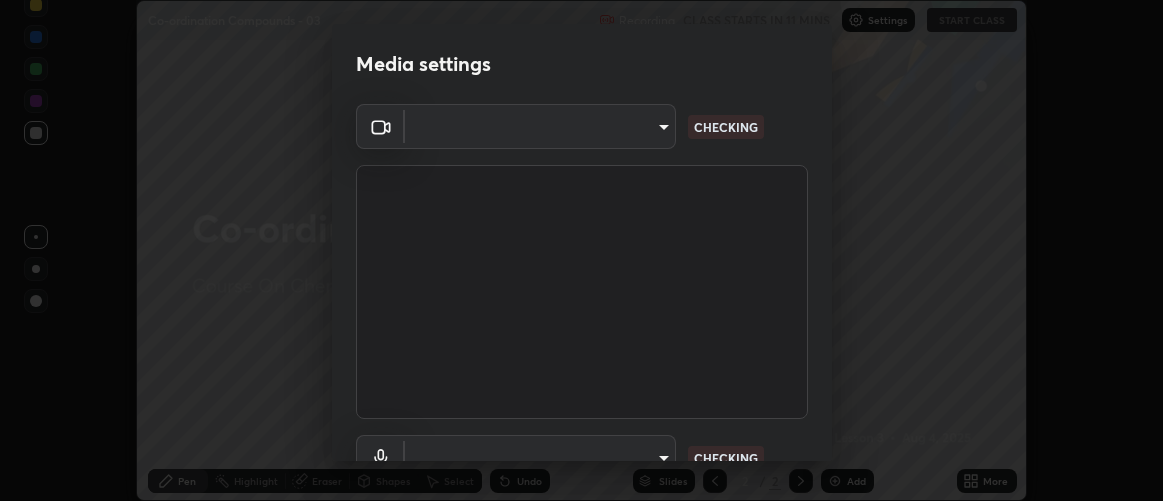 type on "d9b519daceb8a772394af6ea8e45353be5bbf62d8cb1cf3345c472de64055974" 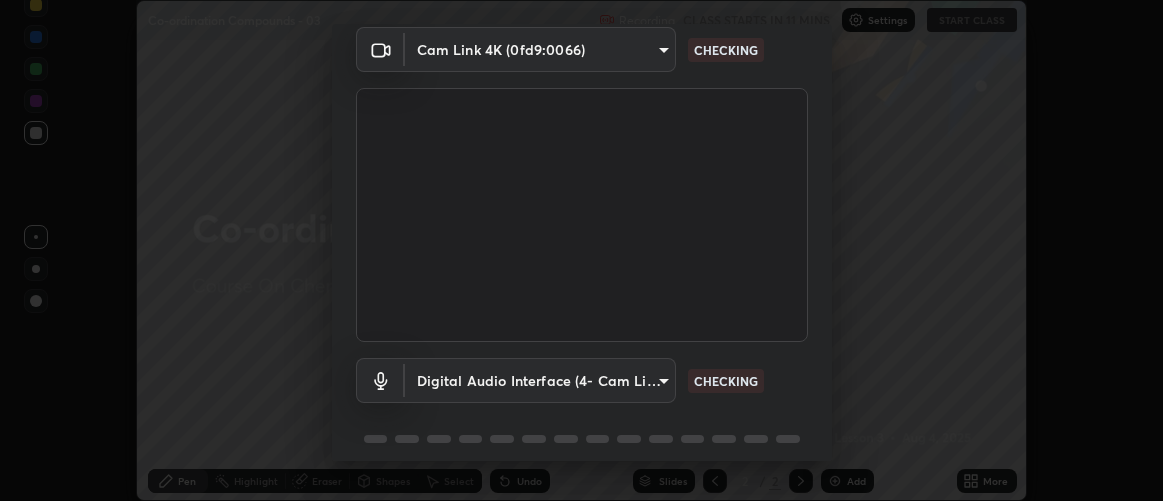 scroll, scrollTop: 154, scrollLeft: 0, axis: vertical 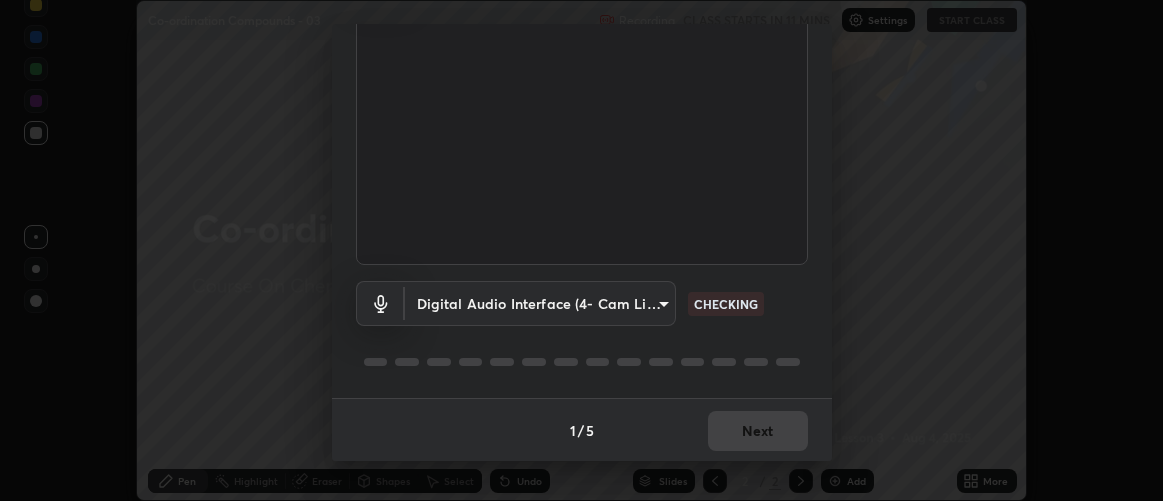 click on "Erase all Co-ordination Compounds - 03 Recording CLASS STARTS IN 11 MINS Settings START CLASS Setting up your live class Co-ordination Compounds - 03 • L3 of Course On Chemistry for NEET Conquer 2 2026 [FIRST] [LAST] Pen Highlight Eraser Shapes Select Undo Slides 2 / 2 Add More No doubts shared Encourage your learners to ask a doubt for better clarity Report an issue Reason for reporting Buffering Chat not working Audio - Video sync issue Educator video quality low ​ Attach an image Report Media settings Cam Link 4K (0fd9:0066) d9b519daceb8a772394af6ea8e45353be5bbf62d8cb1cf3345c472de64055974 CHECKING Digital Audio Interface (4- Cam Link 4K) 0c1d6f4920dca52653f3d052c8a51fa5a6a0e005ead25fe7dac60ff8bbe121cd CHECKING 1 / 5 Next" at bounding box center (581, 250) 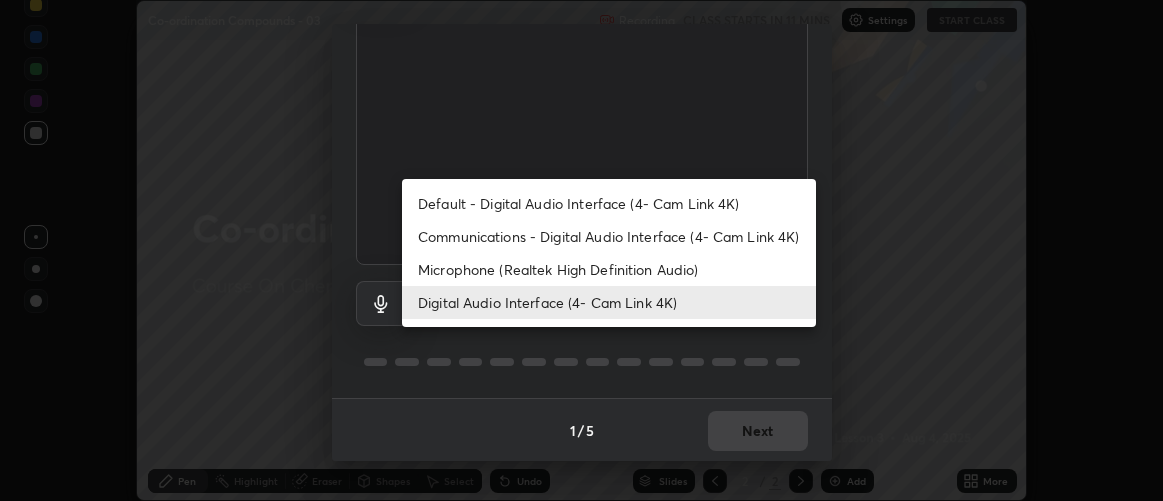 click on "Communications - Digital Audio Interface (4- Cam Link 4K)" at bounding box center (609, 236) 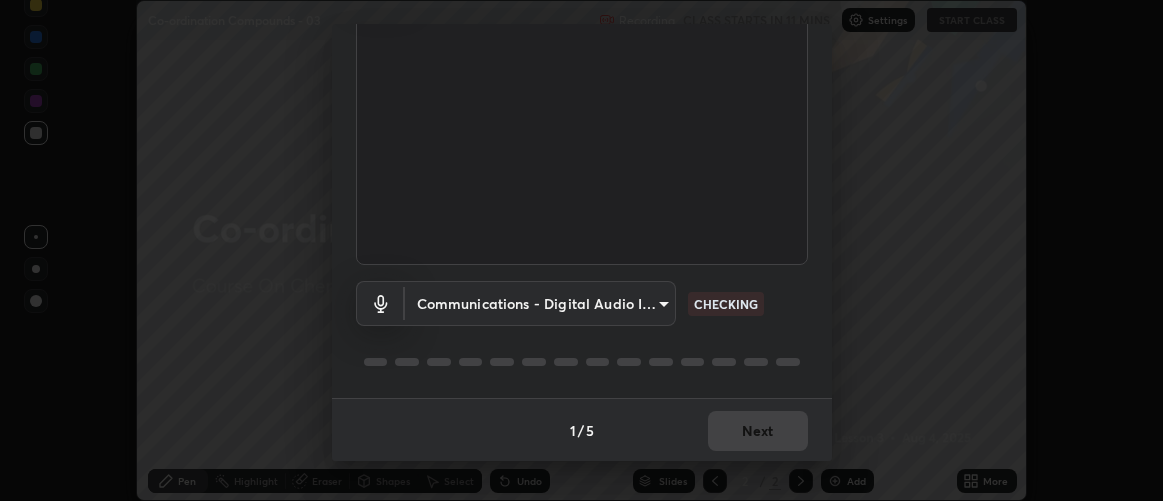 click on "Erase all Co-ordination Compounds - 03 Recording CLASS STARTS IN 11 MINS Settings START CLASS Setting up your live class Co-ordination Compounds - 03 • L3 of Course On Chemistry for NEET Conquer 2 2026 [FIRST] [LAST] Pen Highlight Eraser Shapes Select Undo Slides 2 / 2 Add More No doubts shared Encourage your learners to ask a doubt for better clarity Report an issue Reason for reporting Buffering Chat not working Audio - Video sync issue Educator video quality low ​ Attach an image Report Media settings Cam Link 4K (0fd9:0066) d9b519daceb8a772394af6ea8e45353be5bbf62d8cb1cf3345c472de64055974 CHECKING Communications - Digital Audio Interface (4- Cam Link 4K) communications CHECKING 1 / 5 Next Default - Digital Audio Interface (4- Cam Link 4K) Communications - Digital Audio Interface (4- Cam Link 4K) Microphone (Realtek High Definition Audio) Digital Audio Interface (4- Cam Link 4K)" at bounding box center [581, 250] 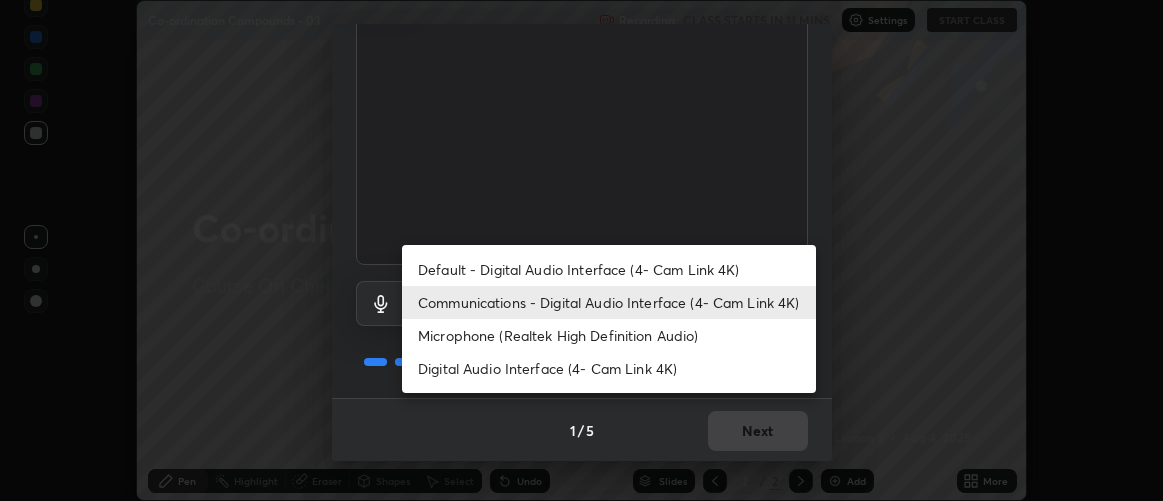 click on "Digital Audio Interface (4- Cam Link 4K)" at bounding box center (609, 368) 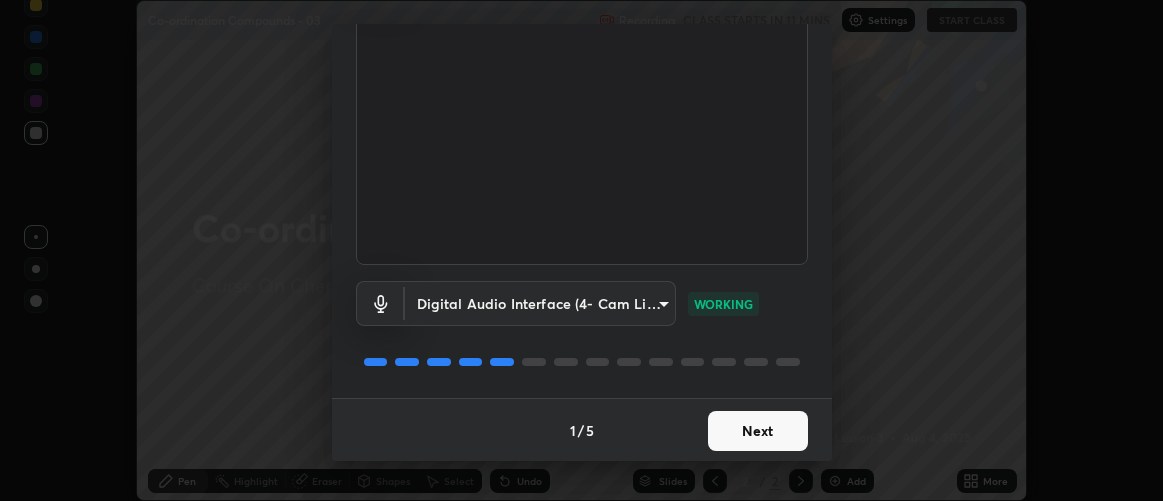 click on "Next" at bounding box center [758, 431] 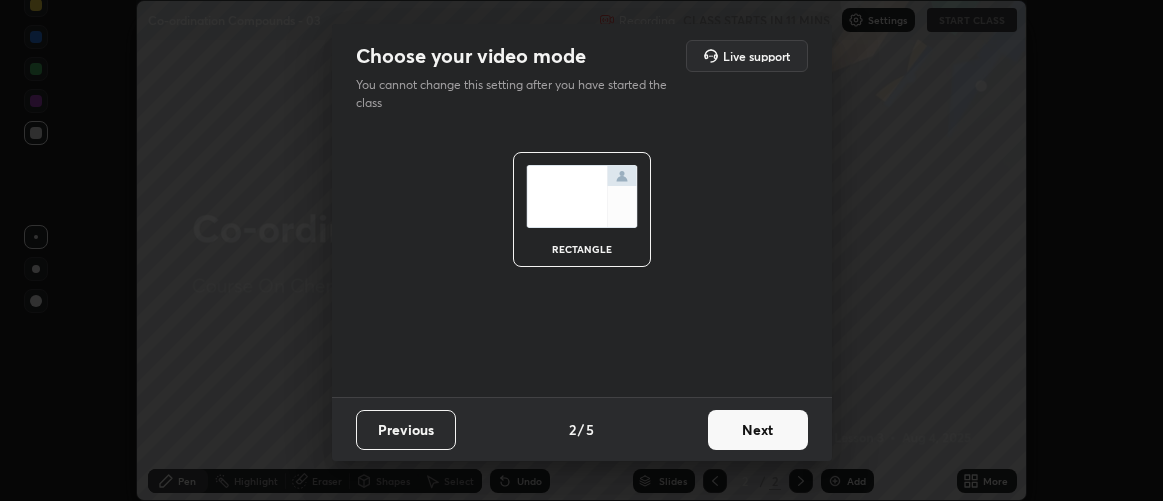 scroll, scrollTop: 0, scrollLeft: 0, axis: both 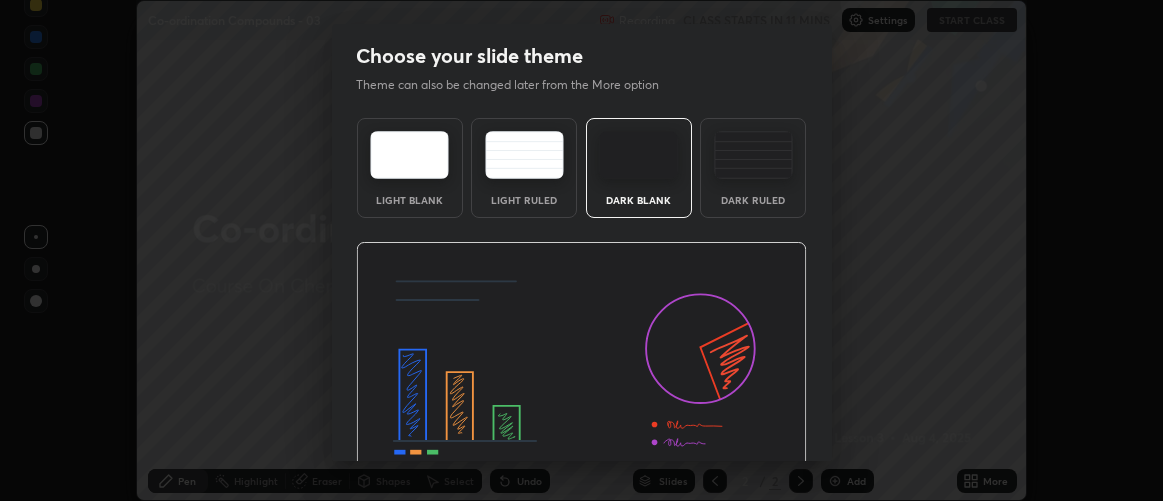 click at bounding box center [581, 369] 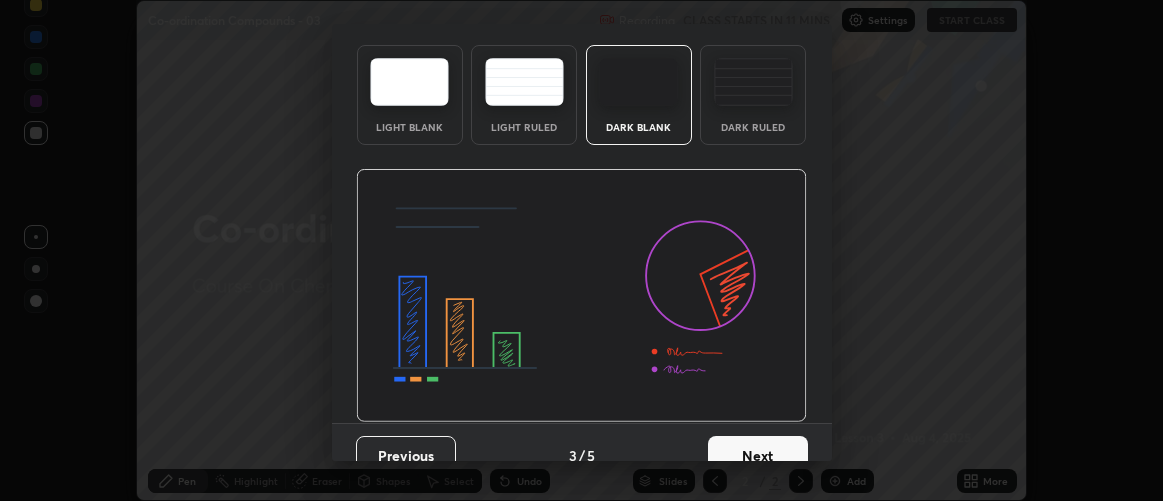 scroll, scrollTop: 86, scrollLeft: 0, axis: vertical 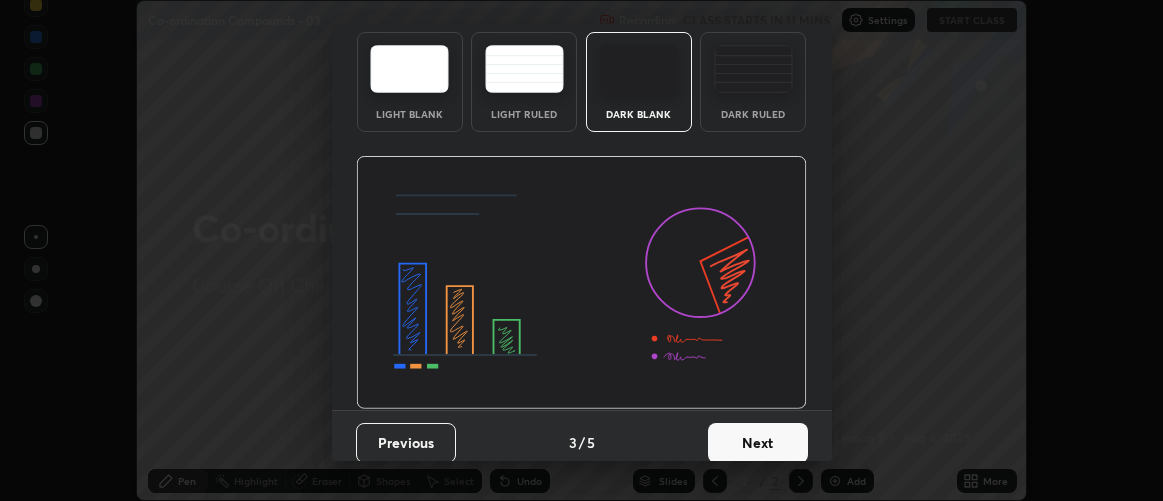 click on "Next" at bounding box center [758, 443] 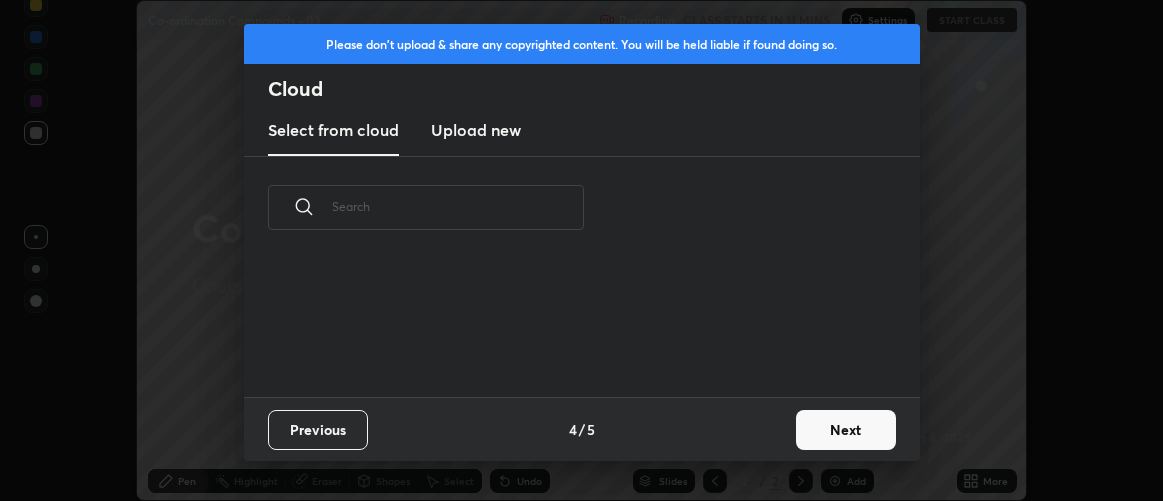 click on "Previous 4 / 5 Next" at bounding box center [582, 429] 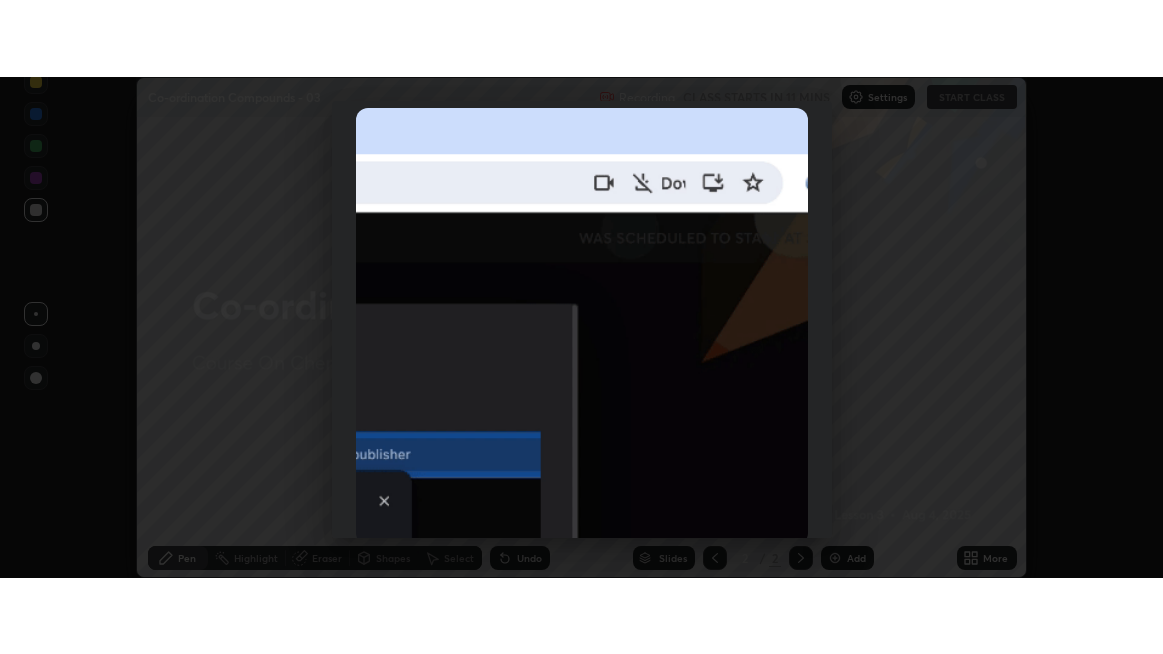 scroll, scrollTop: 563, scrollLeft: 0, axis: vertical 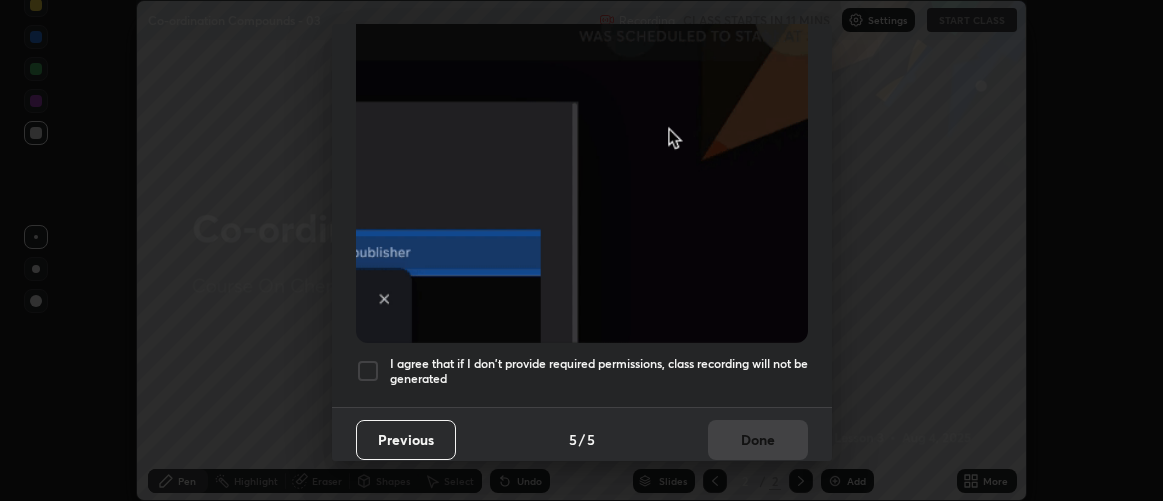 click on "I agree that if I don't provide required permissions, class recording will not be generated" at bounding box center [599, 371] 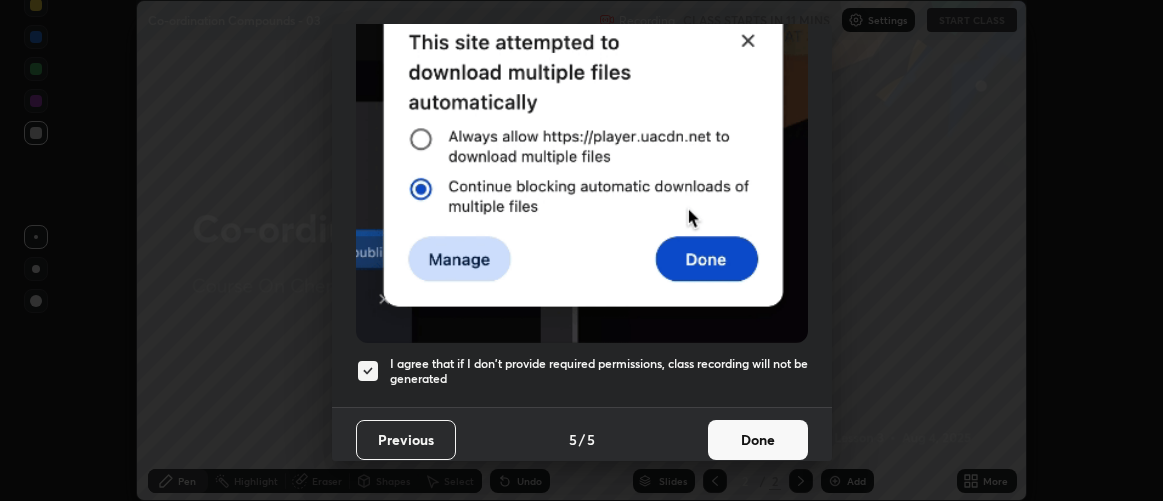 click on "Done" at bounding box center [758, 440] 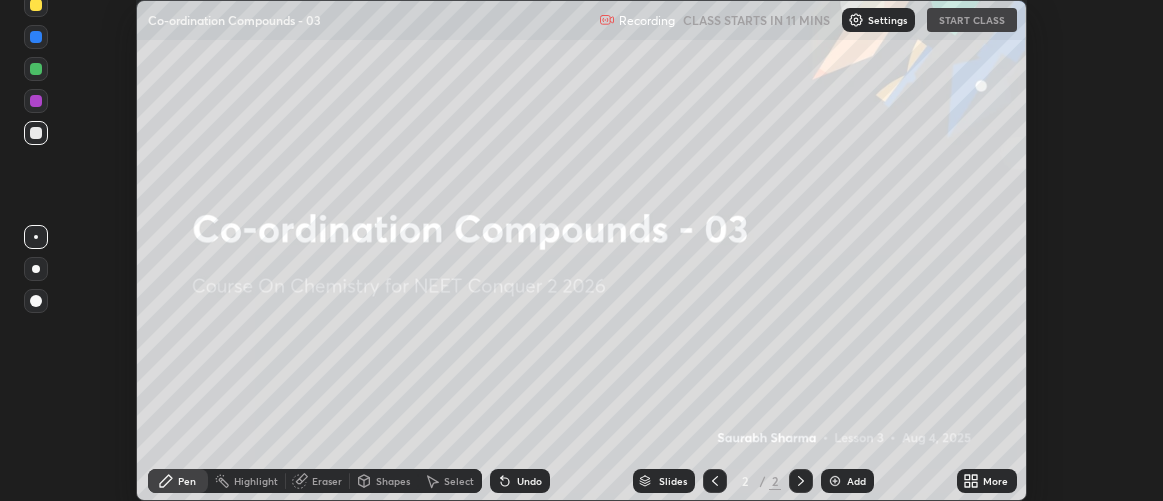 click 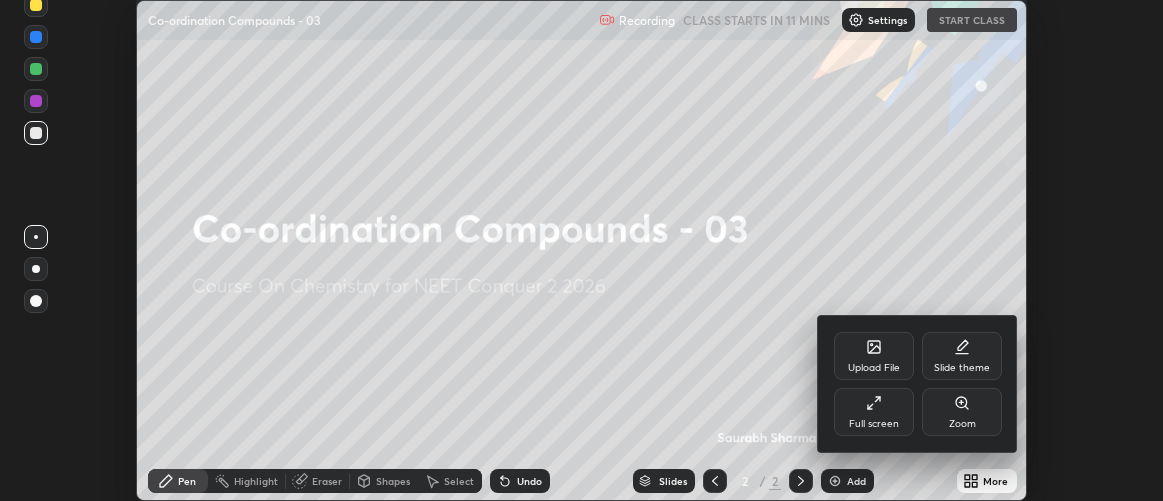click 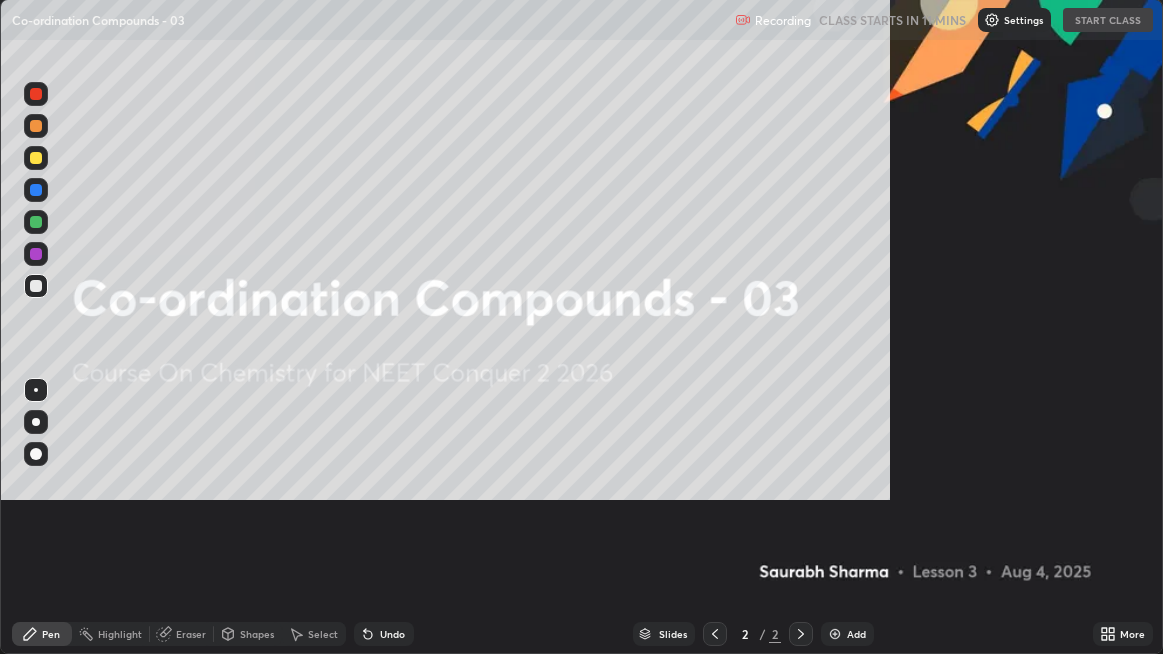 scroll, scrollTop: 99345, scrollLeft: 98836, axis: both 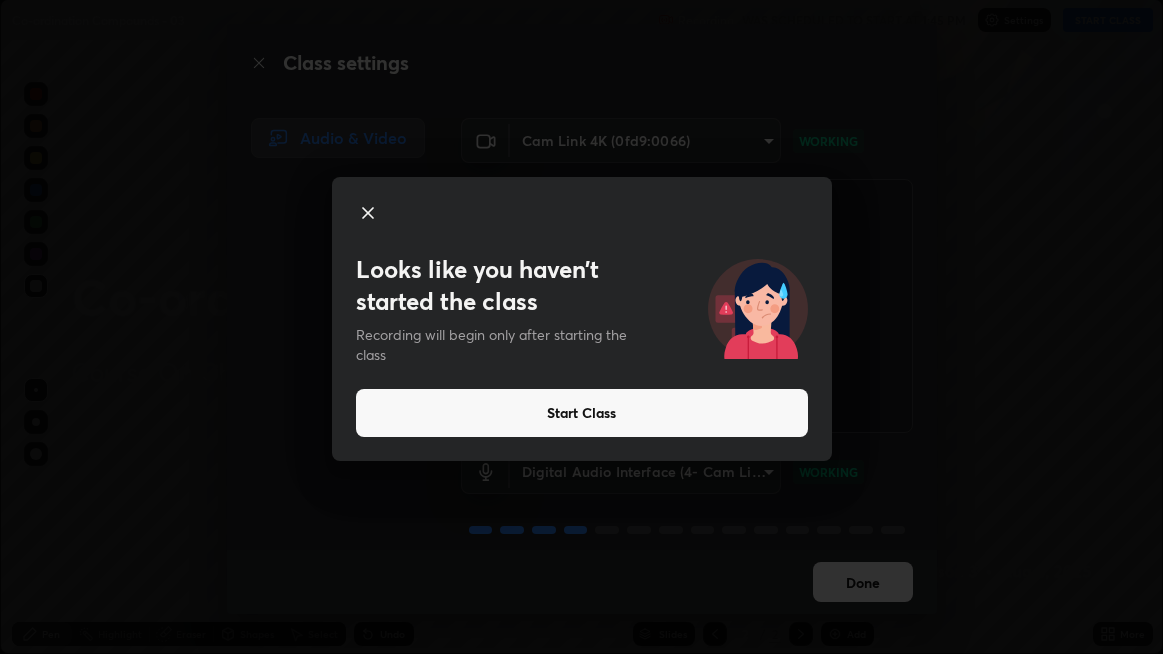 click on "Start Class" at bounding box center (582, 413) 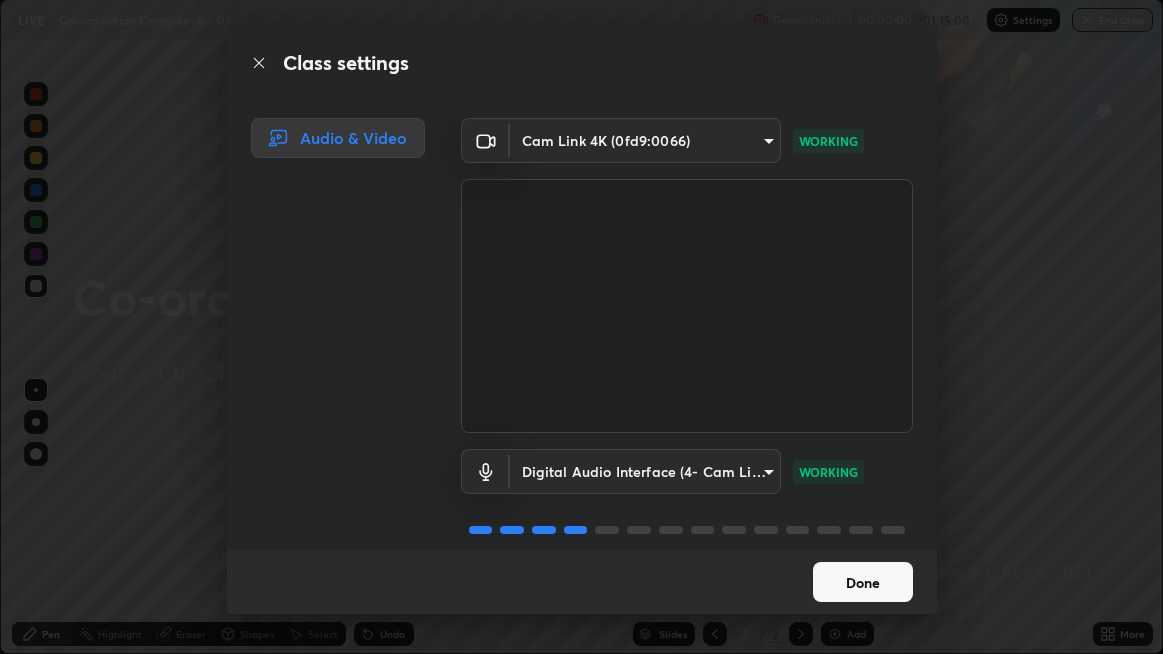 click at bounding box center [687, 306] 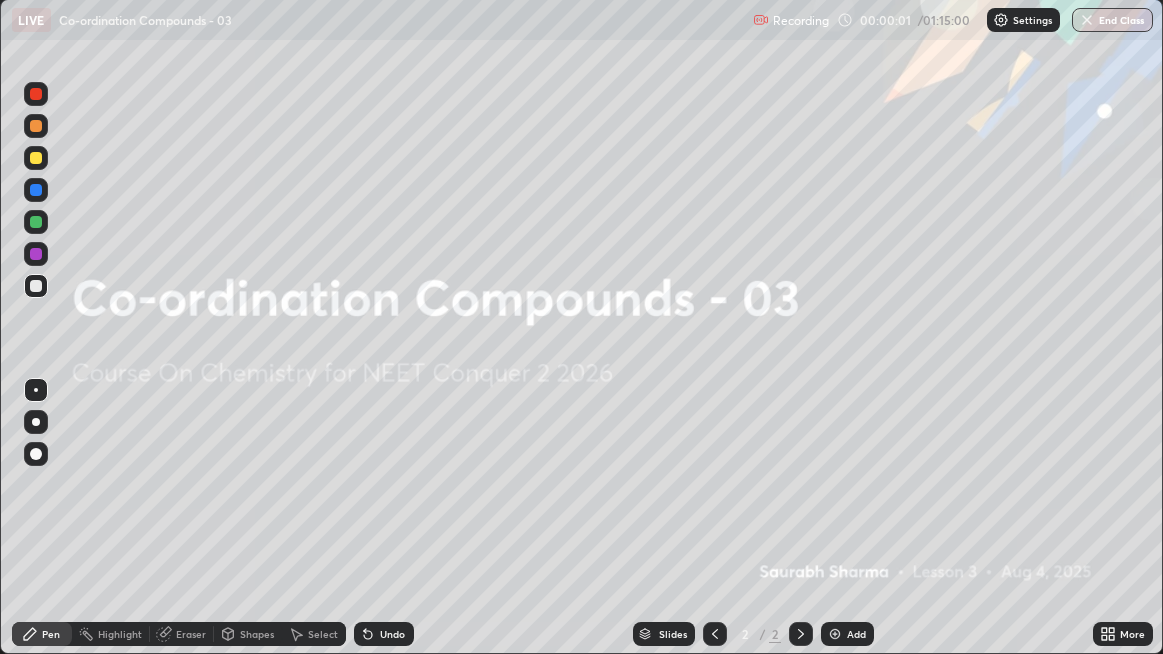 click on "Add" at bounding box center (847, 634) 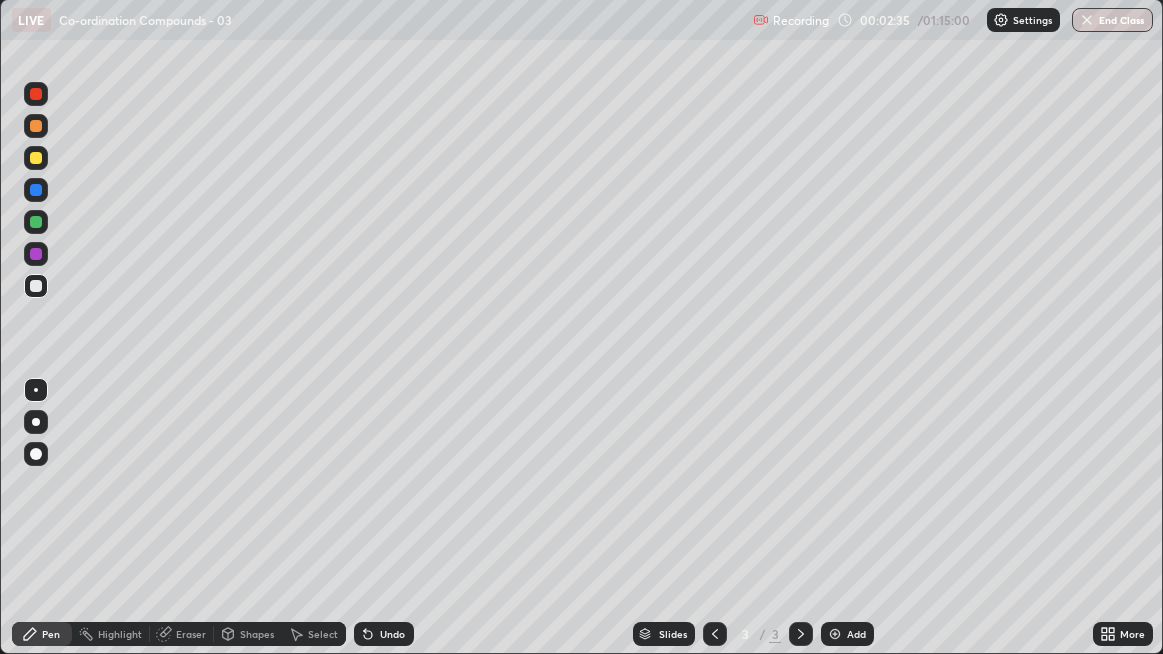 click on "Eraser" at bounding box center (182, 634) 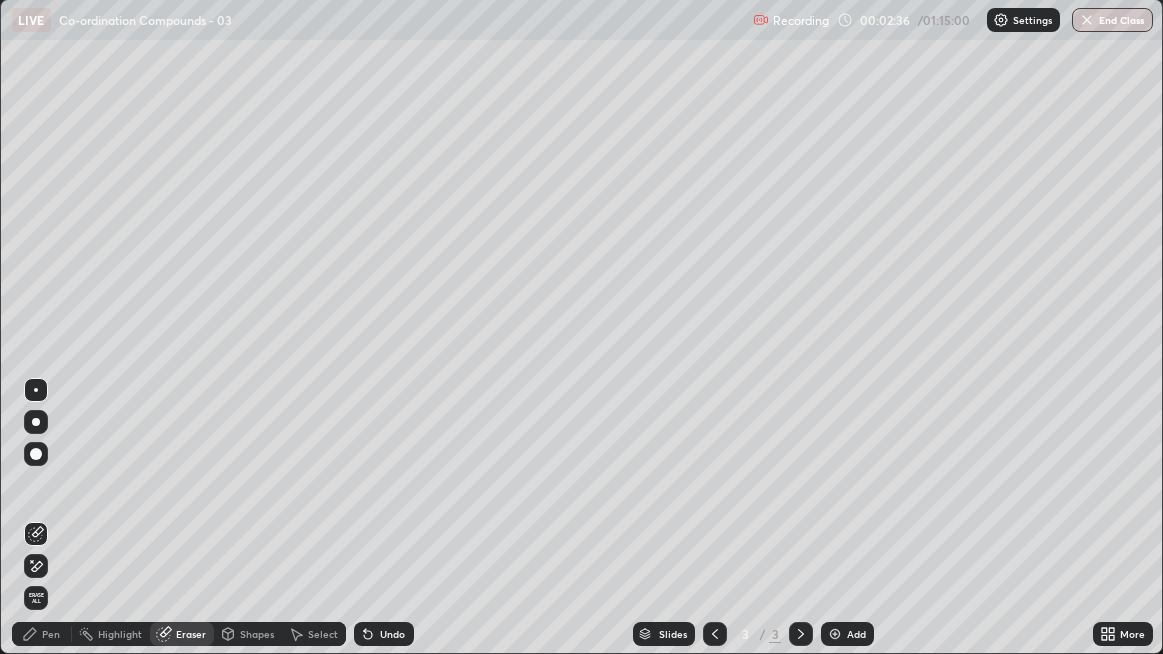 click on "Erase all" at bounding box center [36, 598] 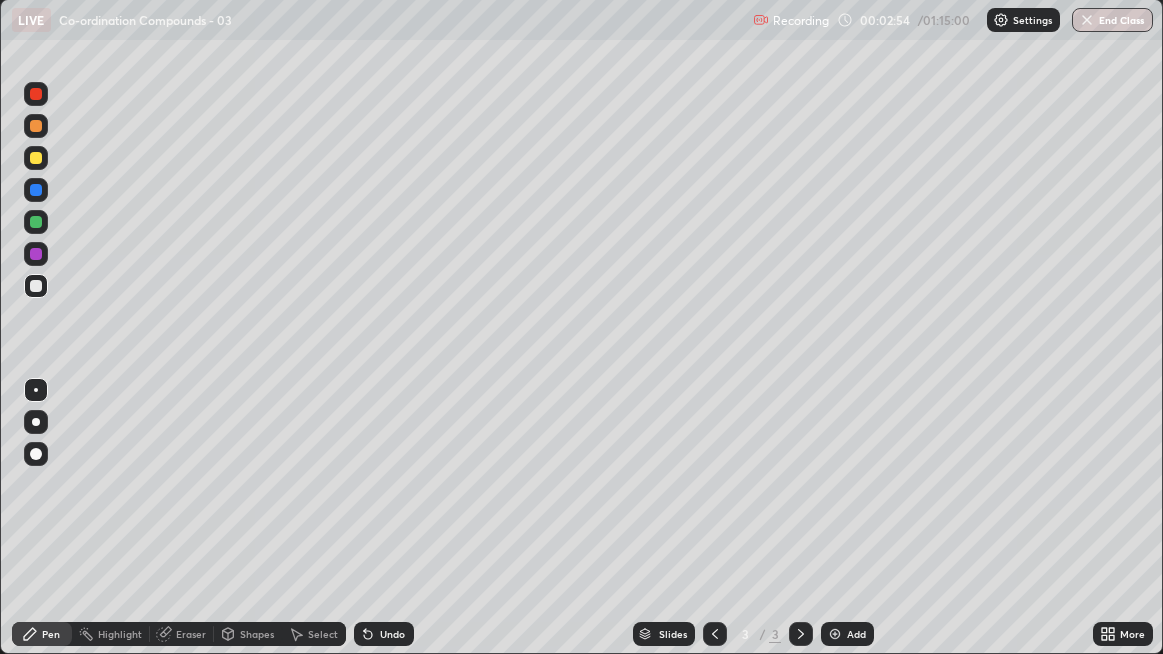 click at bounding box center [36, 158] 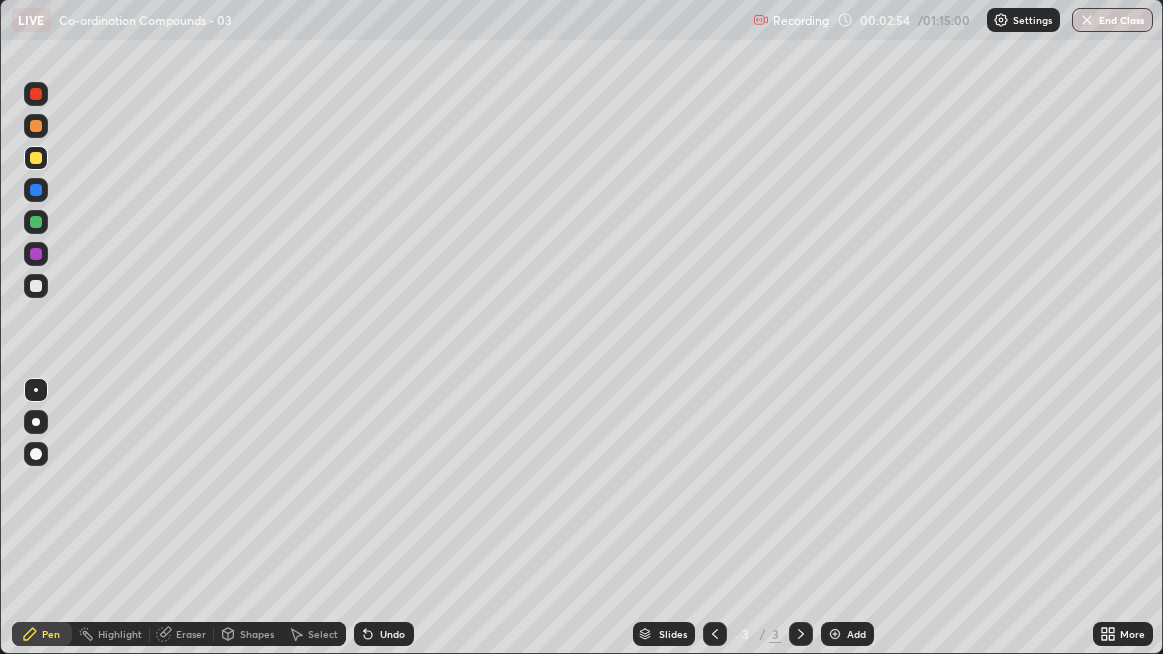 click on "Shapes" at bounding box center [248, 634] 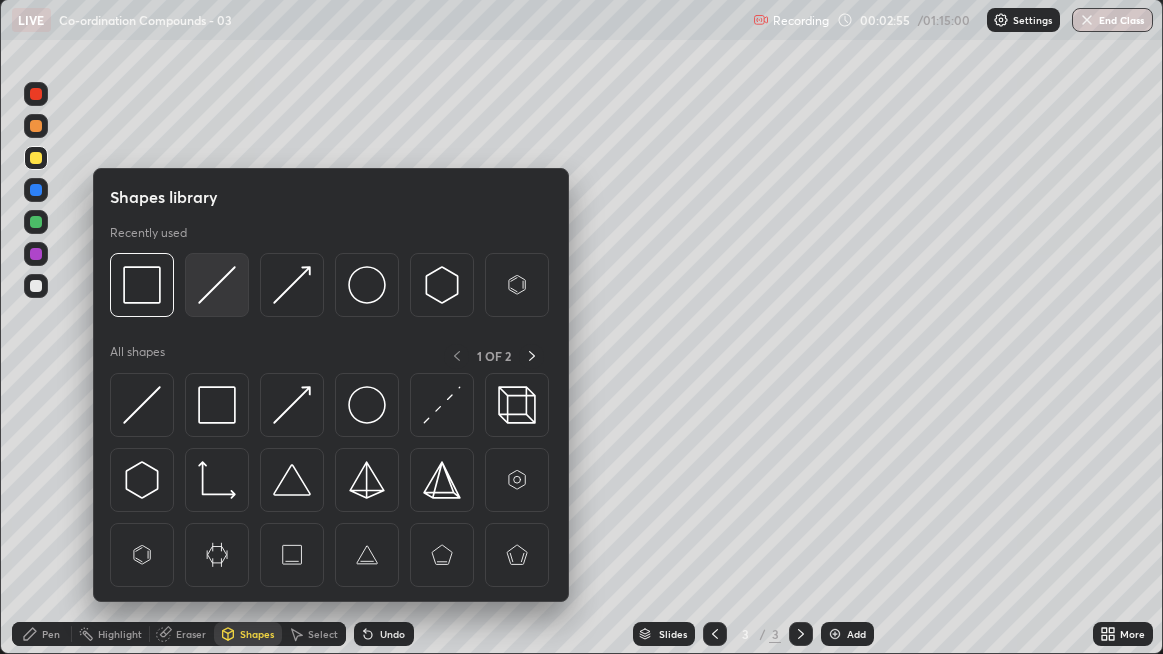 click at bounding box center (217, 285) 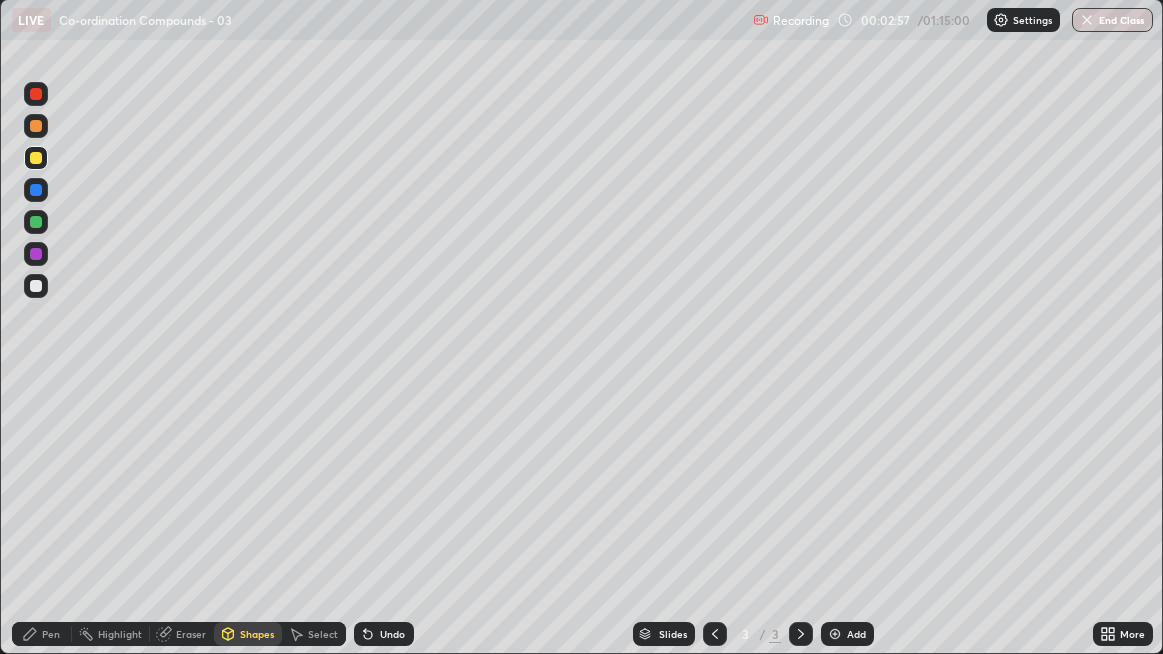 click on "Pen" at bounding box center (42, 634) 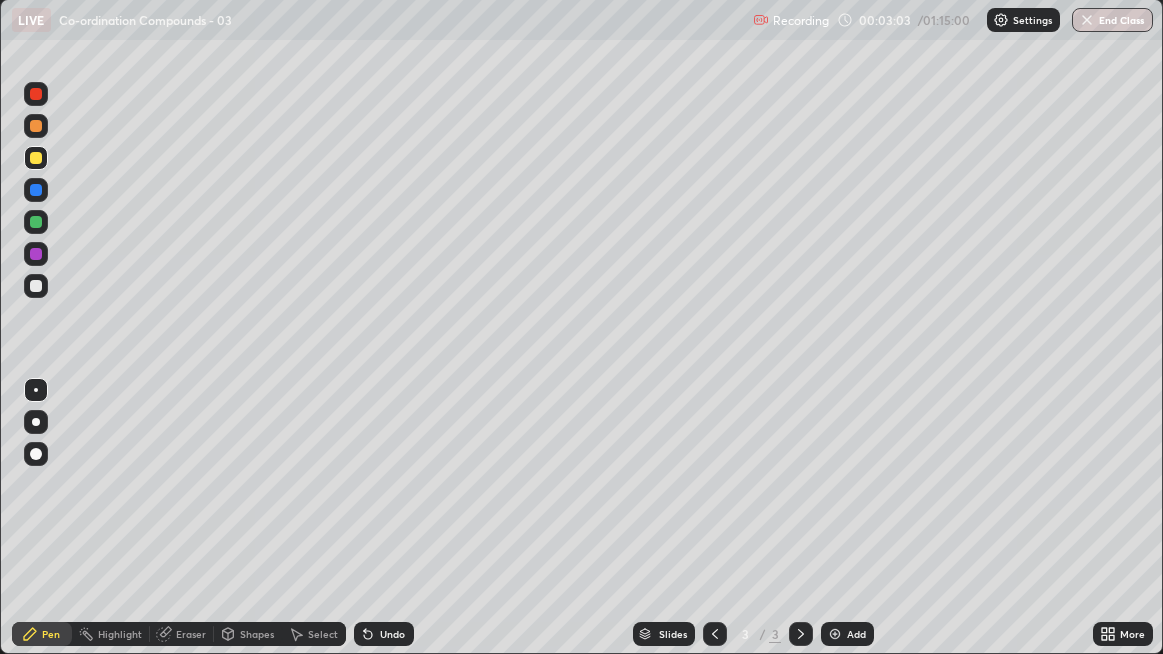 click on "Undo" at bounding box center (384, 634) 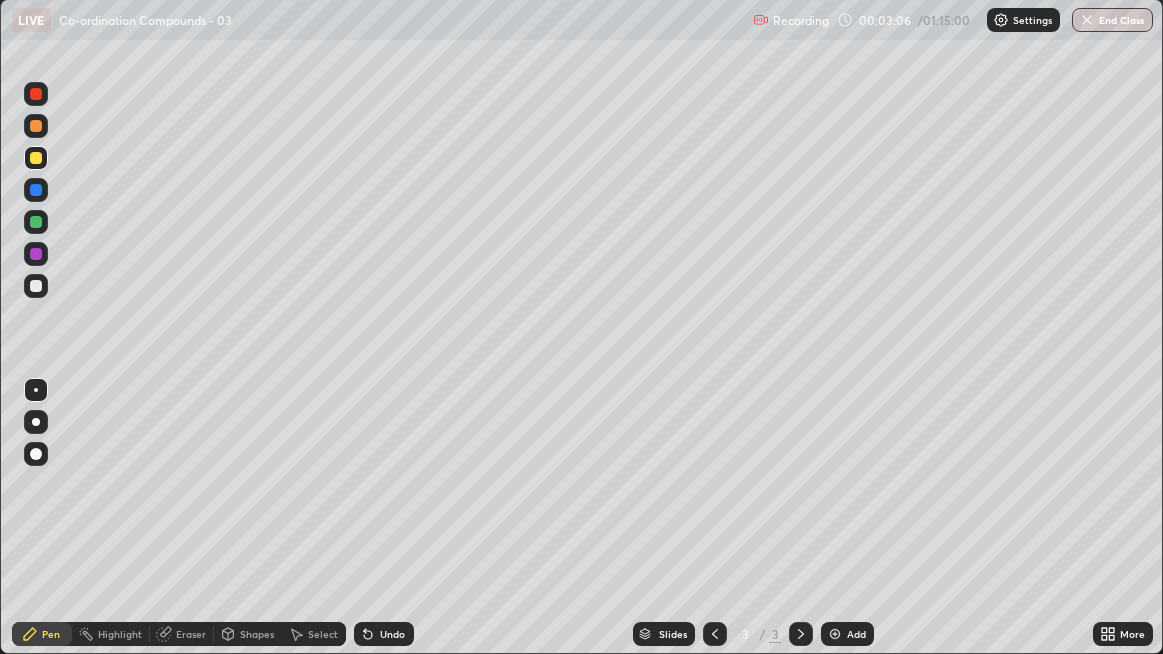 click on "Undo" at bounding box center (384, 634) 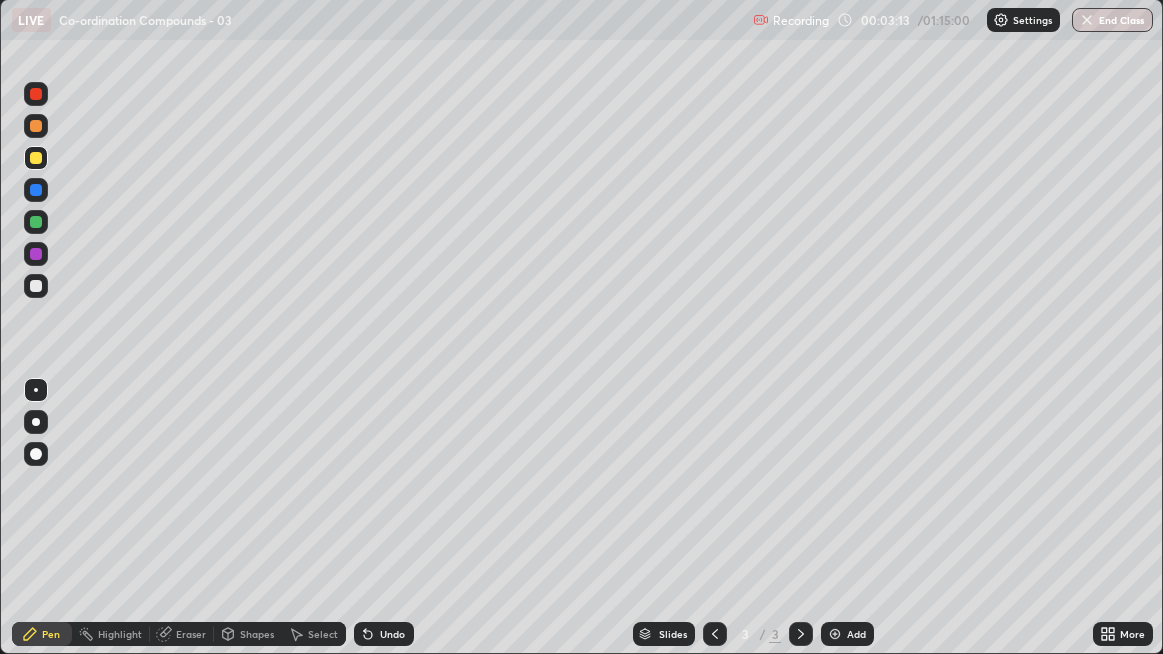 click on "Select" at bounding box center (314, 634) 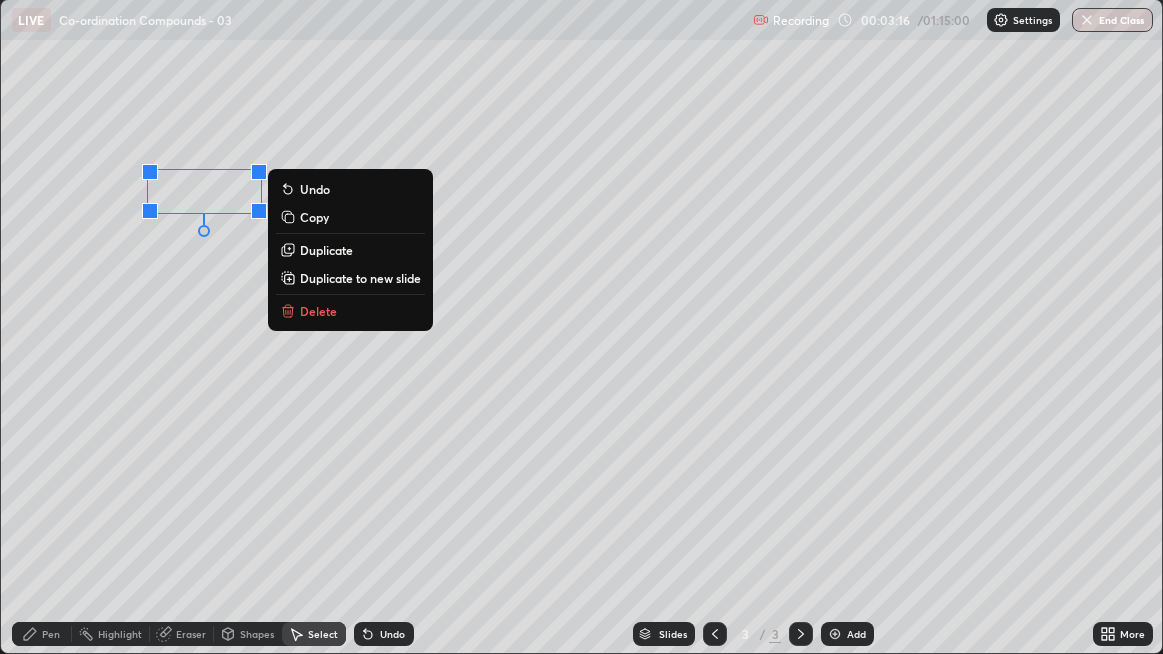 click on "Duplicate" at bounding box center [326, 250] 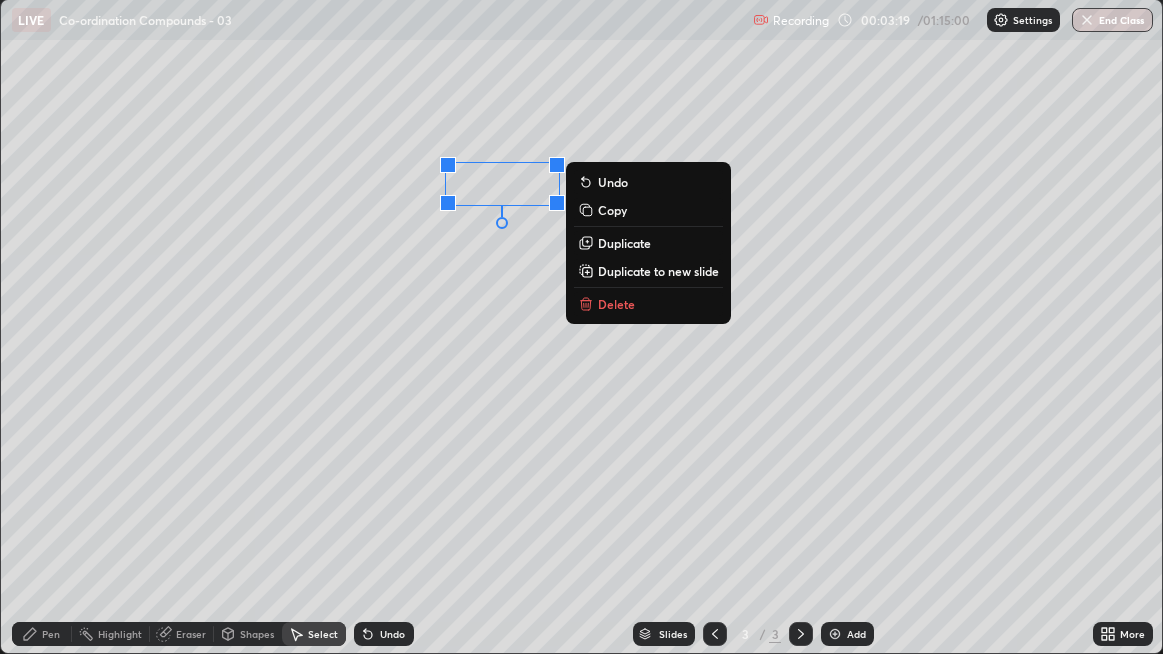 click on "0 ° Undo Copy Duplicate Duplicate to new slide Delete" at bounding box center [582, 326] 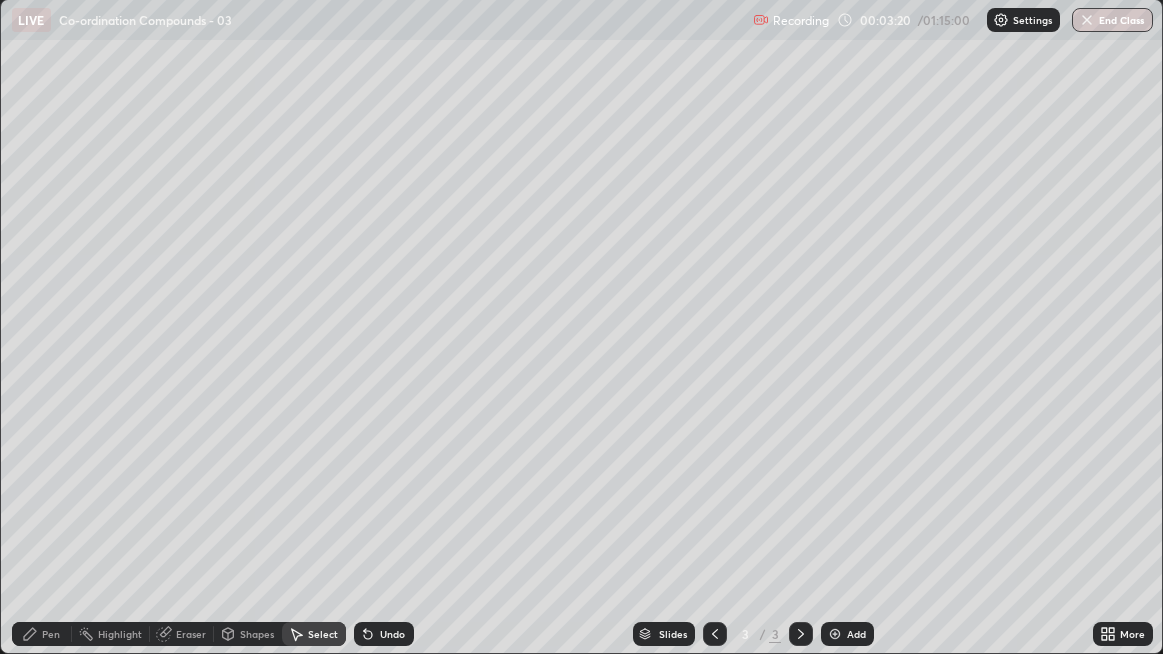 click on "Pen" at bounding box center (51, 634) 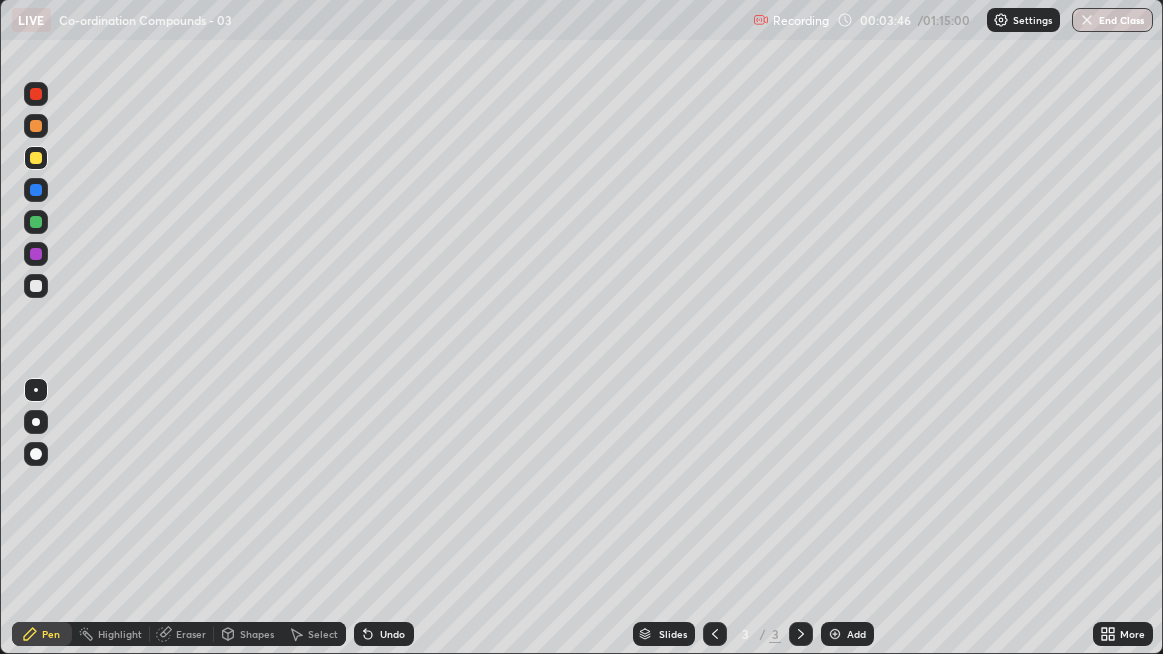 click at bounding box center [36, 286] 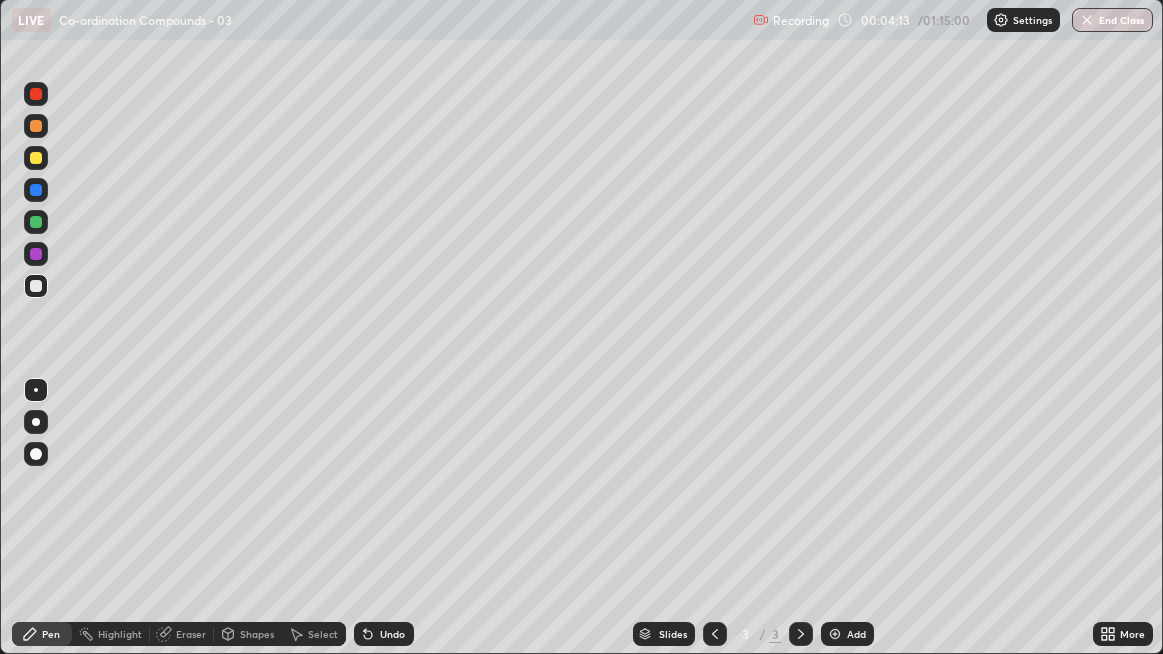 click at bounding box center (835, 634) 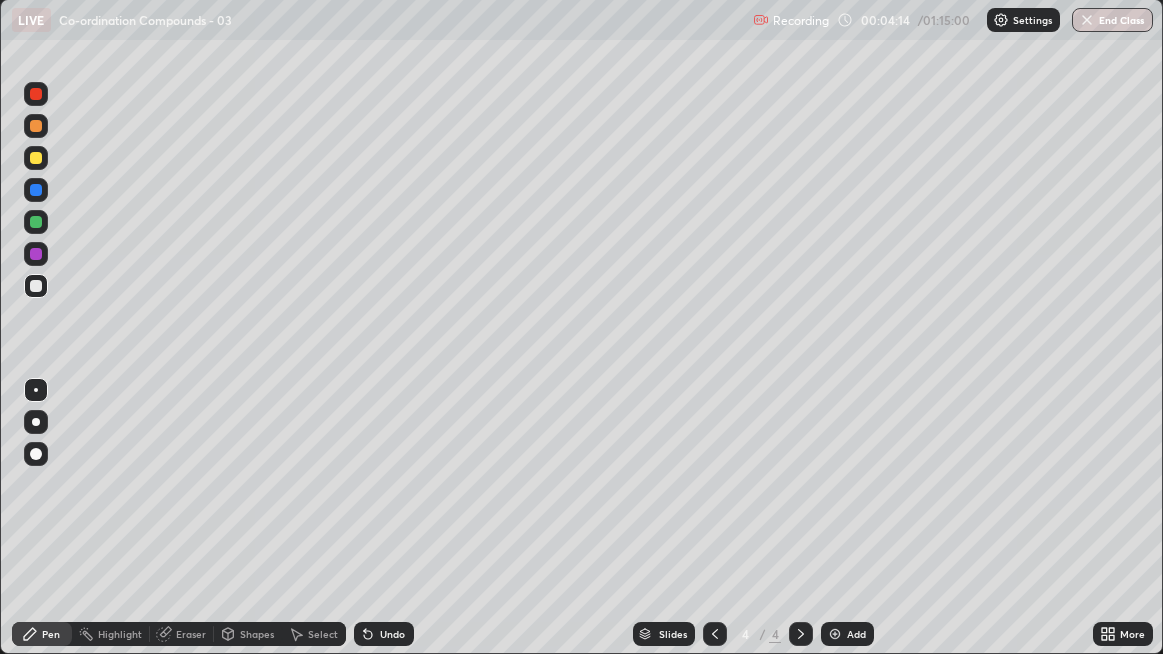 click at bounding box center (36, 286) 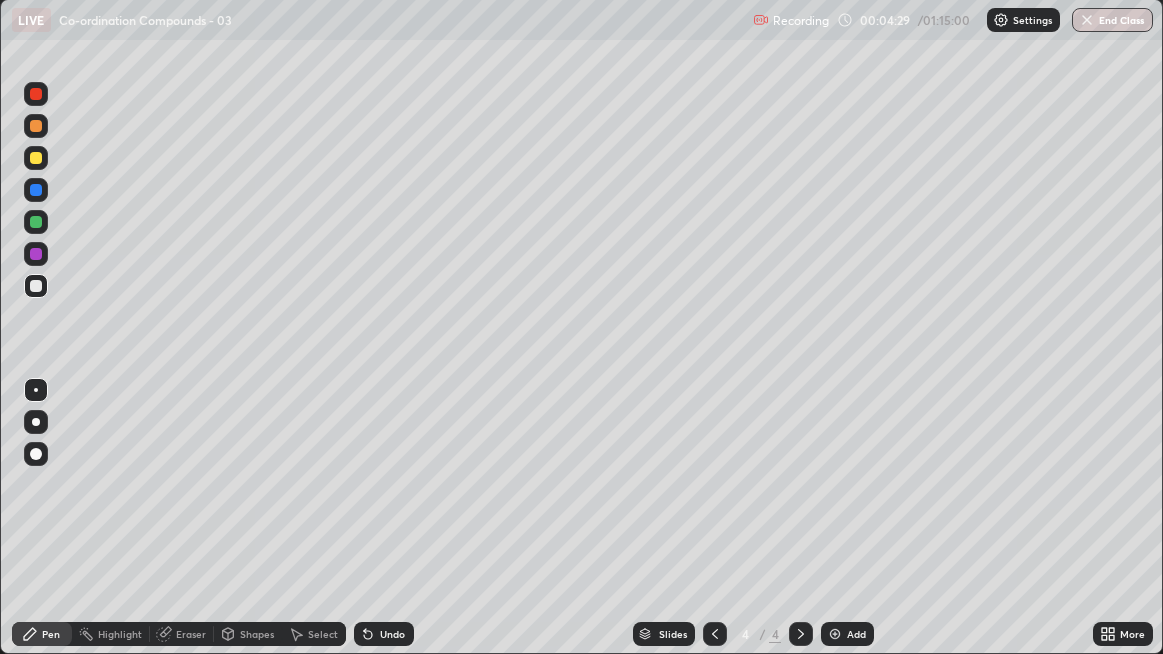click at bounding box center [36, 158] 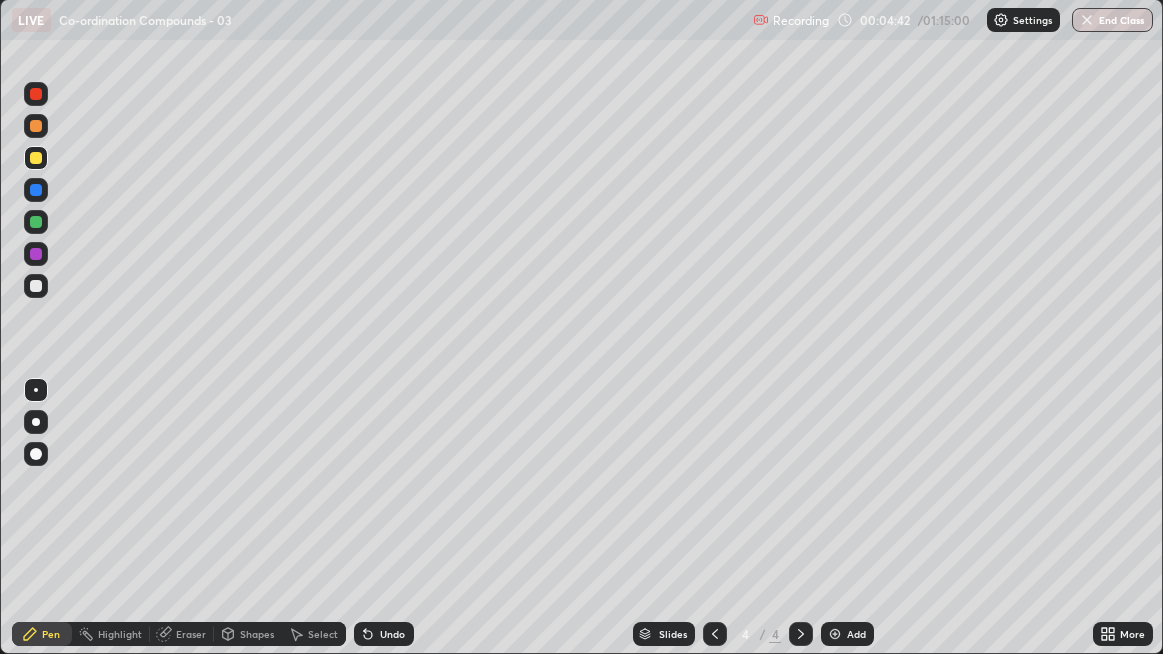 click on "Highlight" at bounding box center (111, 634) 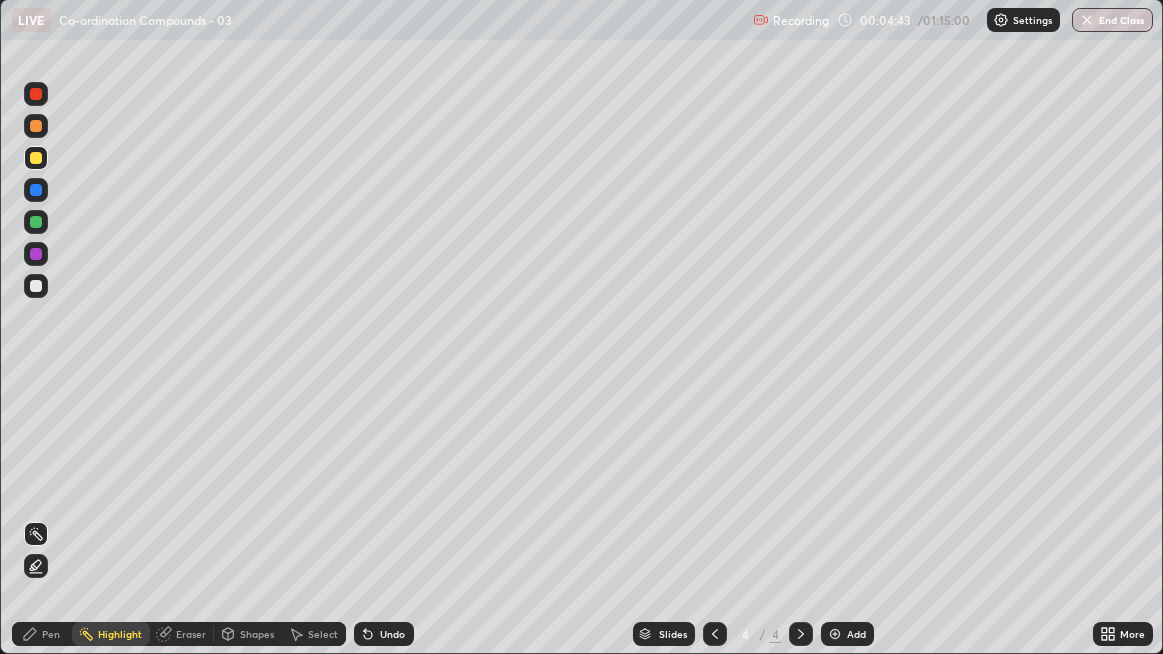 click 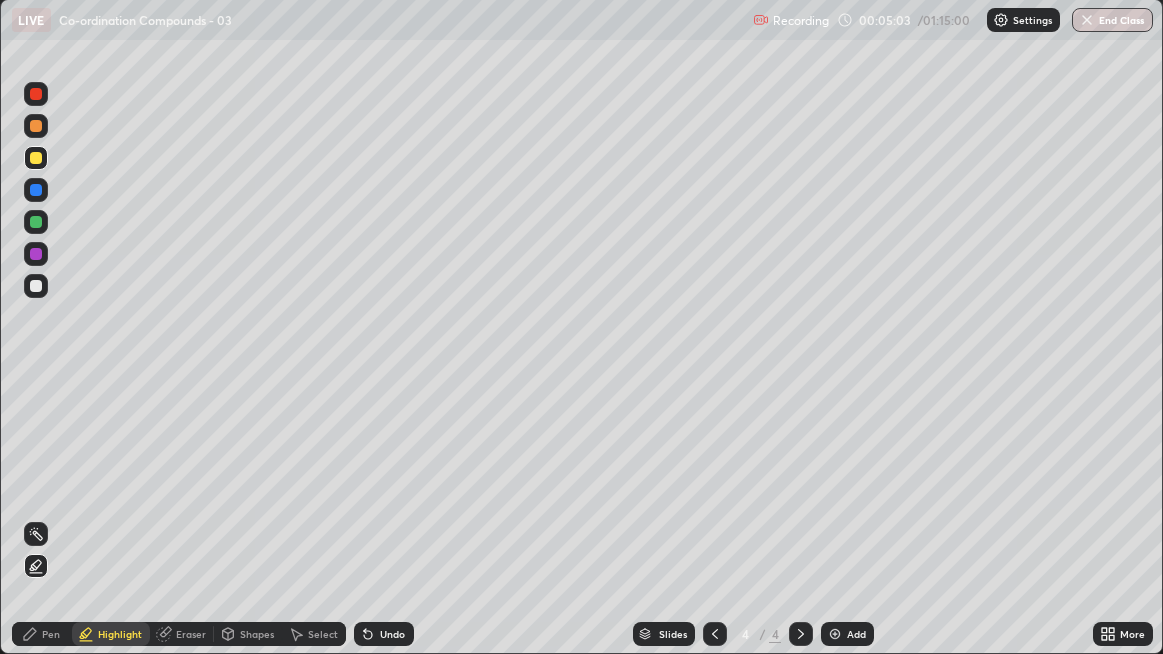 click 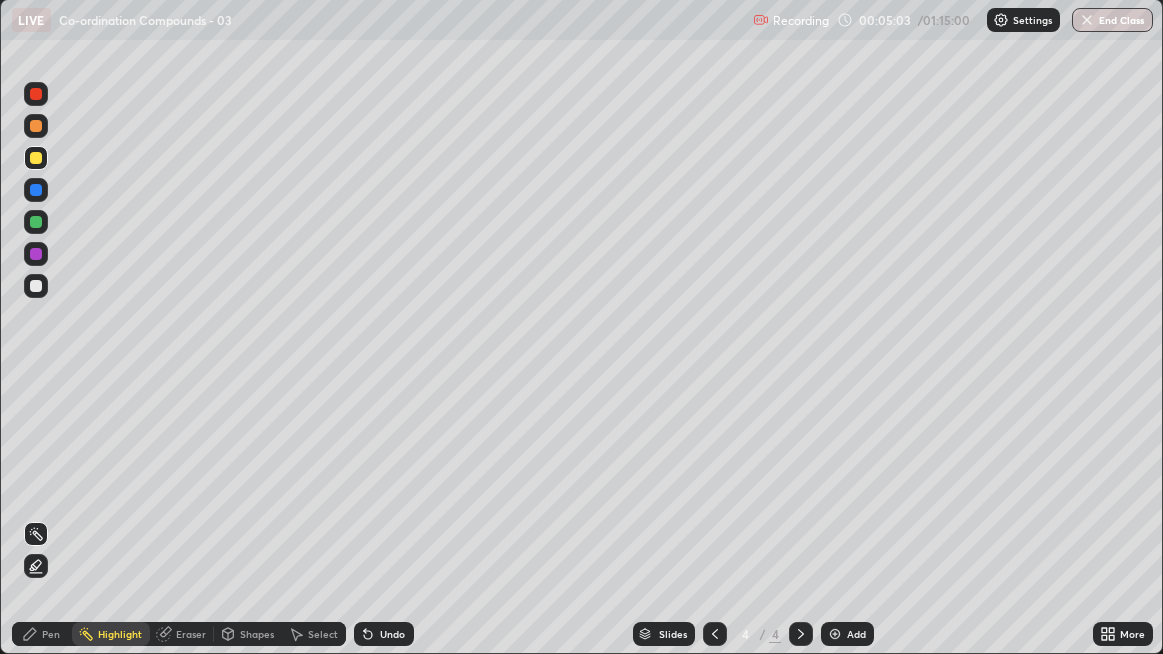 click on "Pen" at bounding box center (42, 634) 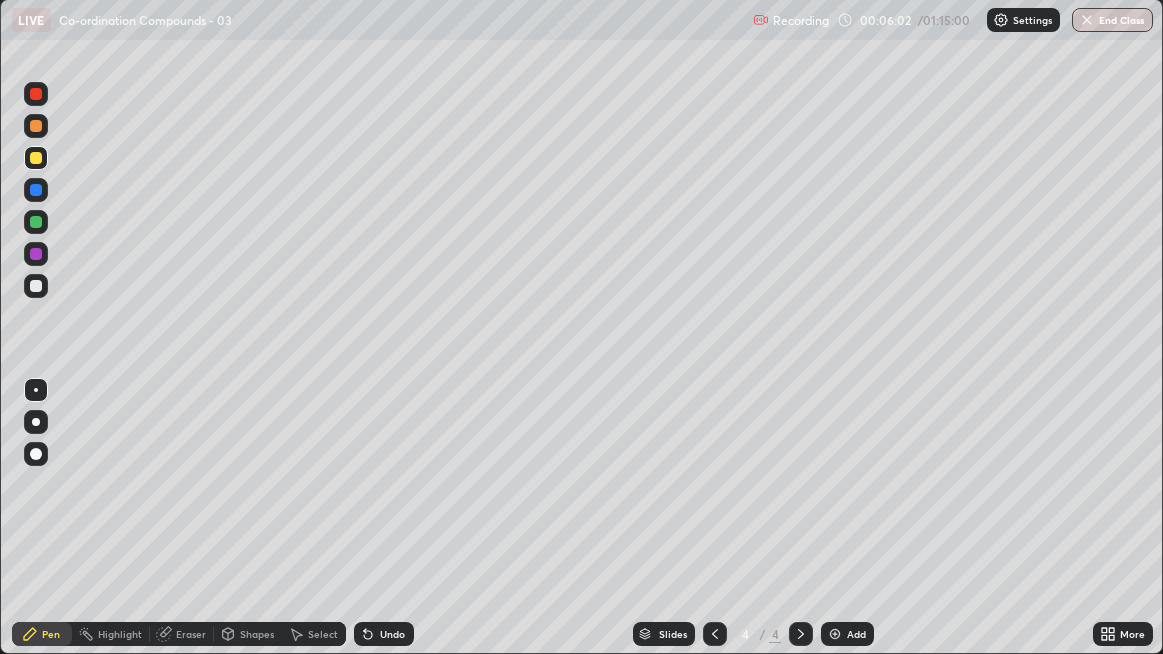 click at bounding box center [36, 94] 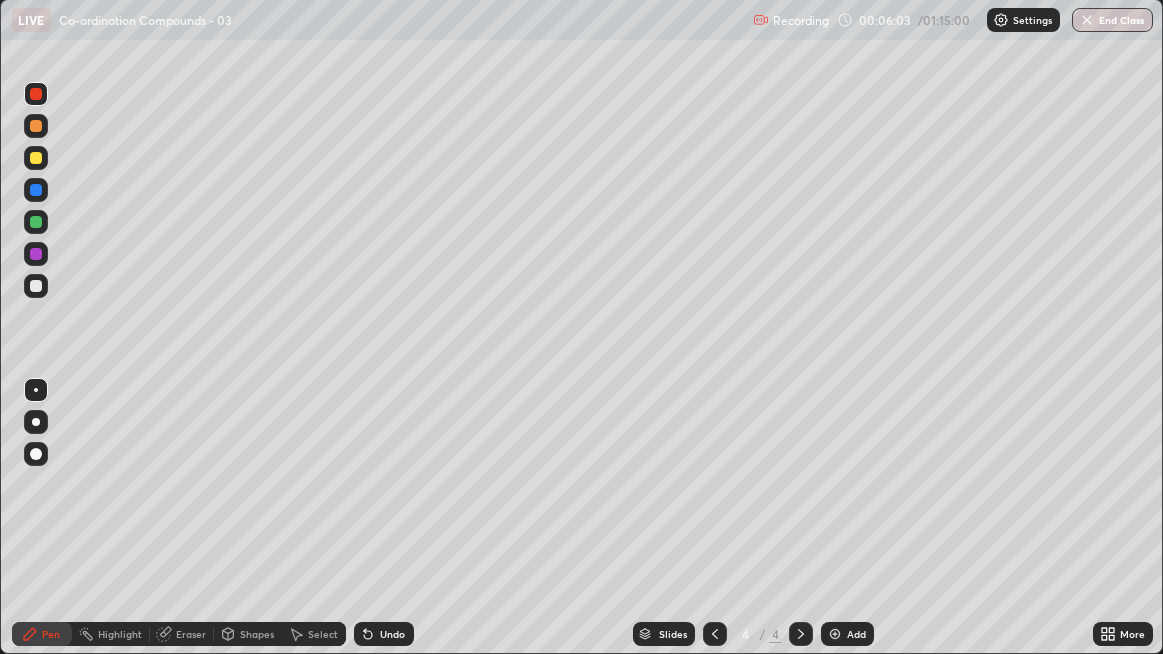 click at bounding box center (36, 454) 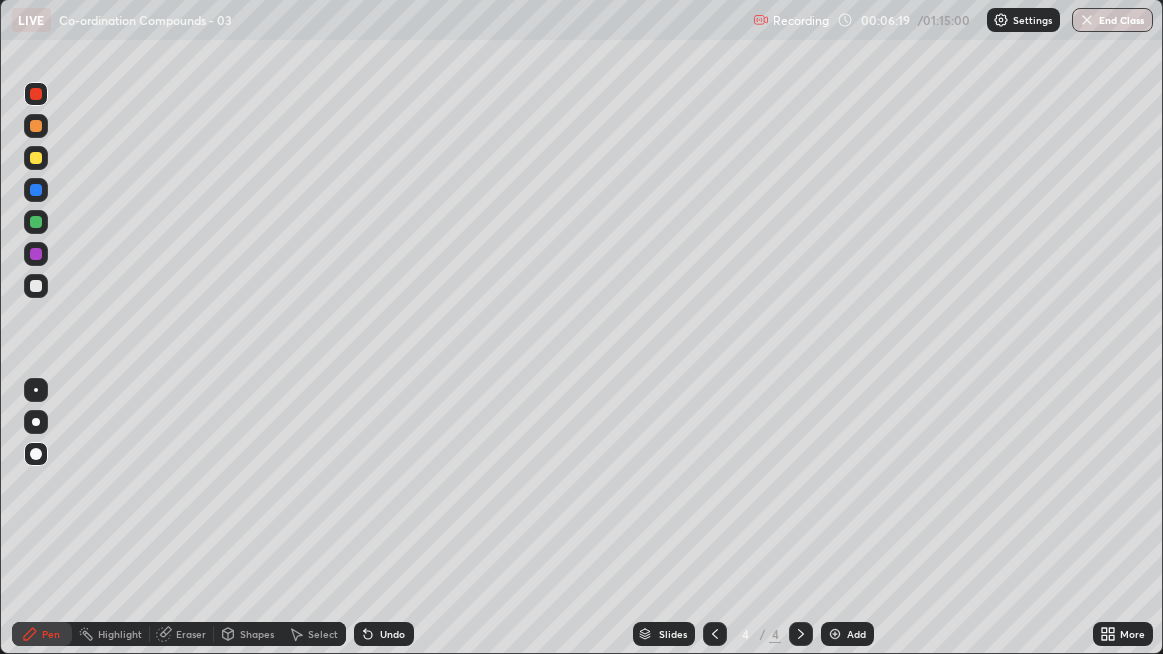 click on "Pen" at bounding box center (51, 634) 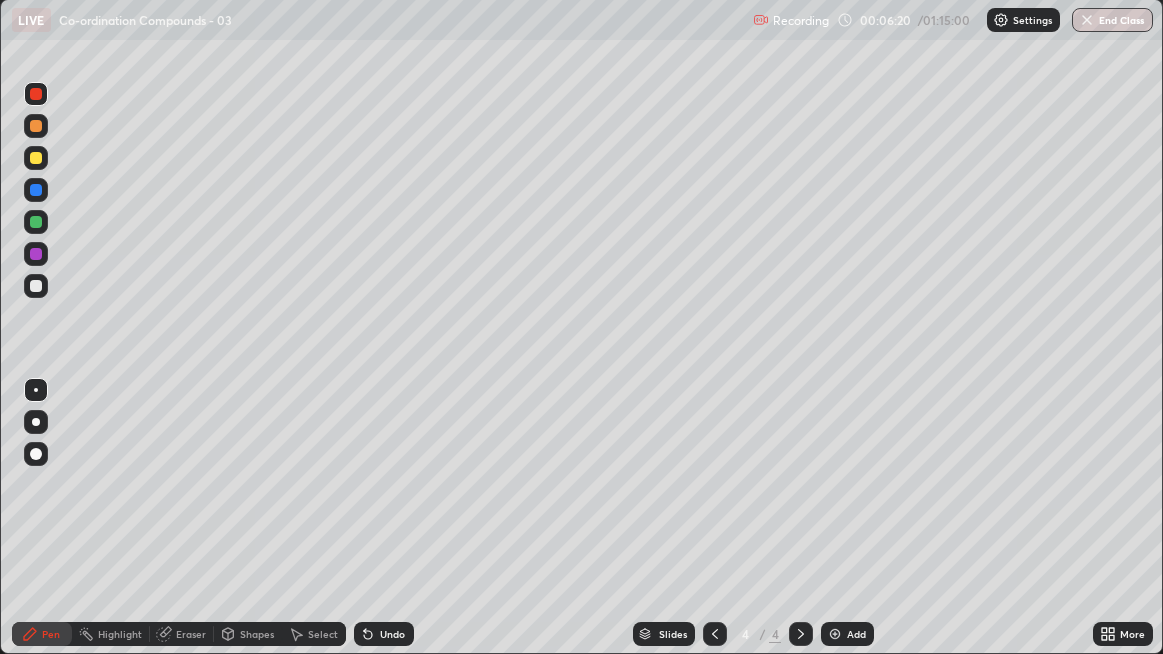 click at bounding box center (36, 286) 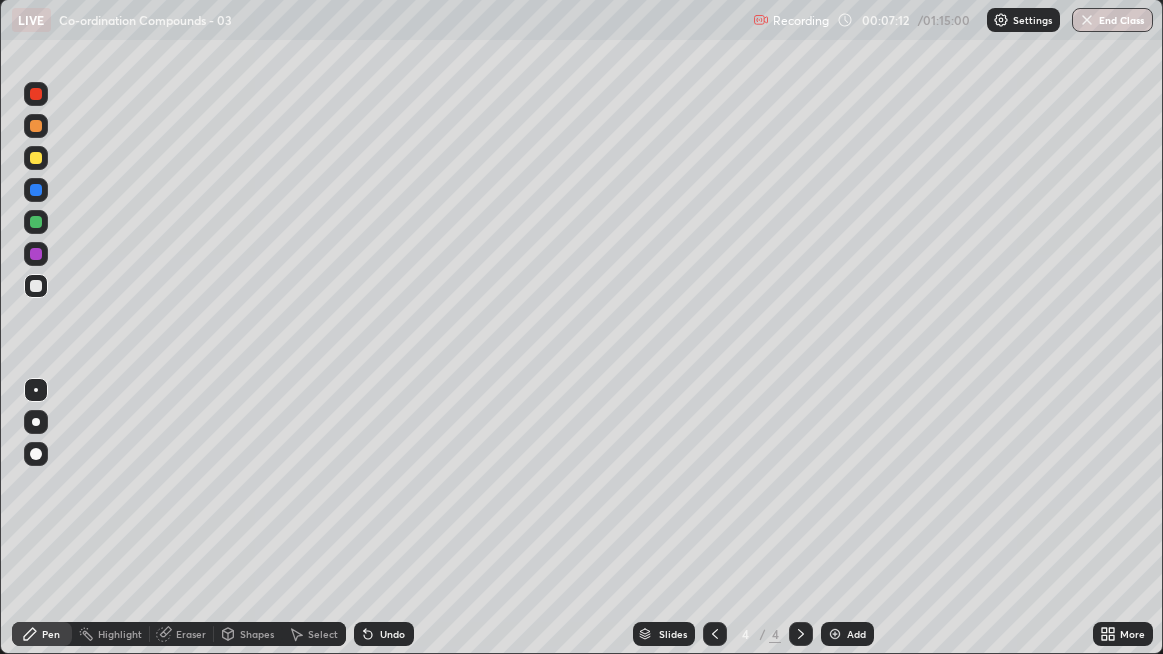 click on "Highlight" at bounding box center (120, 634) 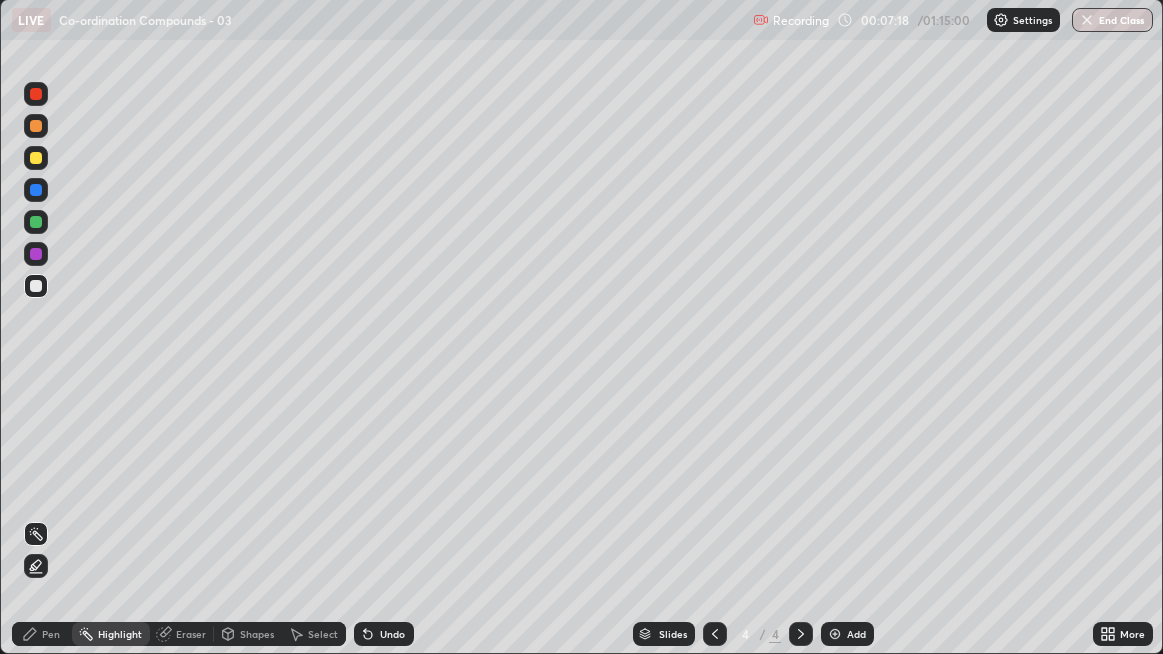 click on "Pen" at bounding box center (42, 634) 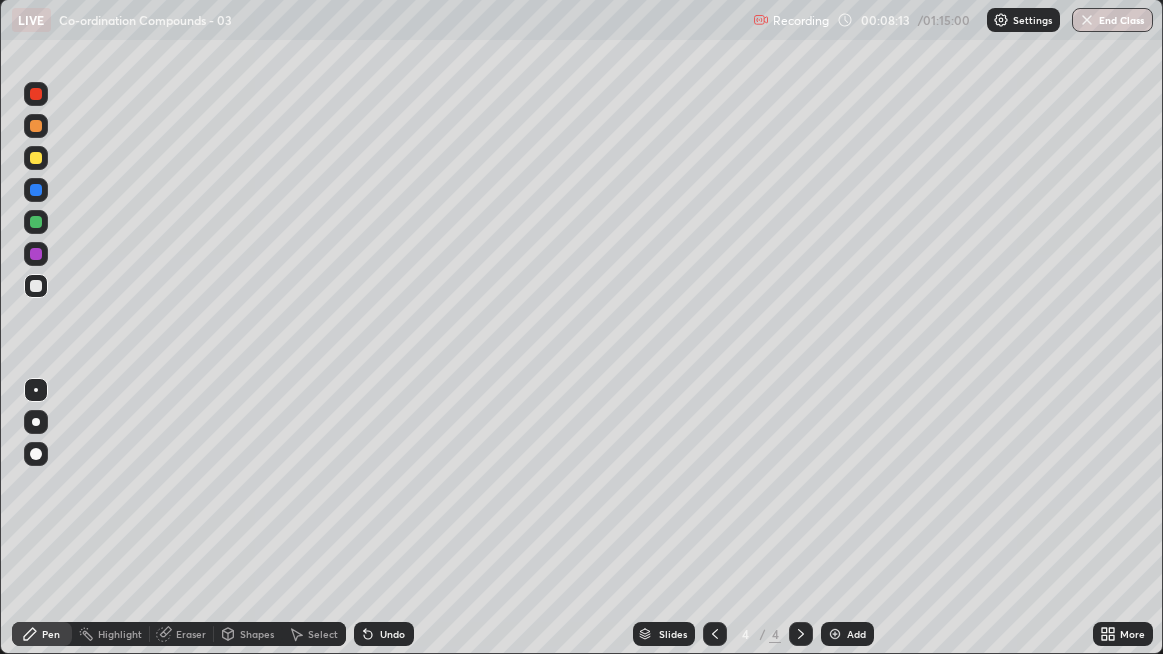 click on "Add" at bounding box center (856, 634) 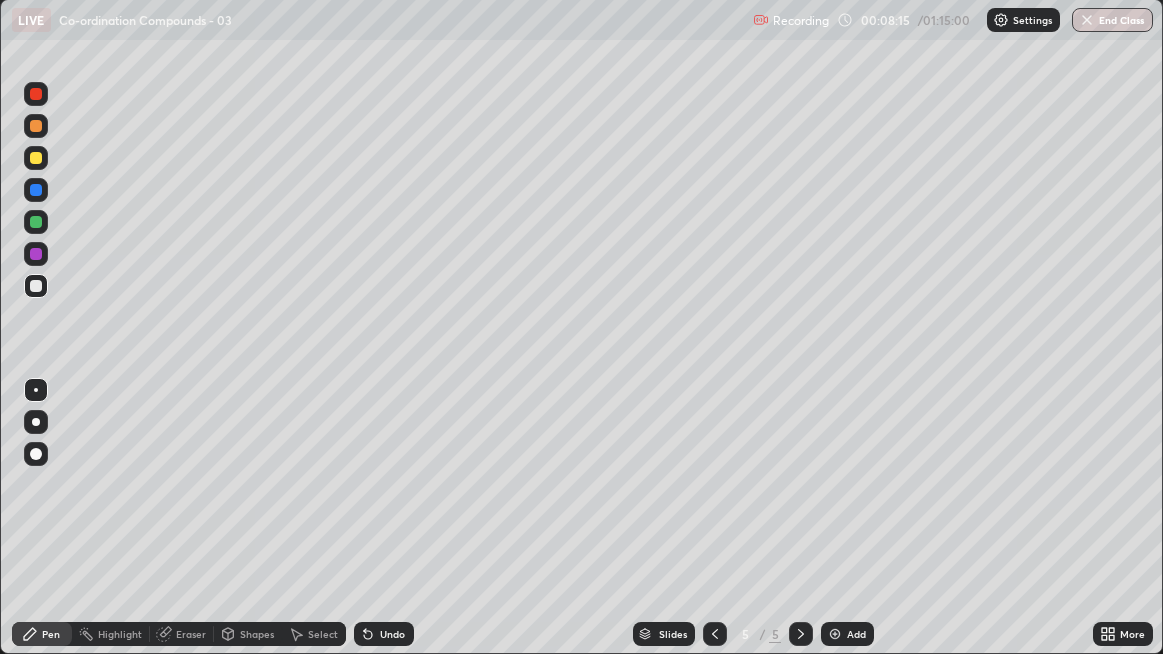 click at bounding box center (36, 286) 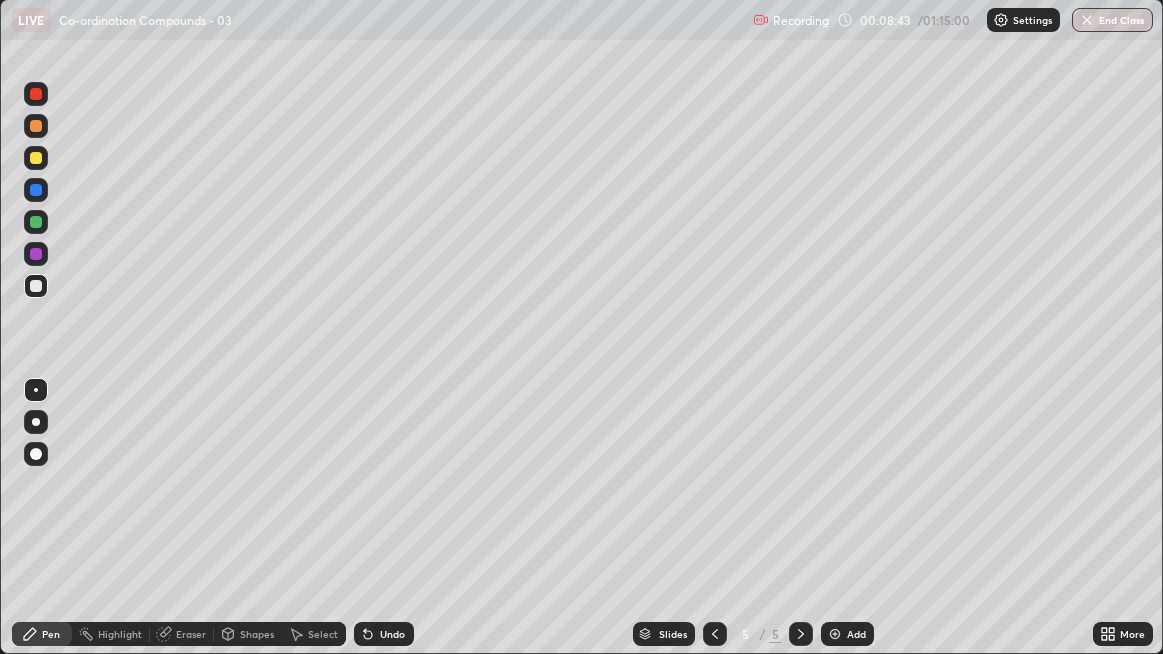 click at bounding box center [36, 158] 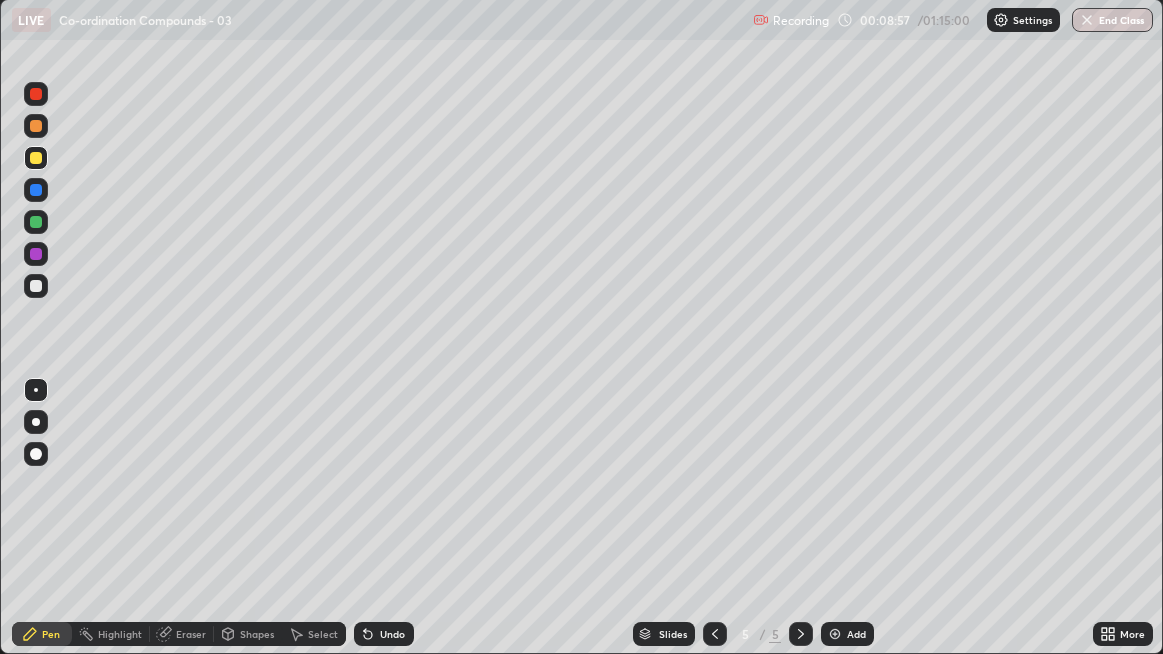 click at bounding box center (36, 190) 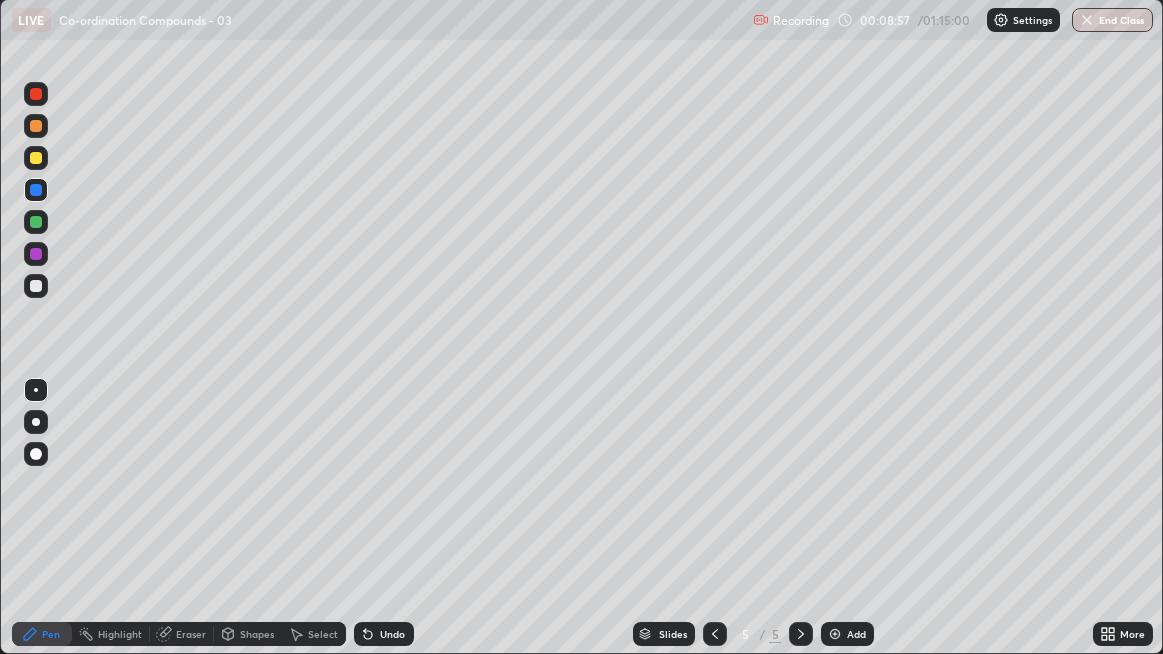 click at bounding box center (36, 454) 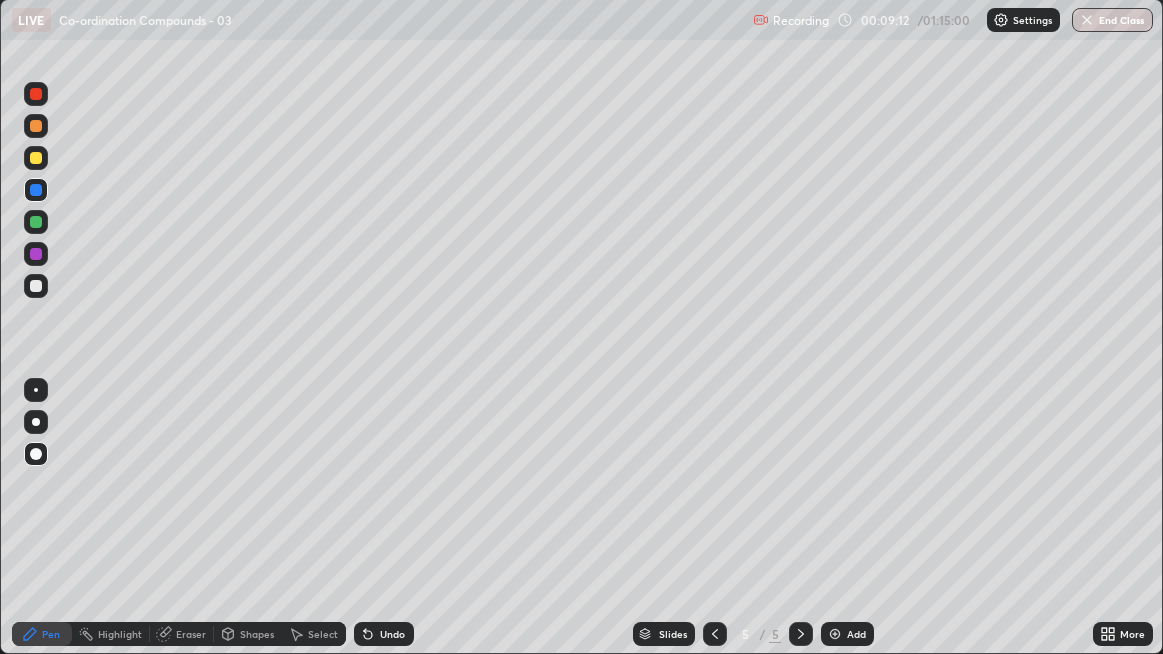 click on "Add" at bounding box center (847, 634) 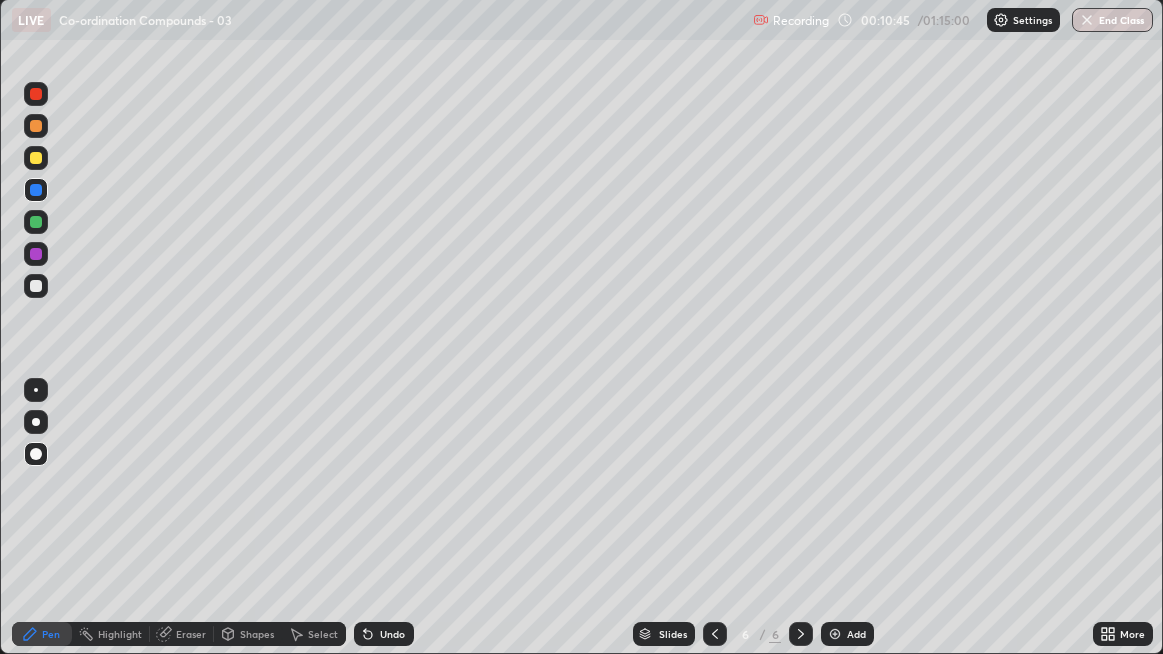 click 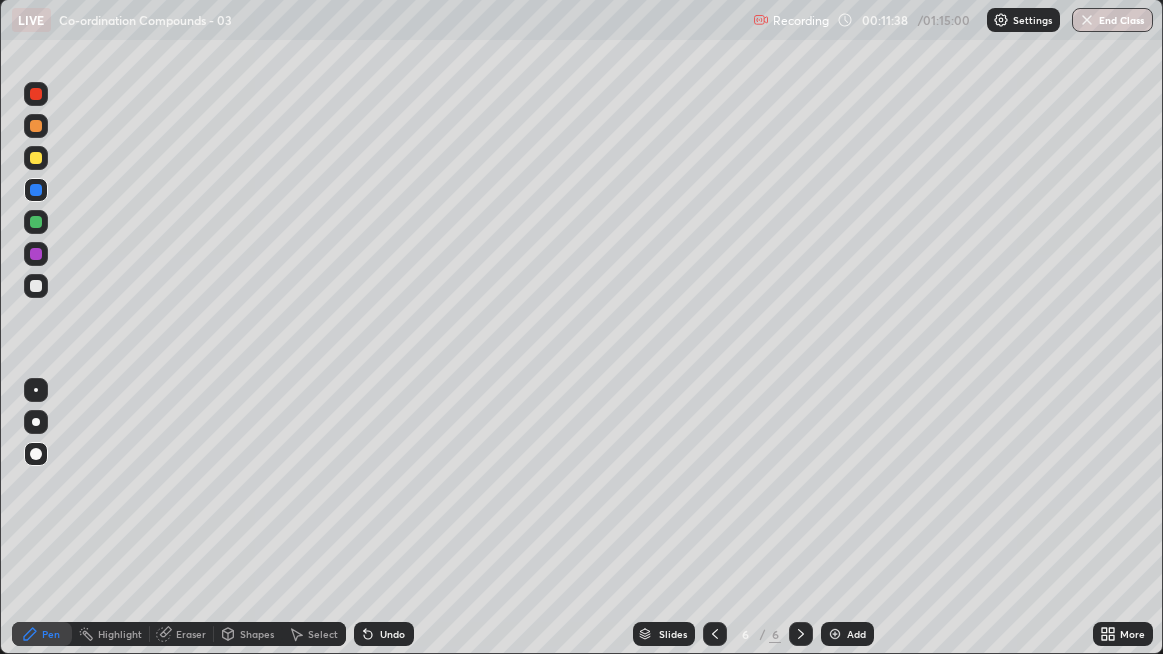 click on "Undo" at bounding box center (384, 634) 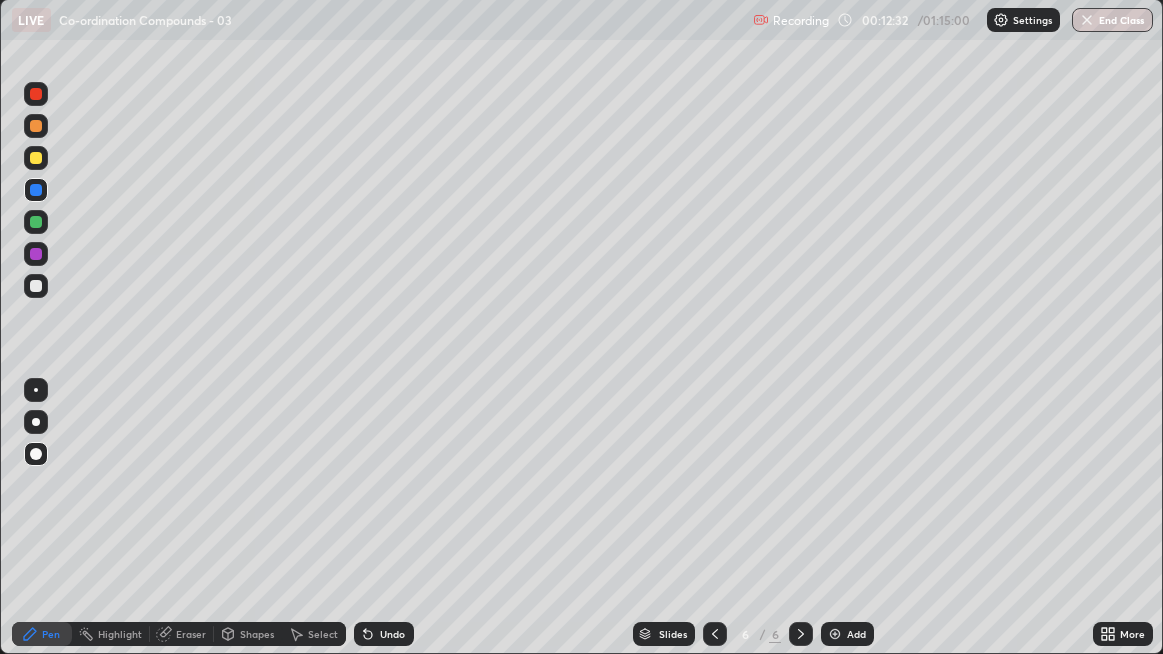 click on "Add" at bounding box center [847, 634] 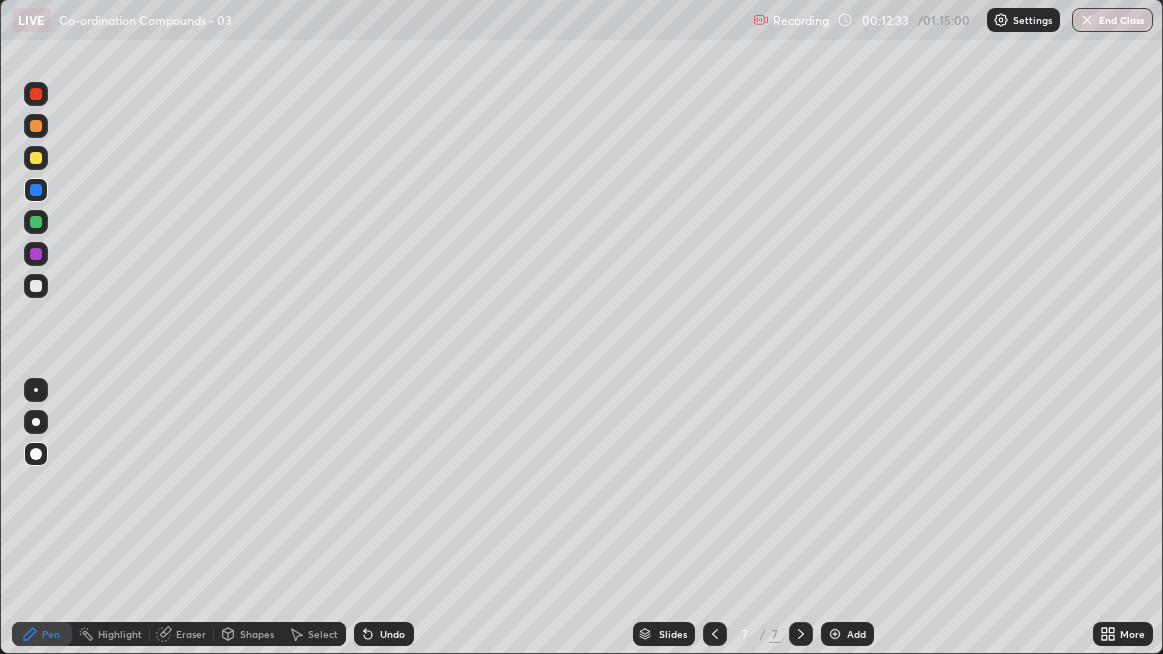 click at bounding box center (36, 286) 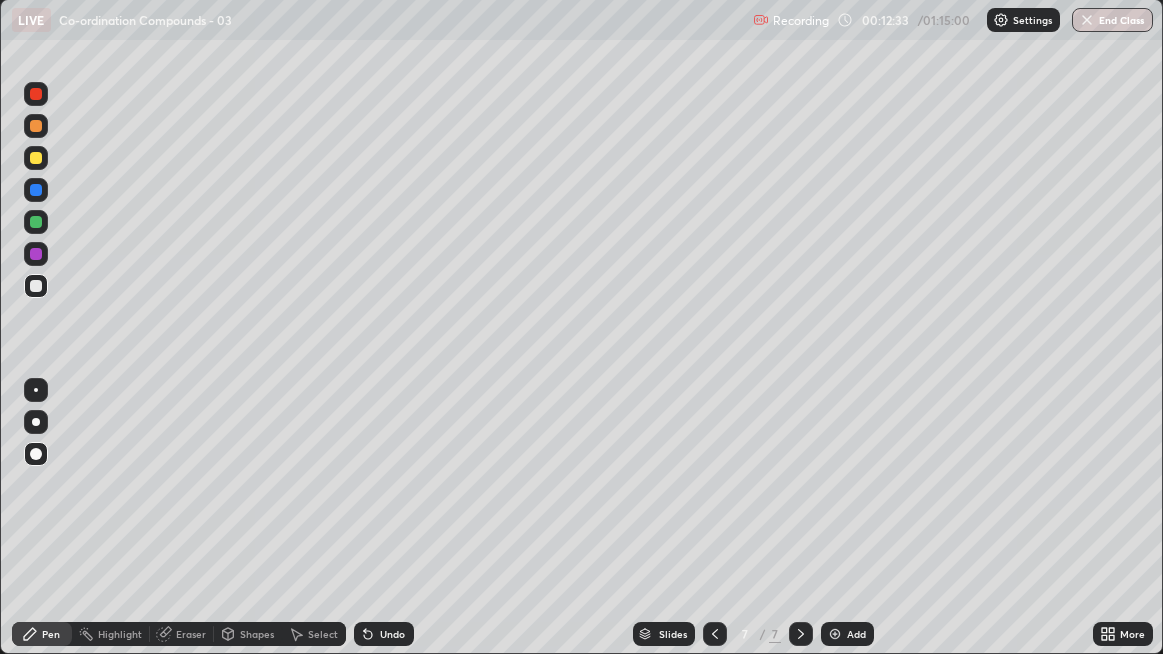click at bounding box center [36, 390] 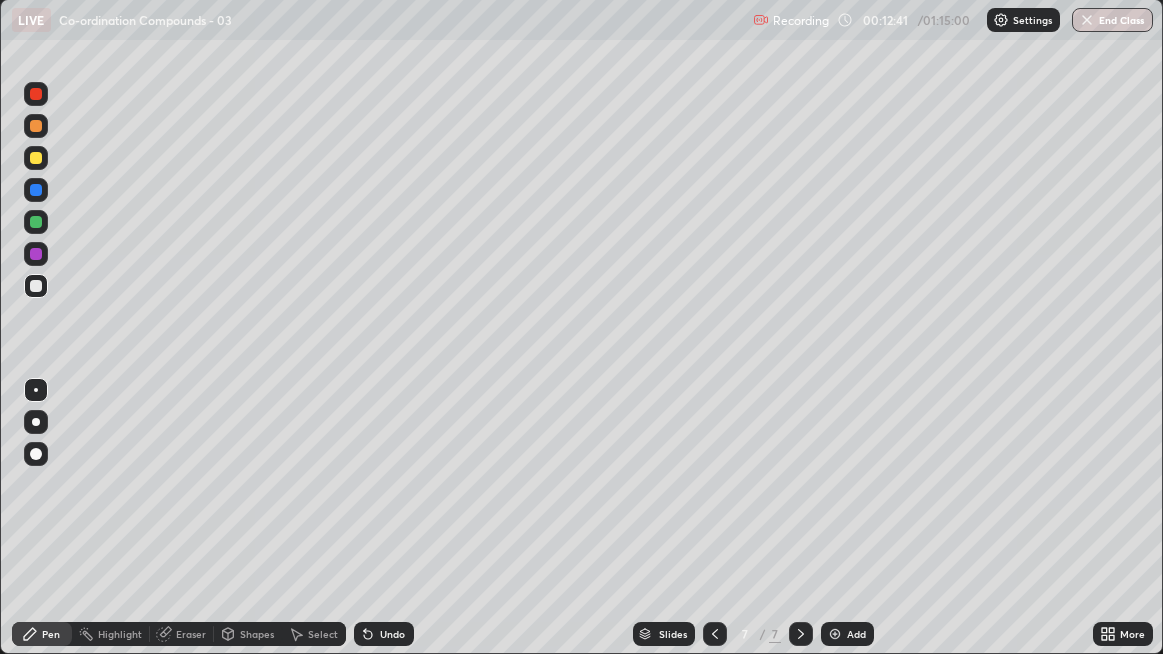click on "Undo" at bounding box center (384, 634) 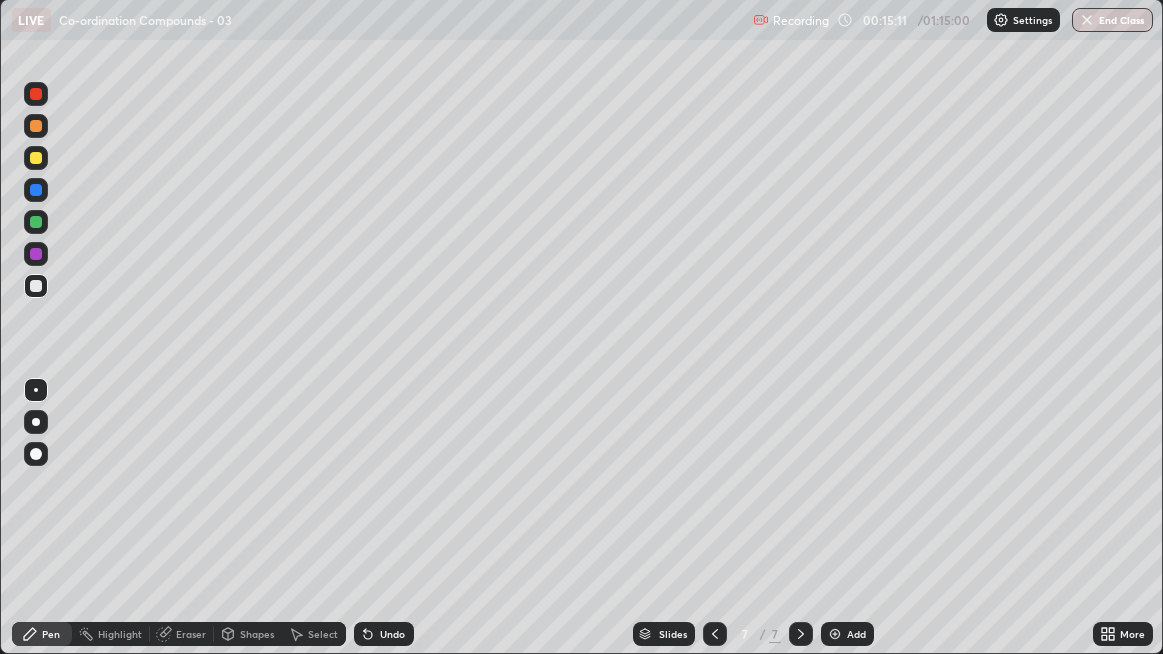 click on "Select" at bounding box center [323, 634] 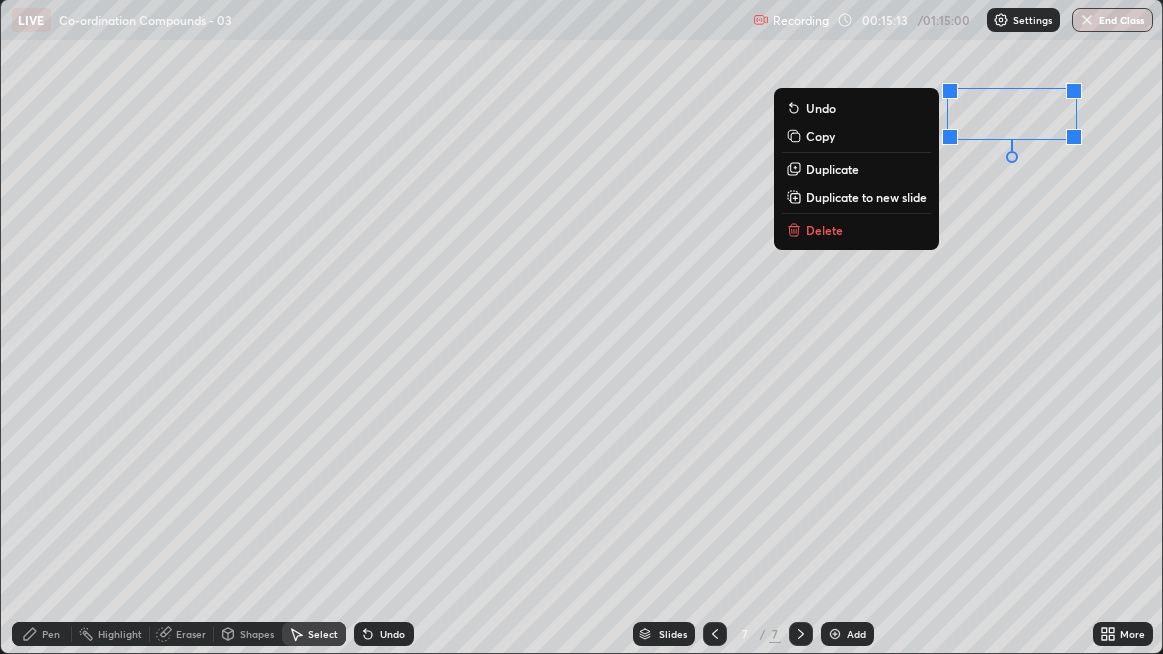 click on "Duplicate" at bounding box center (832, 169) 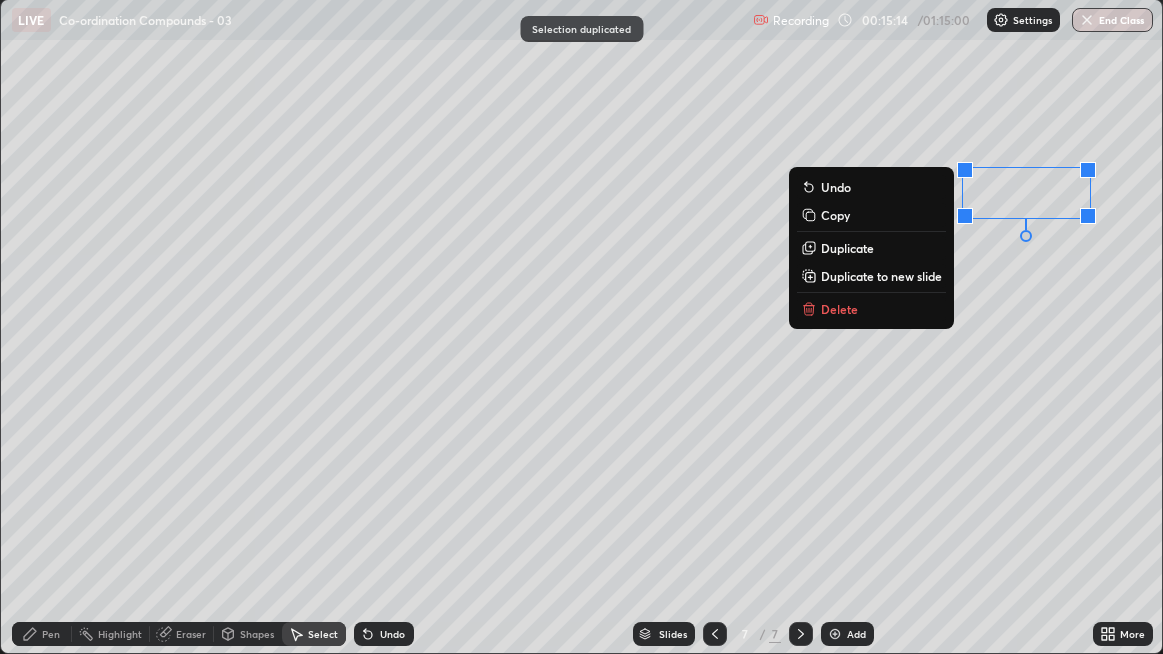 click on "0 ° Undo Copy Duplicate Duplicate to new slide Delete" at bounding box center (582, 326) 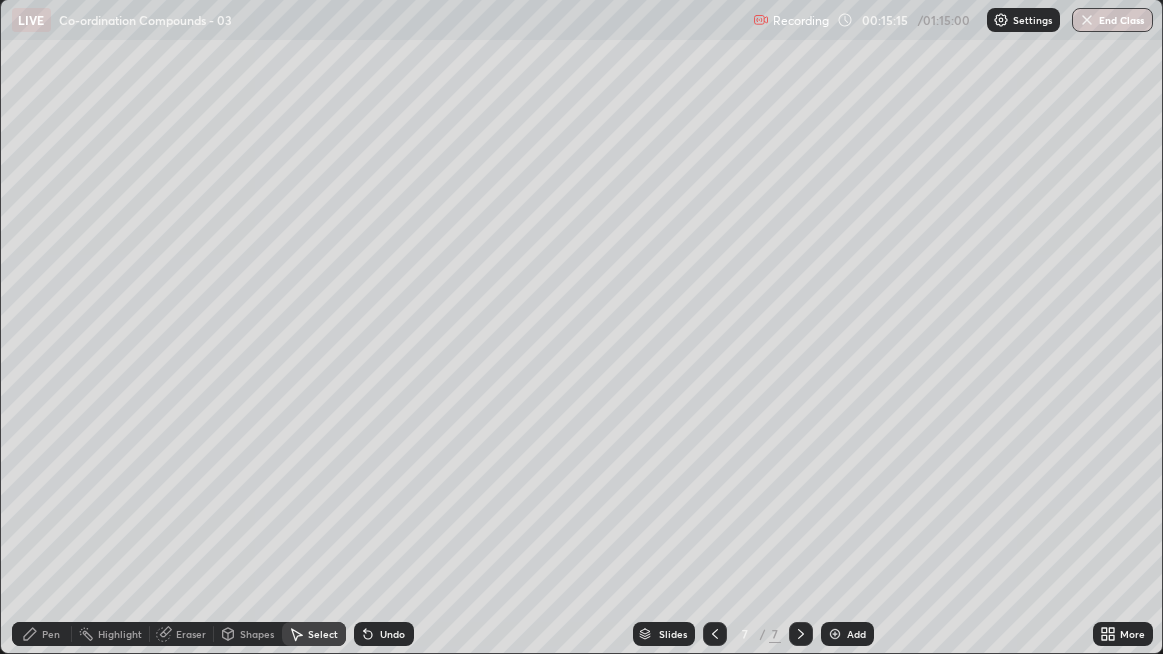 click 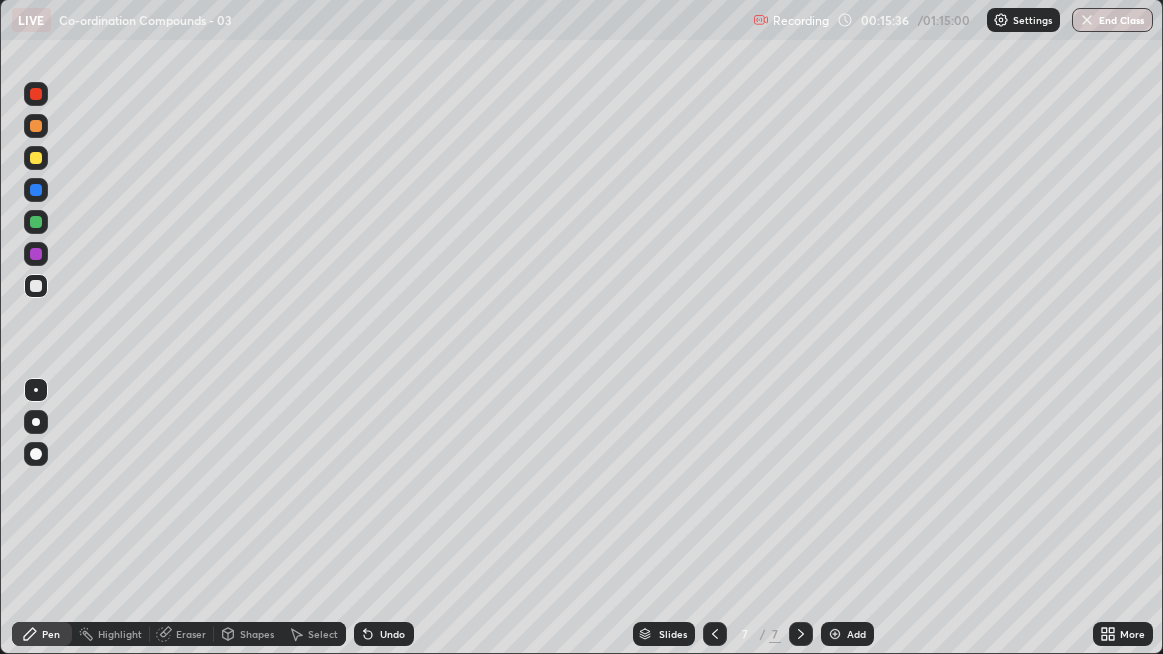 click at bounding box center [36, 158] 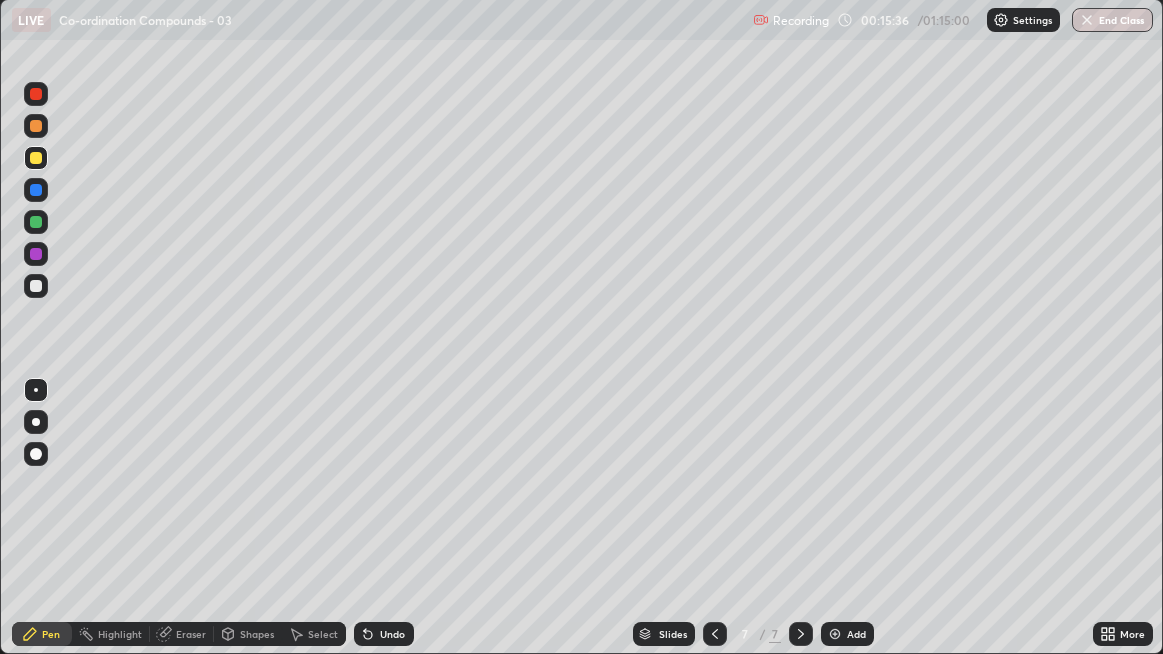 click at bounding box center [36, 454] 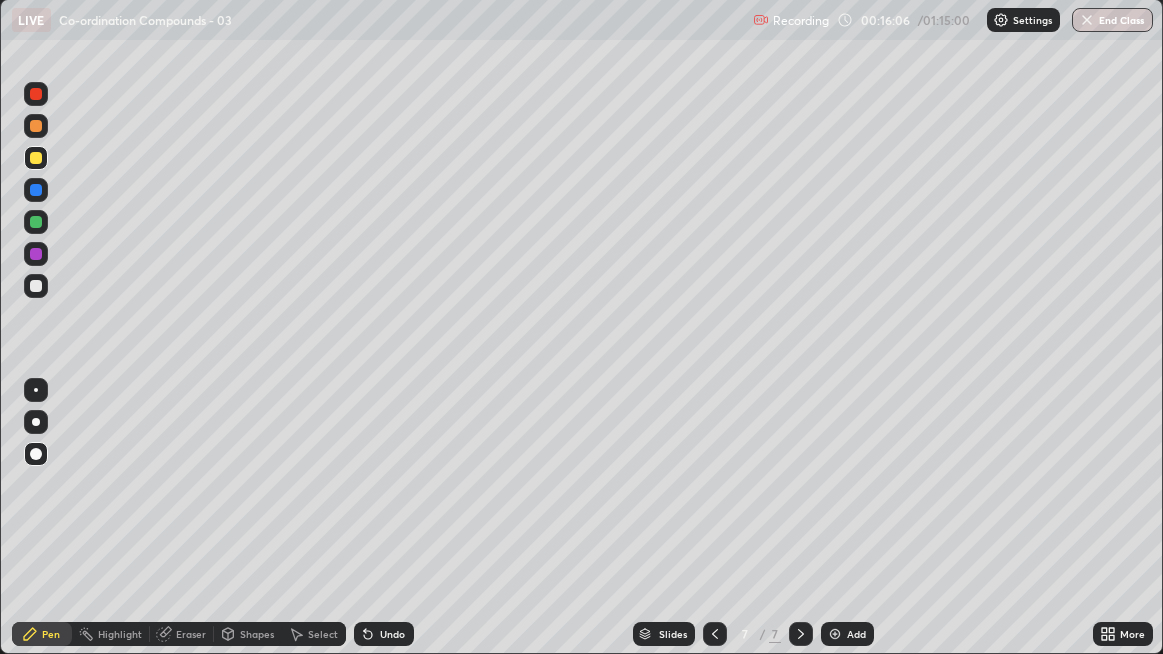 click at bounding box center (36, 390) 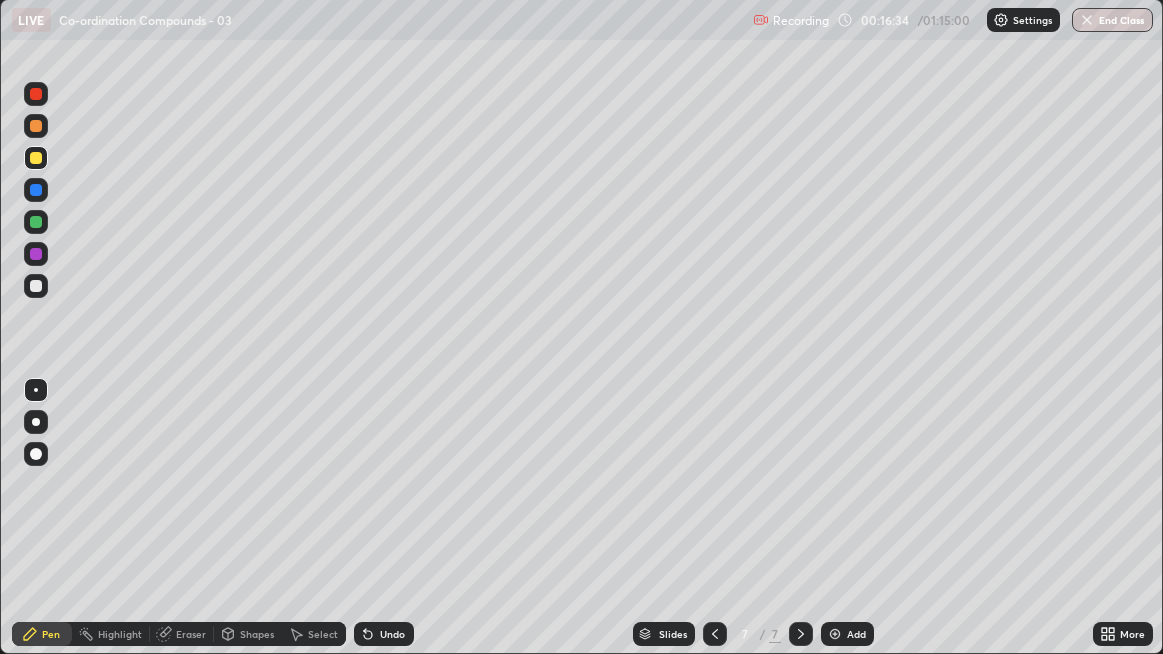 click at bounding box center (36, 286) 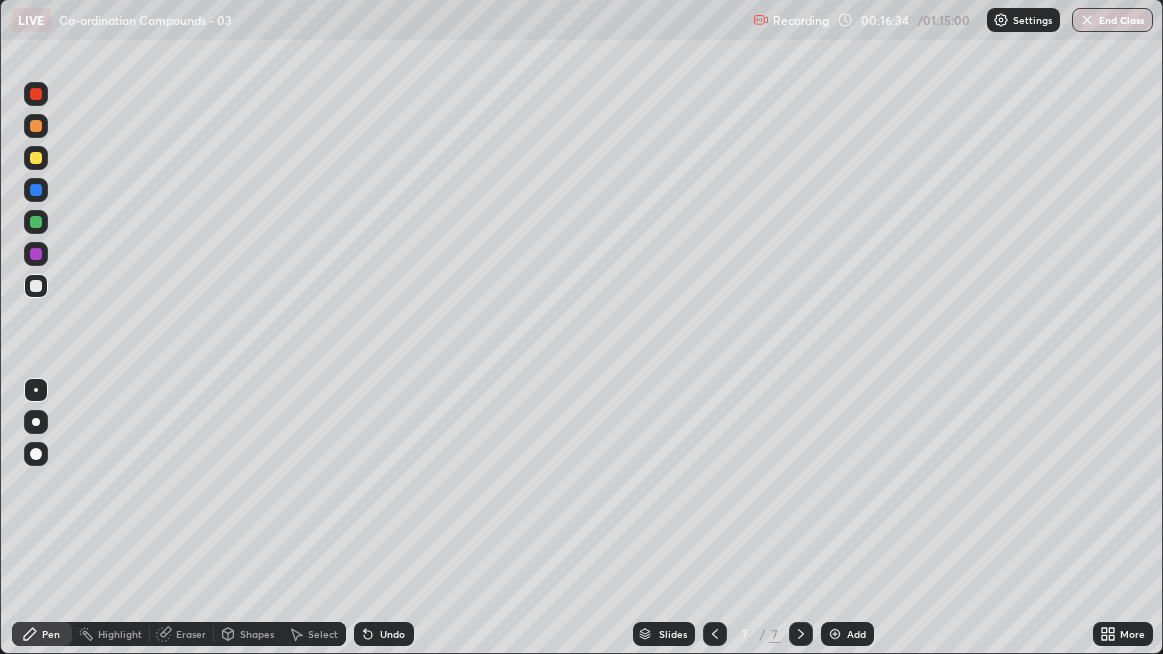 click at bounding box center [36, 454] 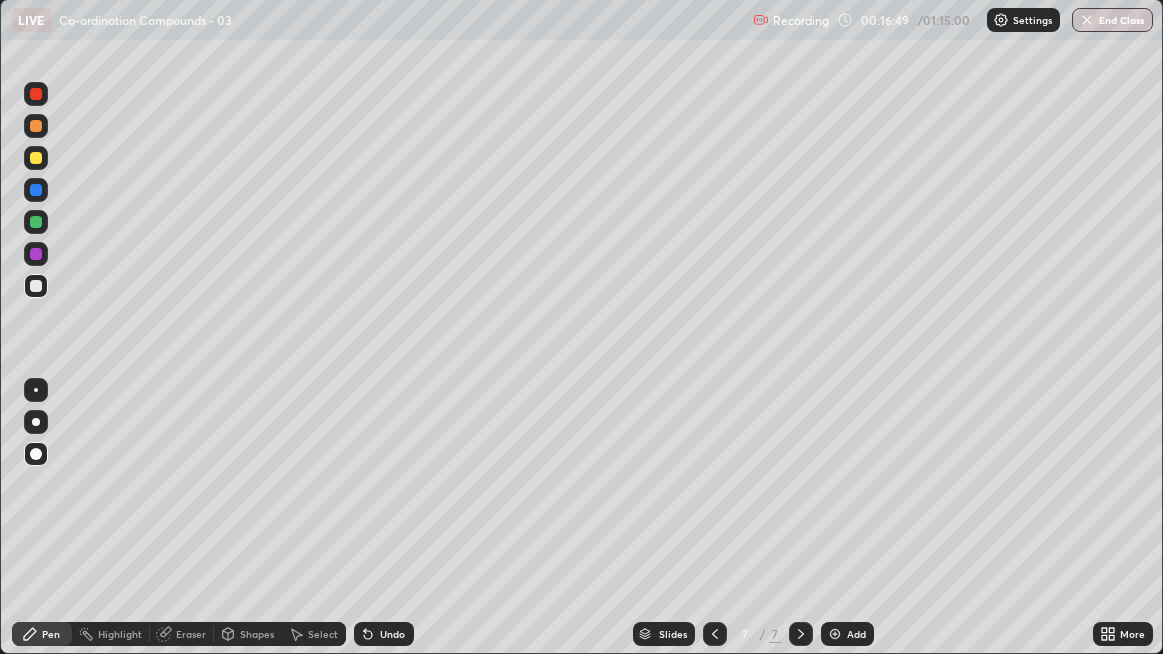 click at bounding box center (715, 634) 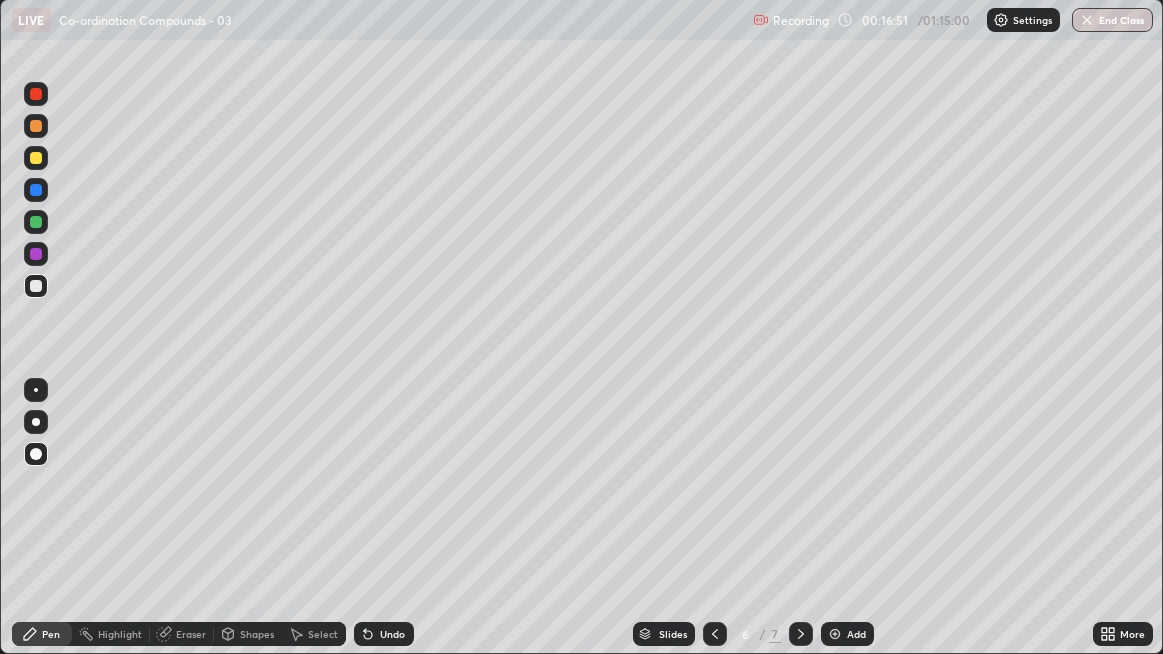 click 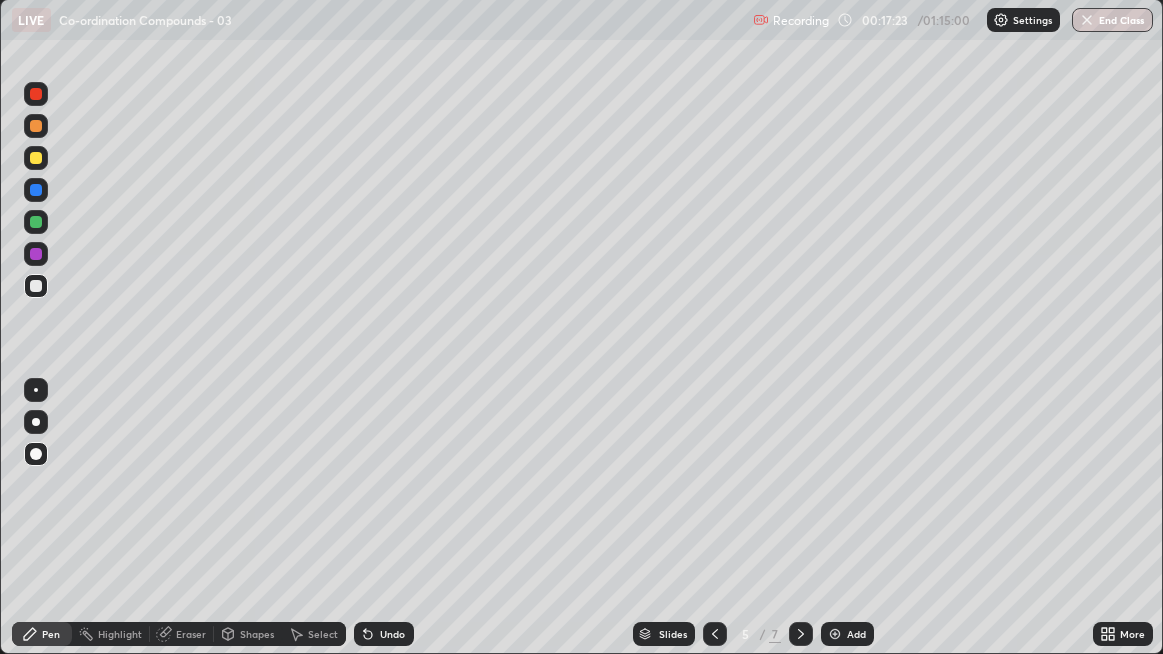 click 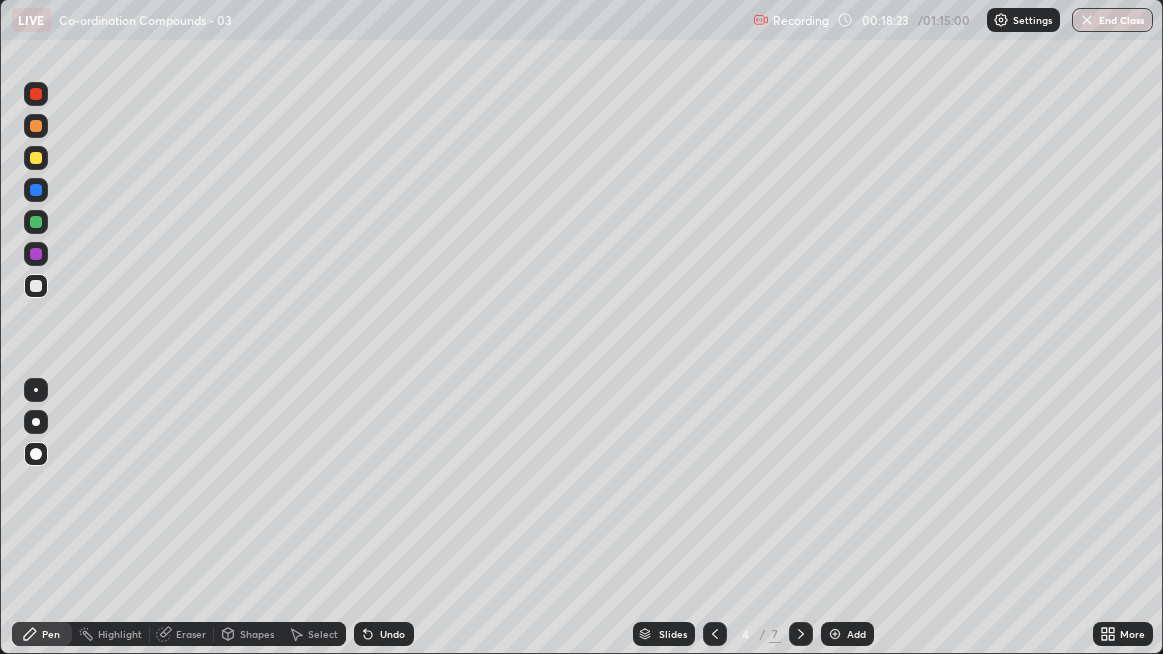 click 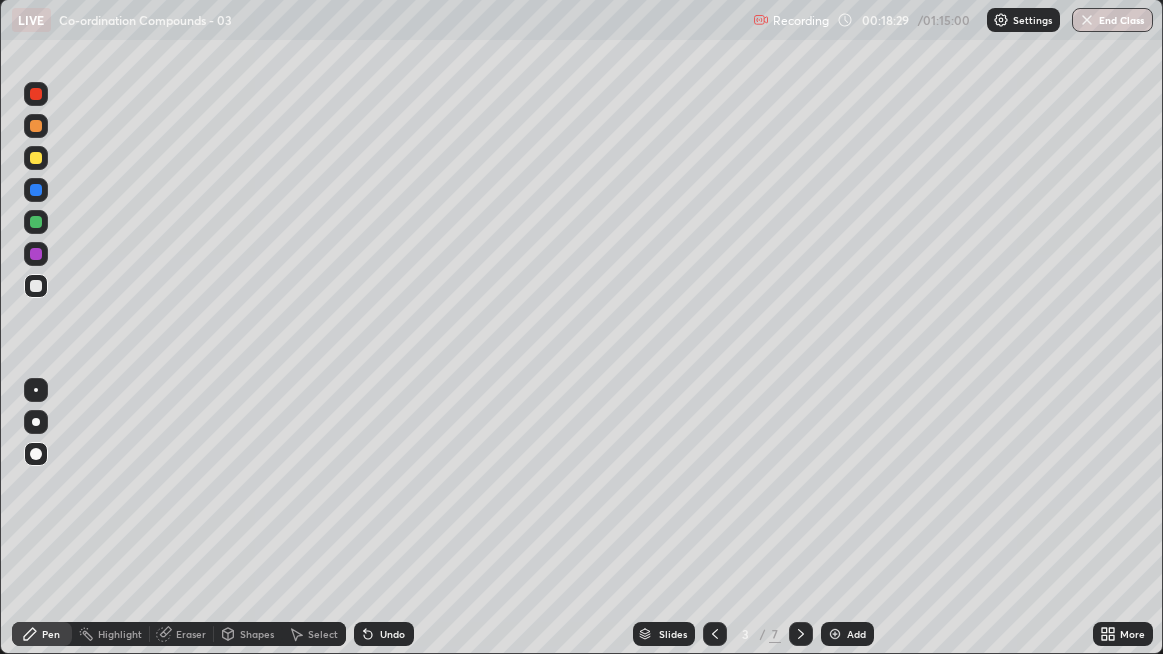 click on "Eraser" at bounding box center [182, 634] 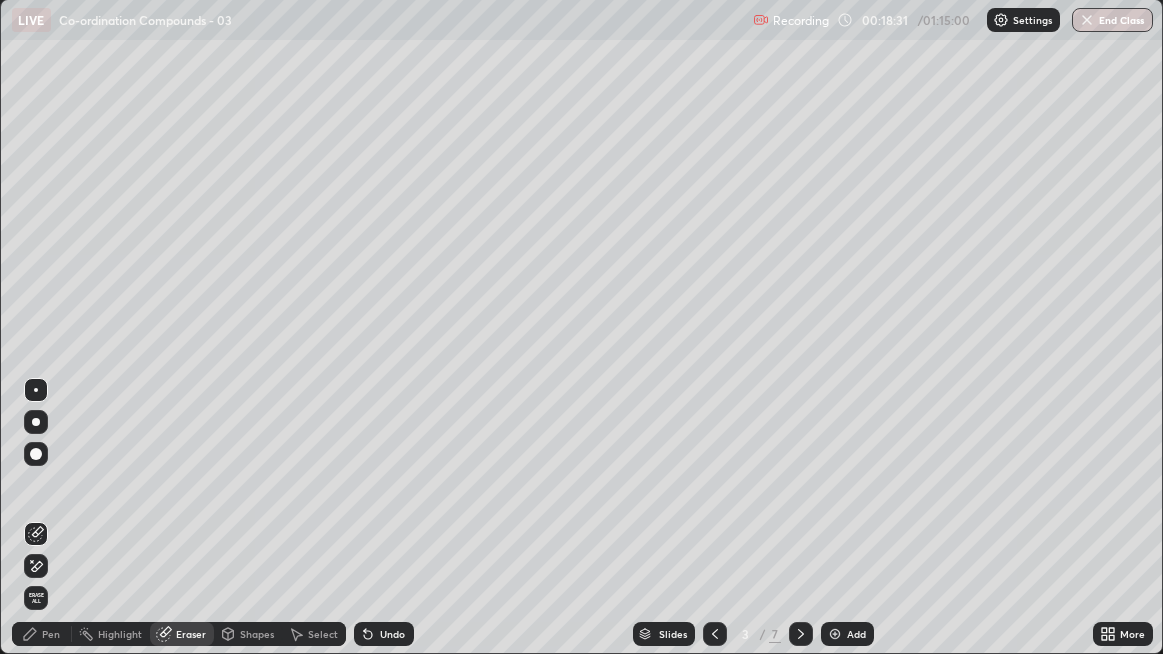 click on "Highlight" at bounding box center [120, 634] 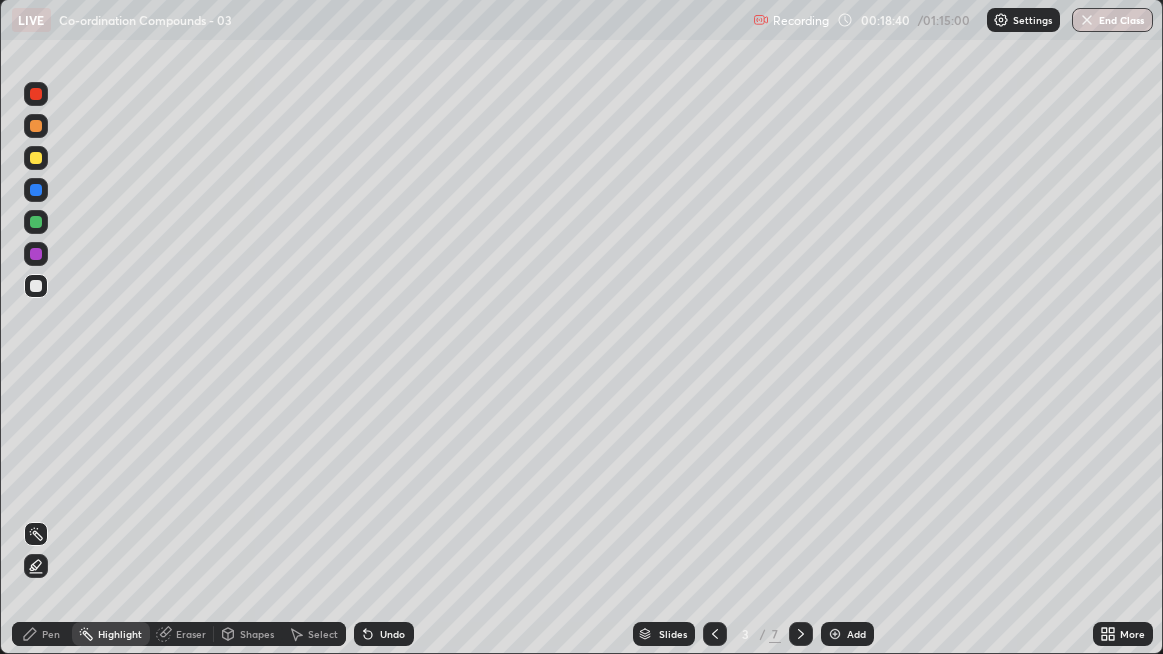 click 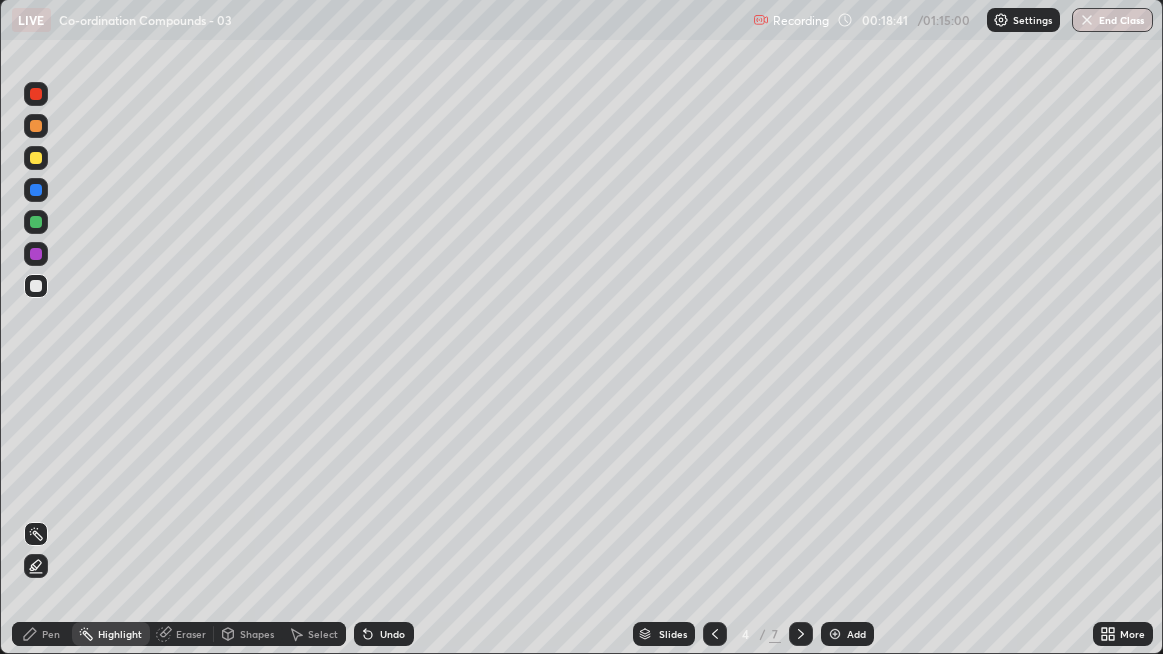 click 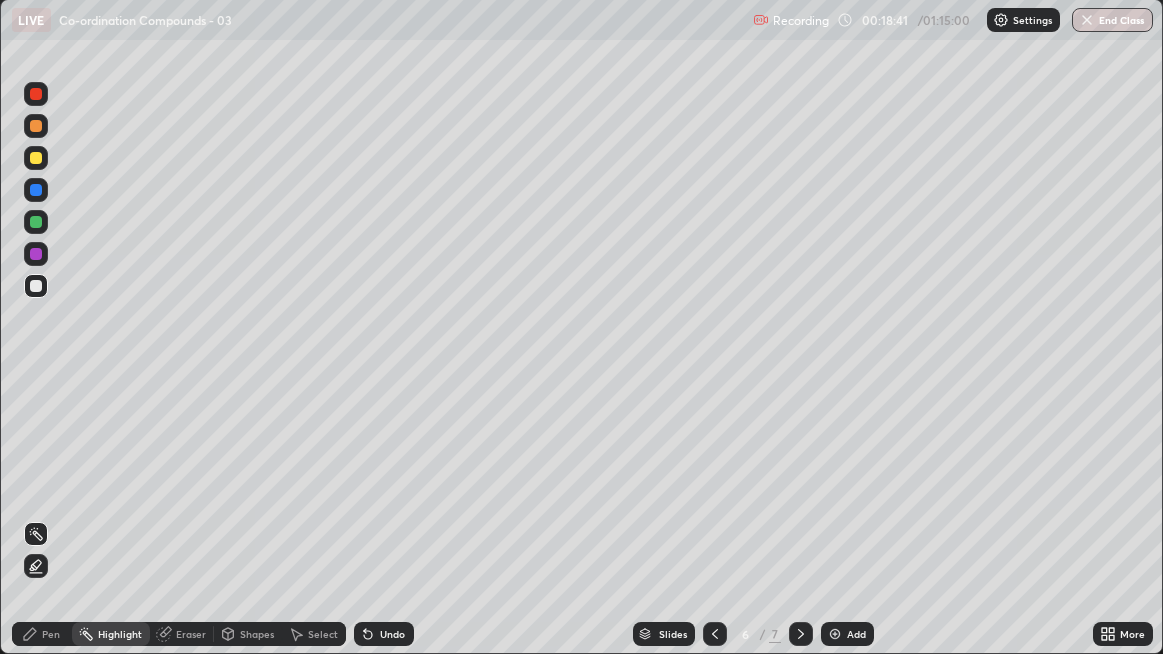 click 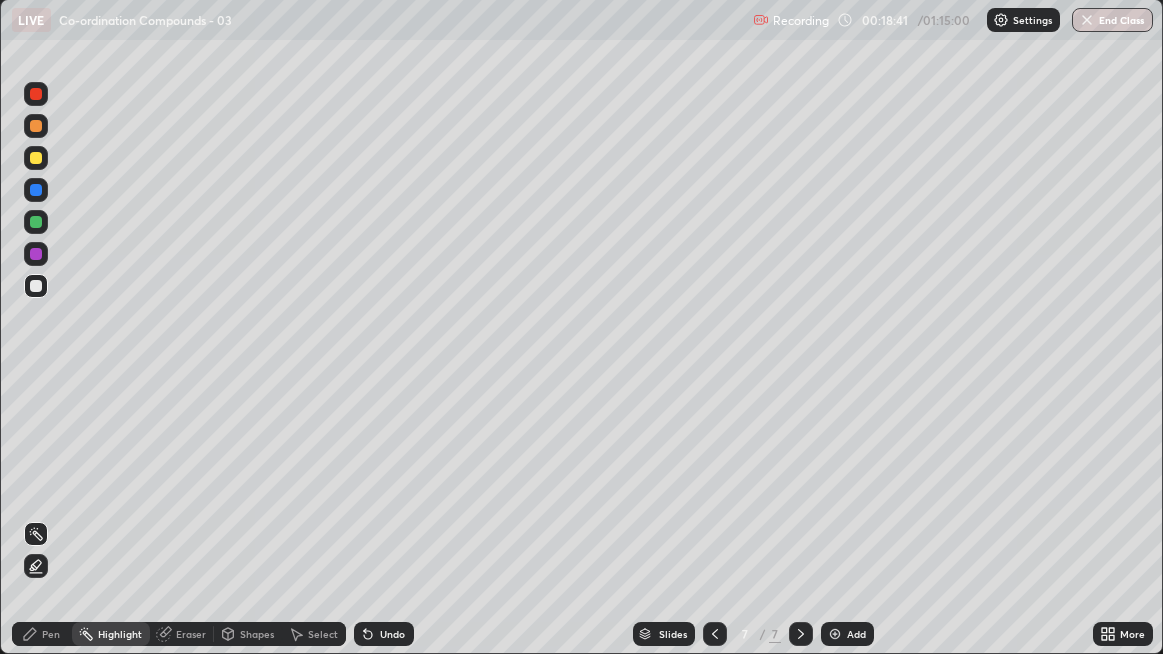 click 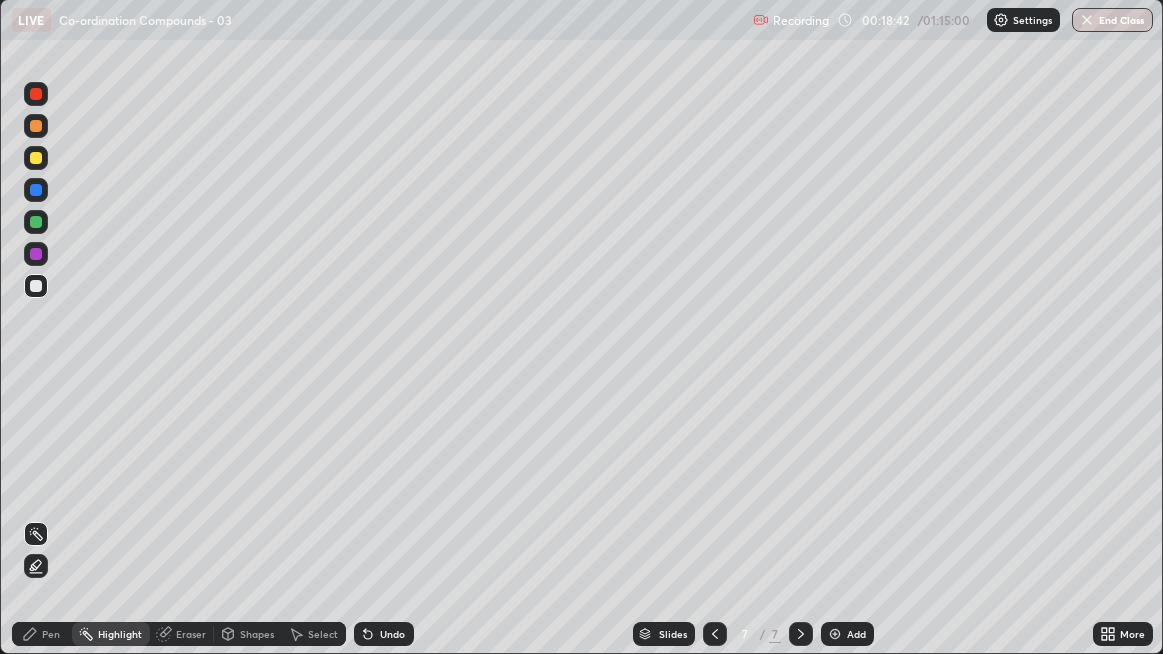 click at bounding box center (835, 634) 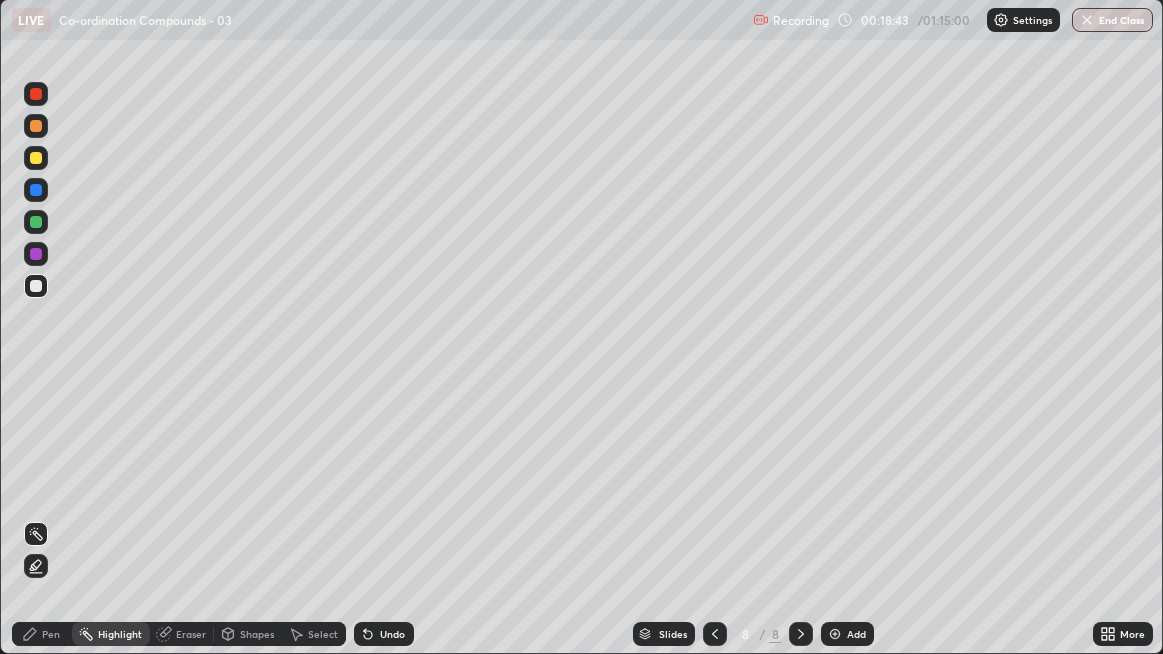 click on "Pen" at bounding box center (51, 634) 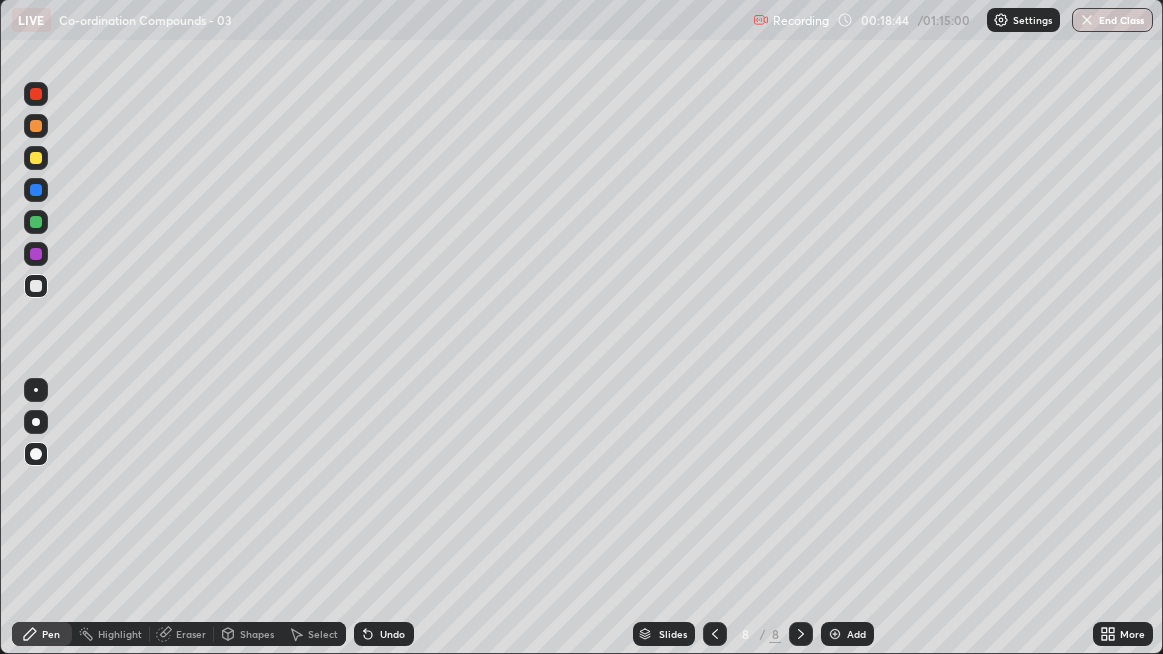 click at bounding box center [36, 390] 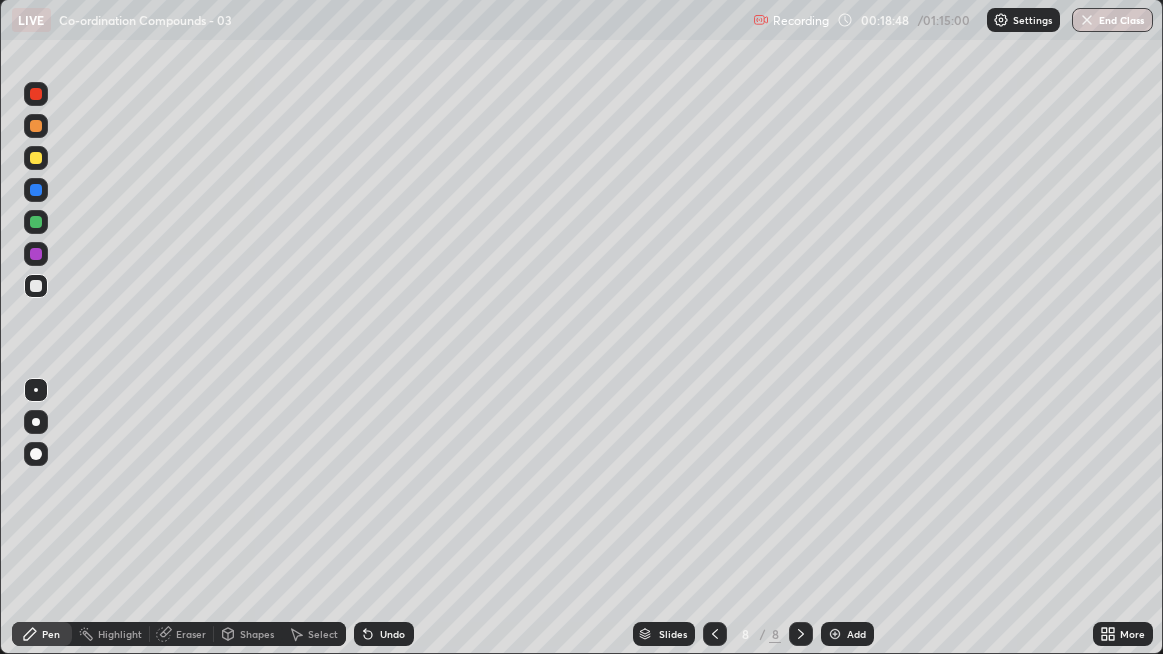 click 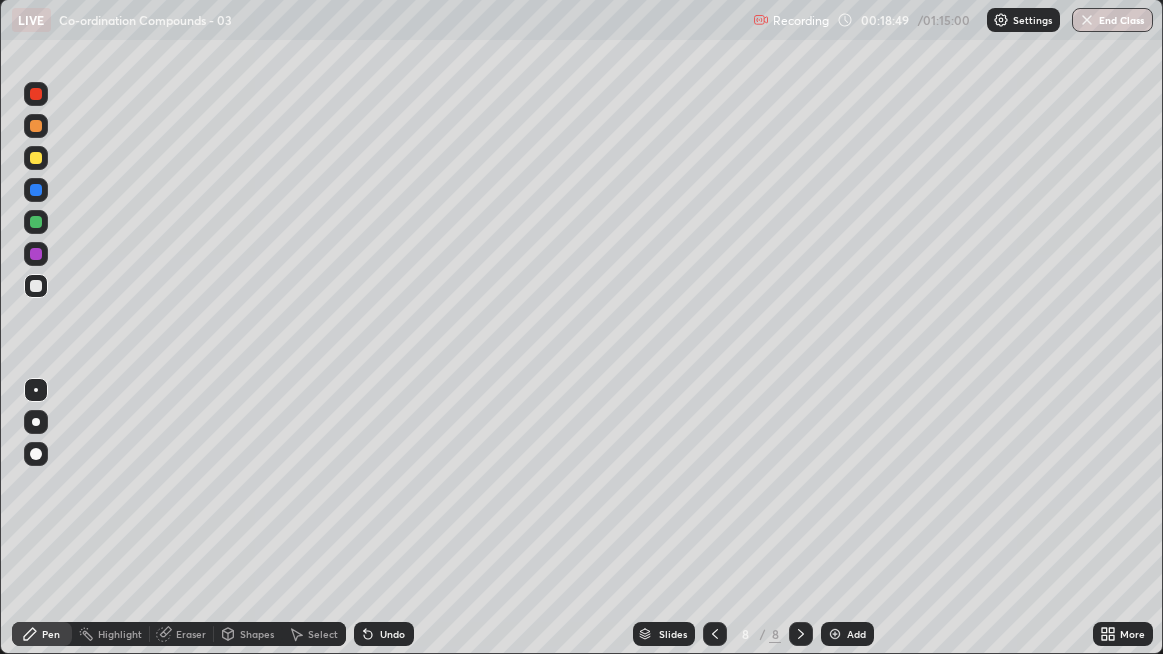 click 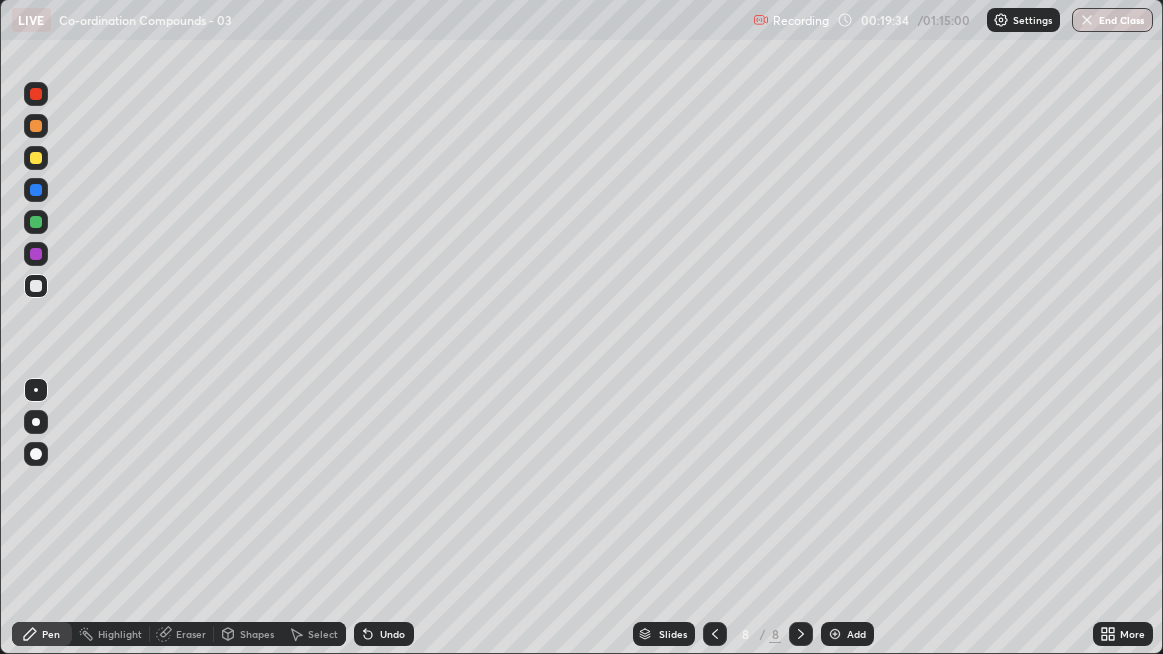 click on "Undo" at bounding box center (384, 634) 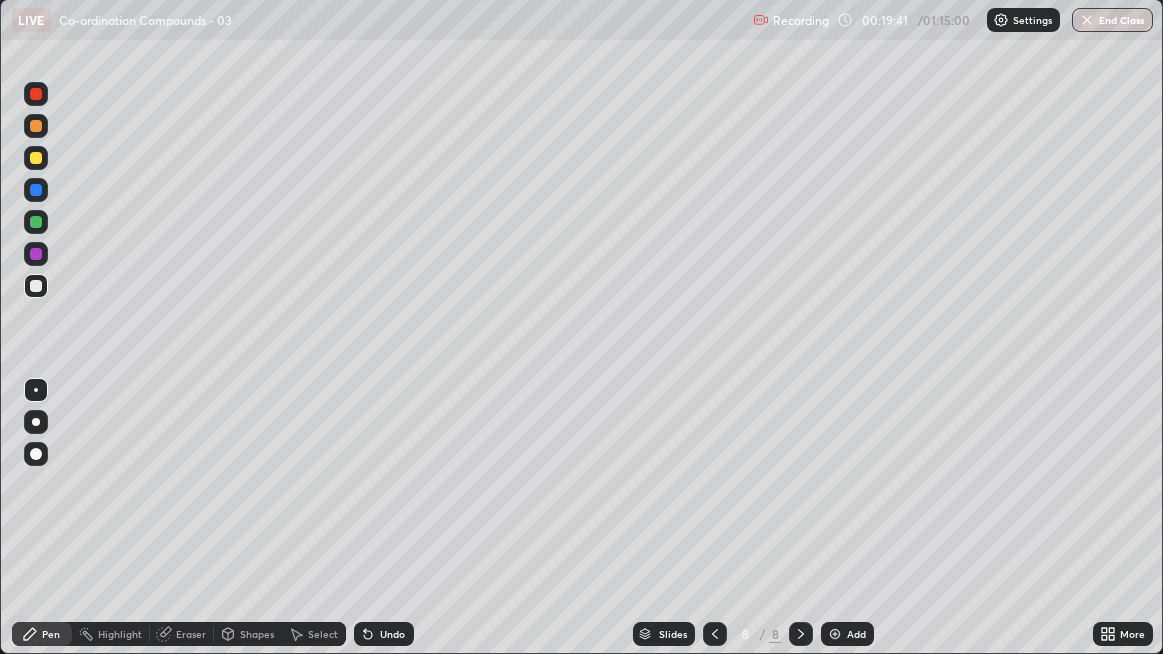 click on "Eraser" at bounding box center [191, 634] 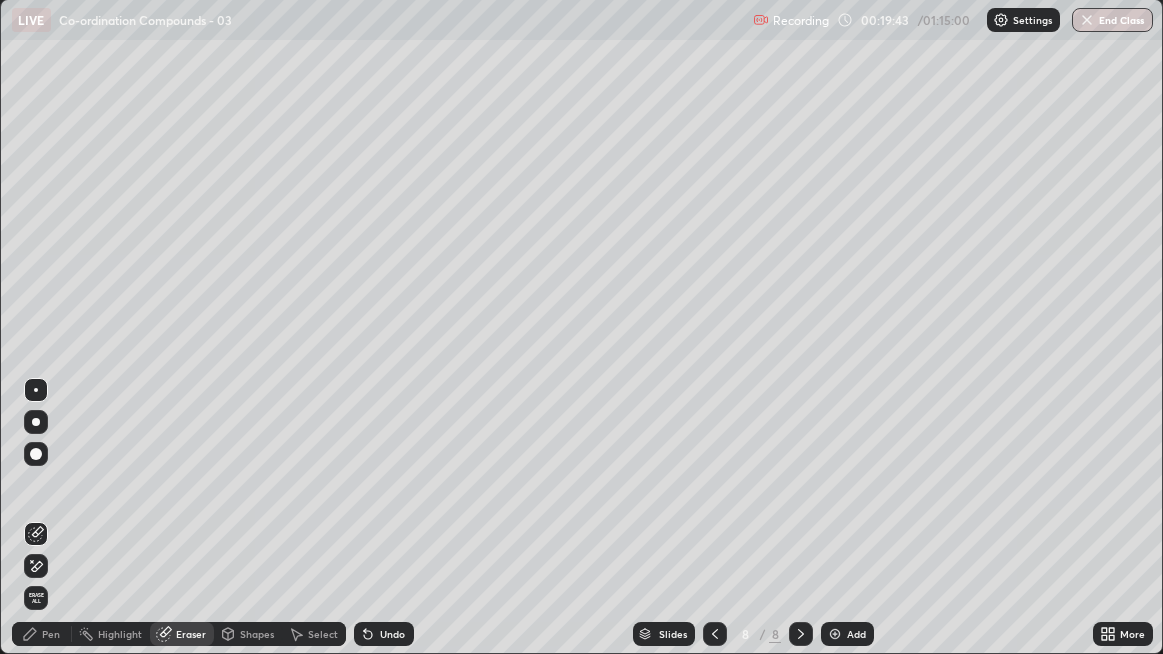 click on "Pen" at bounding box center [42, 634] 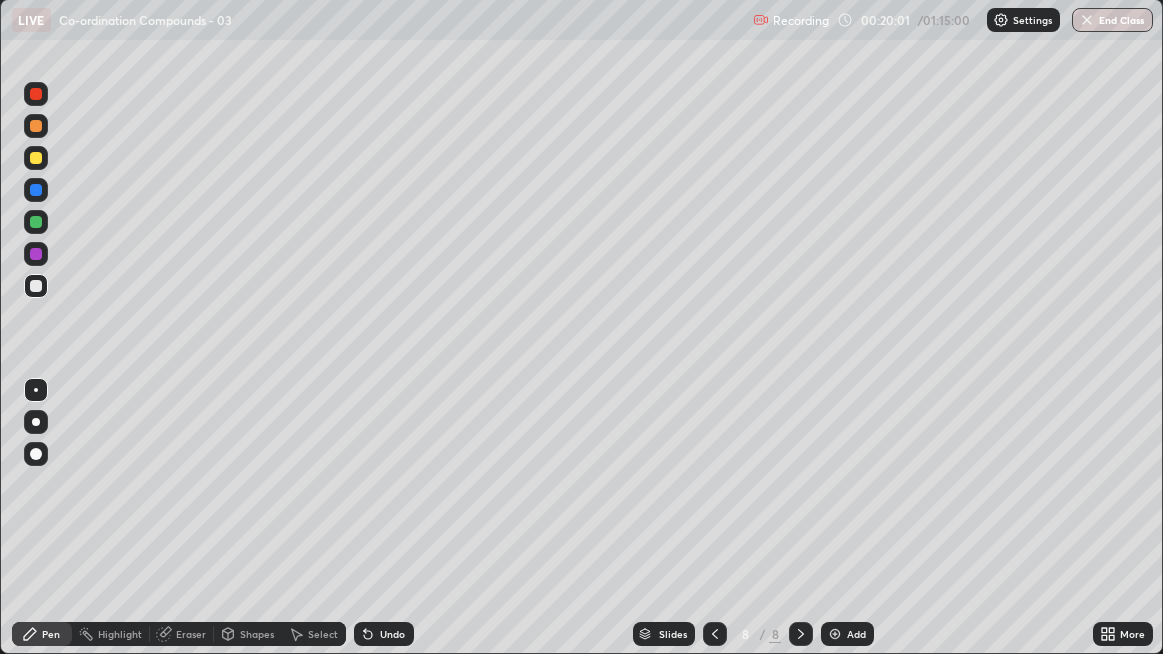 click on "Select" at bounding box center [323, 634] 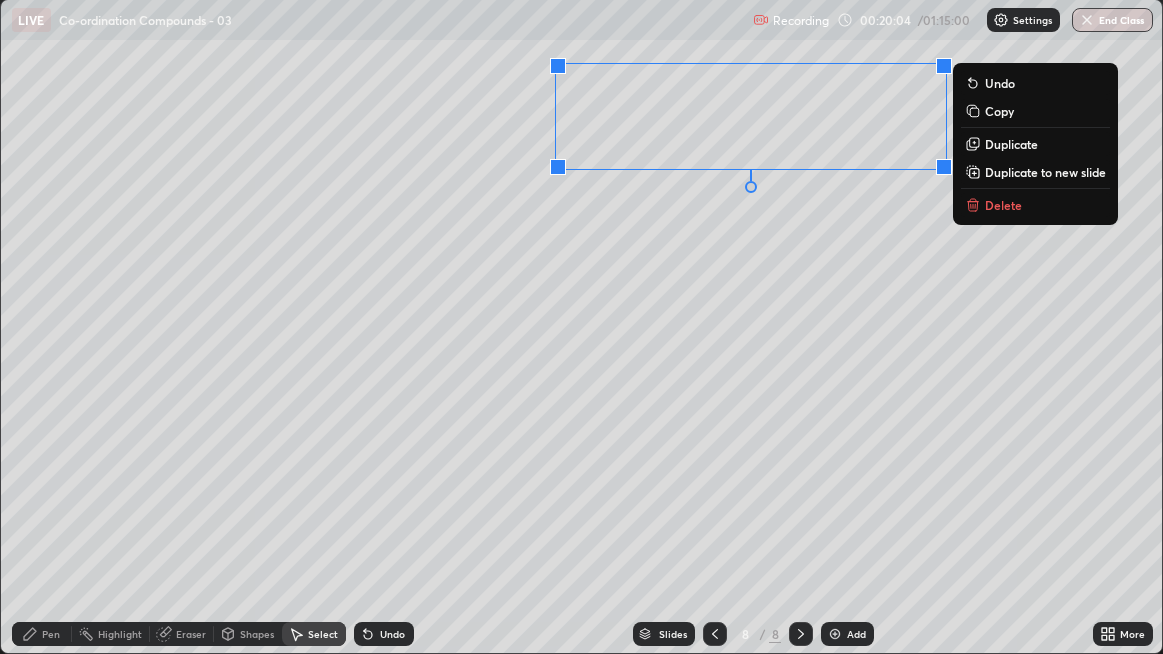 click on "0 ° Undo Copy Duplicate Duplicate to new slide Delete" at bounding box center [582, 326] 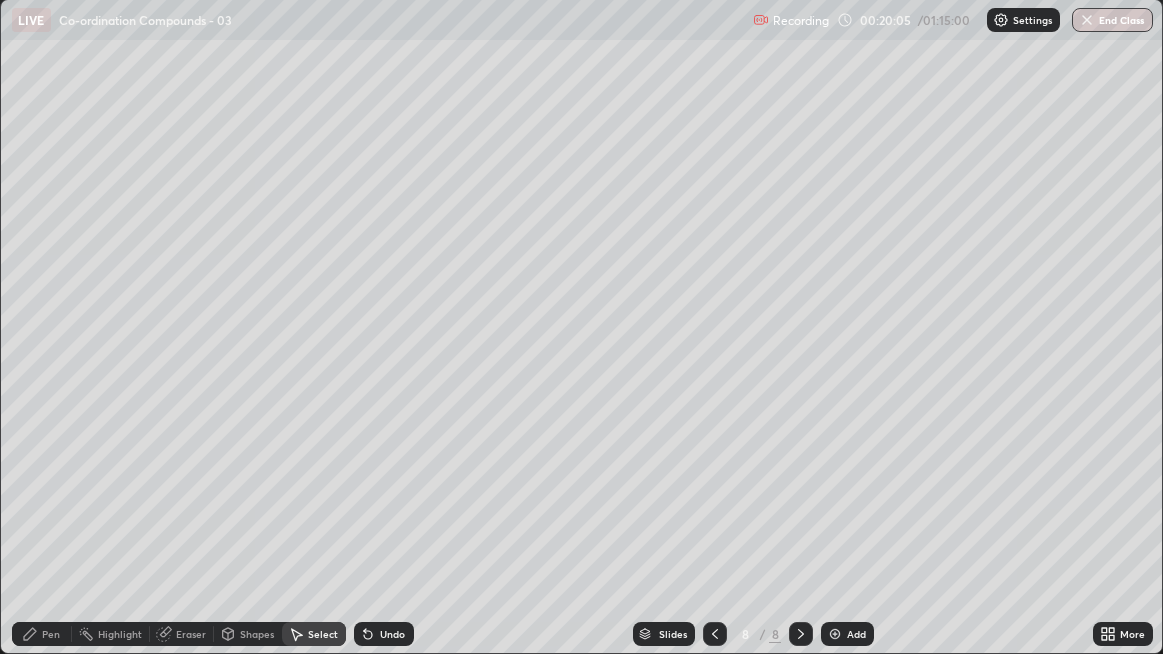 click 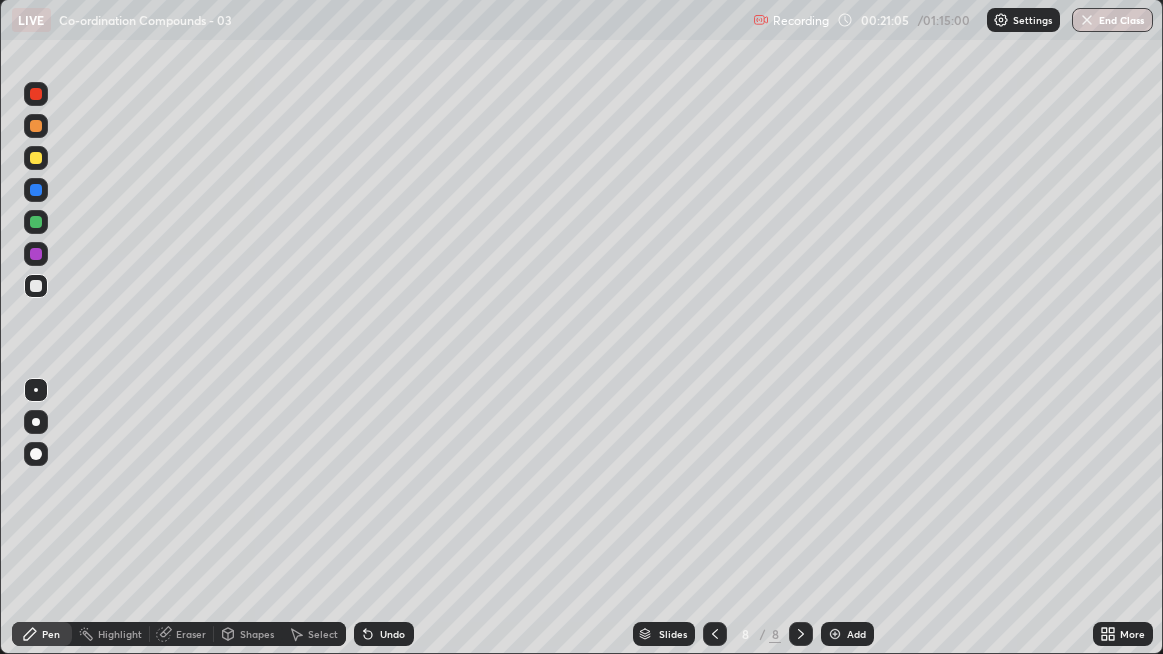 click on "Undo" at bounding box center (384, 634) 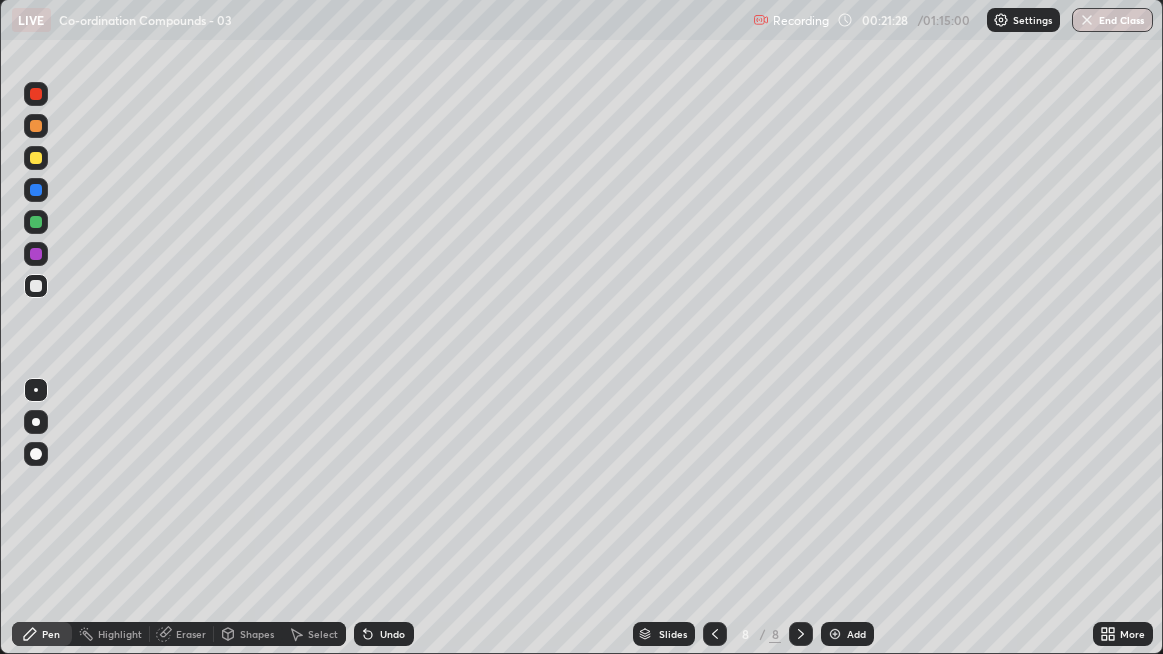 click at bounding box center [36, 158] 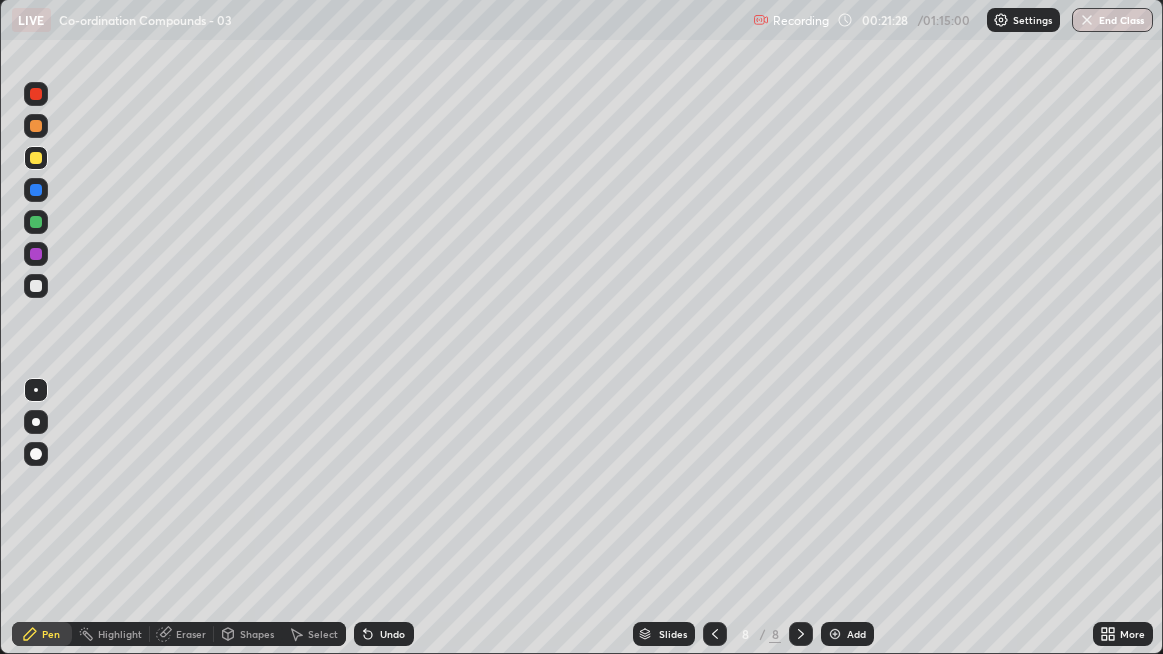 click at bounding box center (36, 454) 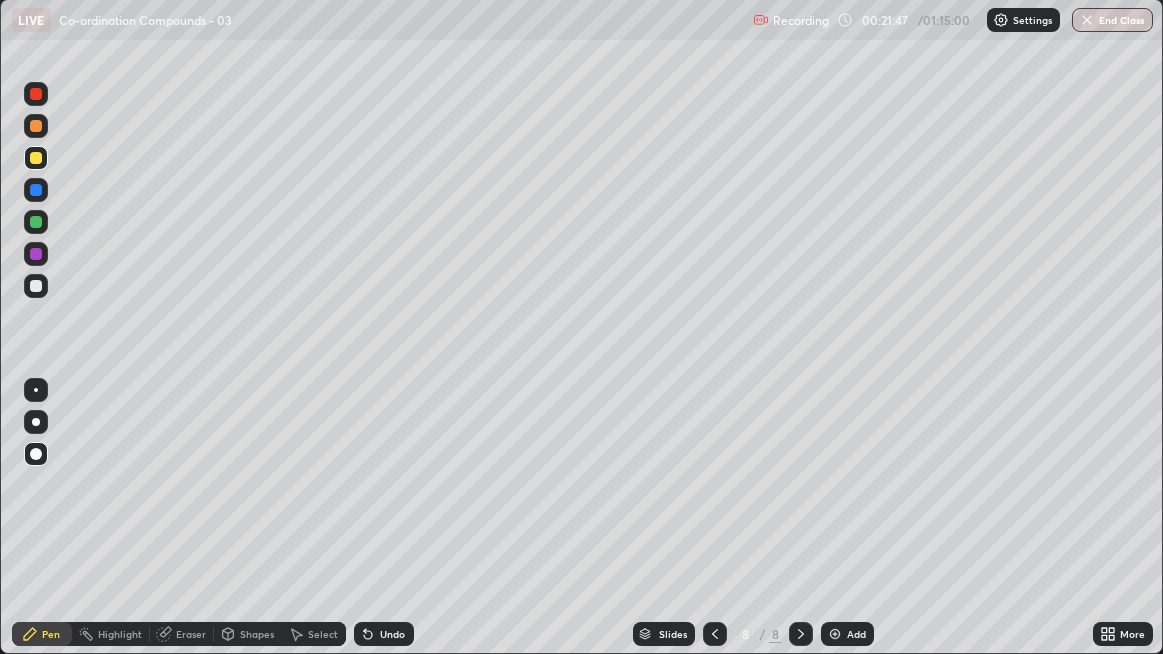 click at bounding box center [36, 286] 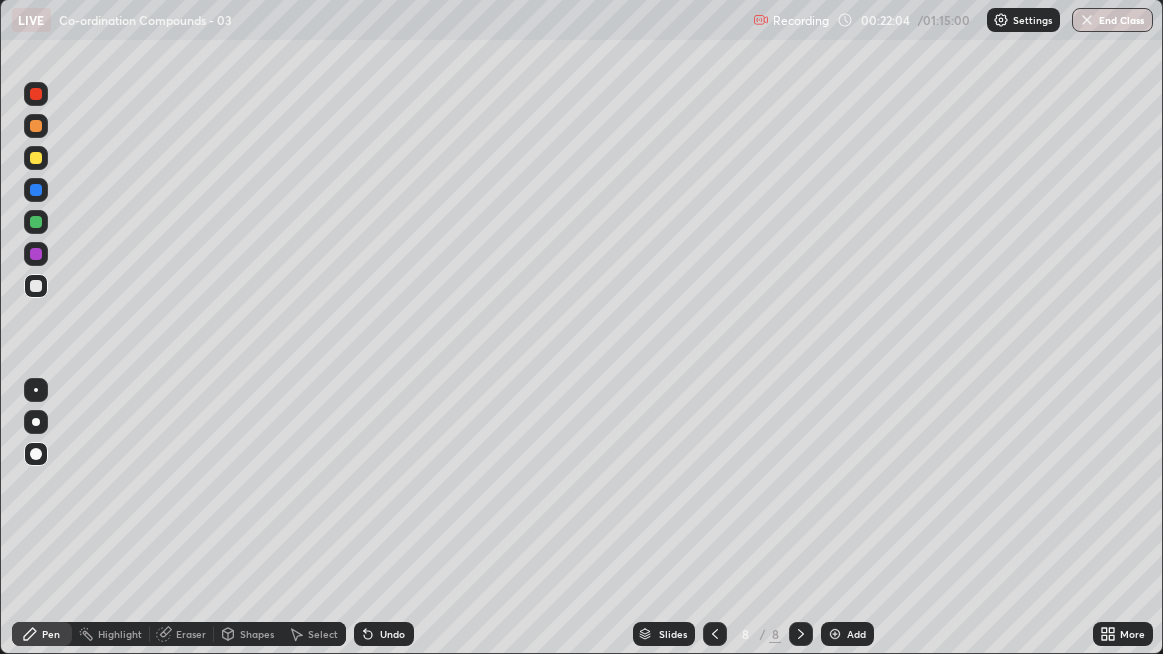 click at bounding box center (36, 390) 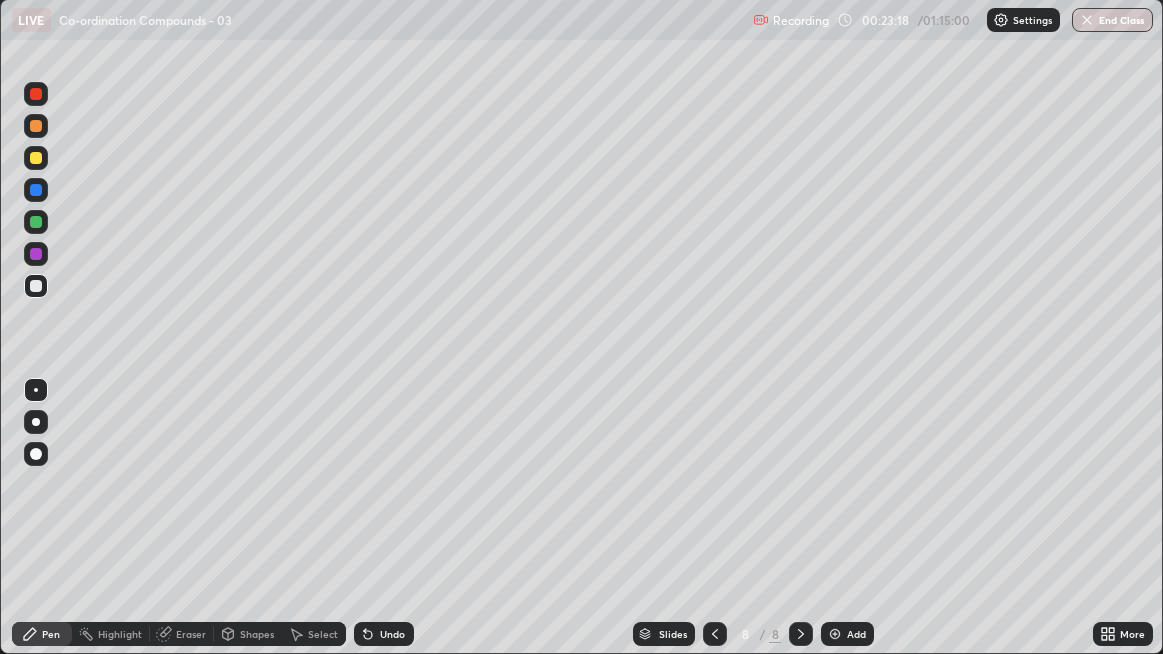 click on "Add" at bounding box center [847, 634] 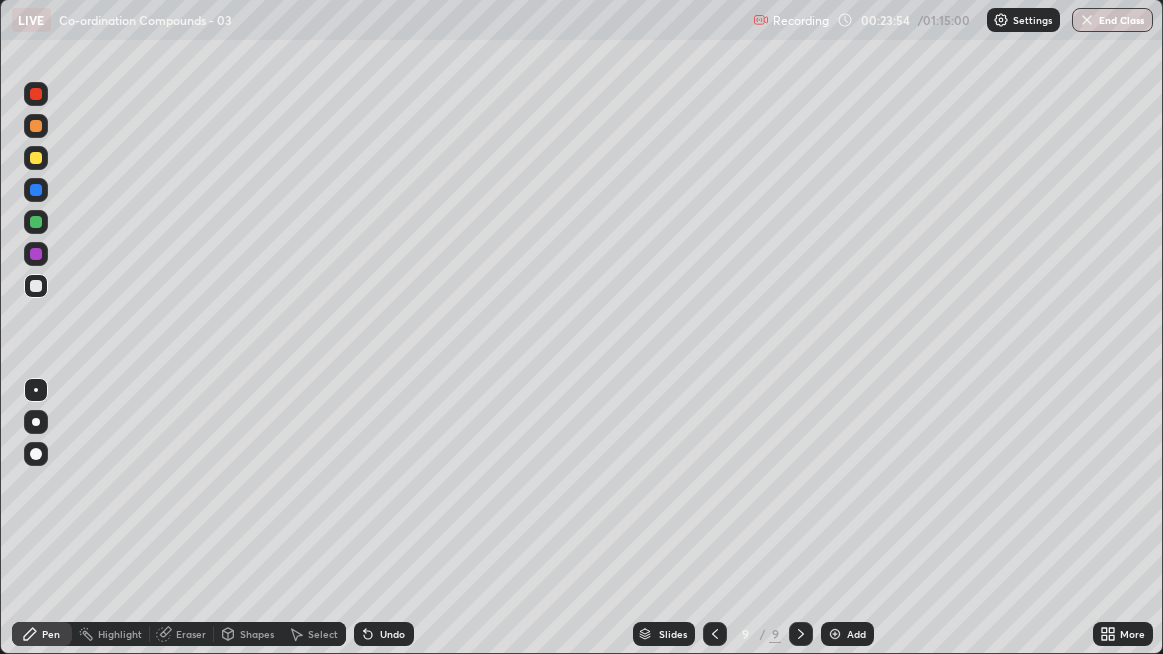 click at bounding box center [36, 158] 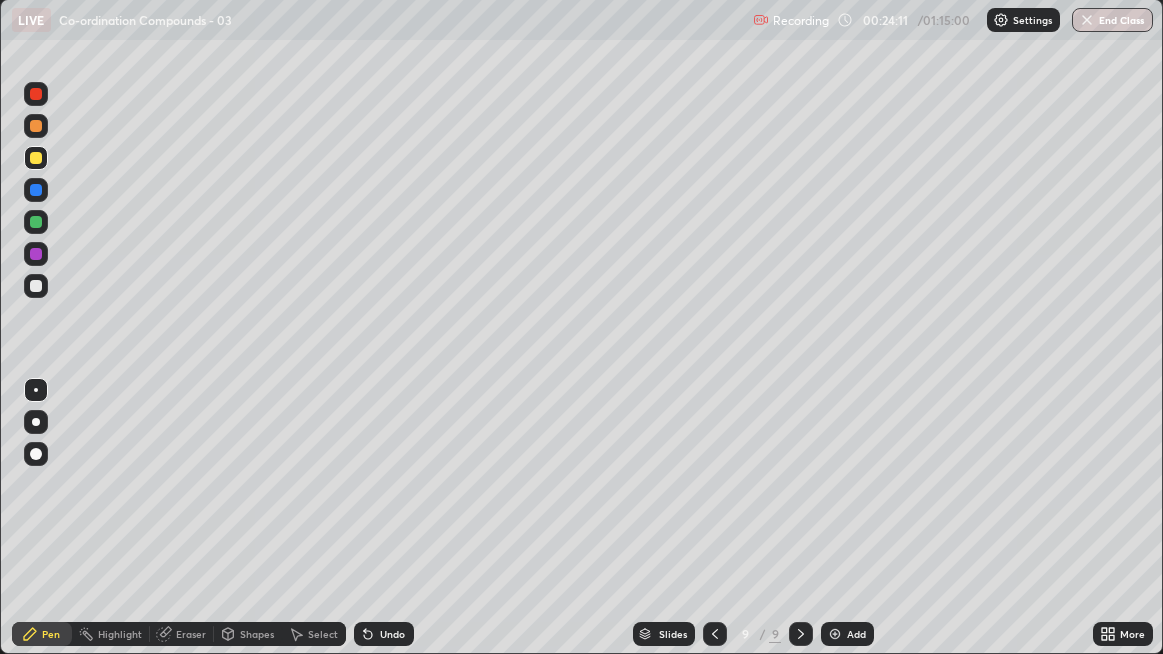 click at bounding box center [36, 286] 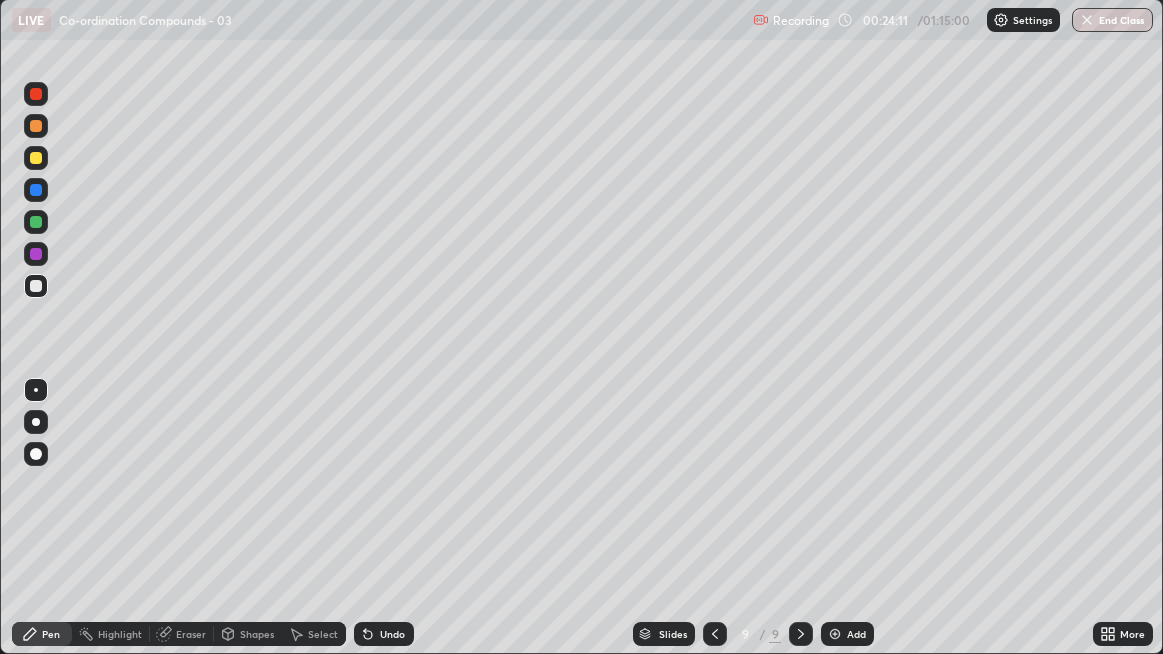 click at bounding box center (36, 454) 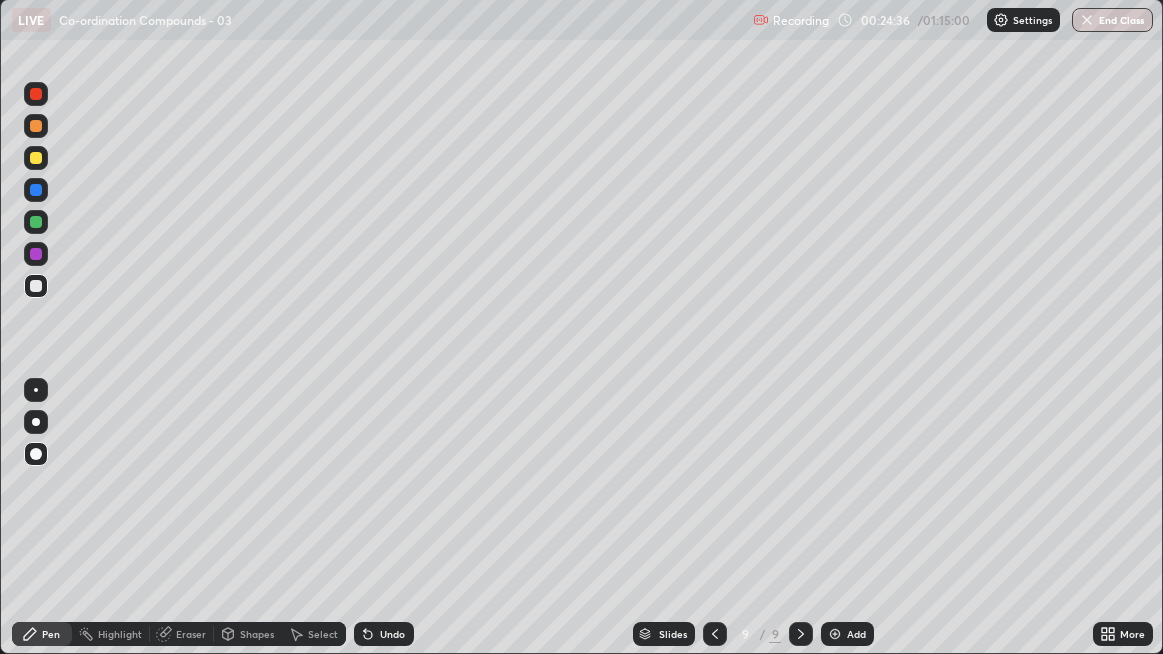 click at bounding box center [36, 390] 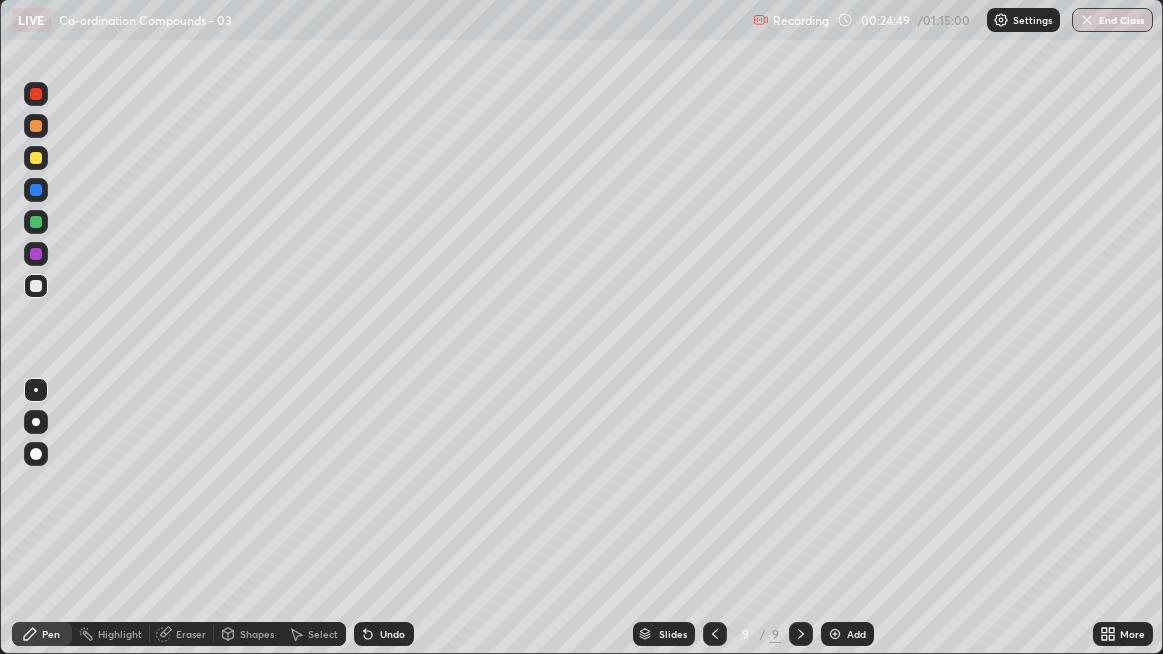 click on "Undo" at bounding box center [384, 634] 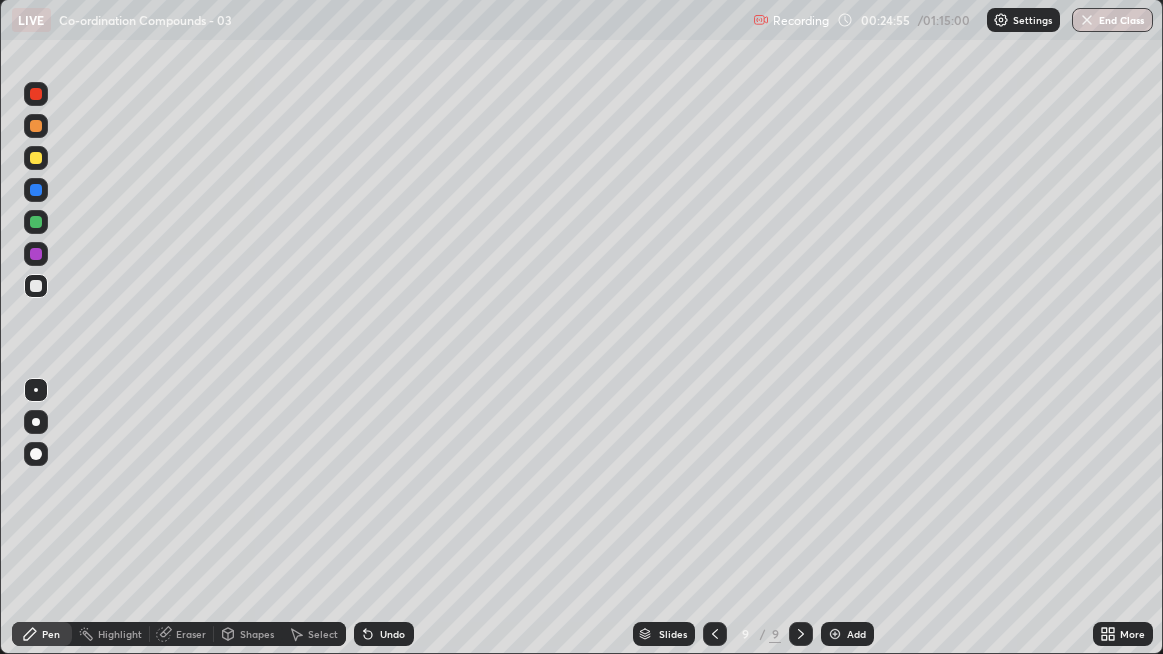 click at bounding box center [36, 190] 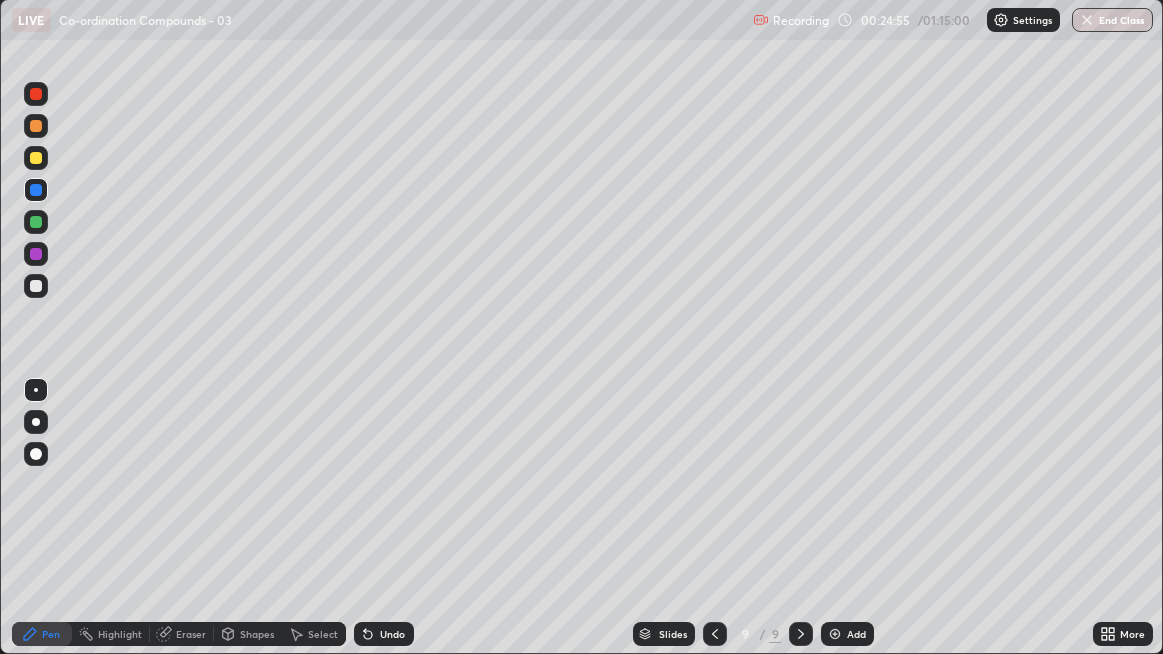 click at bounding box center [36, 158] 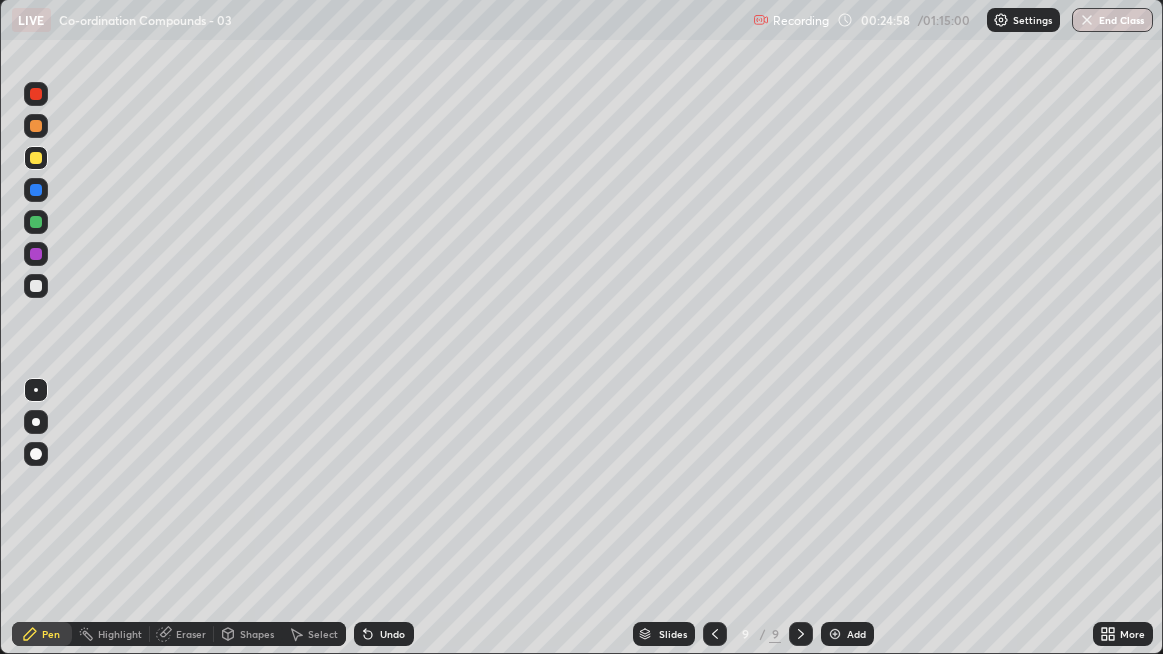 click on "Undo" at bounding box center [384, 634] 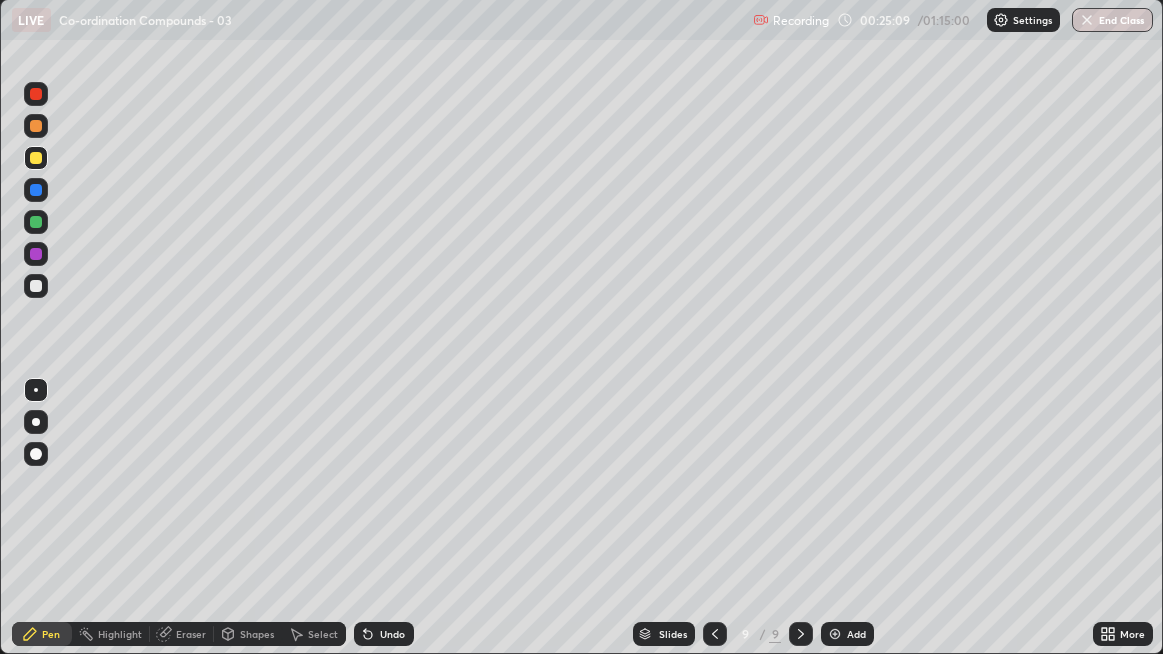 click at bounding box center (36, 286) 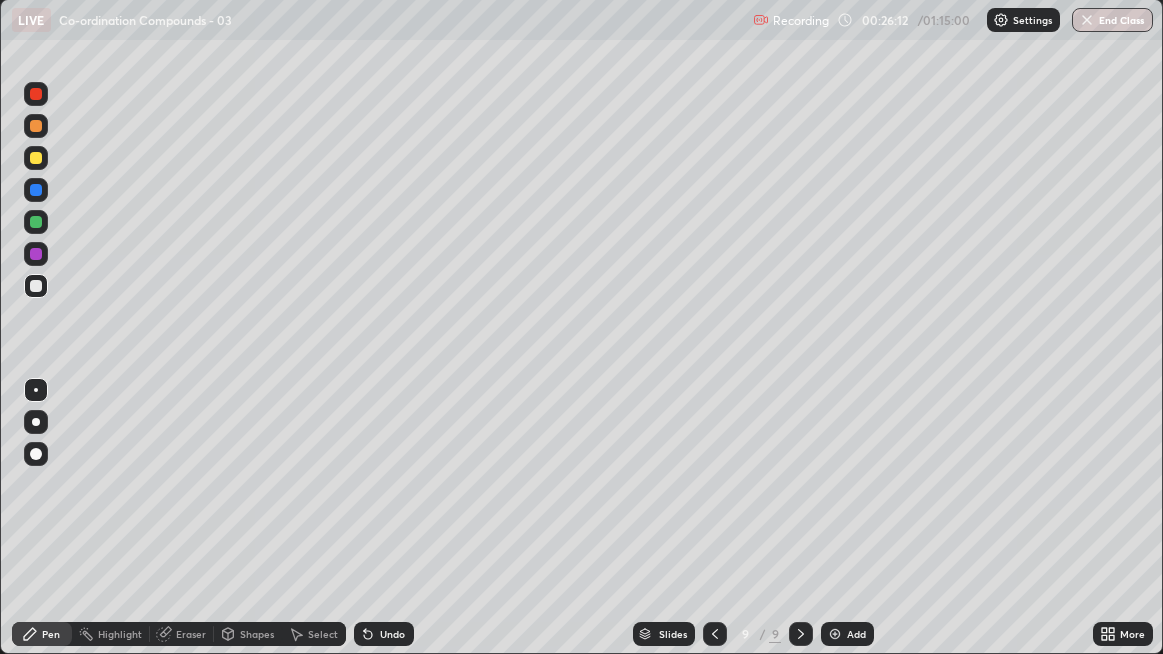 click at bounding box center [36, 158] 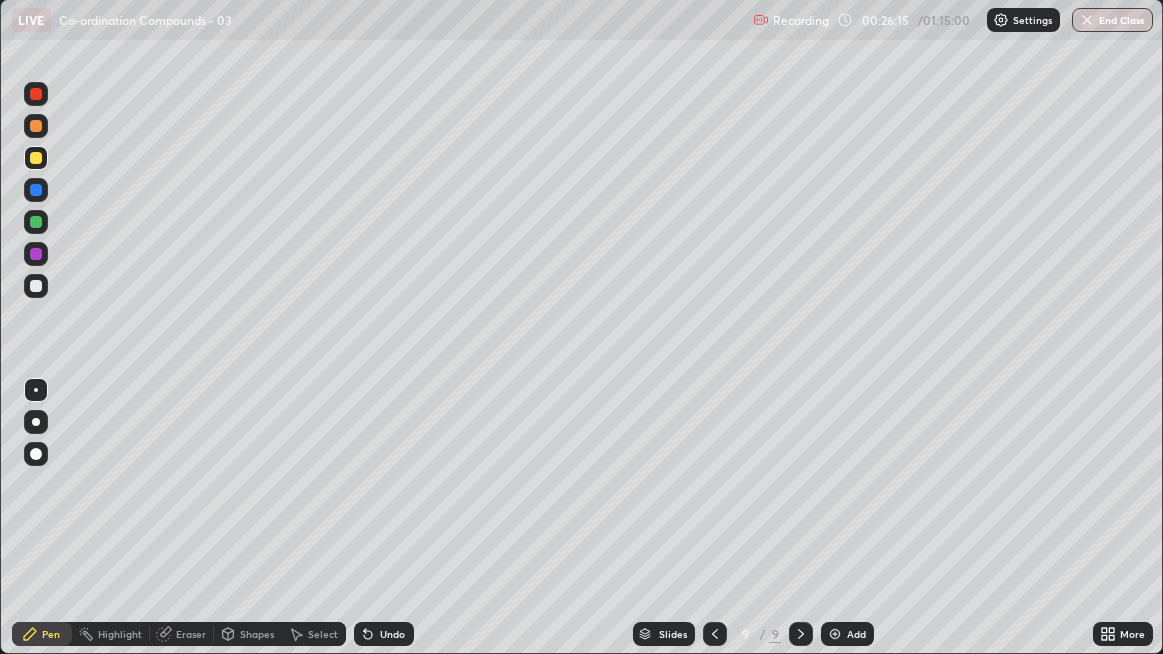 click at bounding box center [36, 286] 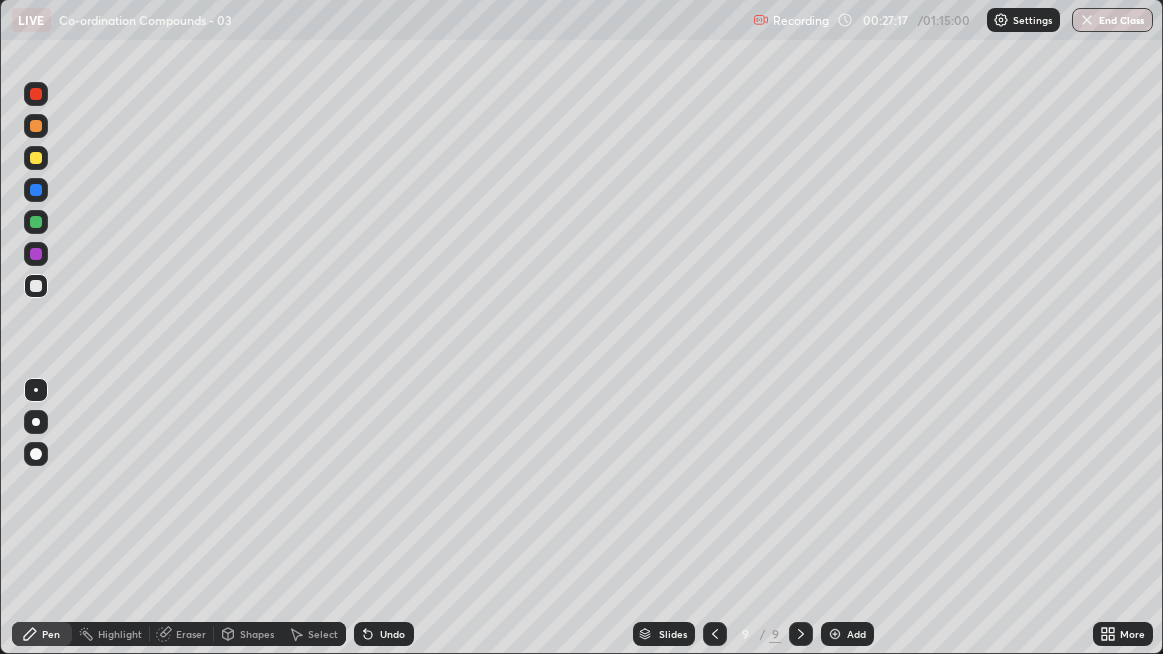 click at bounding box center (36, 158) 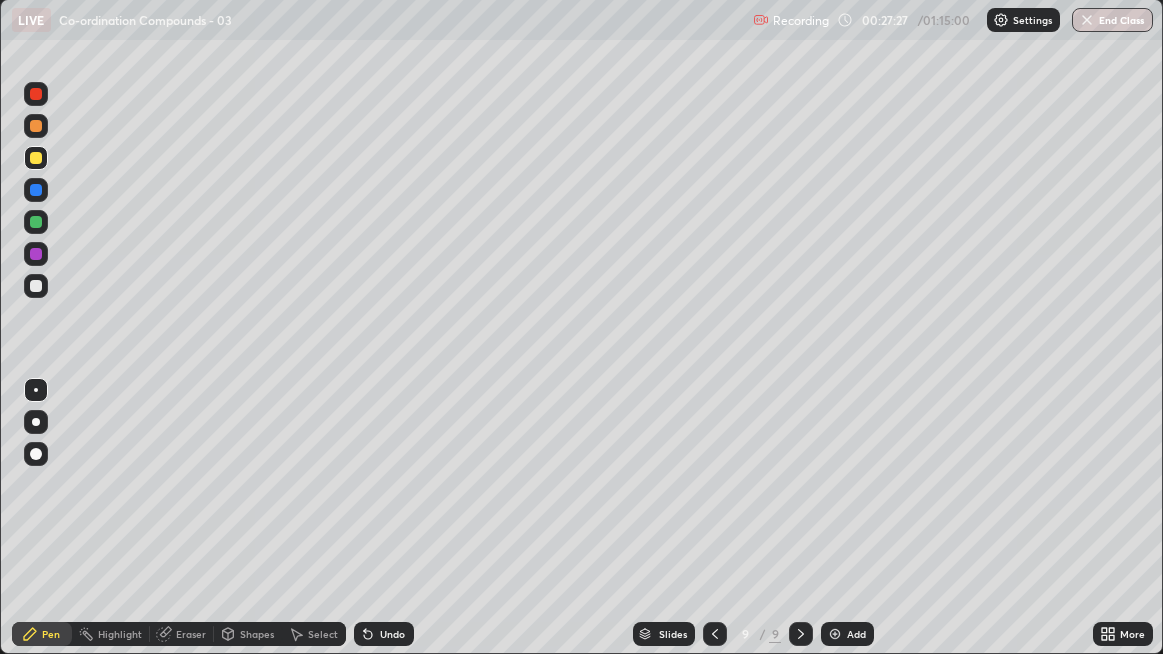 click on "Highlight" at bounding box center [120, 634] 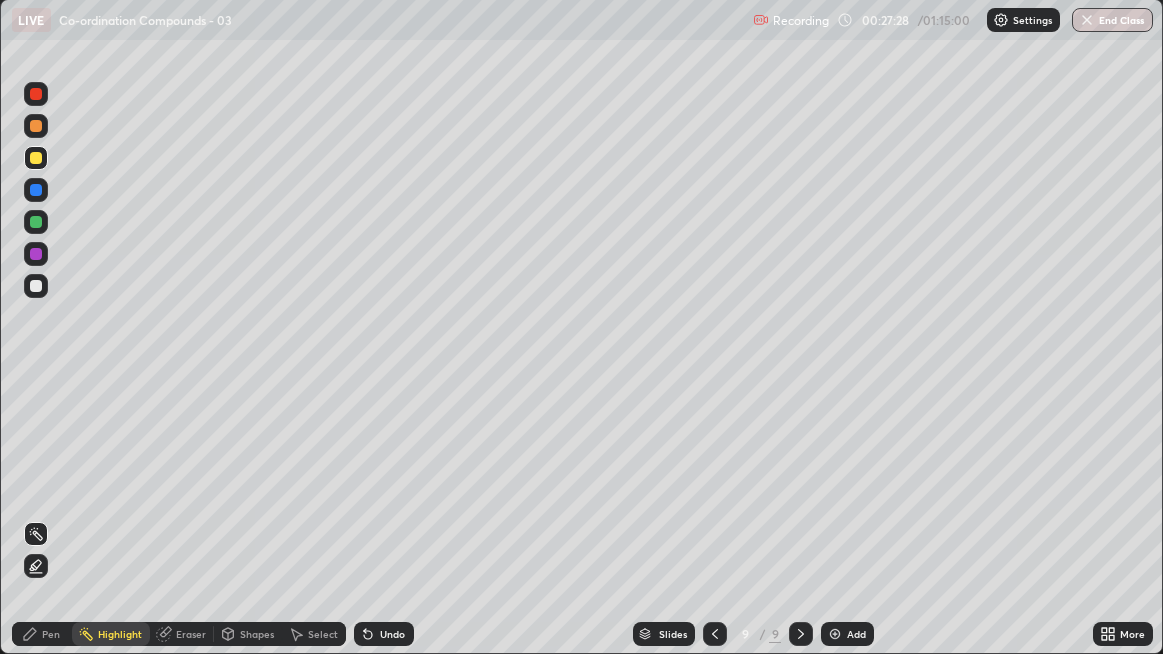 click at bounding box center (36, 566) 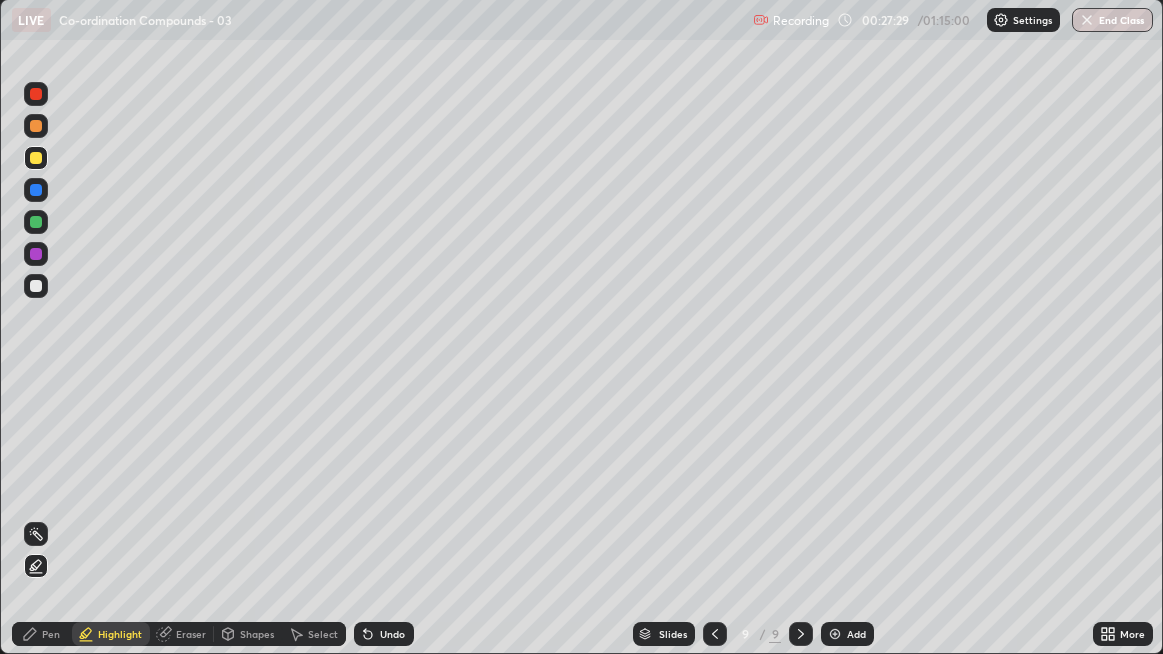 click at bounding box center [36, 222] 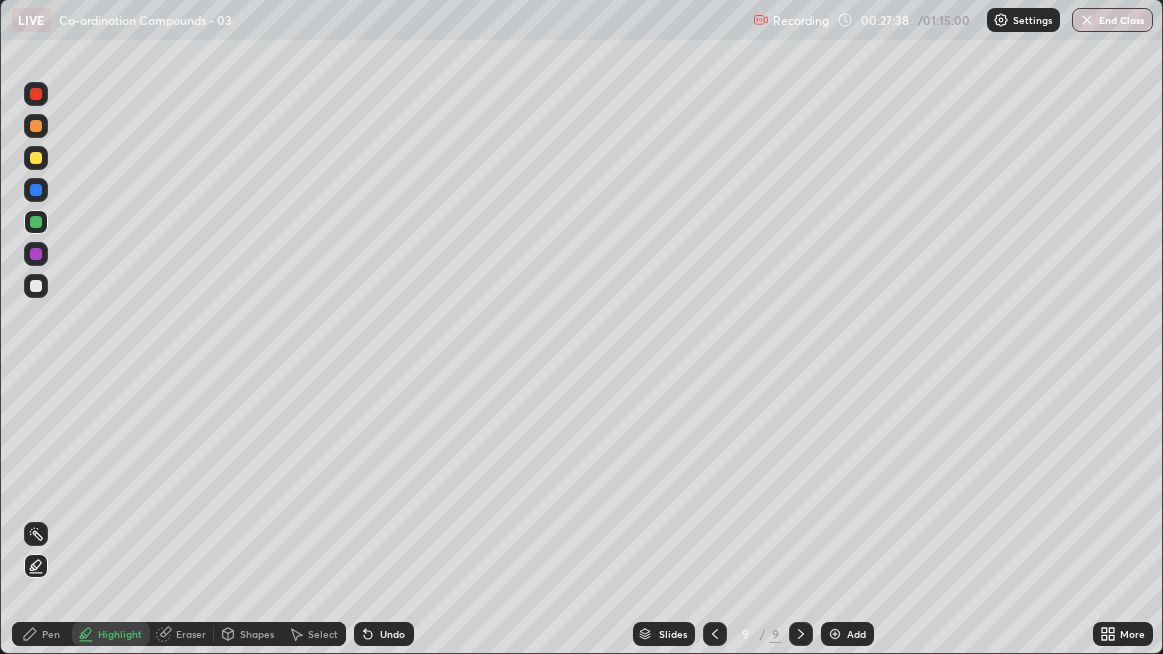 click 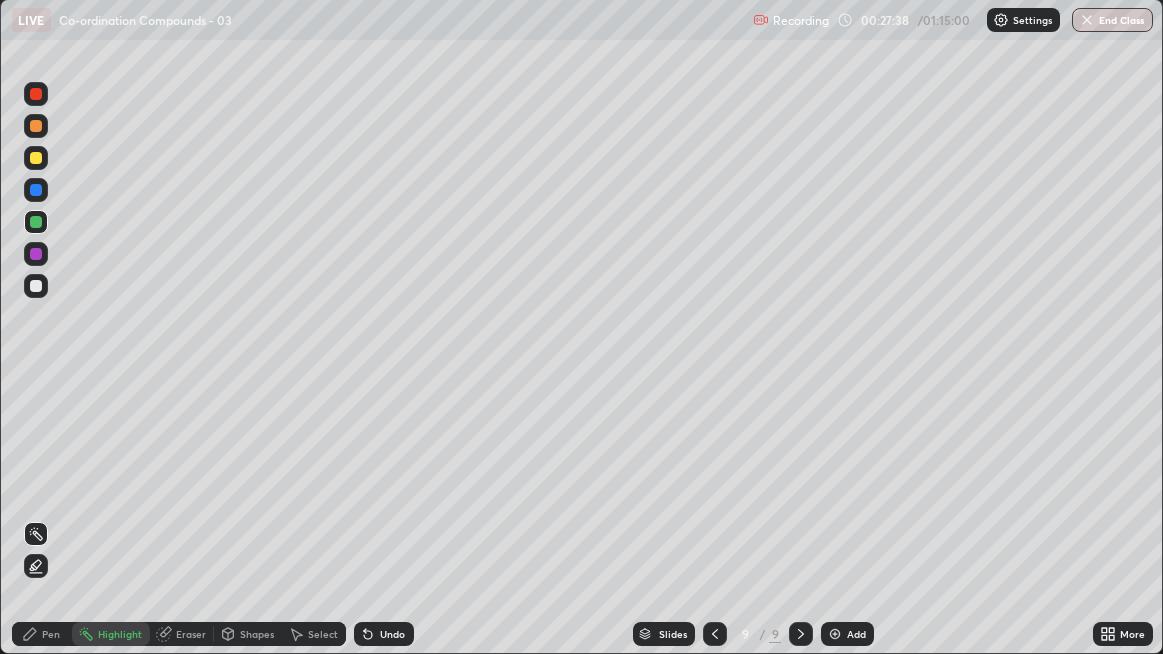 click 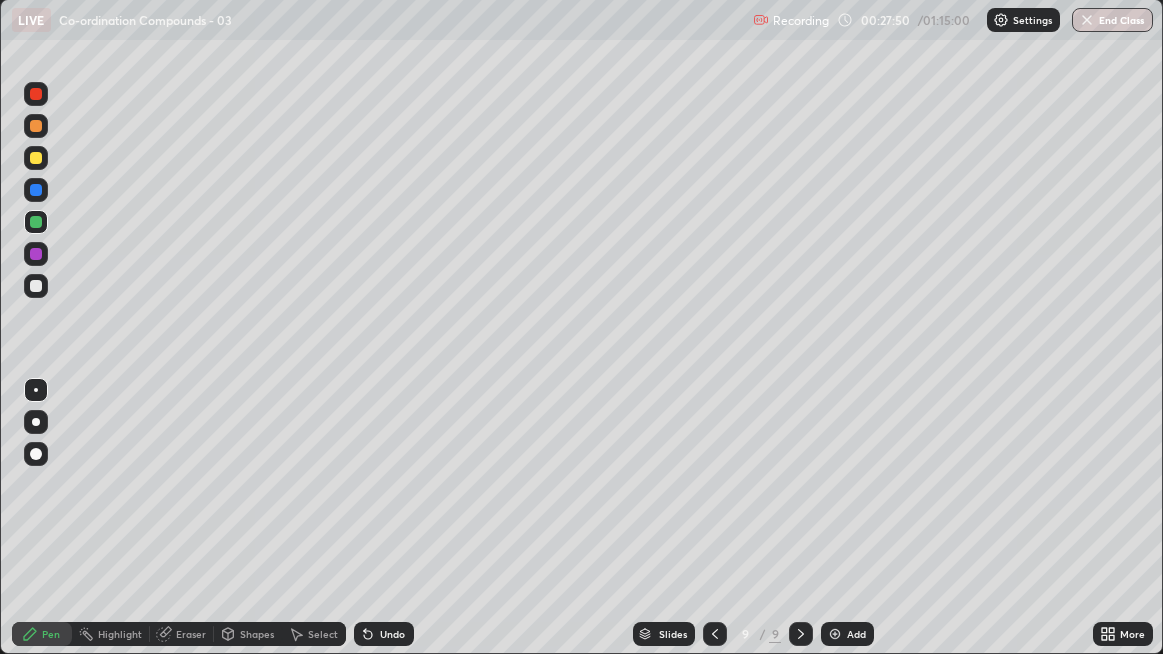 click at bounding box center [36, 286] 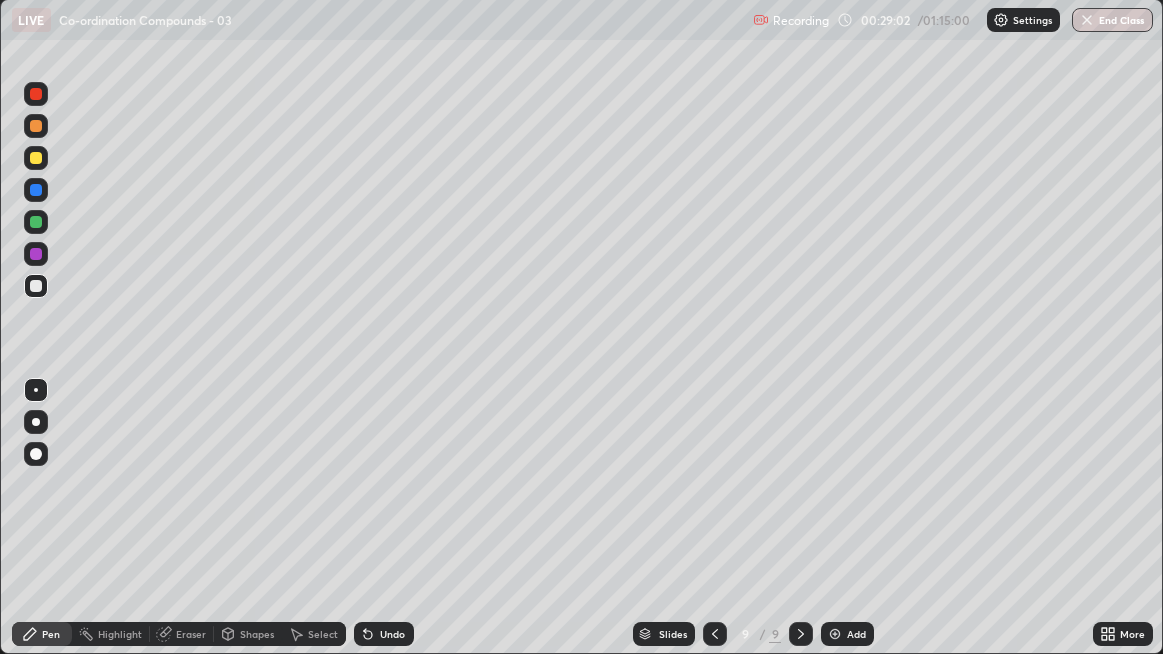 click on "Add" at bounding box center [847, 634] 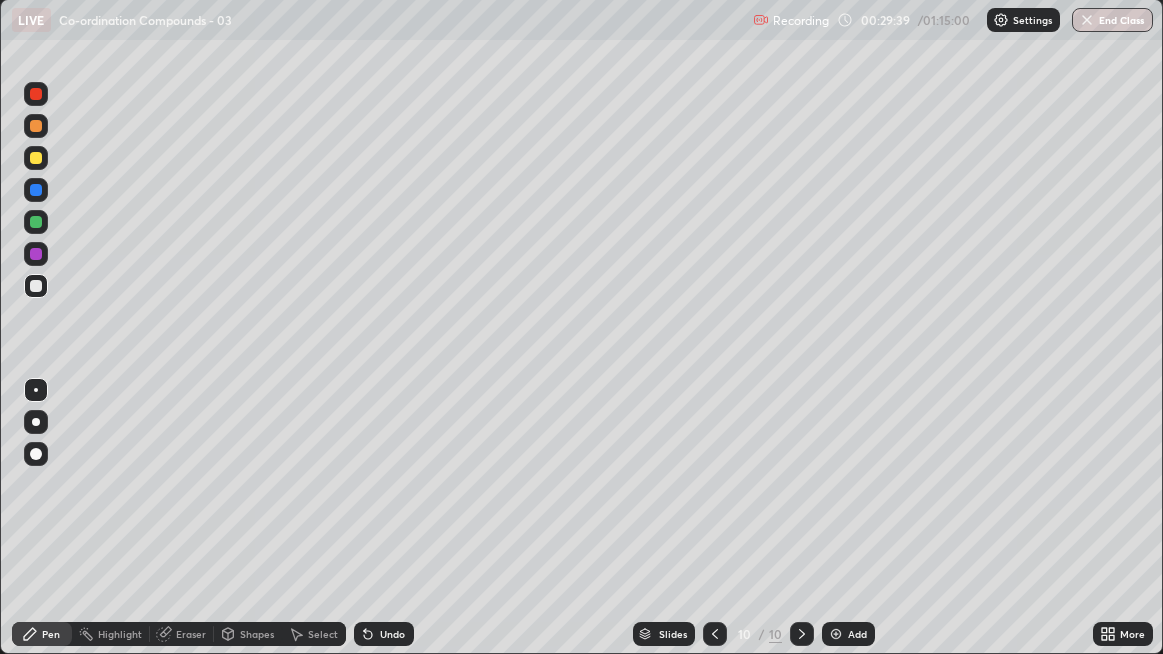 click on "Undo" at bounding box center (384, 634) 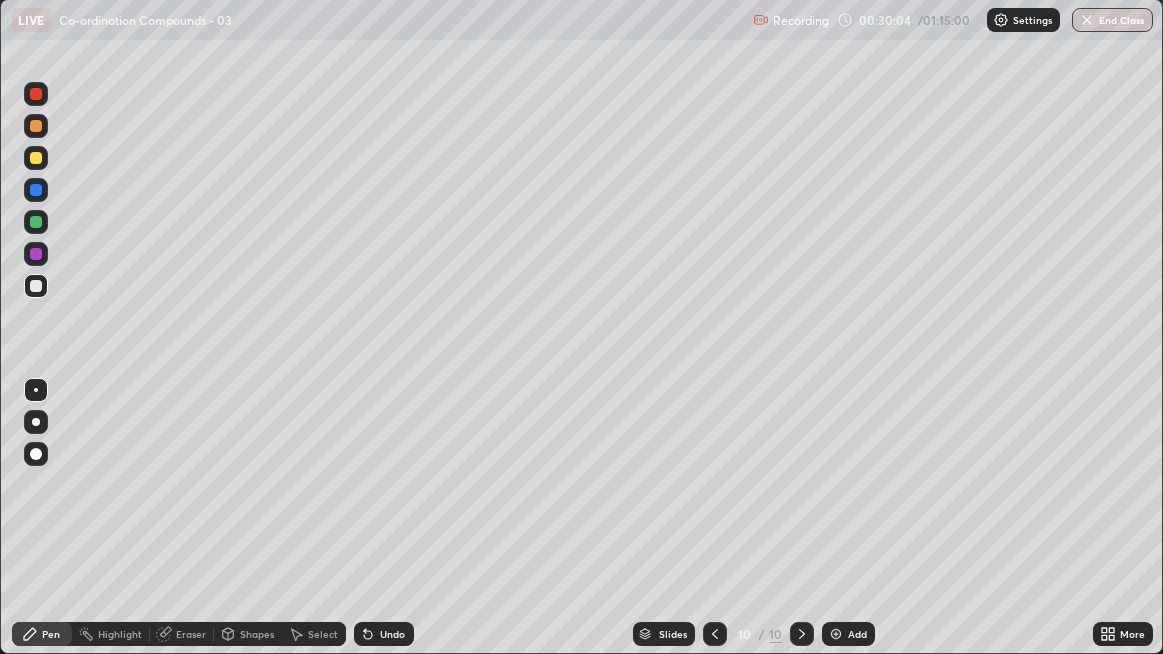 click 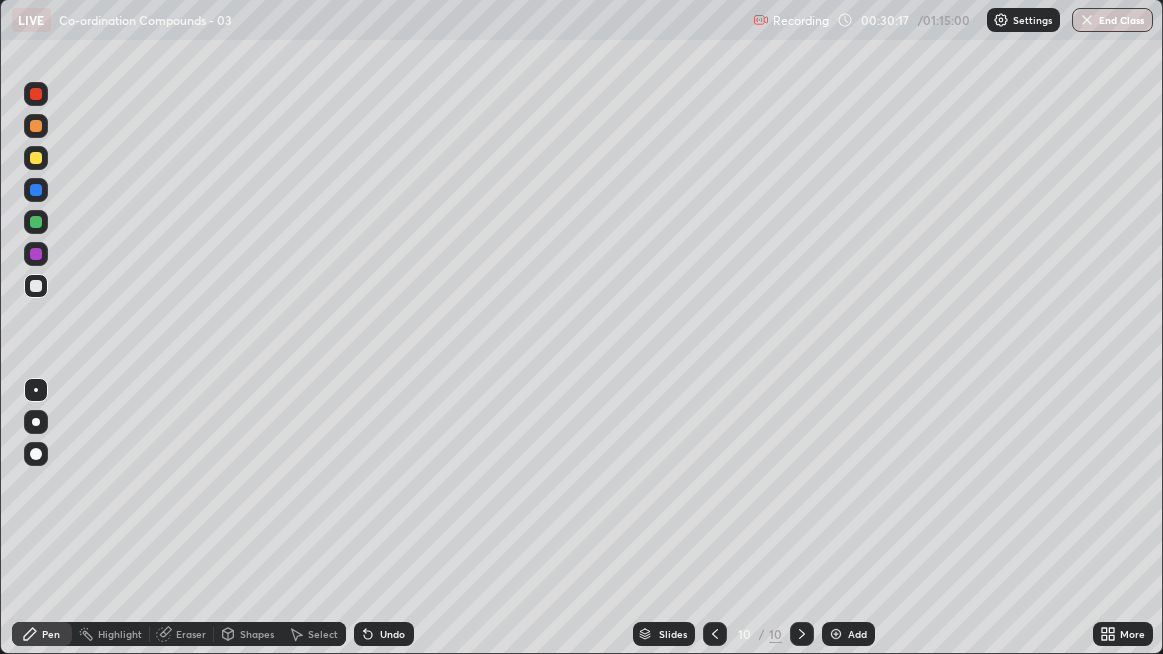 click 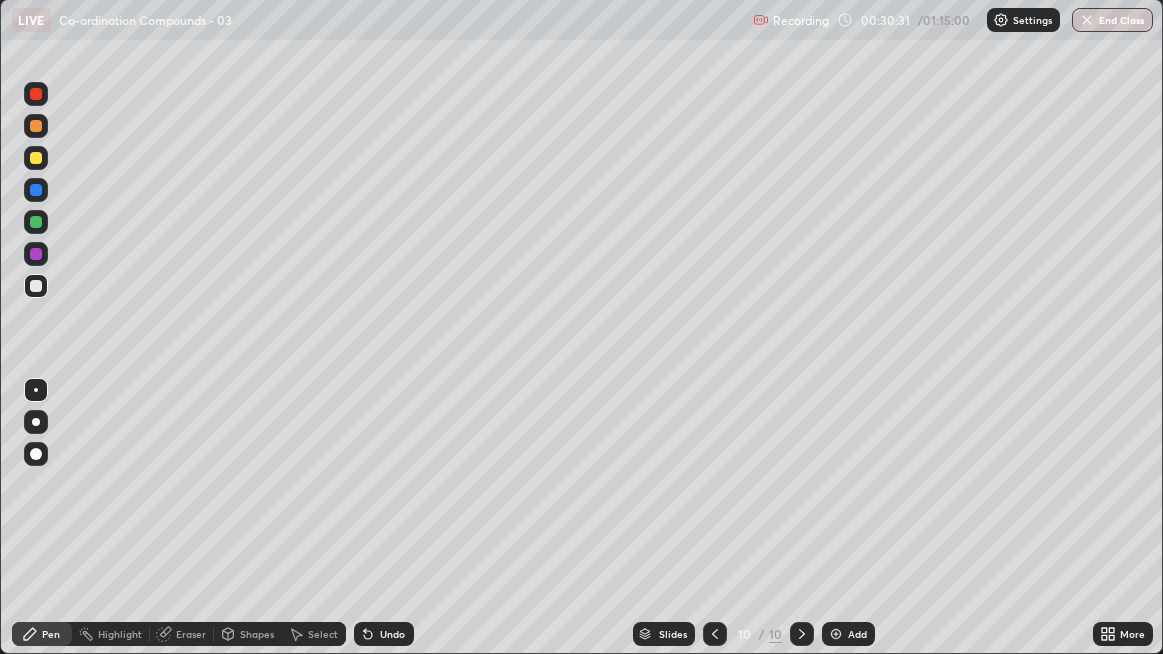 click at bounding box center [36, 158] 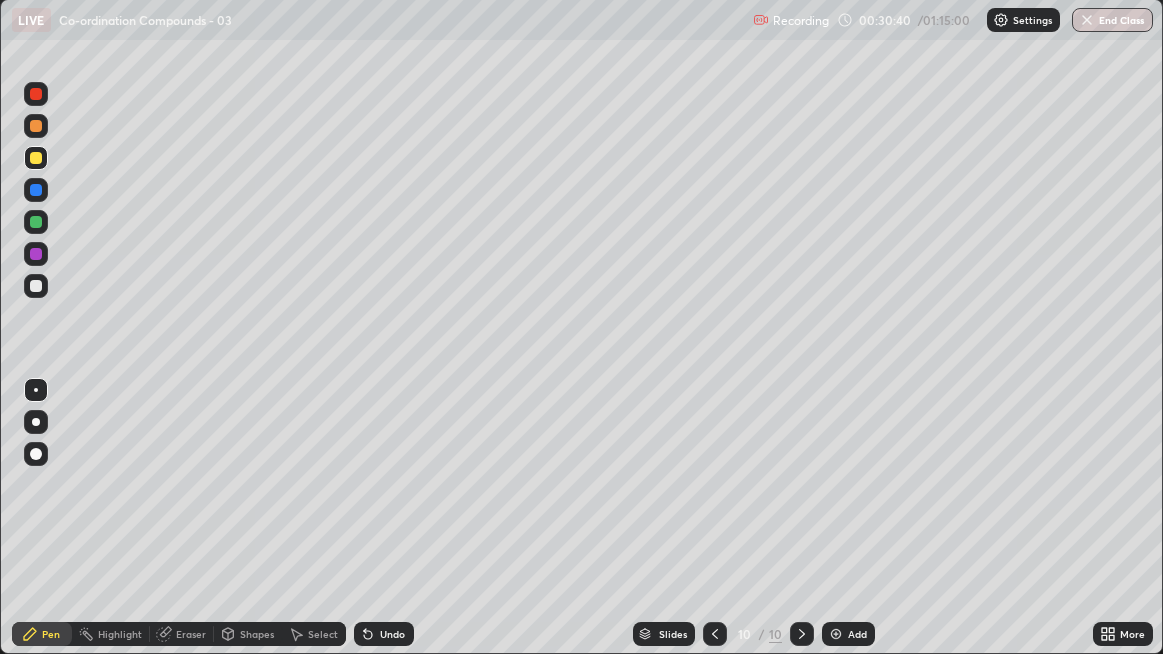 click on "Undo" at bounding box center (392, 634) 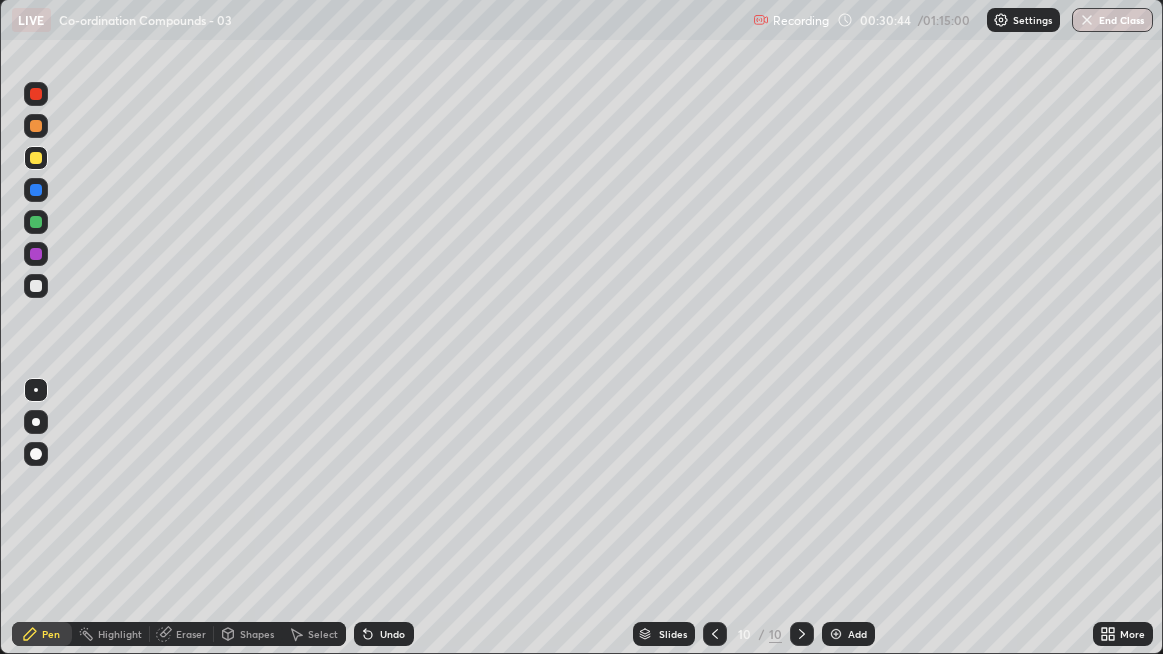 click on "Undo" at bounding box center (384, 634) 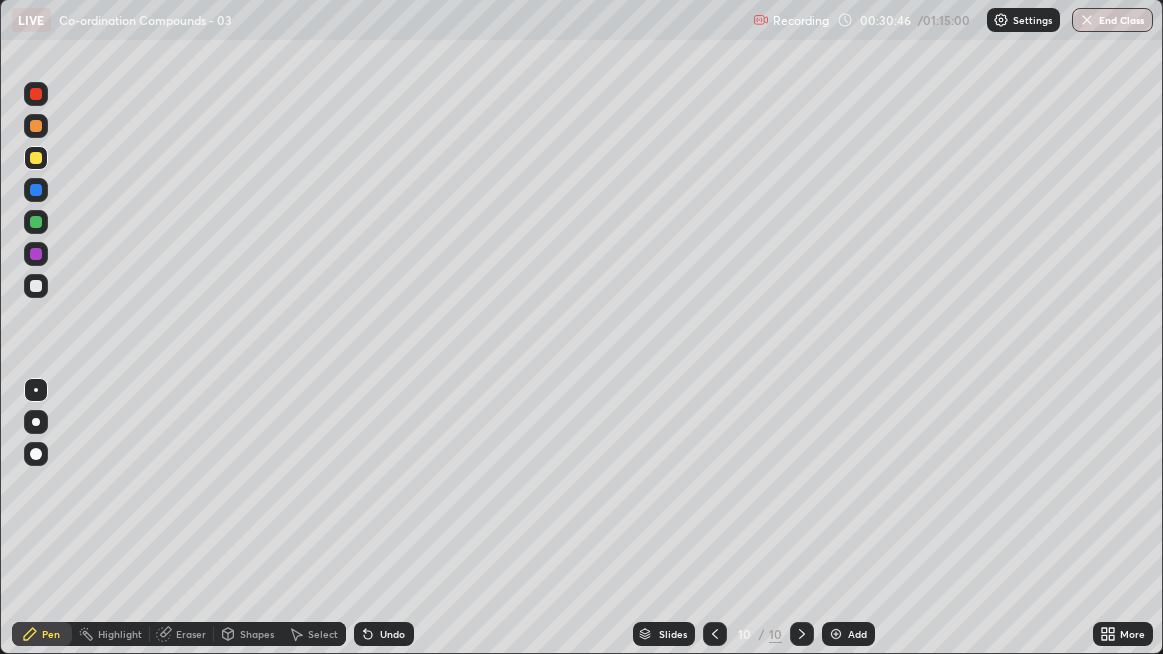 click at bounding box center (36, 286) 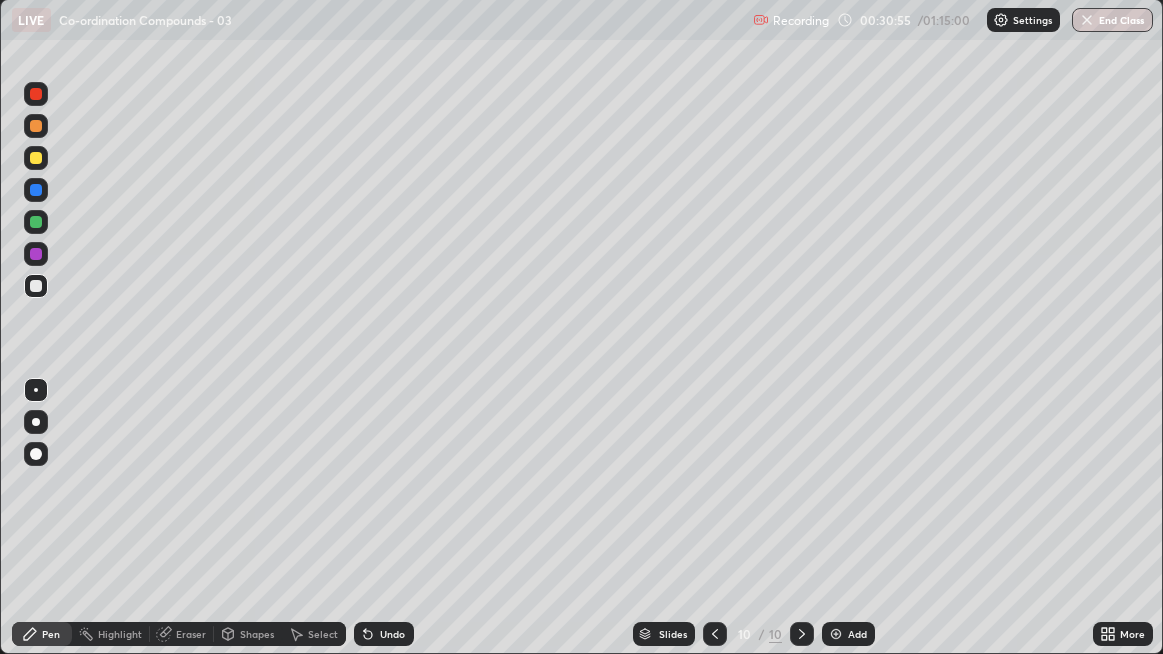 click on "Undo" at bounding box center (384, 634) 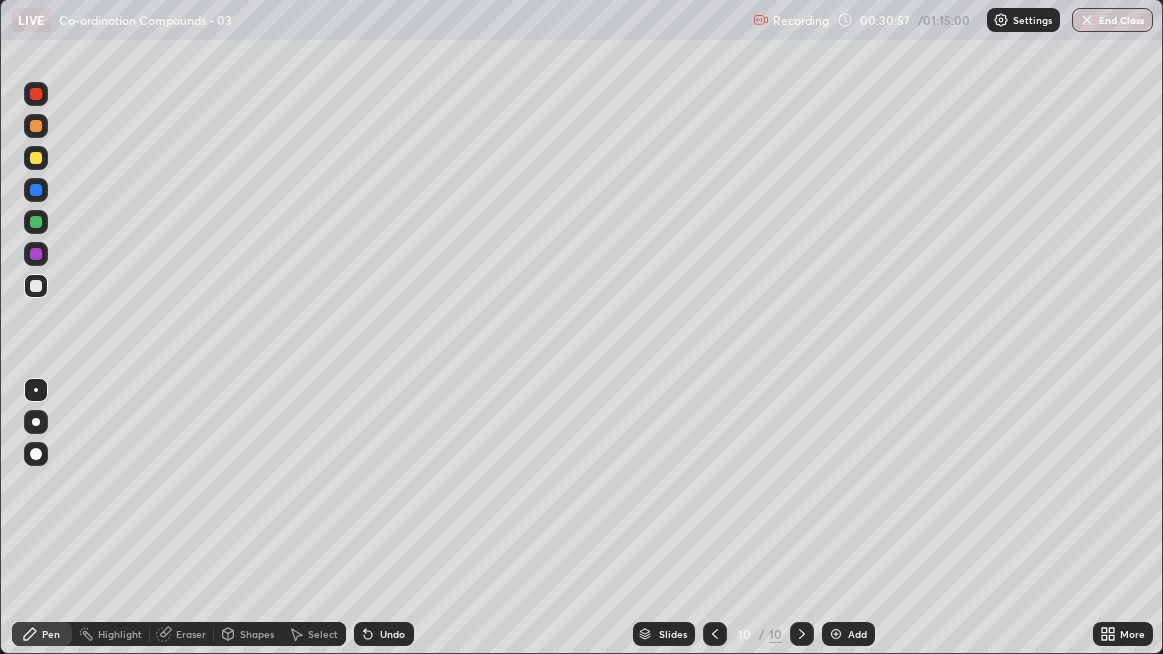 click on "Undo" at bounding box center (384, 634) 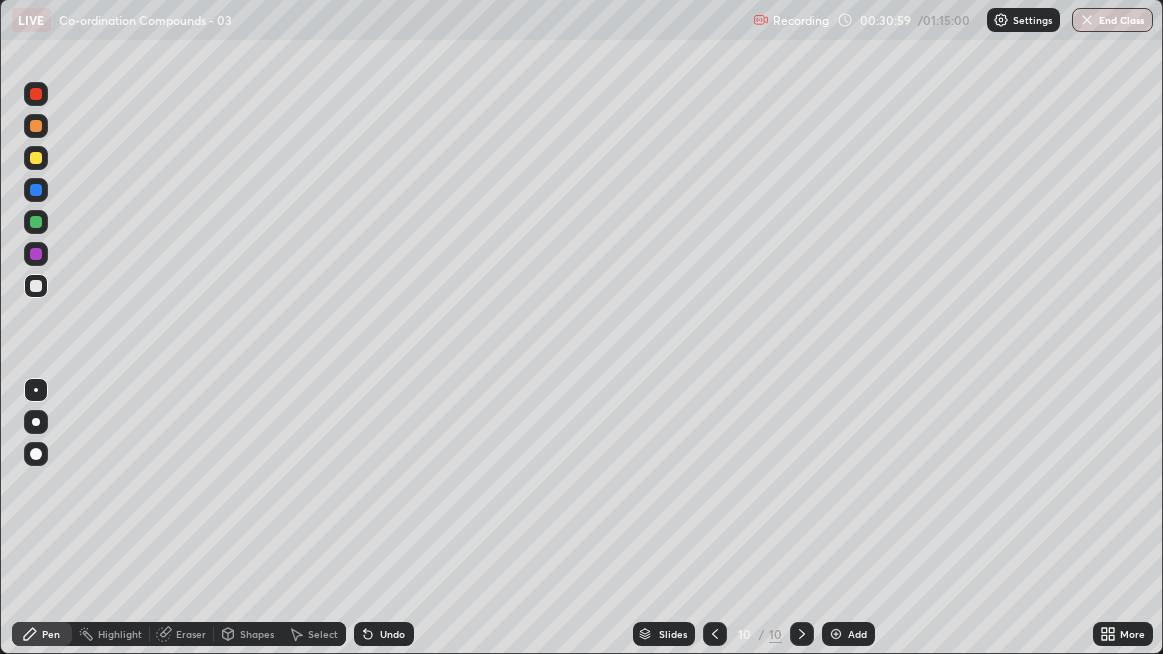 click 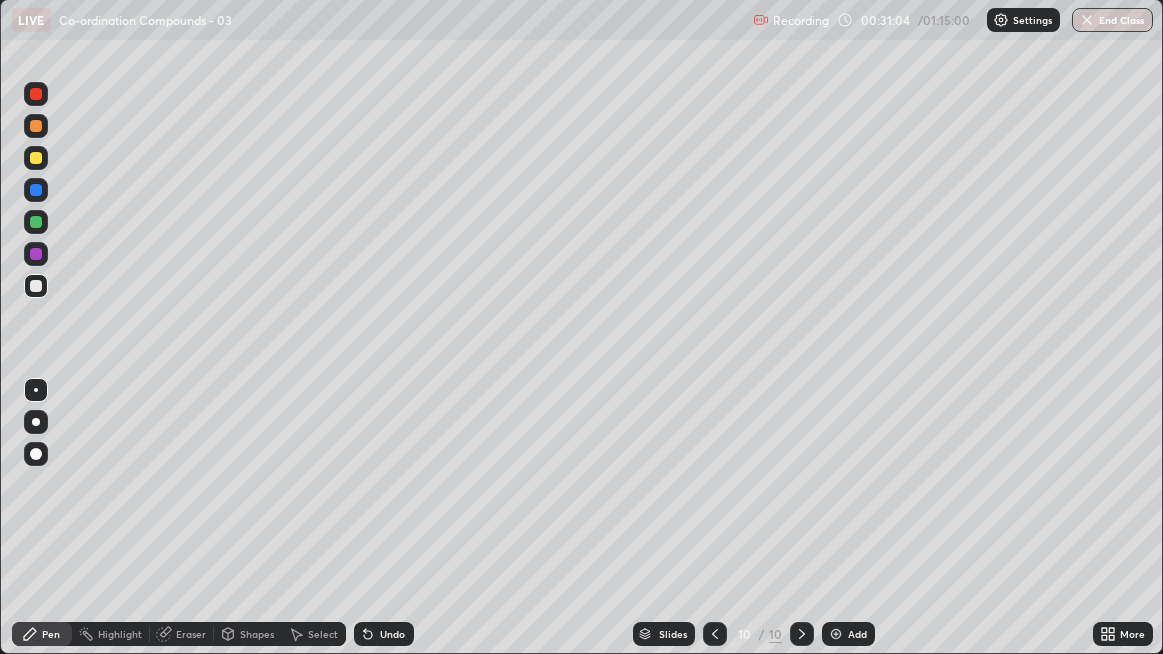 click on "Undo" at bounding box center (384, 634) 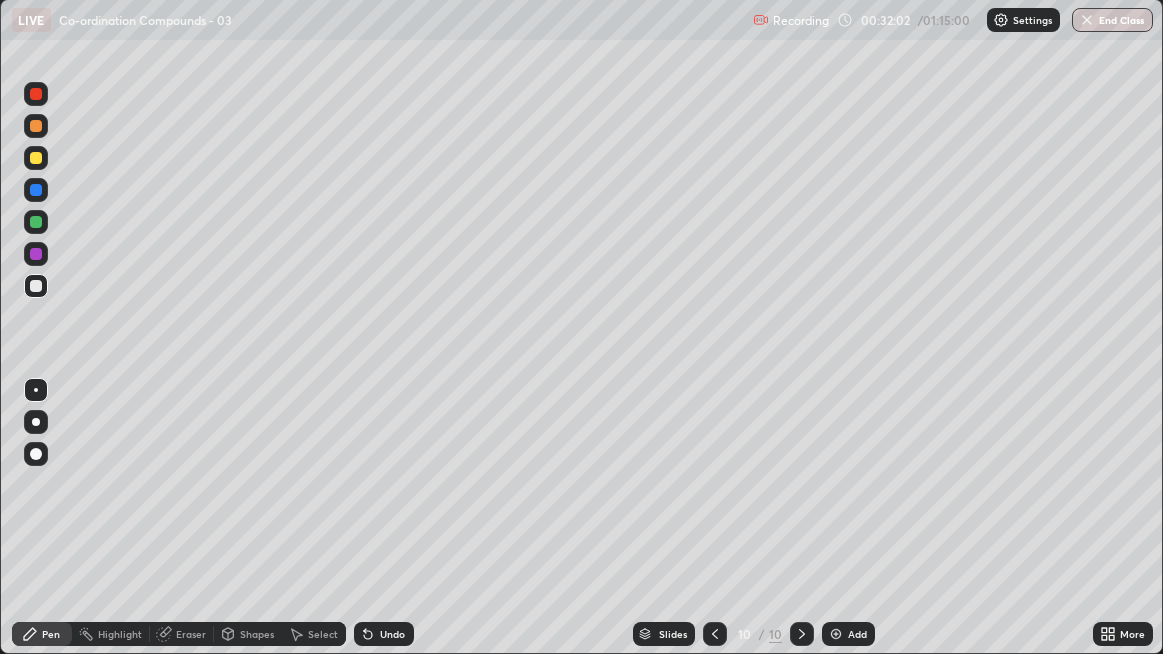 click on "Select" at bounding box center (323, 634) 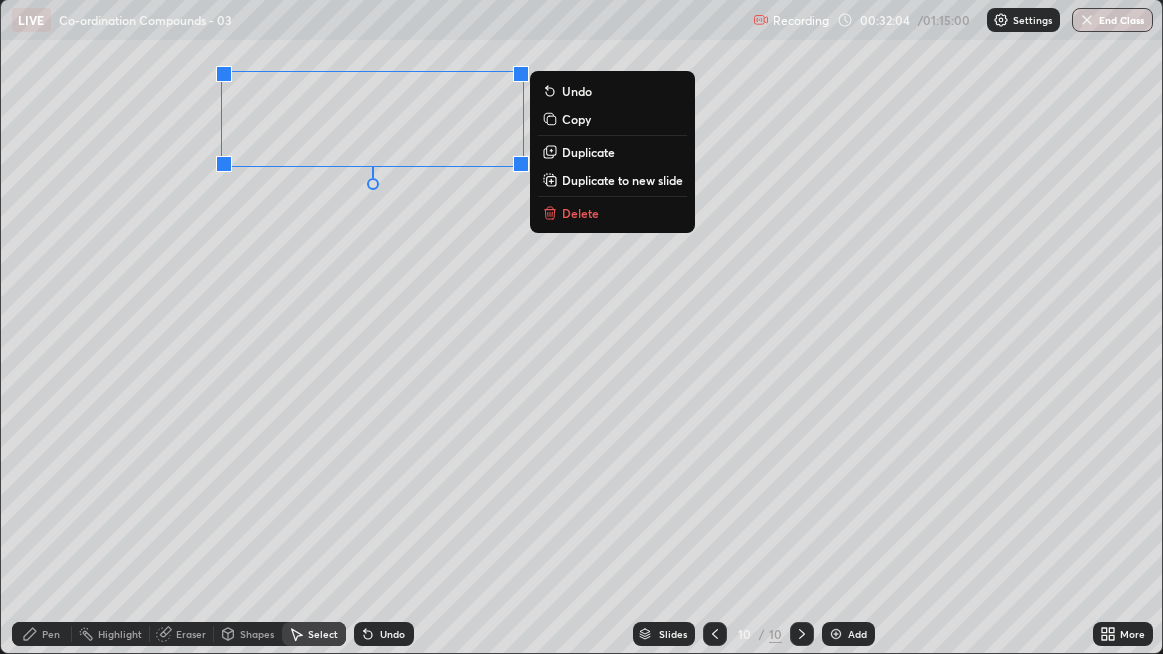 click on "Duplicate" at bounding box center (588, 152) 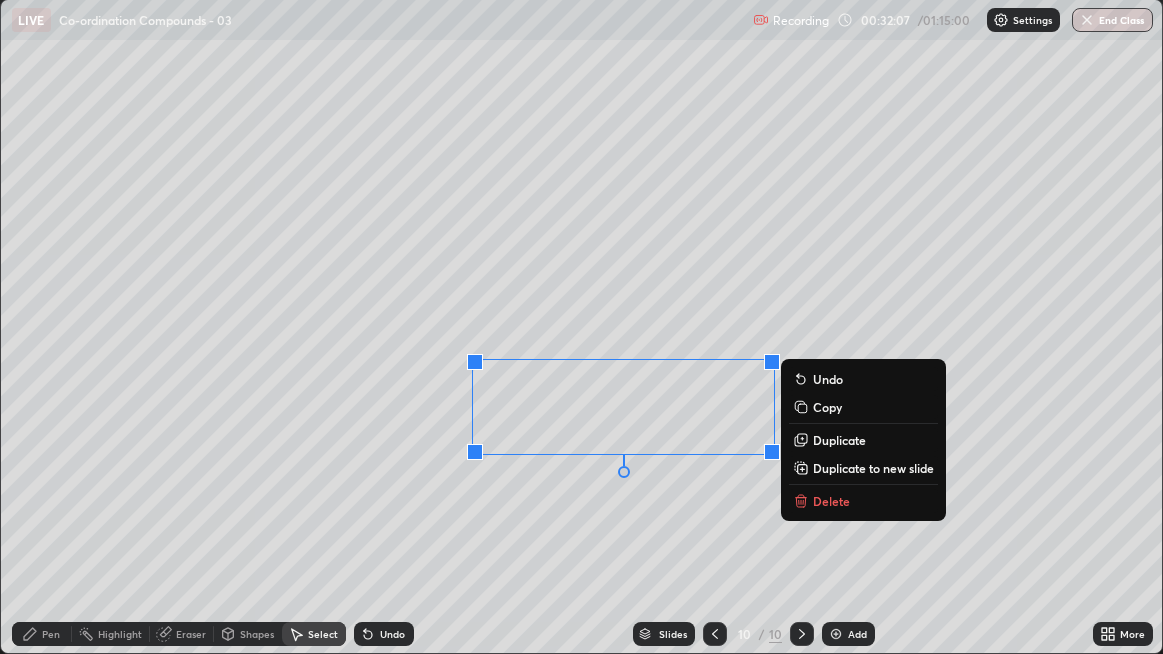 click on "0 ° Undo Copy Duplicate Duplicate to new slide Delete" at bounding box center (582, 326) 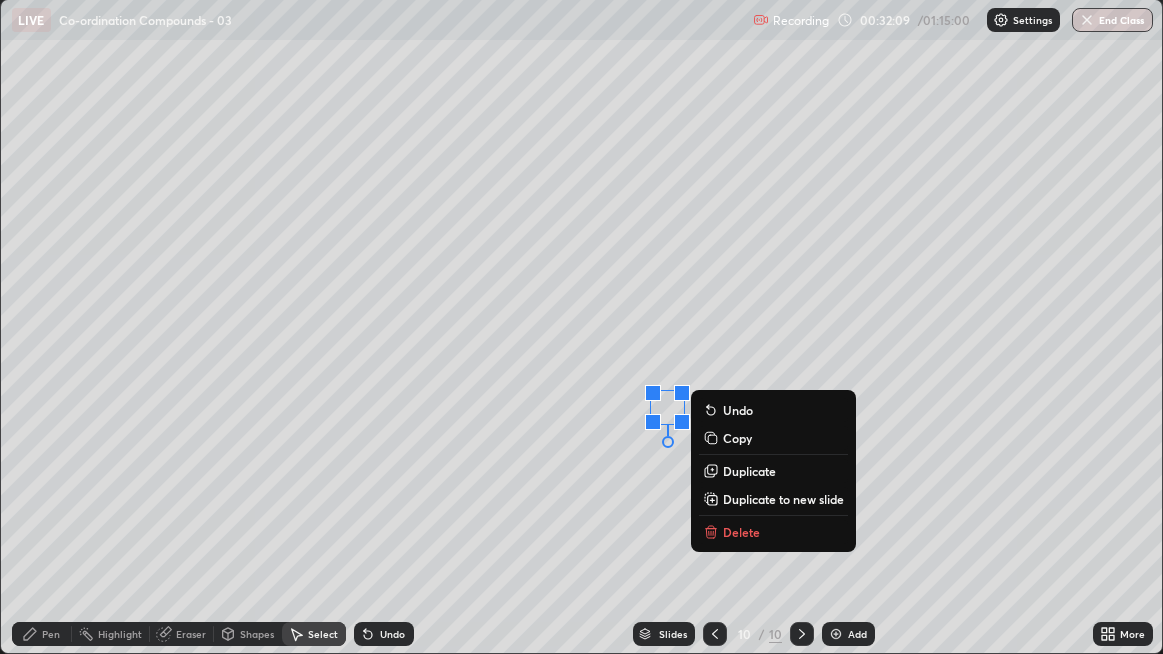 click on "Delete" at bounding box center [741, 532] 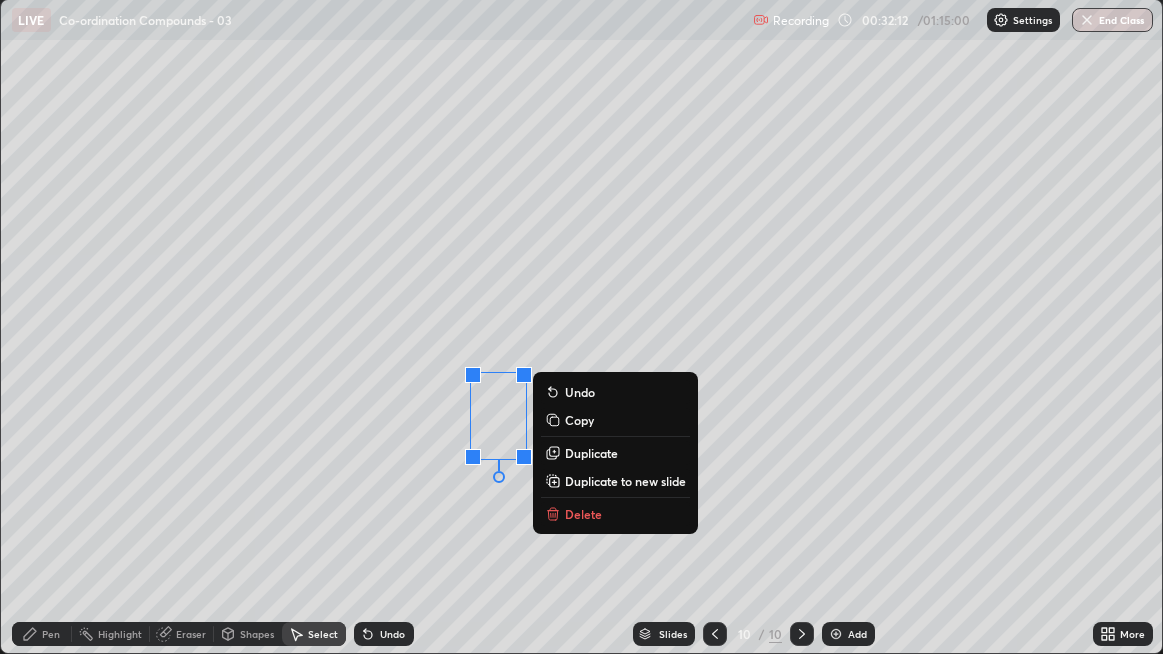 click on "Delete" at bounding box center (583, 514) 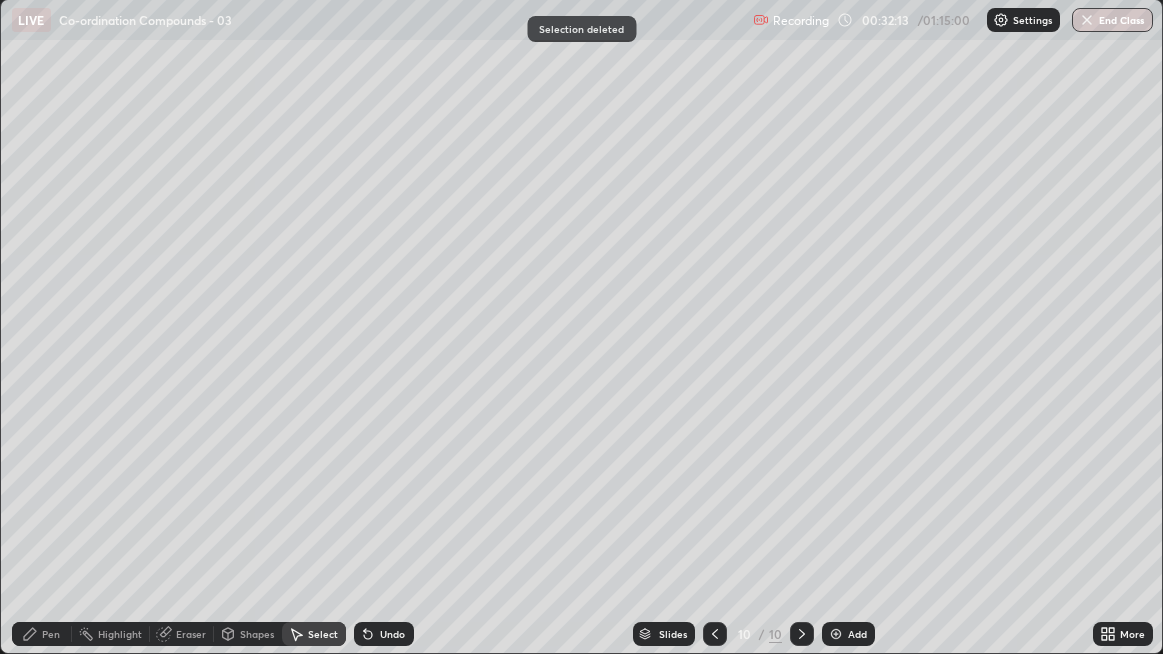 click on "Pen" at bounding box center [42, 634] 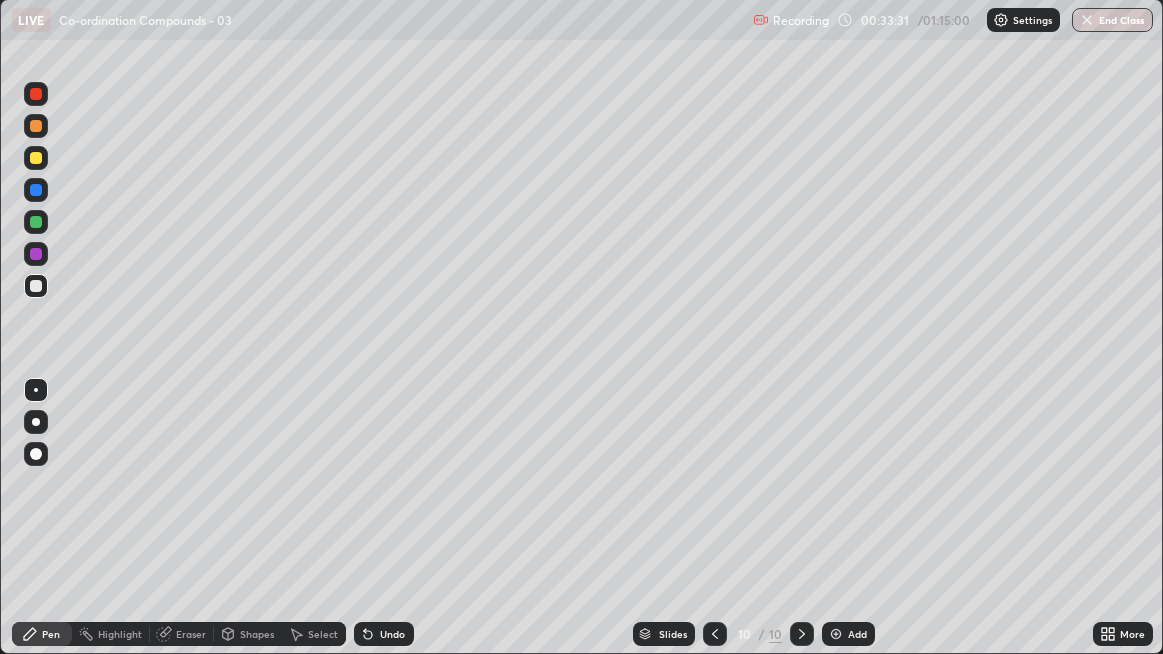 click on "Add" at bounding box center (848, 634) 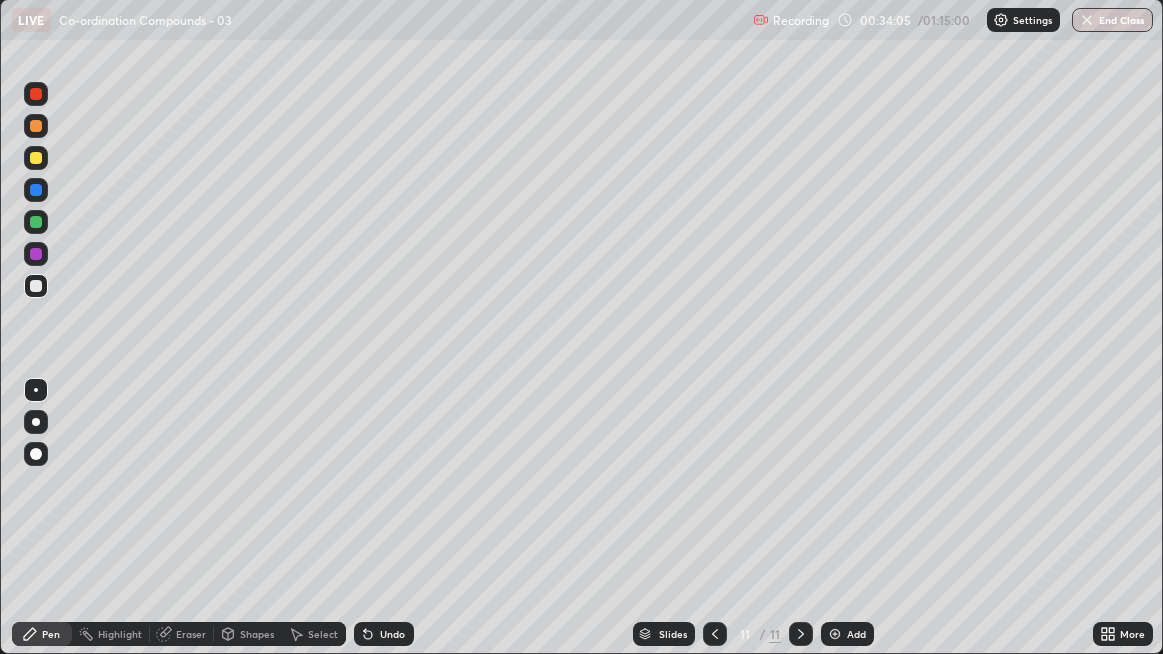 click on "Undo" at bounding box center (392, 634) 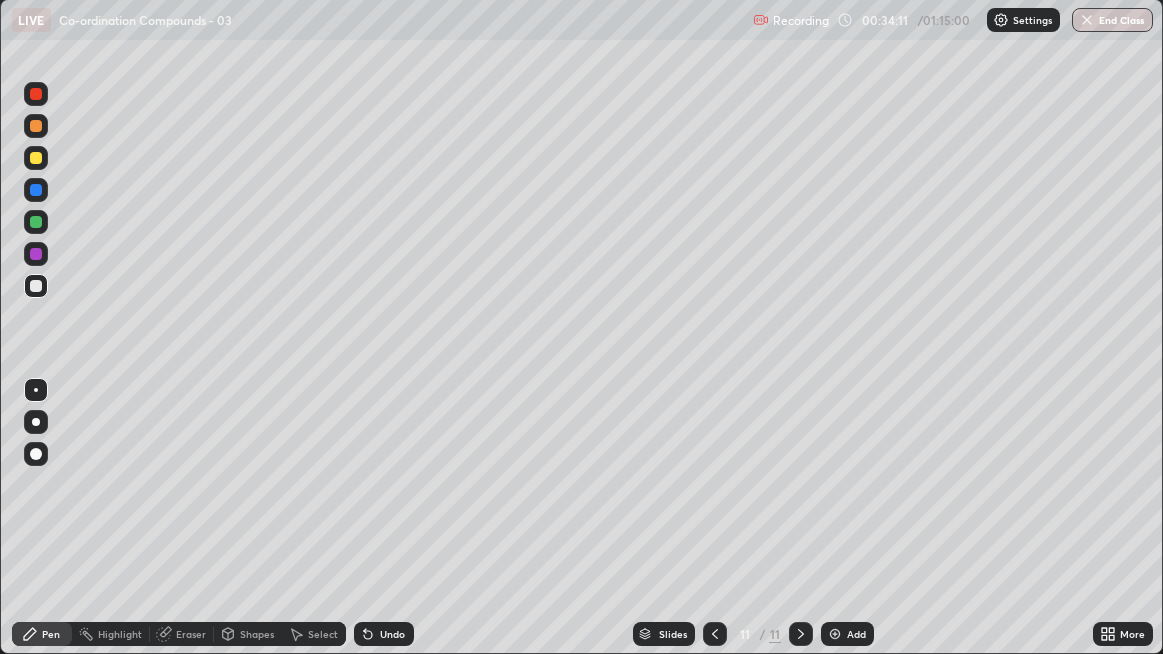 click on "Eraser" at bounding box center [182, 634] 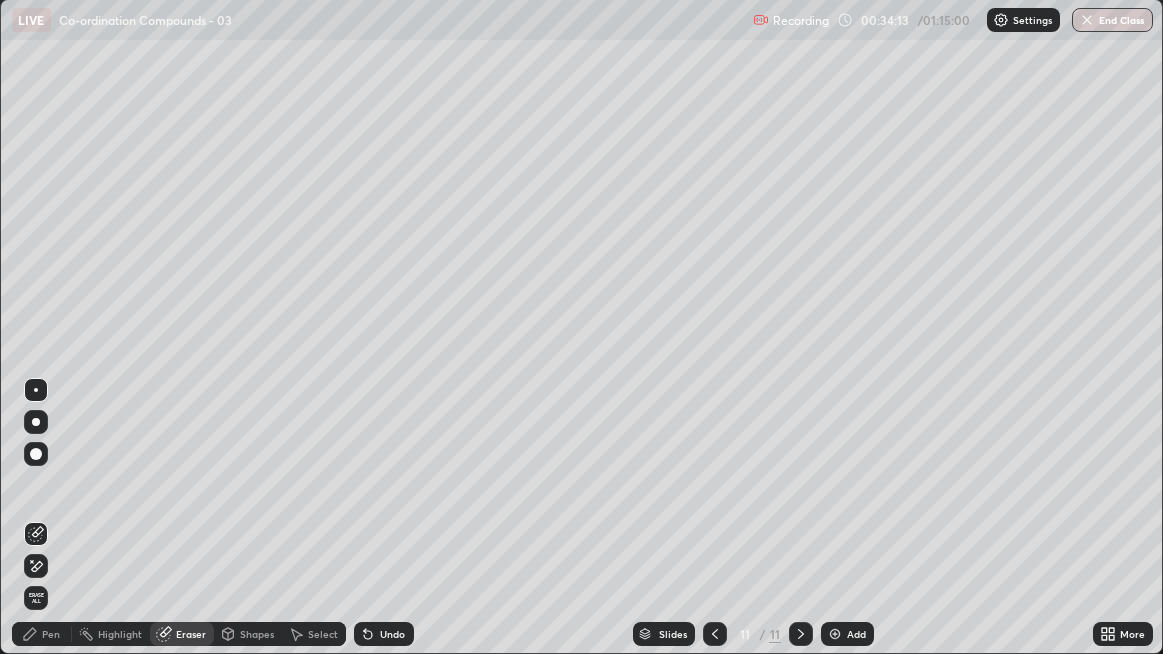 click on "Pen" at bounding box center (51, 634) 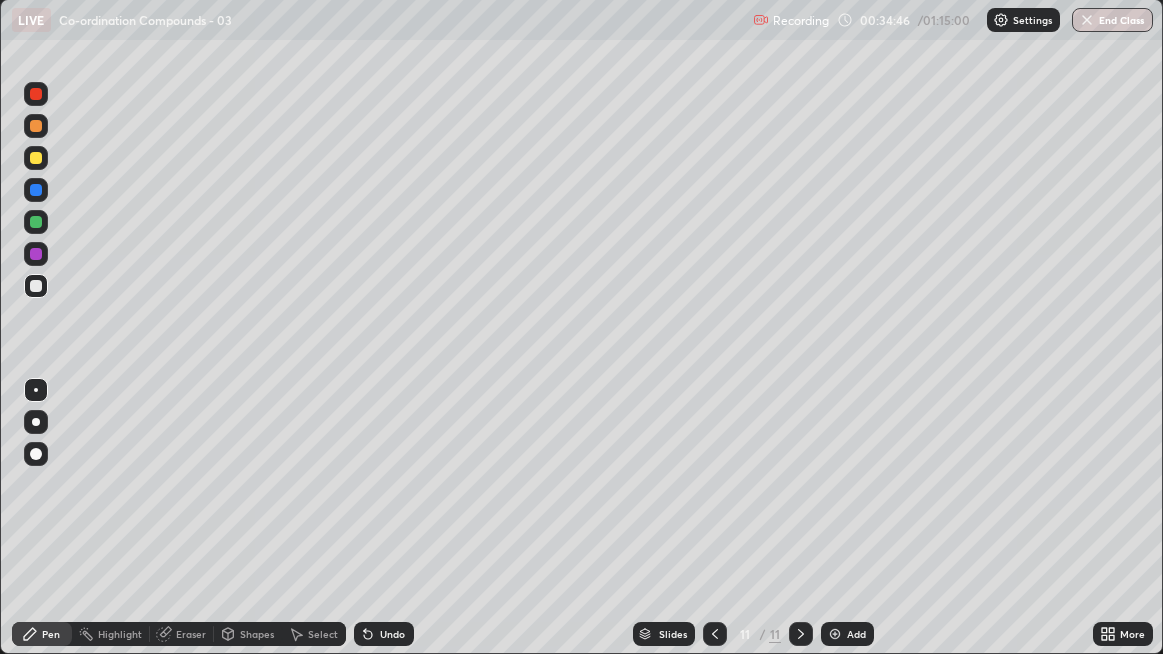 click at bounding box center [36, 158] 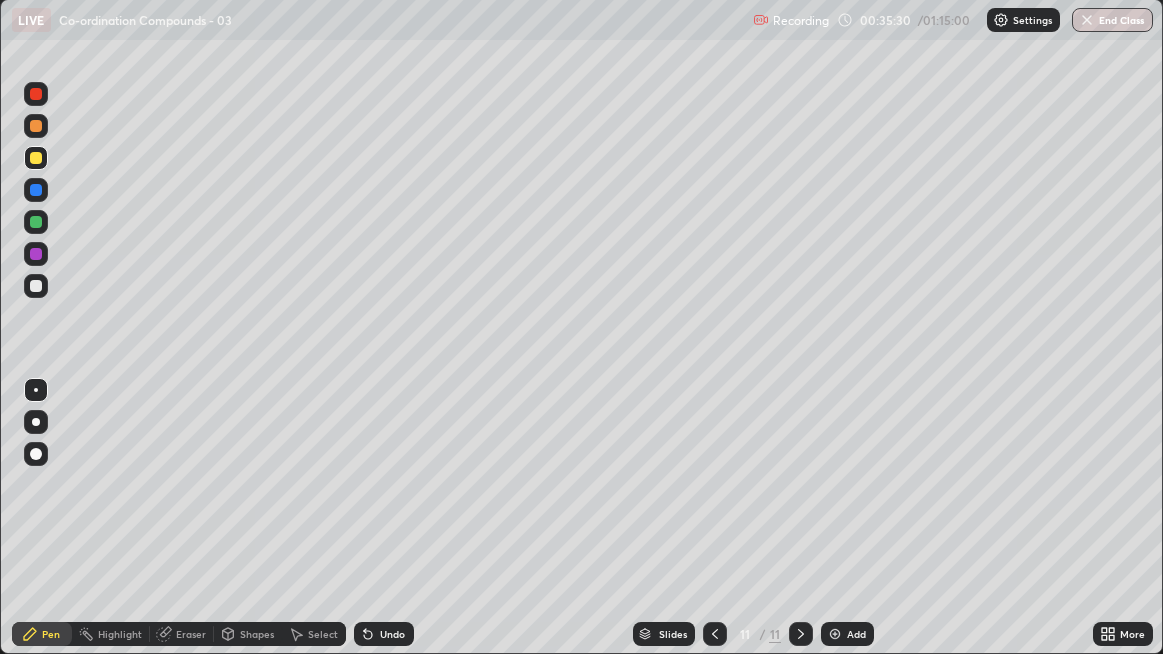 click at bounding box center [36, 286] 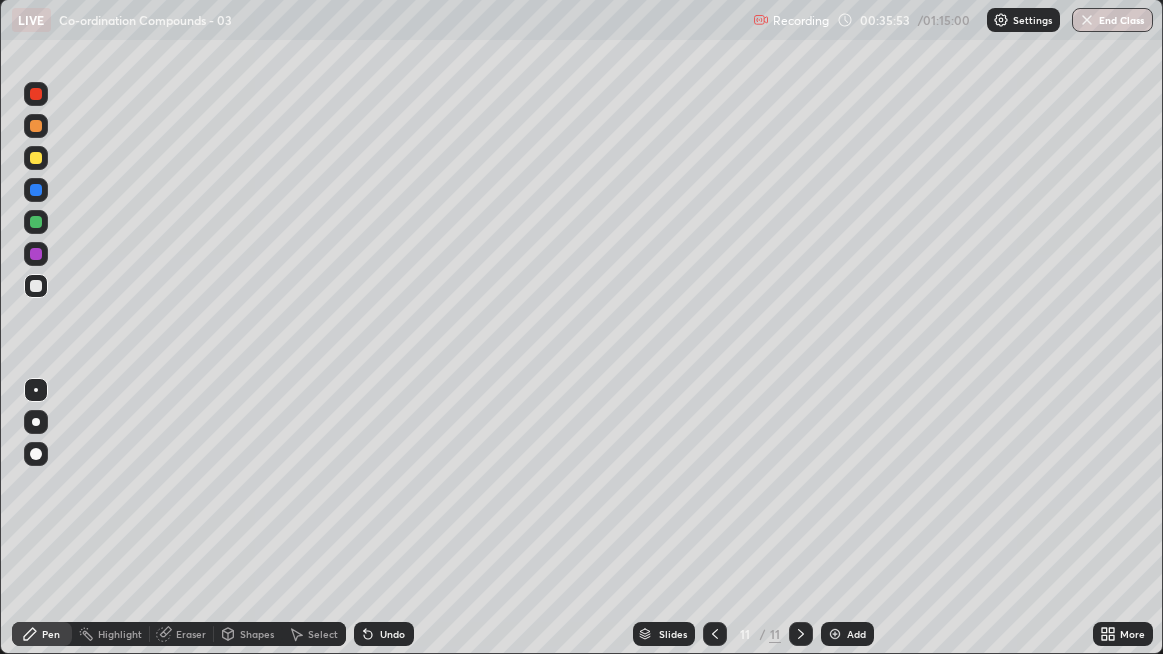 click 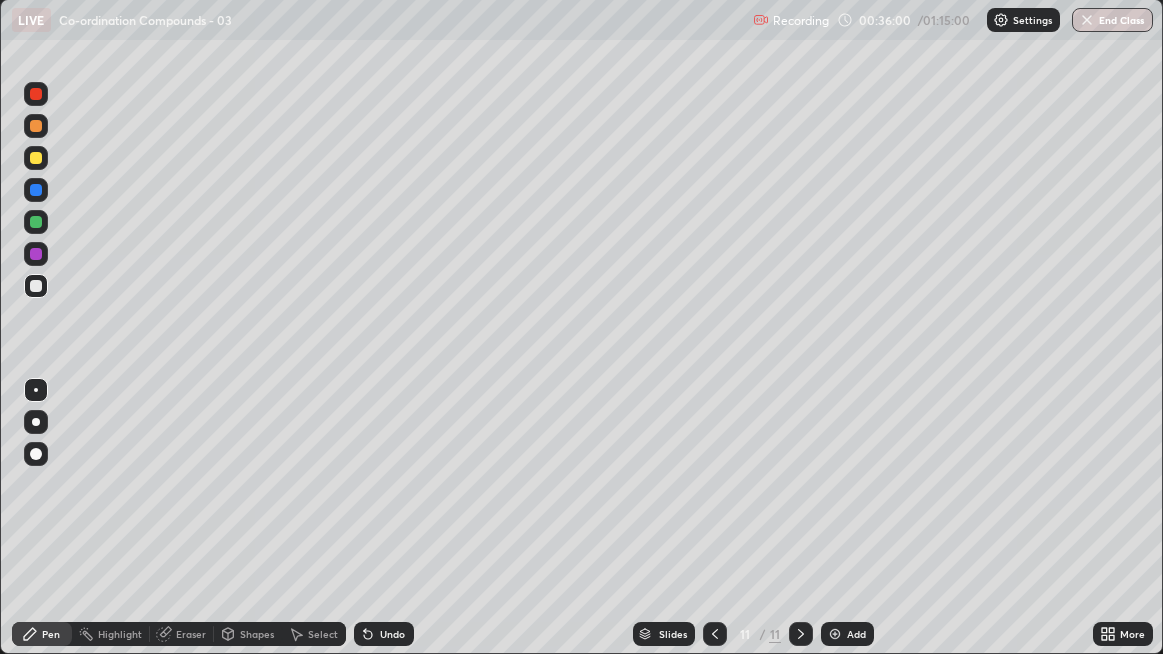 click 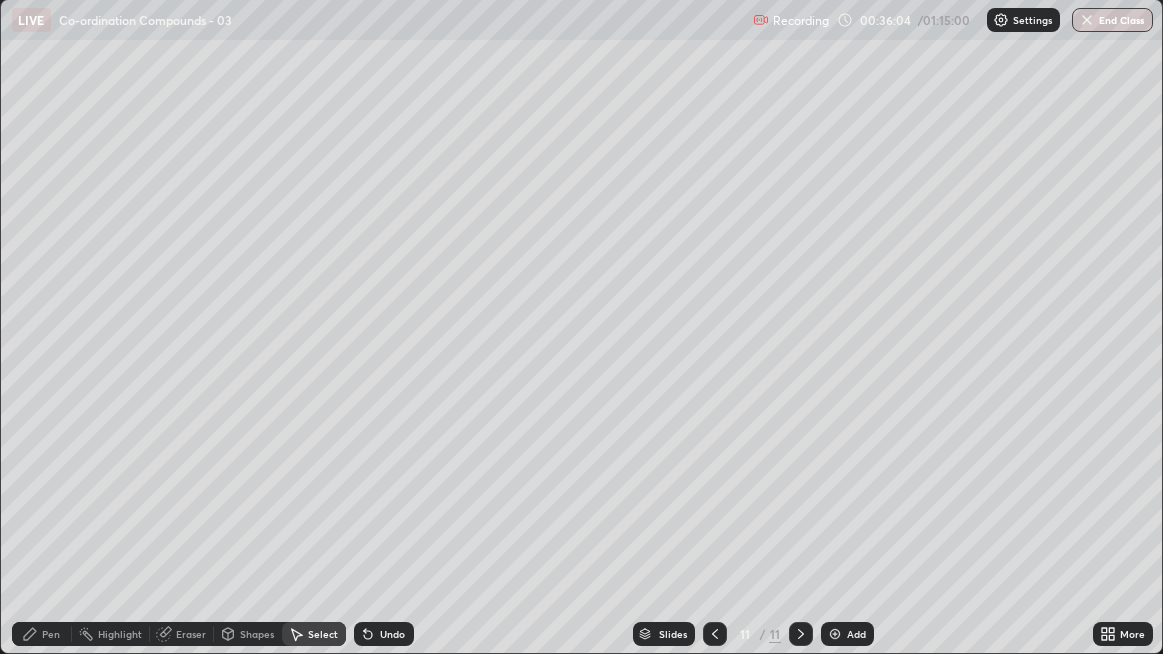 click on "0 ° Undo Copy Duplicate Duplicate to new slide Delete" at bounding box center [582, 326] 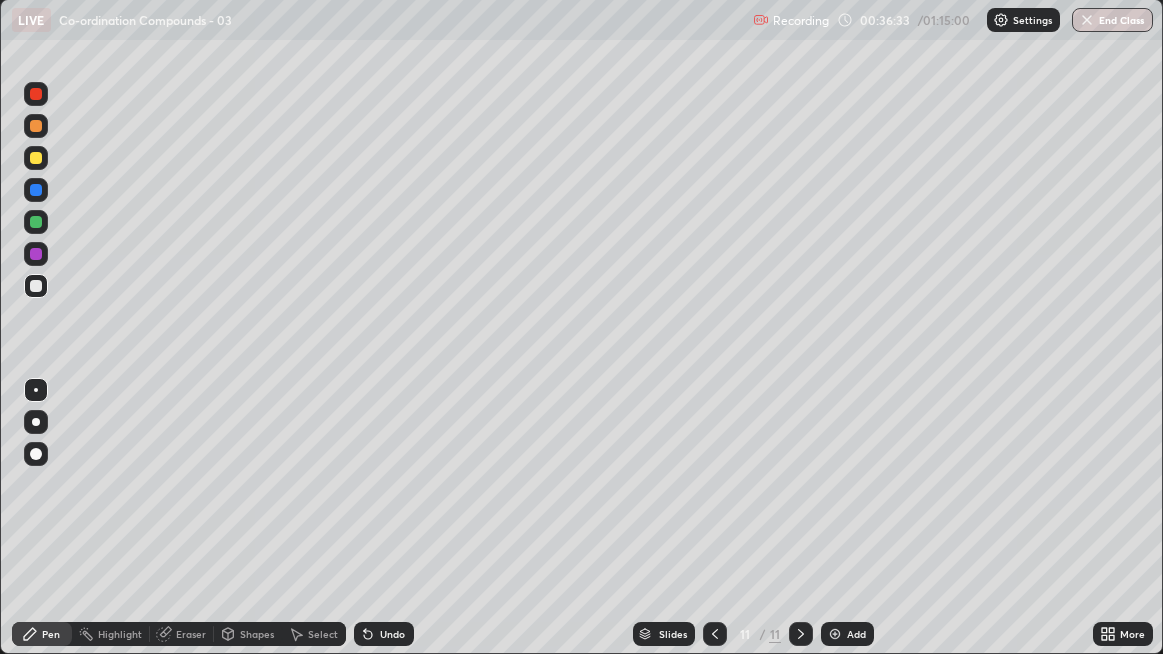 click 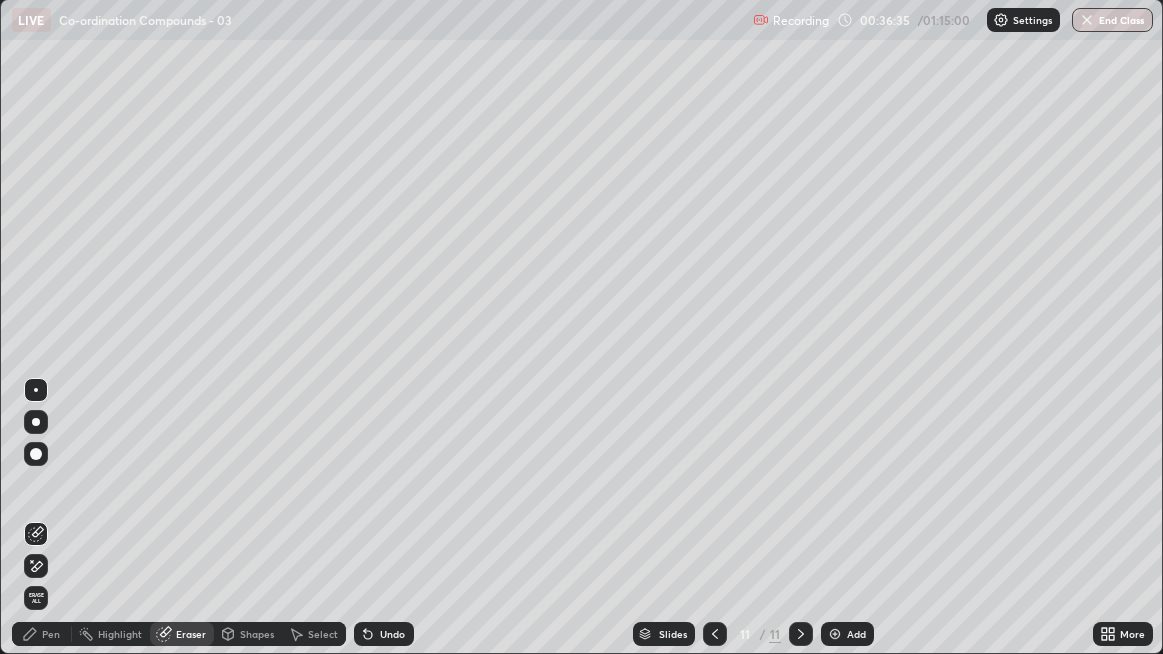 click on "Pen" at bounding box center [51, 634] 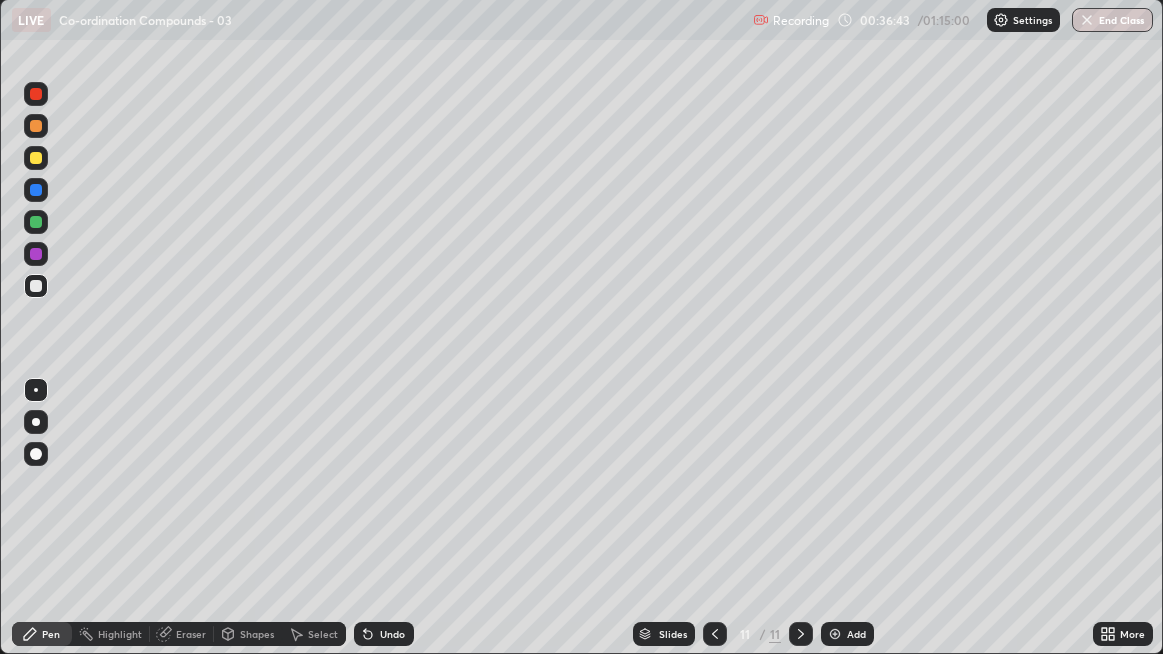 click on "Undo" at bounding box center (384, 634) 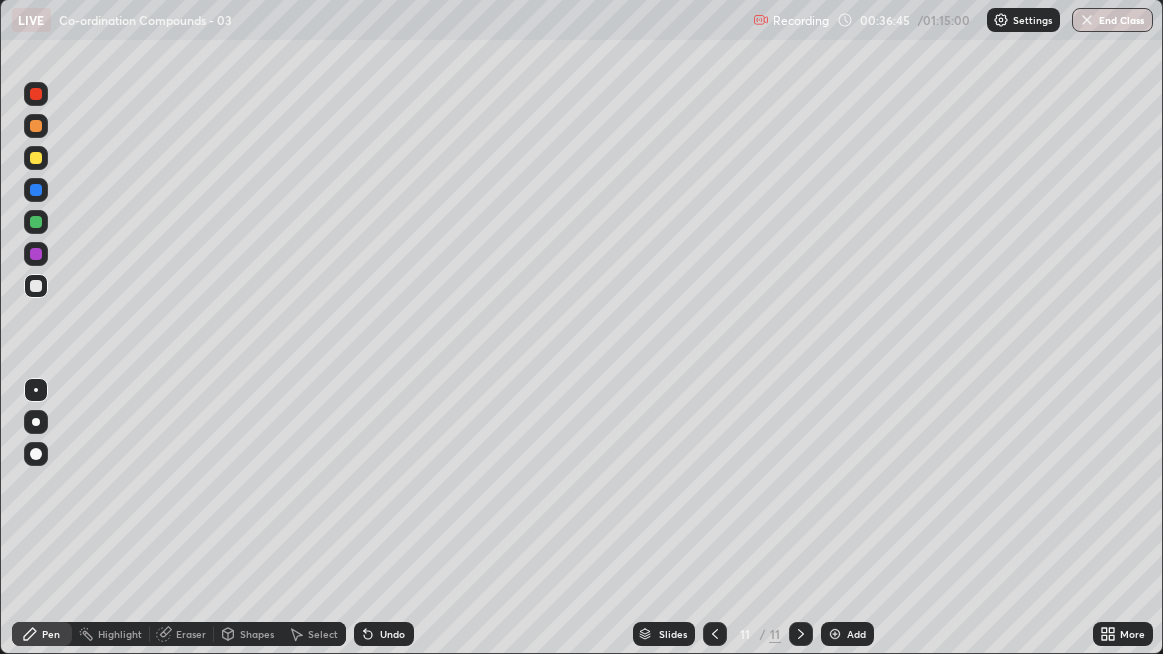 click on "Undo" at bounding box center [384, 634] 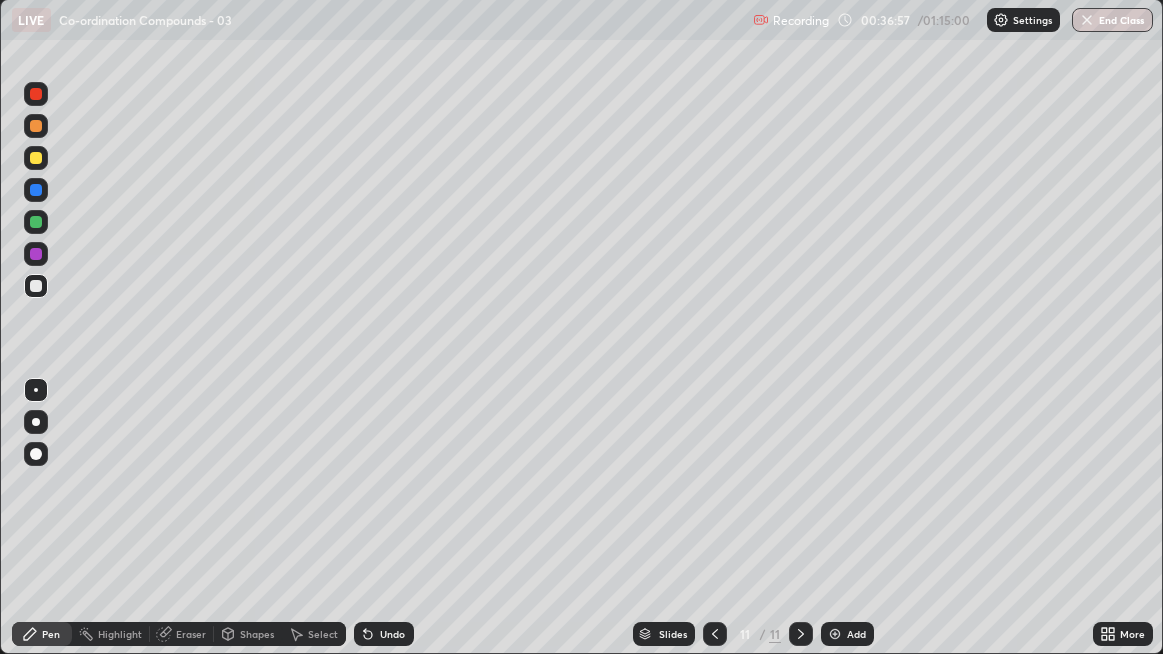 click at bounding box center (36, 158) 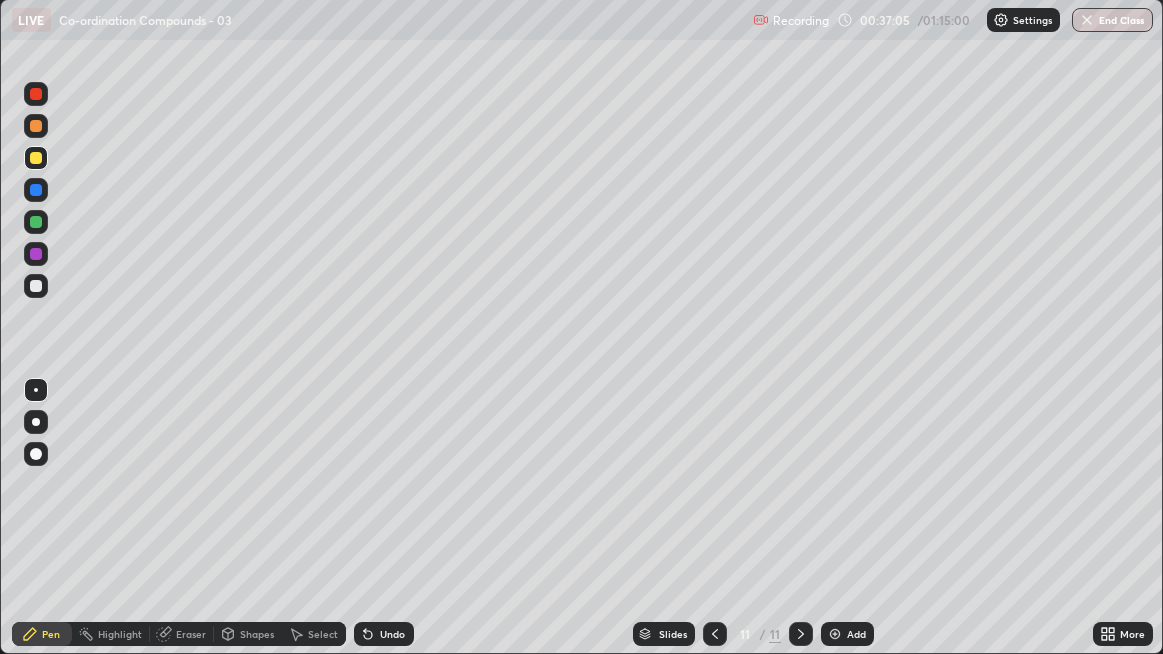 click on "Undo" at bounding box center [384, 634] 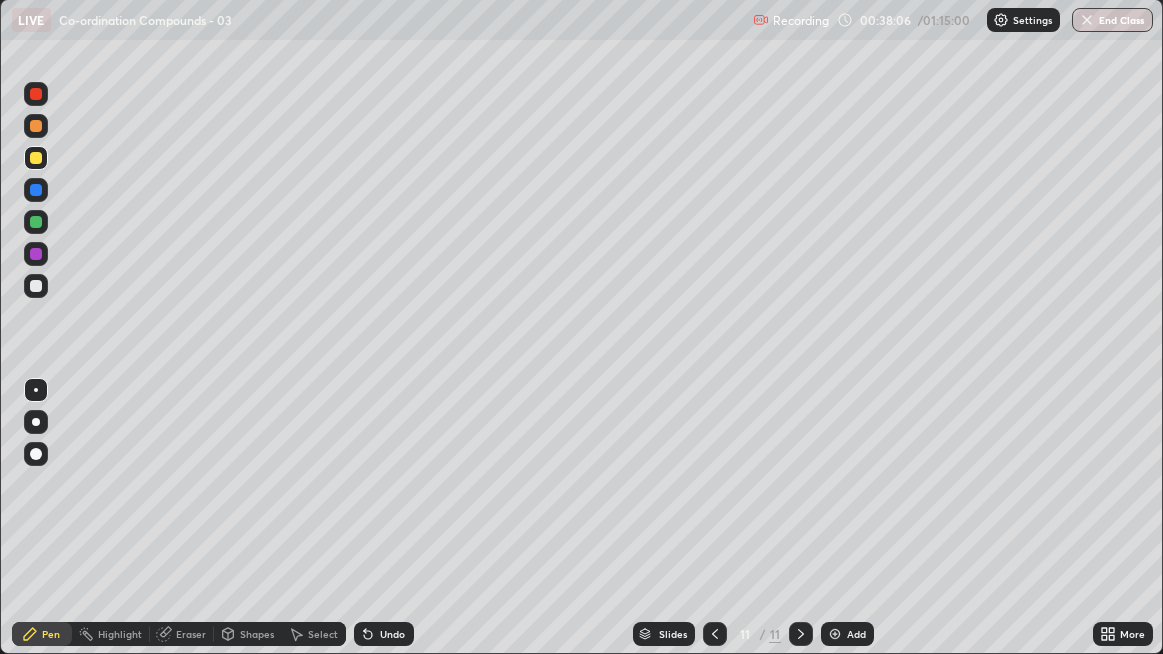 click at bounding box center [835, 634] 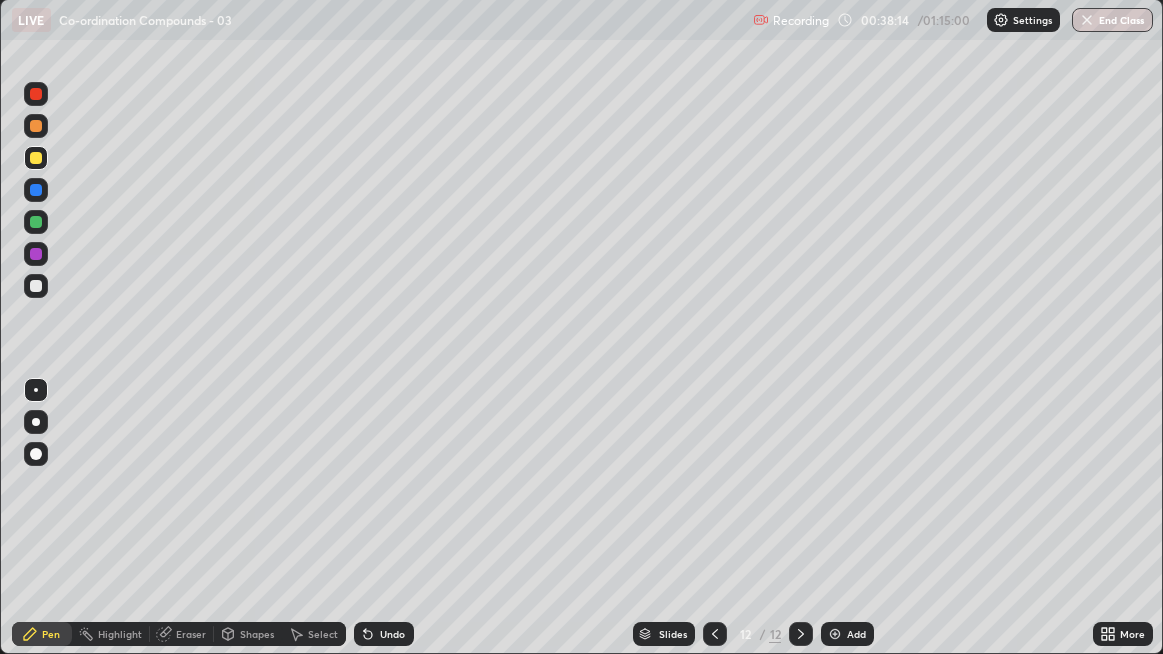 click at bounding box center [36, 286] 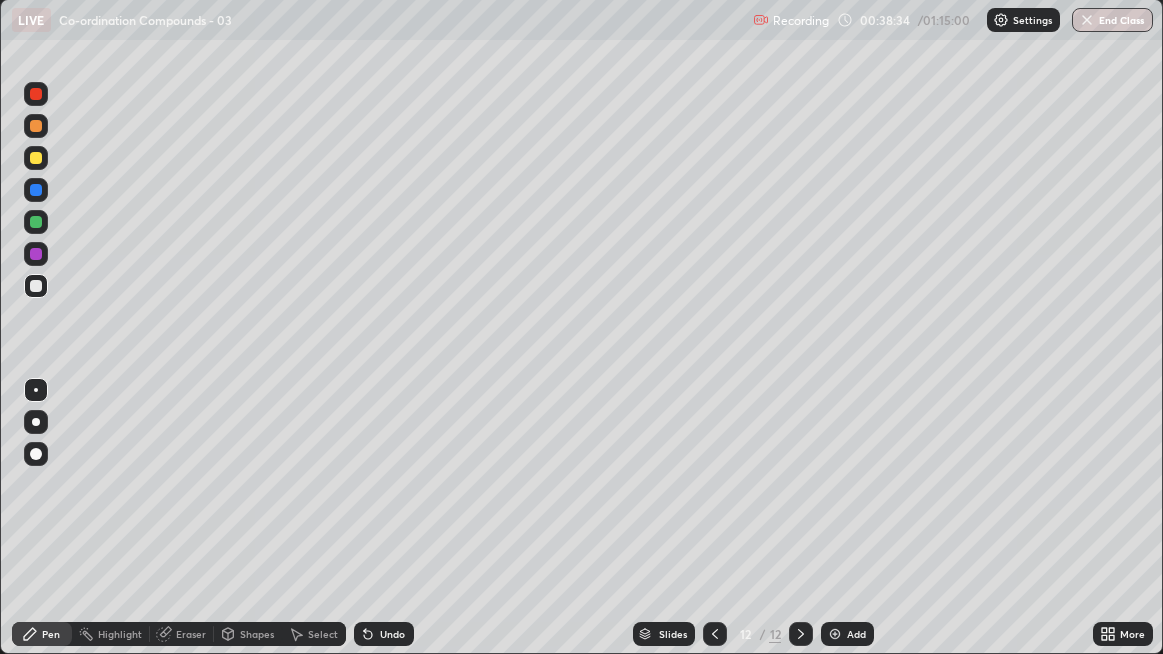 click at bounding box center [715, 634] 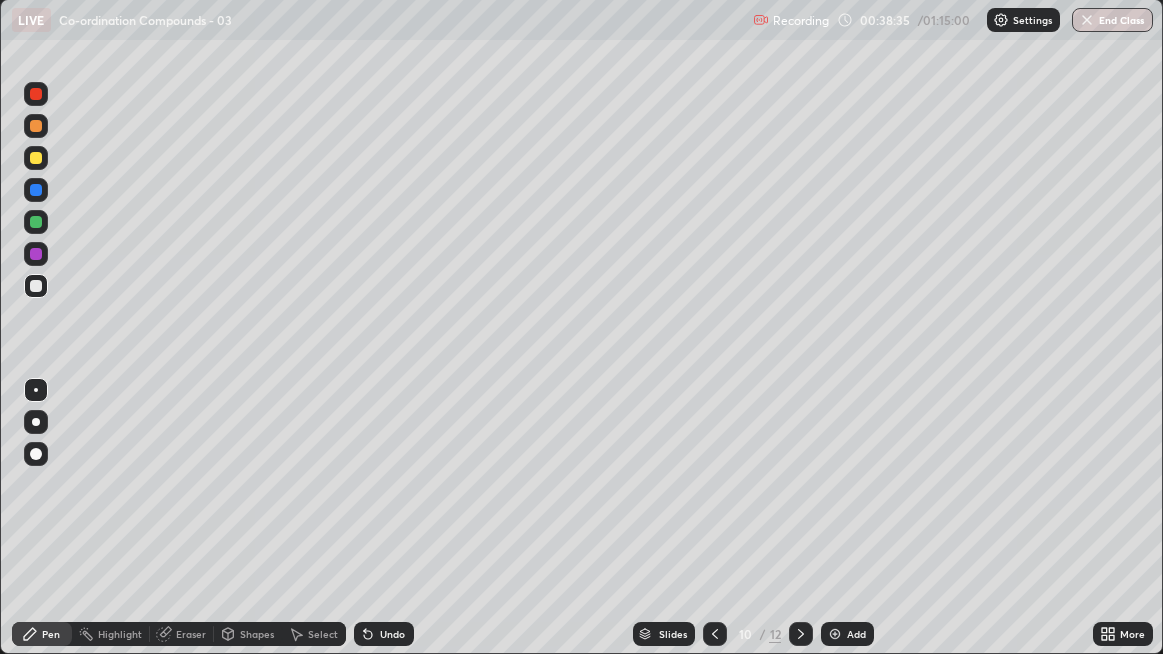 click at bounding box center (715, 634) 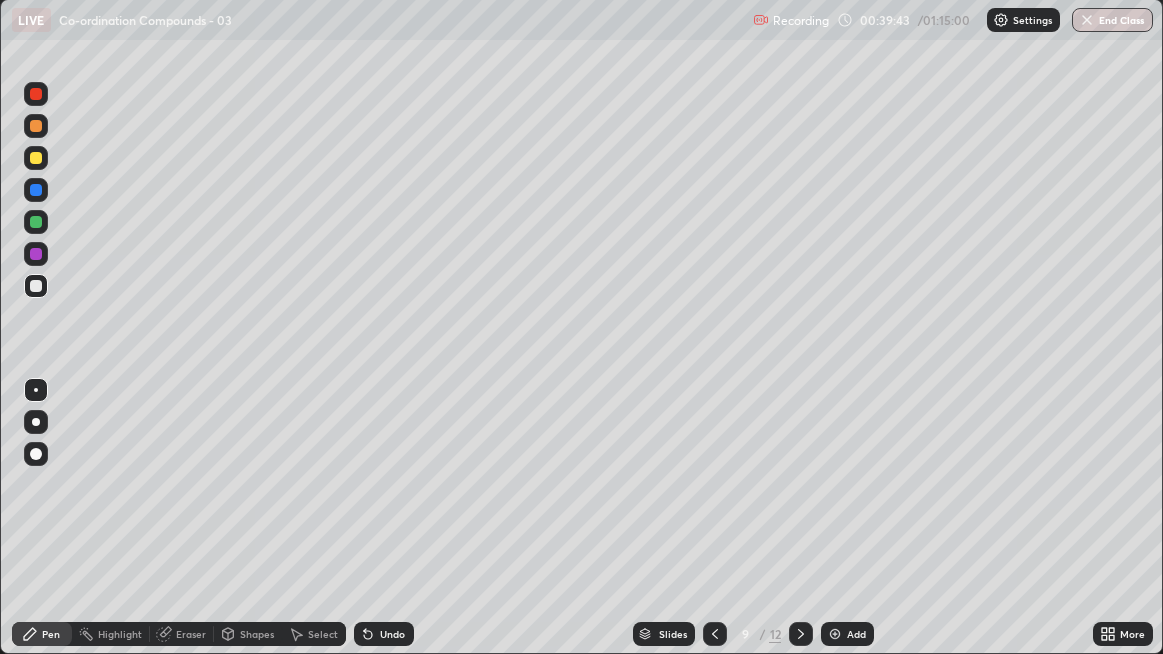 click at bounding box center [801, 634] 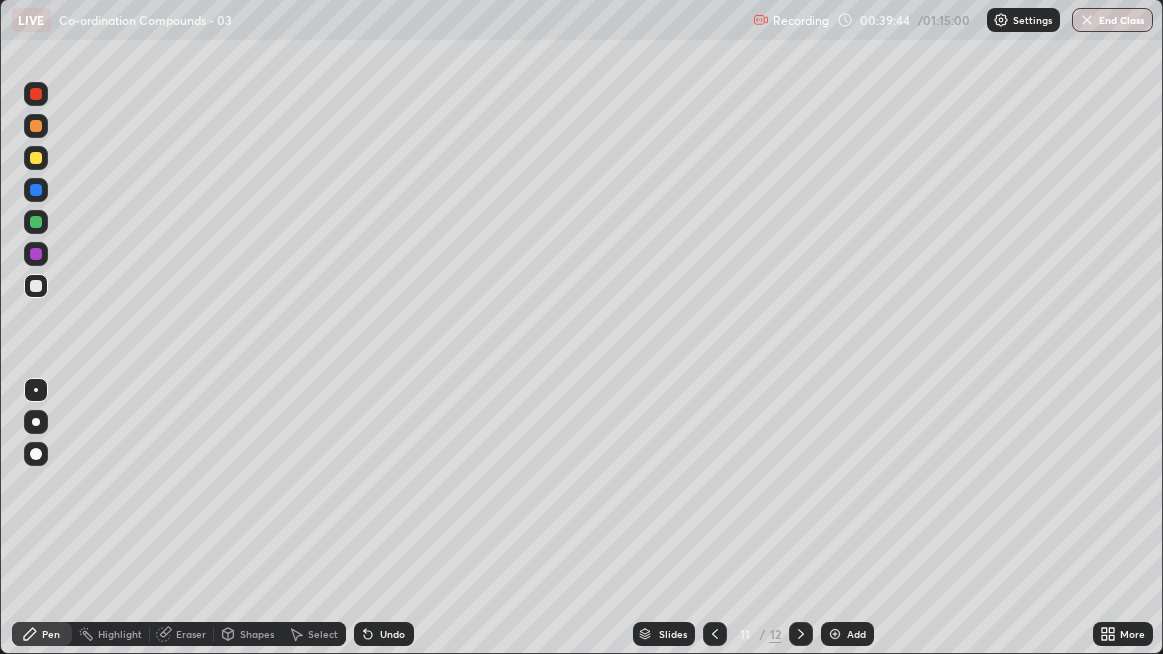 click at bounding box center [801, 634] 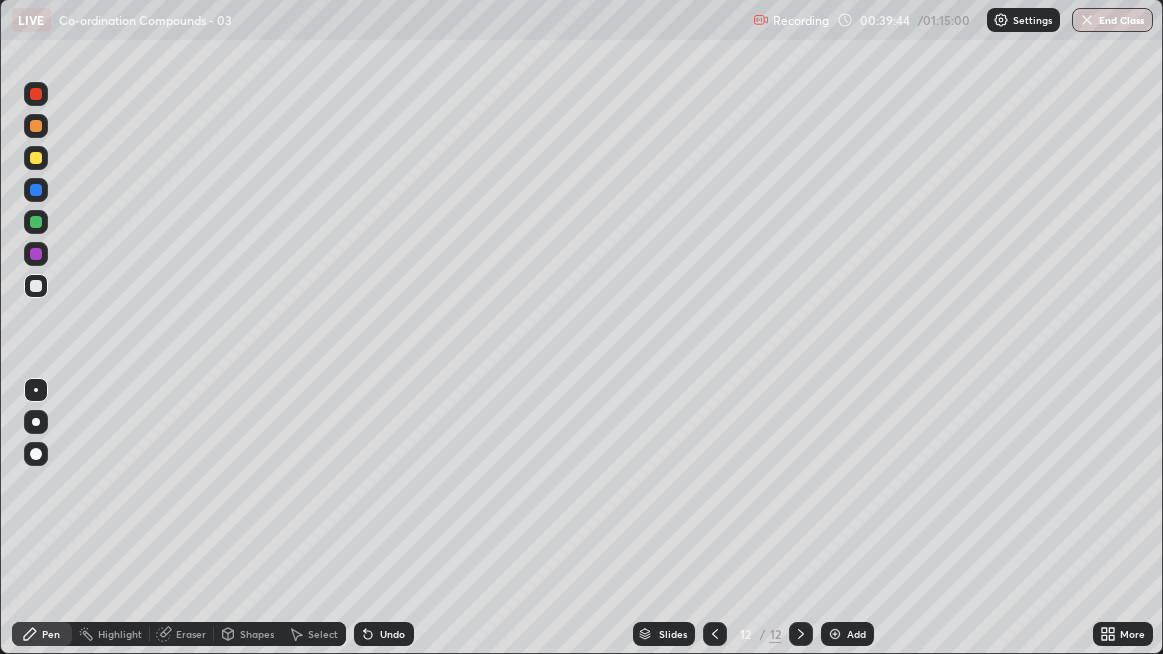 click on "Add" at bounding box center [856, 634] 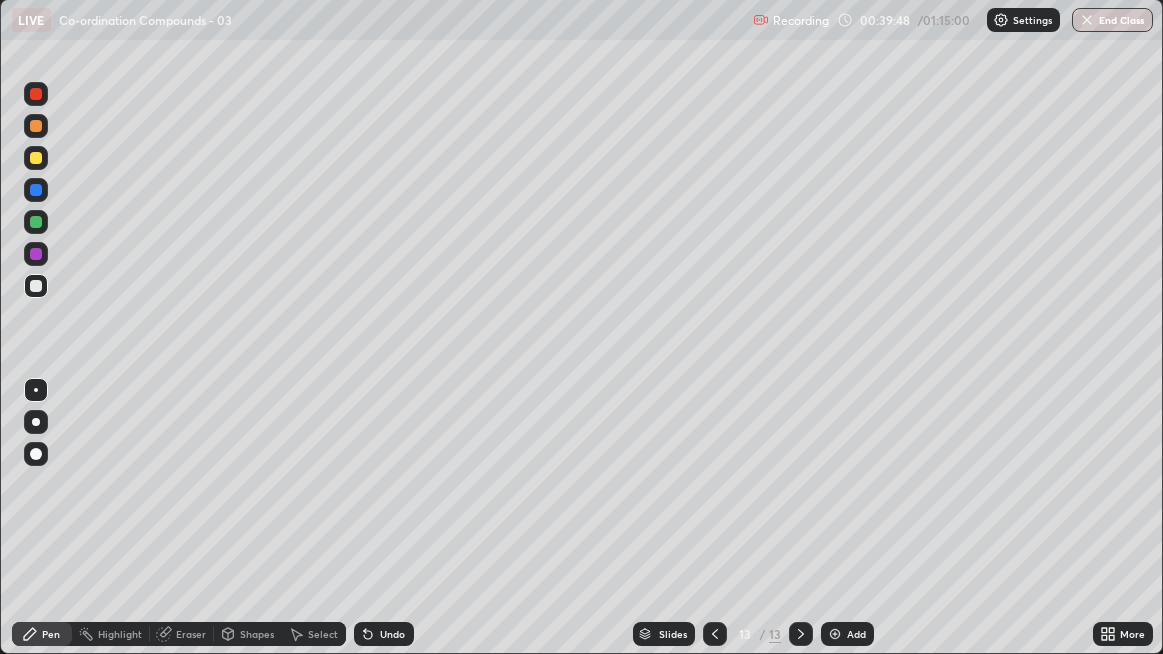 click on "Undo" at bounding box center [384, 634] 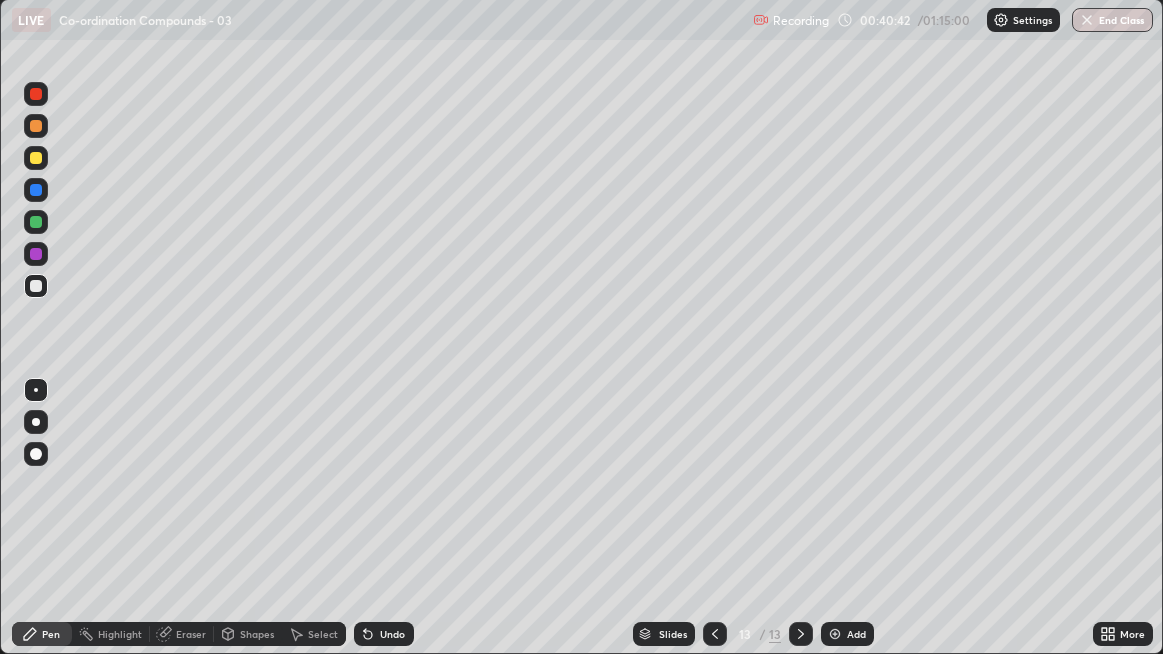 click on "Undo" at bounding box center [392, 634] 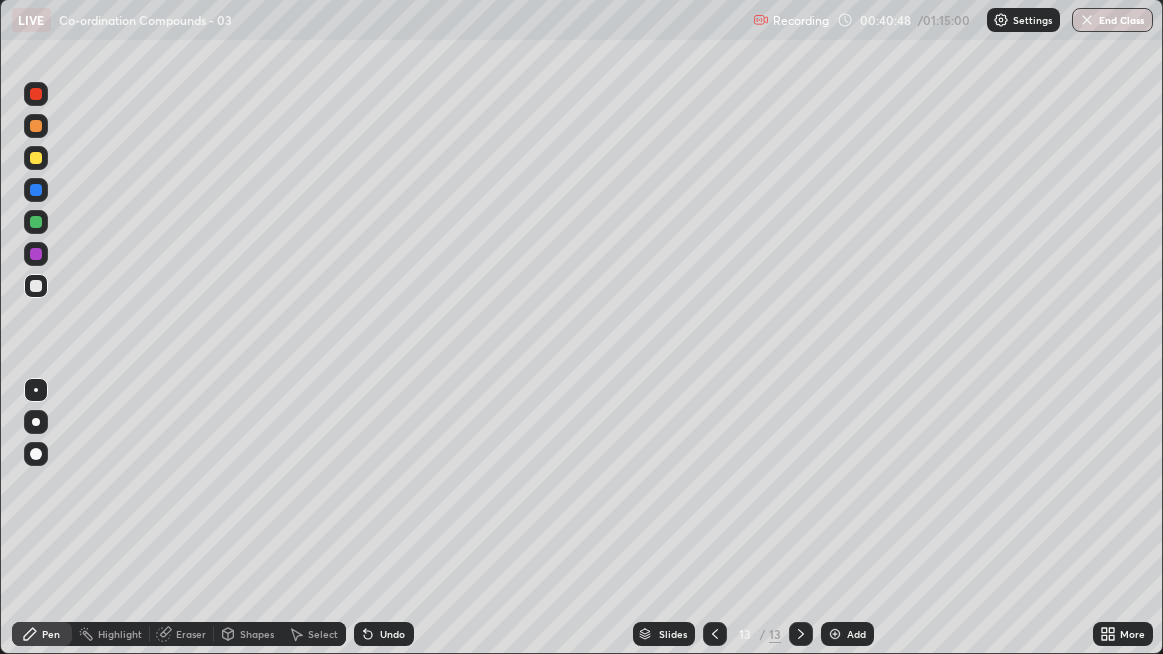 click 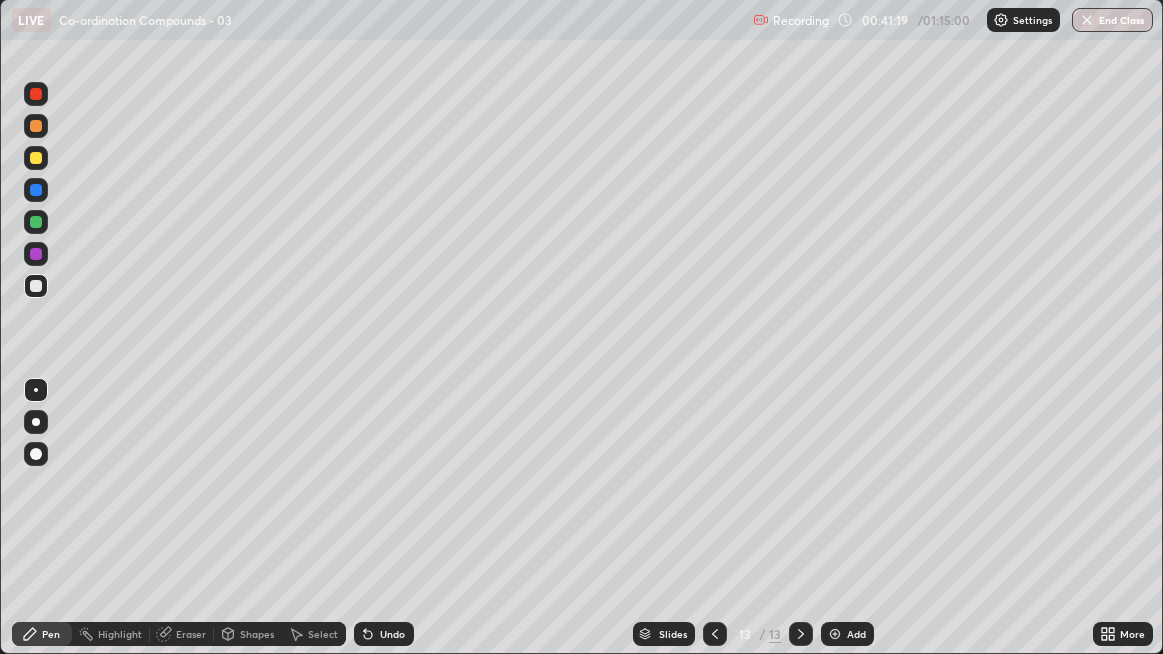click on "Add" at bounding box center [847, 634] 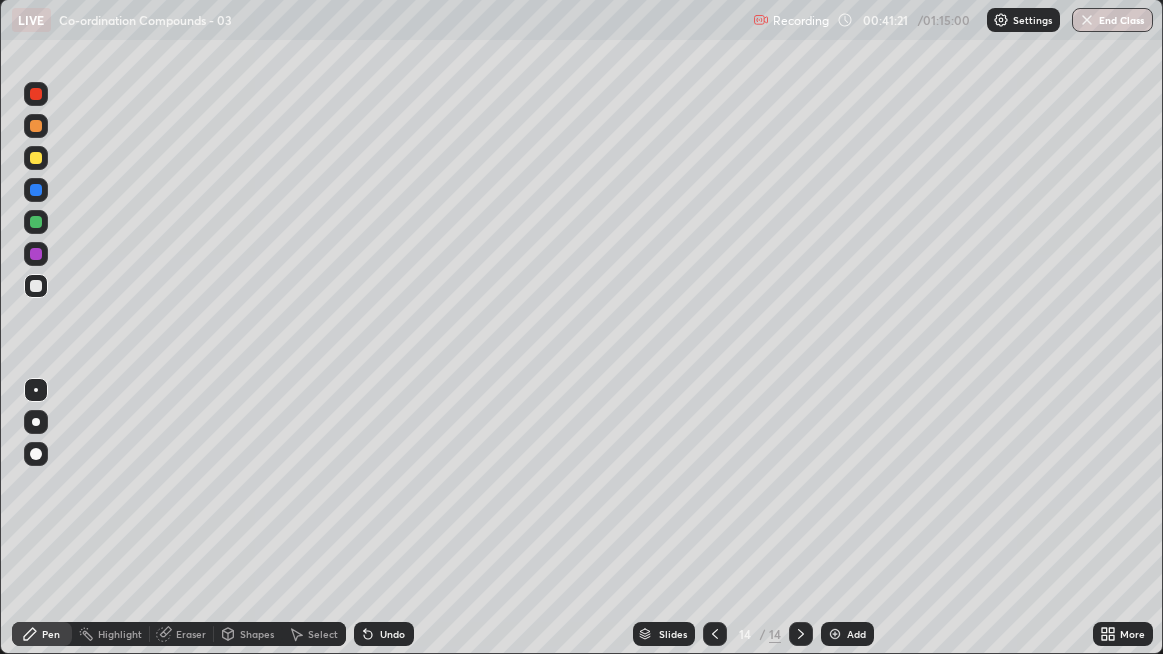 click 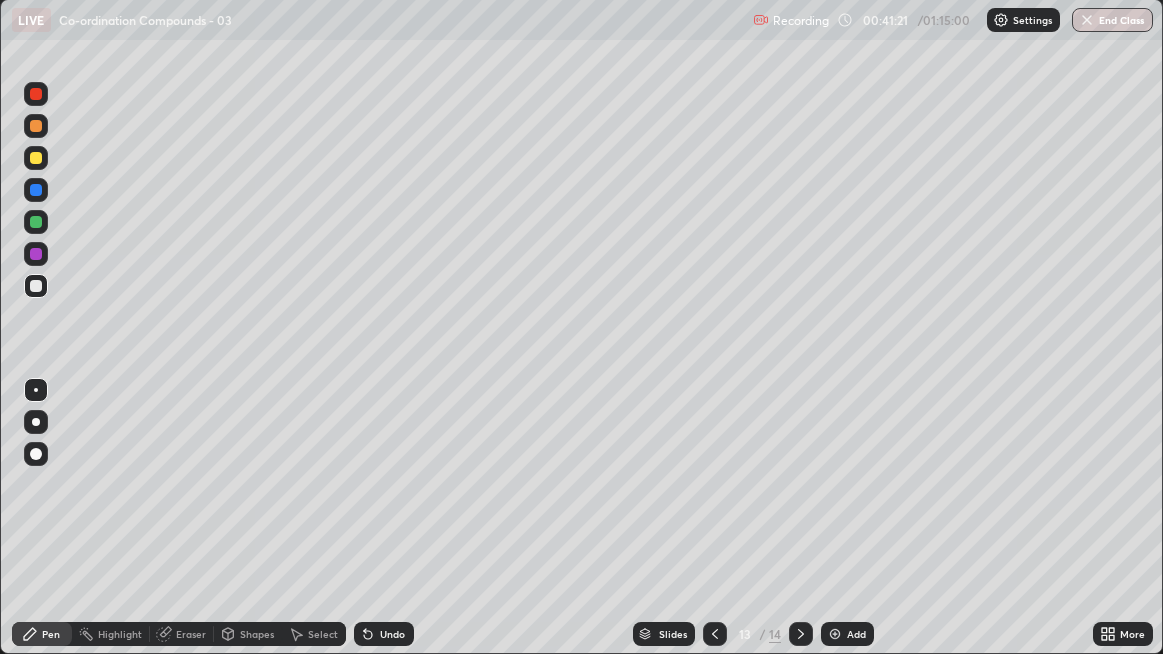 click 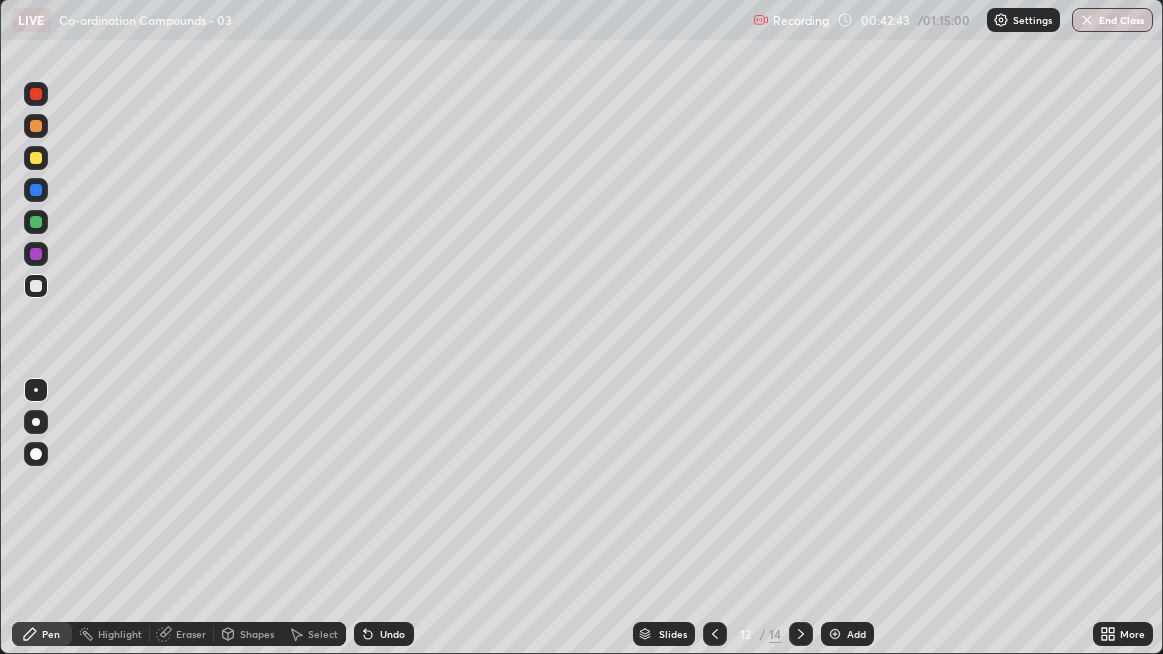click on "Select" at bounding box center [314, 634] 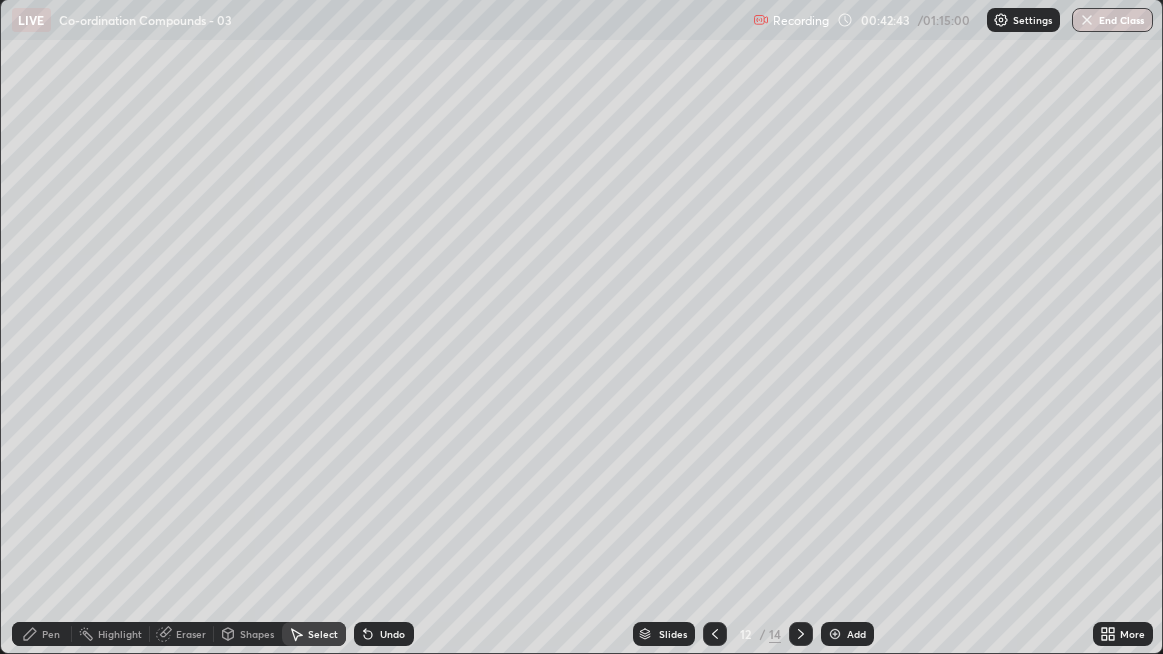 click on "Pen" at bounding box center [42, 634] 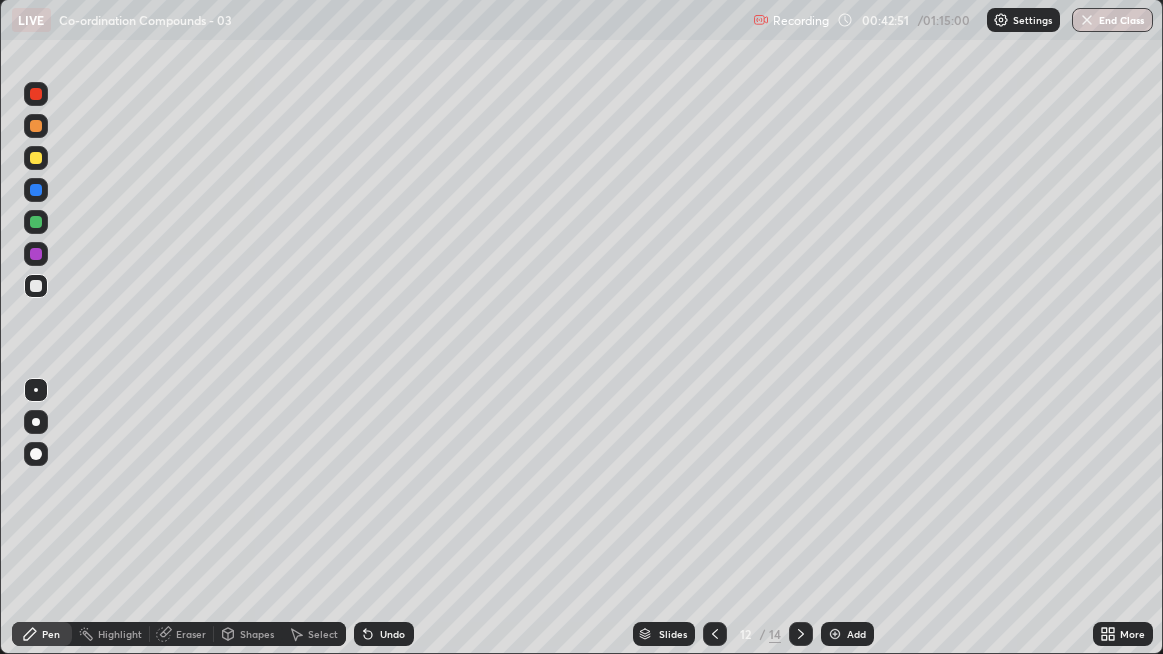 click on "Select" at bounding box center (314, 634) 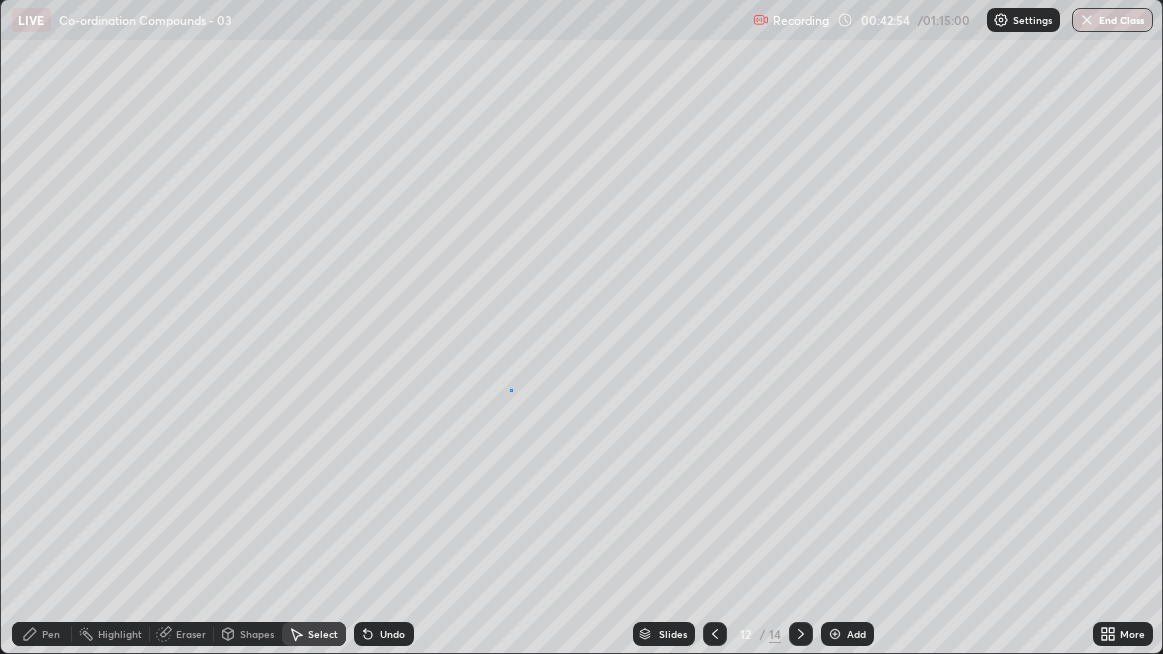 click on "0 ° Undo Copy Duplicate Duplicate to new slide Delete" at bounding box center [582, 326] 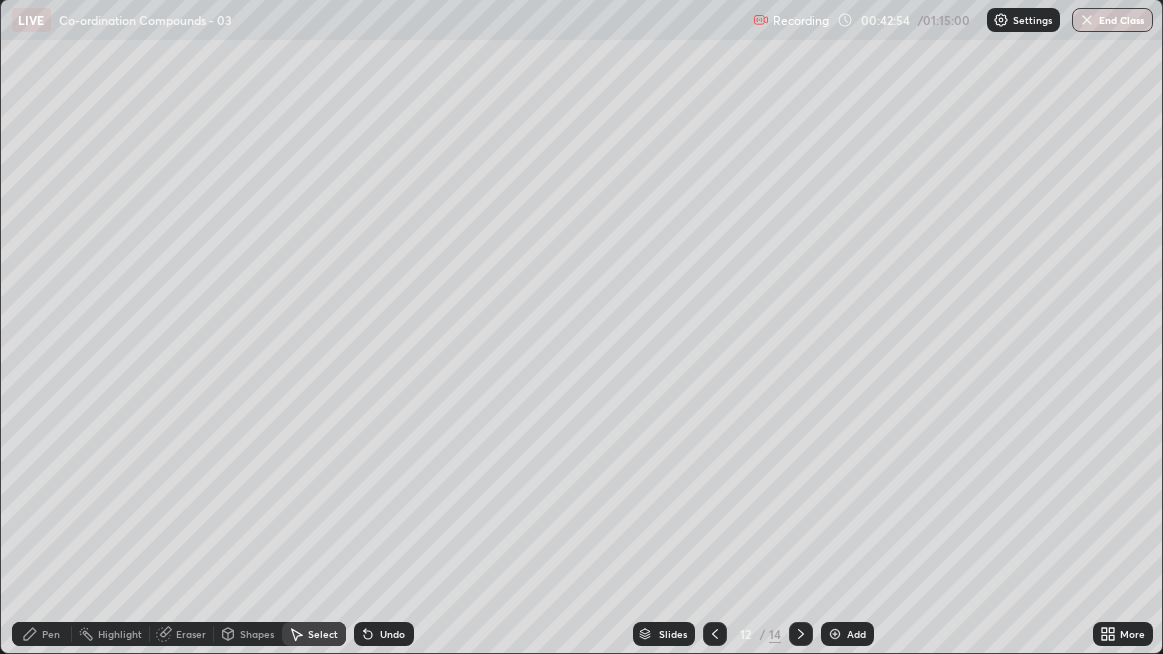 click on "Pen" at bounding box center [51, 634] 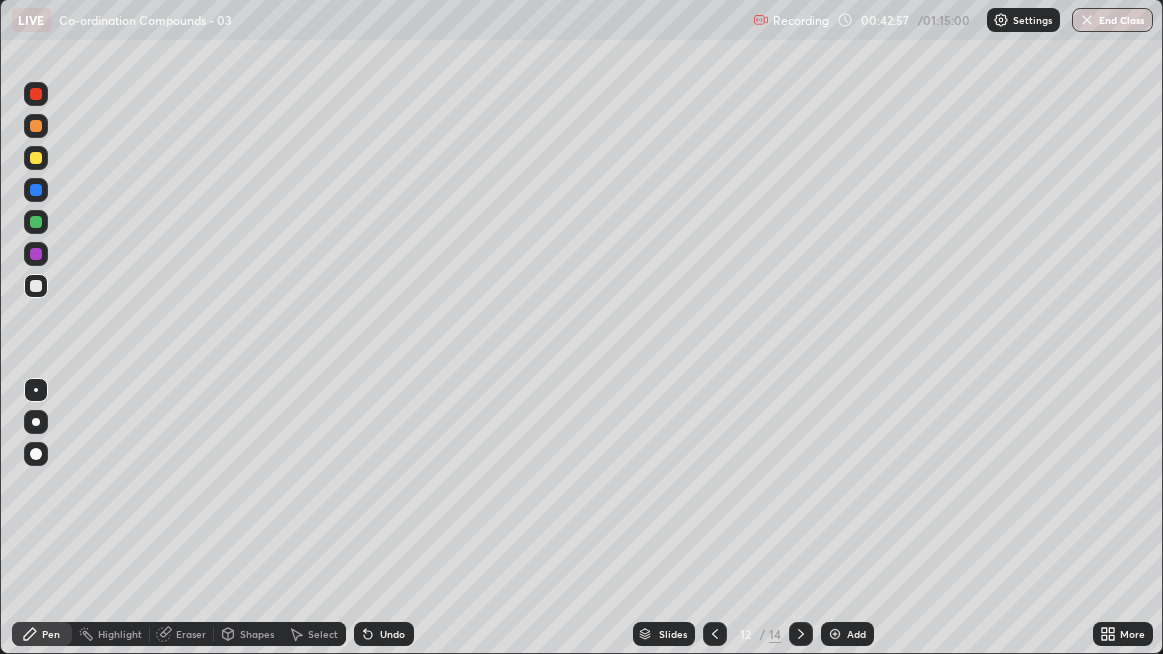click on "Undo" at bounding box center (384, 634) 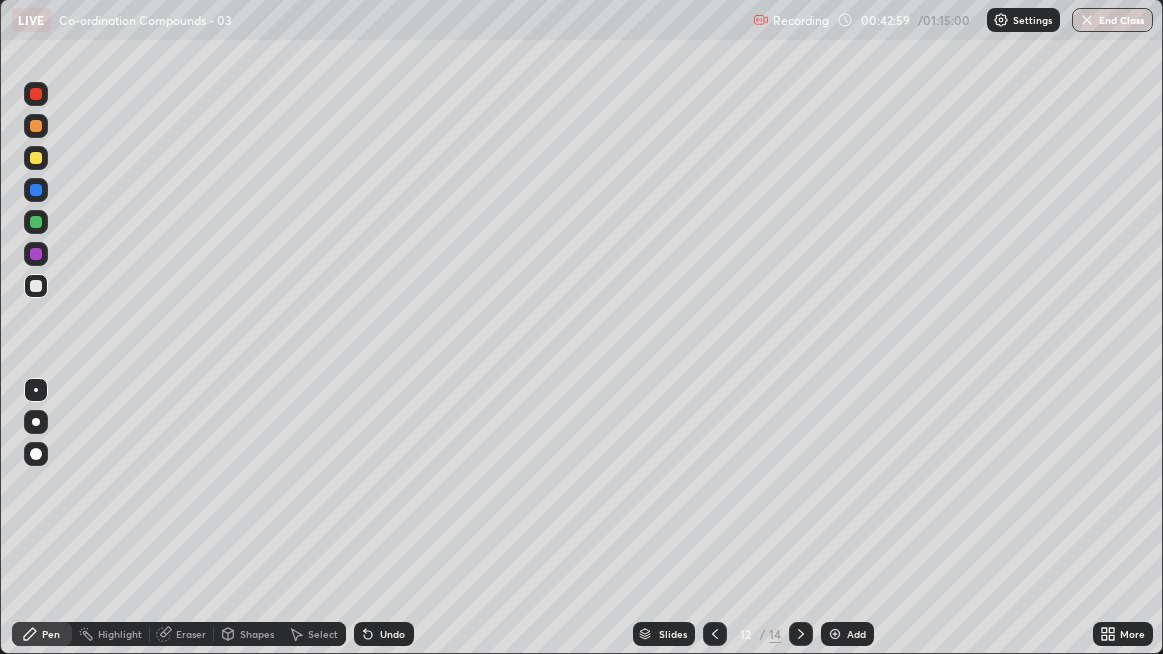 click on "Undo" at bounding box center (384, 634) 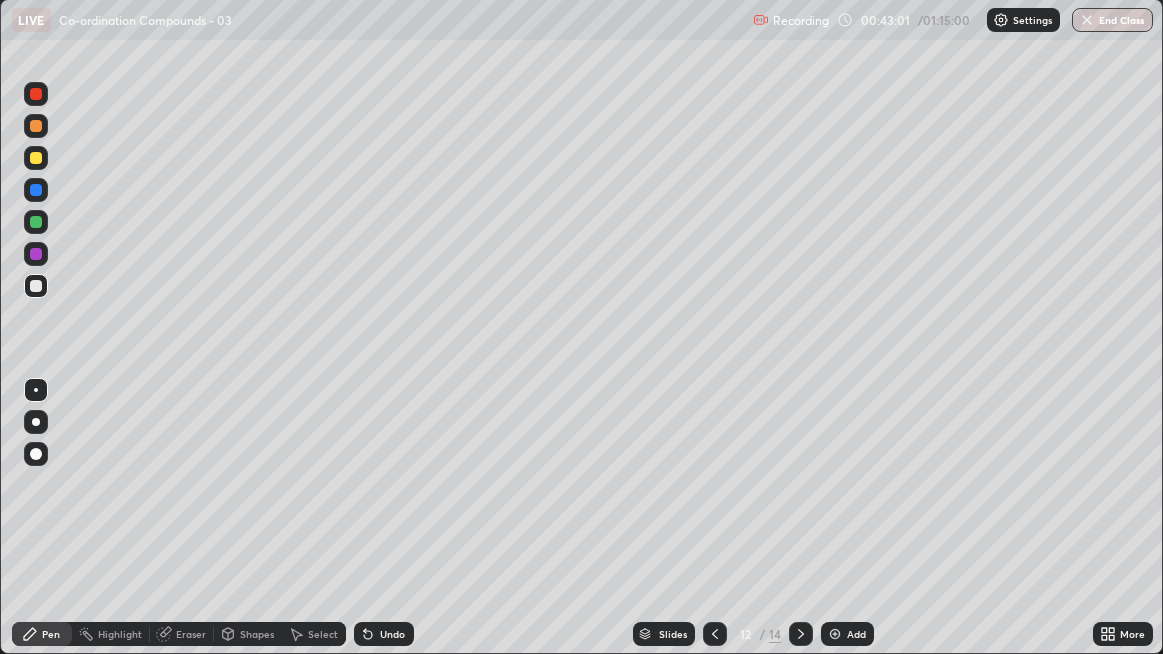 click on "Undo" at bounding box center (384, 634) 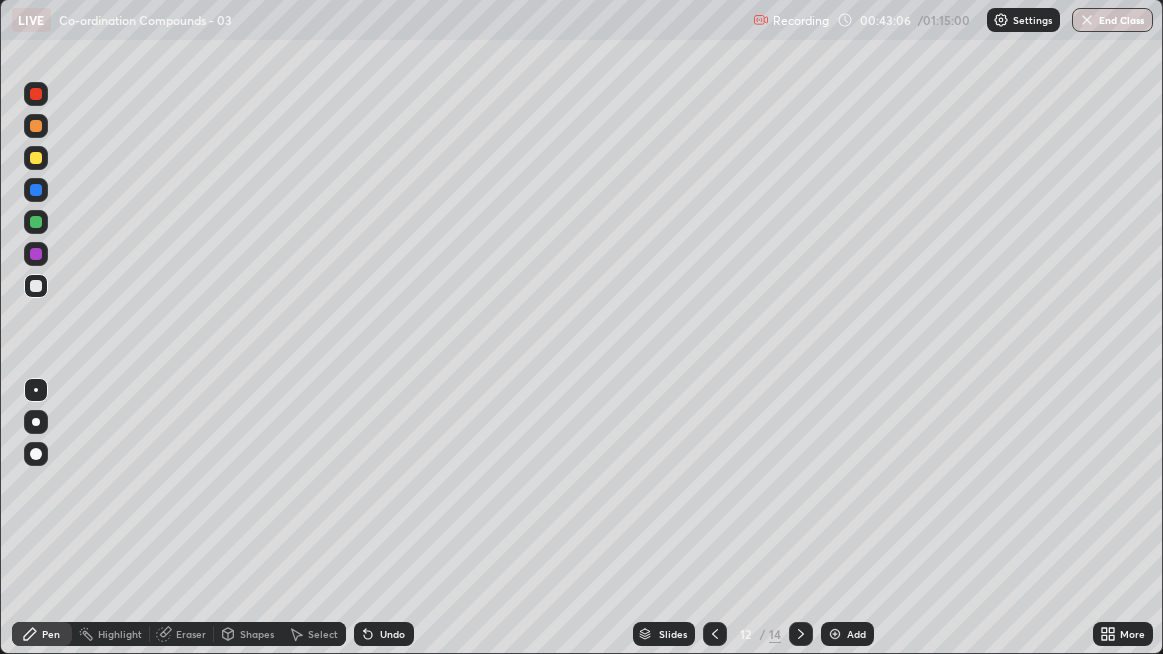click 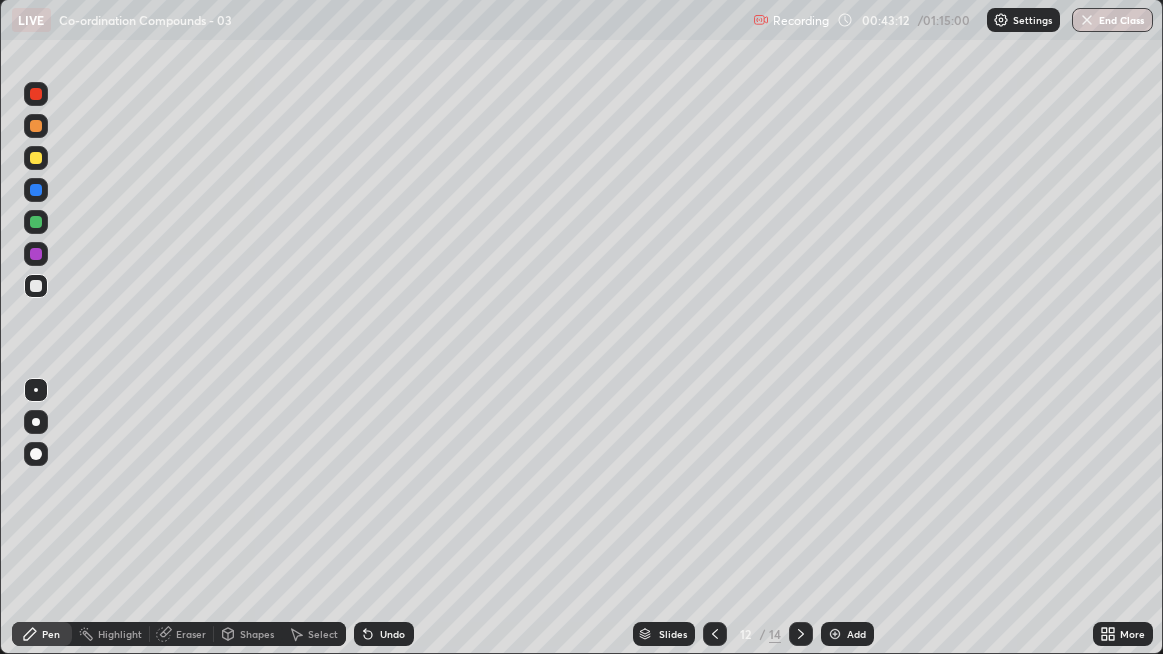 click 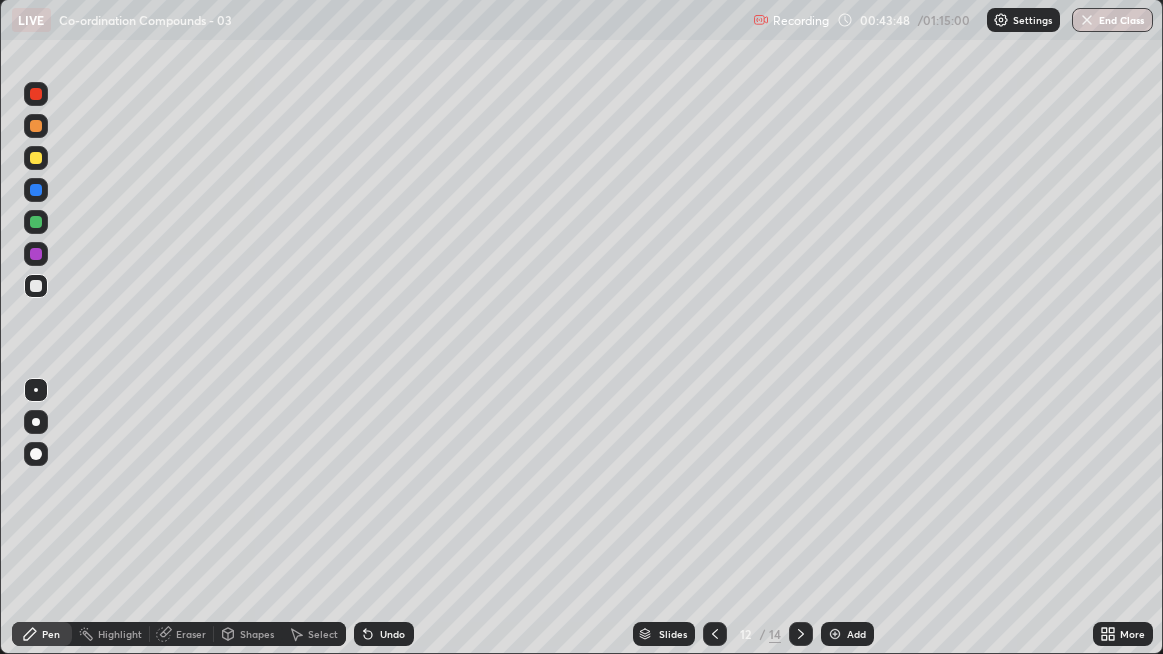 click 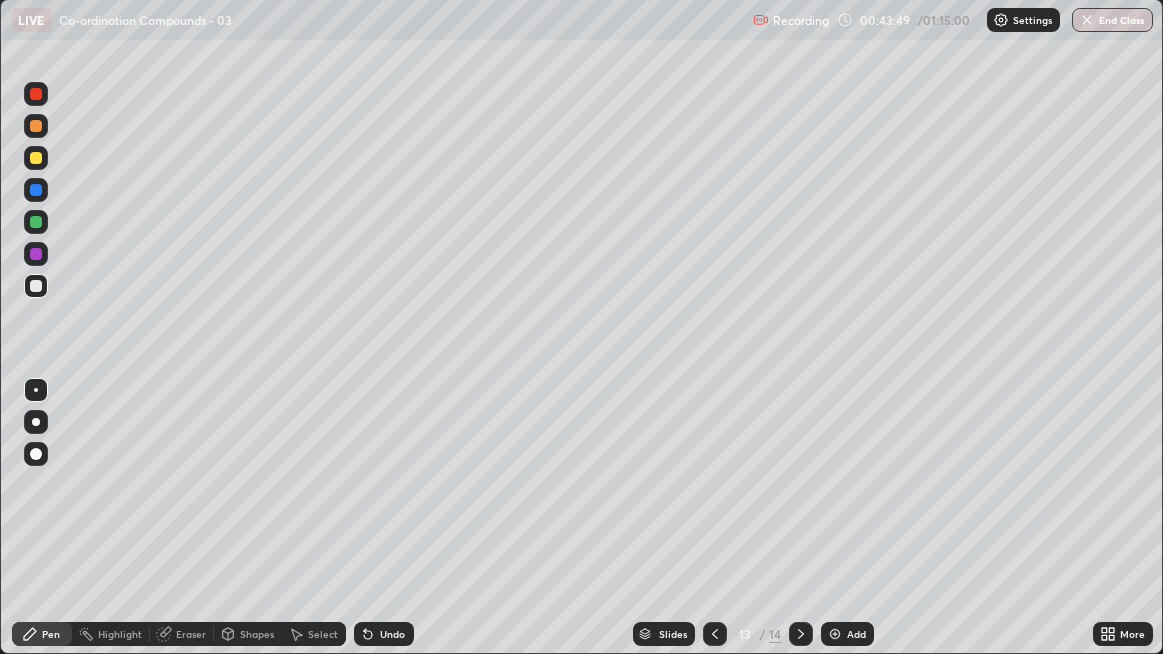 click on "Eraser" at bounding box center (191, 634) 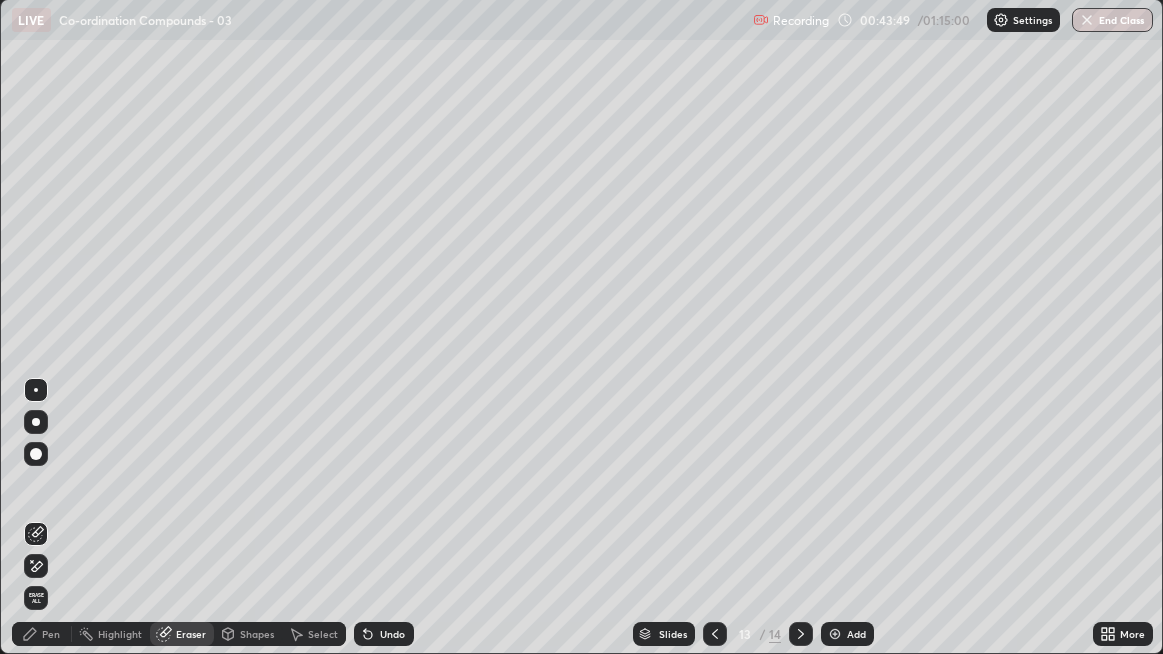 click on "Erase all" at bounding box center [36, 598] 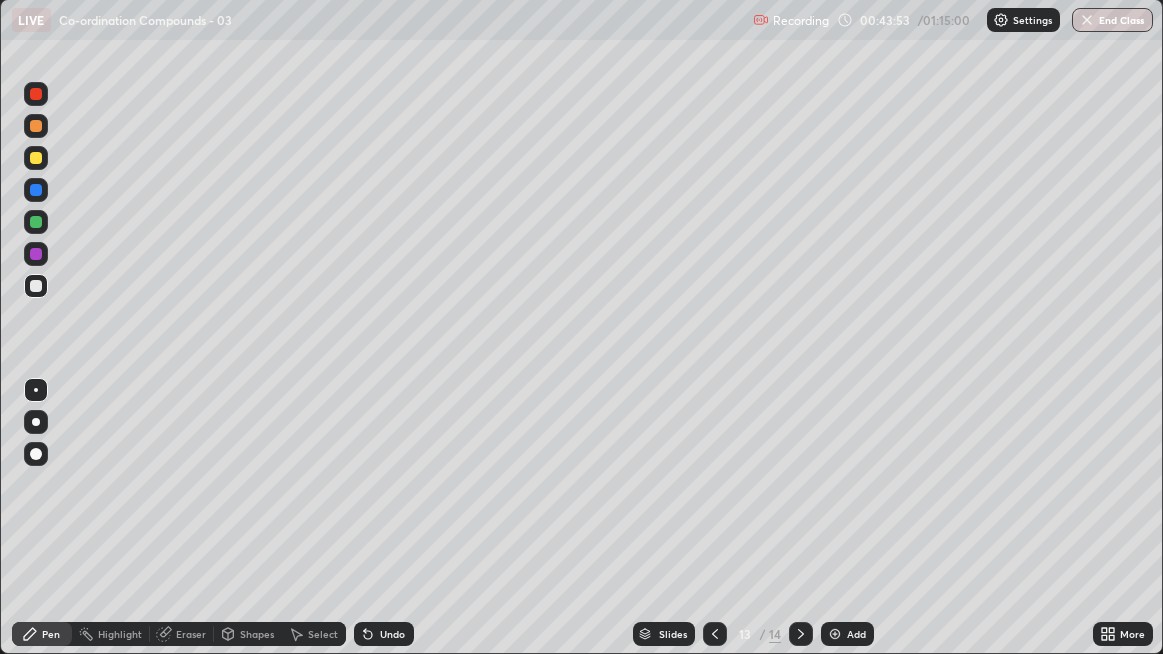 click on "Undo" at bounding box center (392, 634) 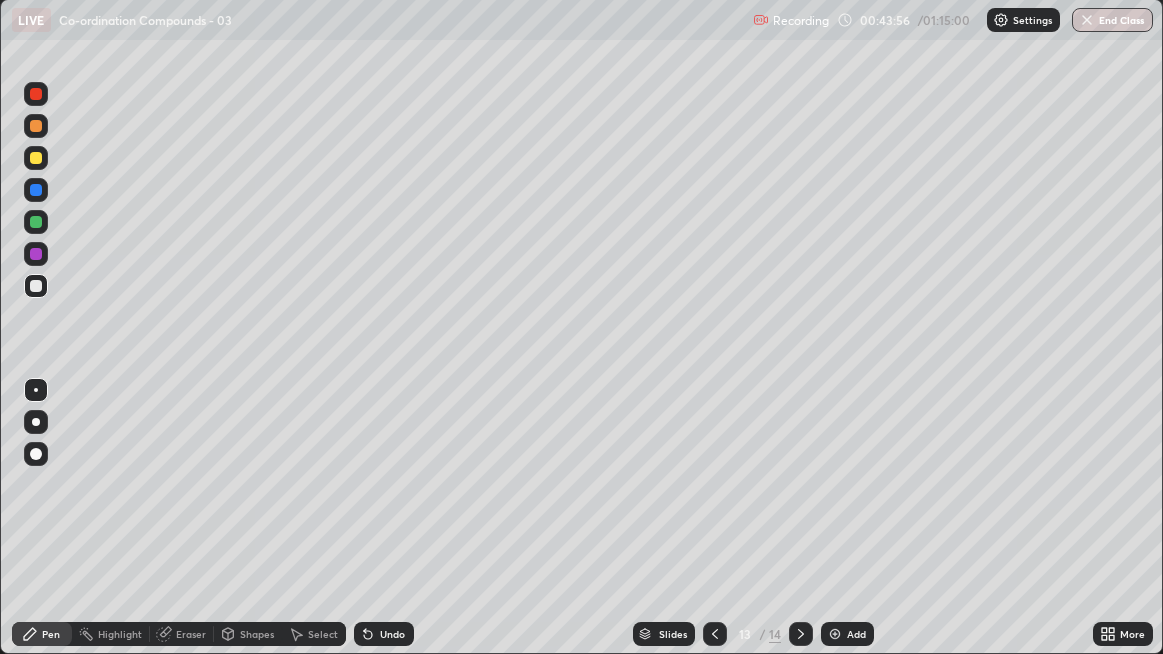 click on "Undo" at bounding box center [384, 634] 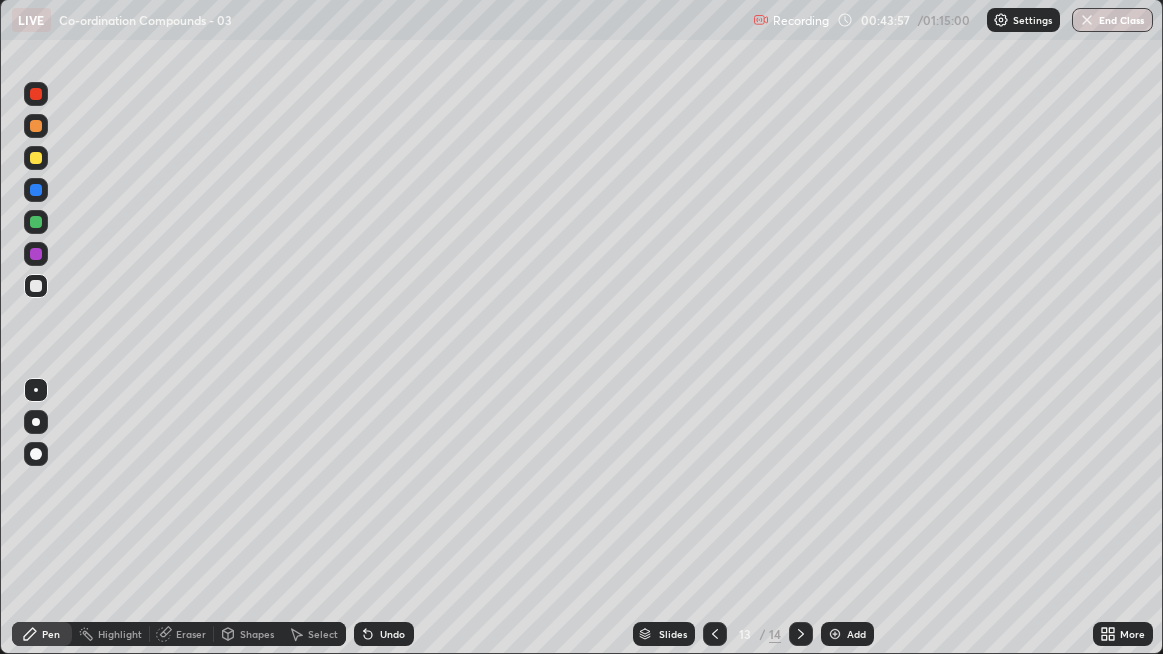 click 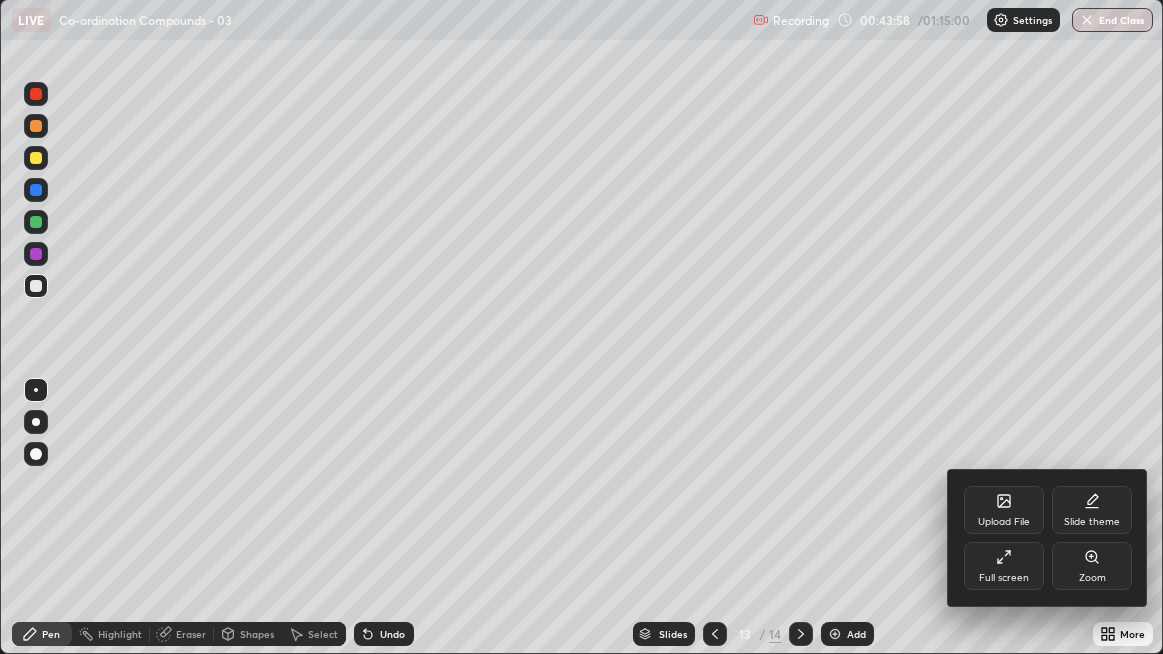 click on "Full screen" at bounding box center (1004, 578) 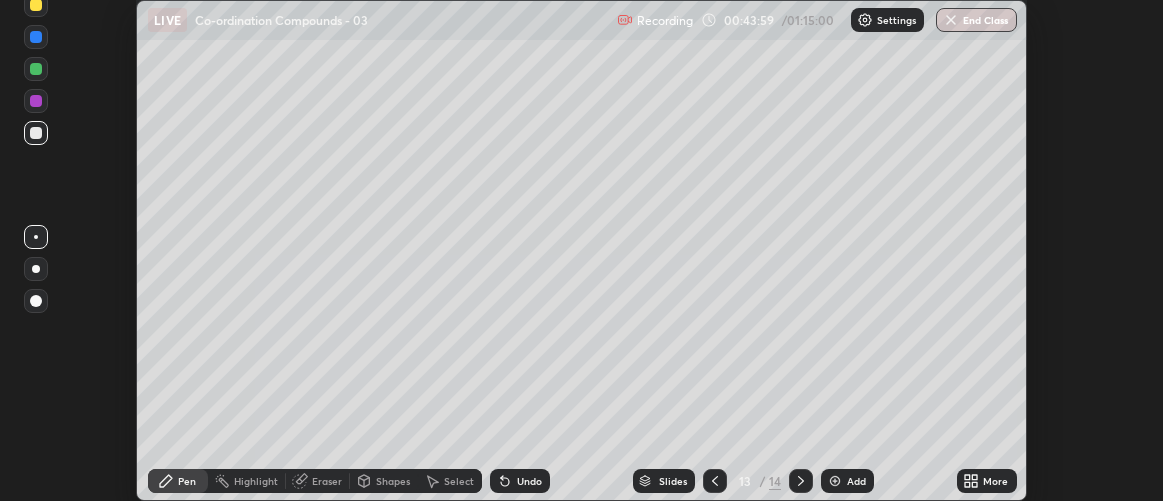 scroll, scrollTop: 500, scrollLeft: 1163, axis: both 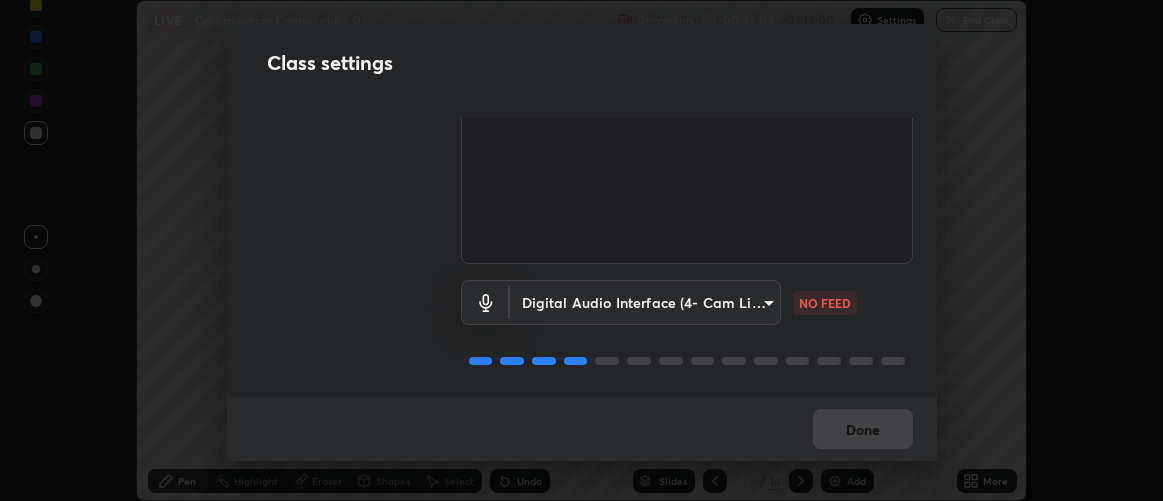 click on "Erase all LIVE Co-ordination Compounds - 03 Recording 00:44:09 /  01:15:00 Settings End Class Setting up your live class Co-ordination Compounds - 03 • L3 of Course On Chemistry for NEET Conquer 2 2026 [FIRST] [LAST] Pen Highlight Eraser Shapes Select Undo Slides 13 / 14 Add More No doubts shared Encourage your learners to ask a doubt for better clarity Report an issue Reason for reporting Buffering Chat not working Audio - Video sync issue Educator video quality low ​ Attach an image Report Class settings Audio & Video Cam Link 4K (0fd9:0066) [SERIAL] WORKING Digital Audio Interface (4- Cam Link 4K) [SERIAL] NO FEED Done" at bounding box center [581, 250] 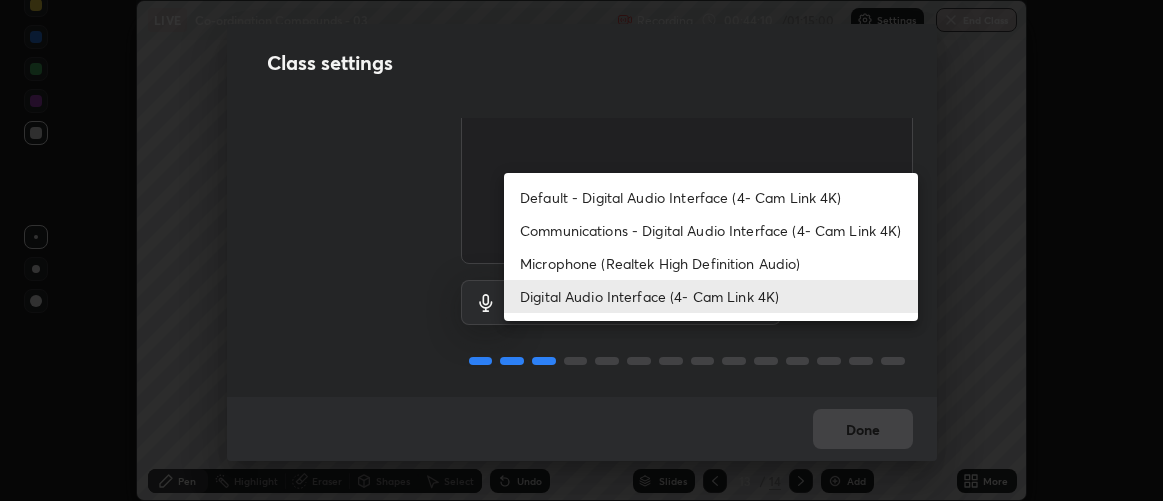 click on "Default - Digital Audio Interface (4- Cam Link 4K)" at bounding box center [711, 197] 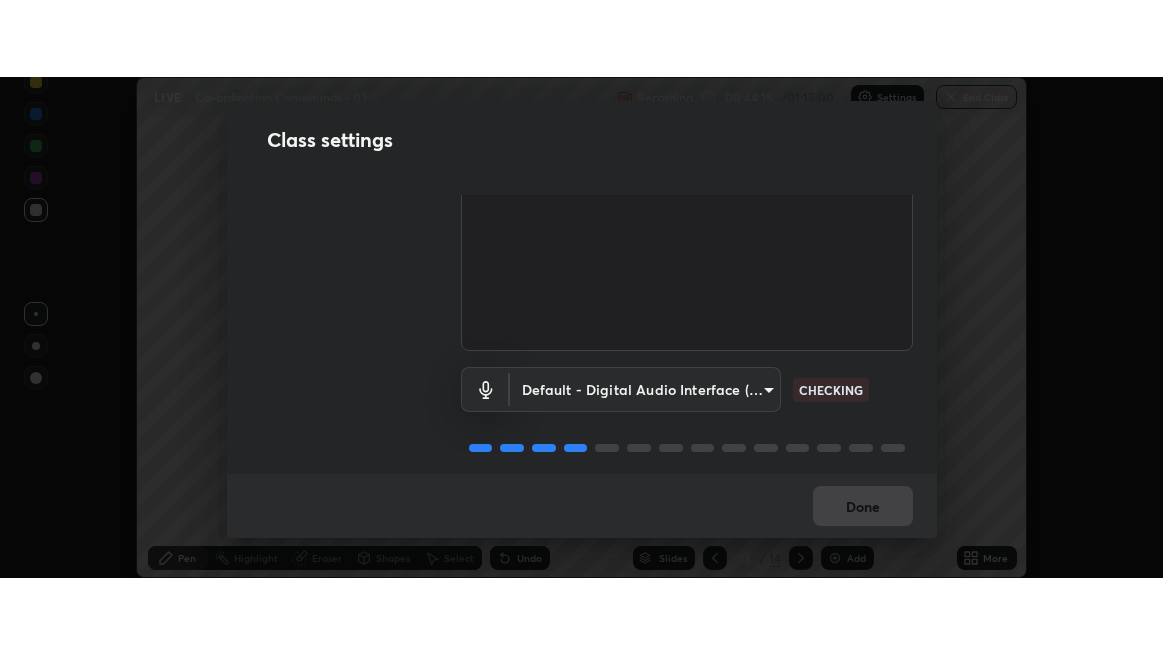 scroll, scrollTop: 174, scrollLeft: 0, axis: vertical 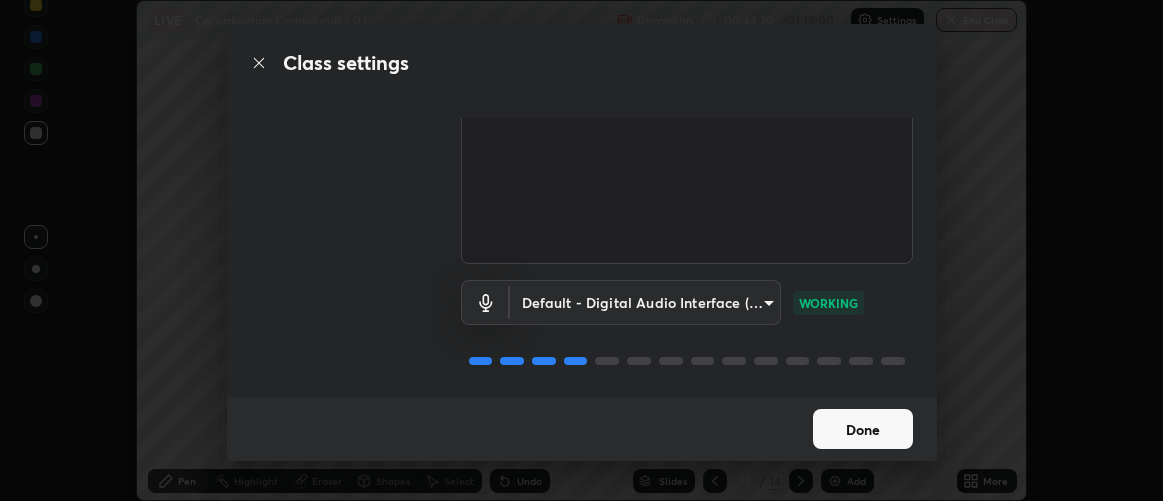 click on "Done" at bounding box center [863, 429] 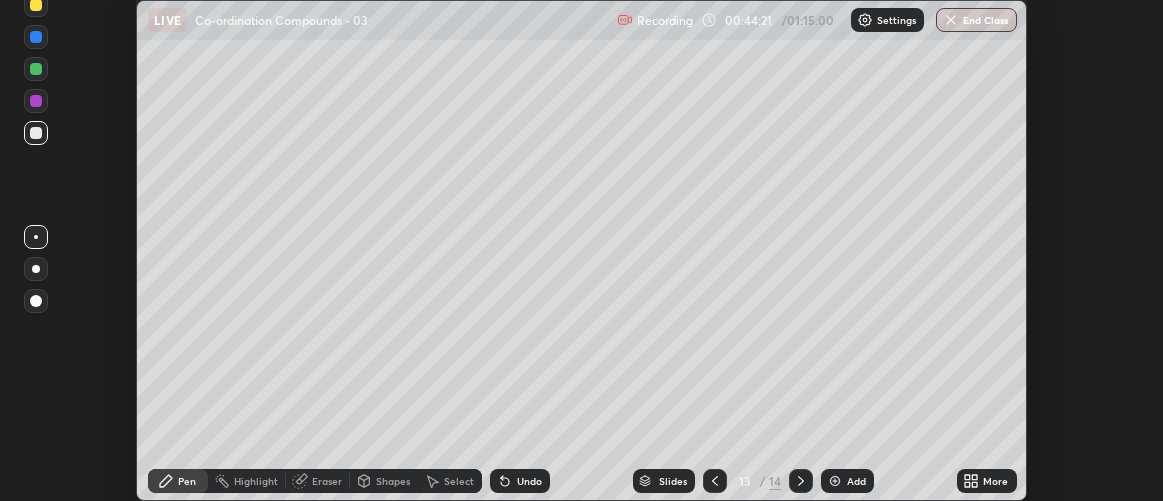 click on "More" at bounding box center (995, 481) 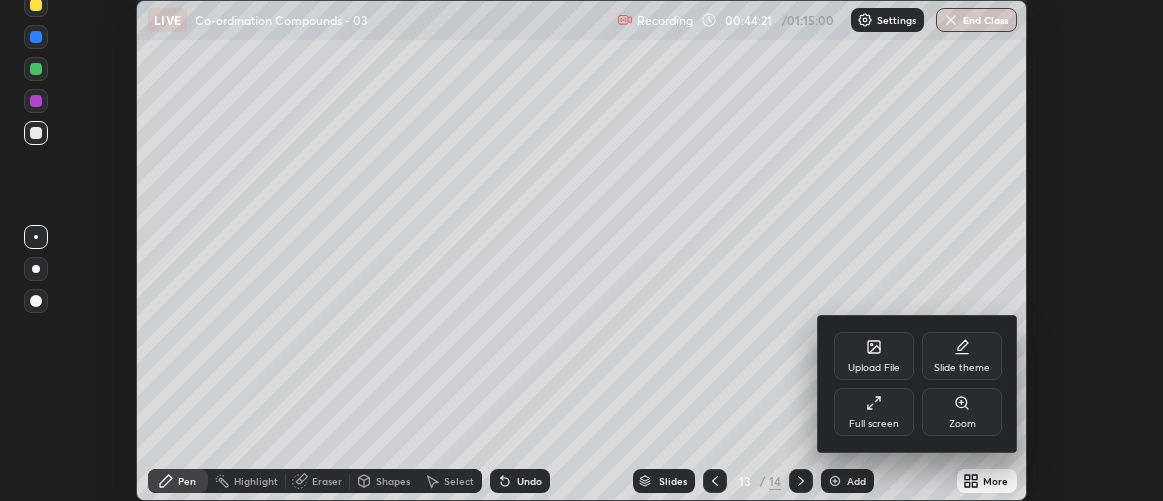 click on "Full screen" at bounding box center [874, 412] 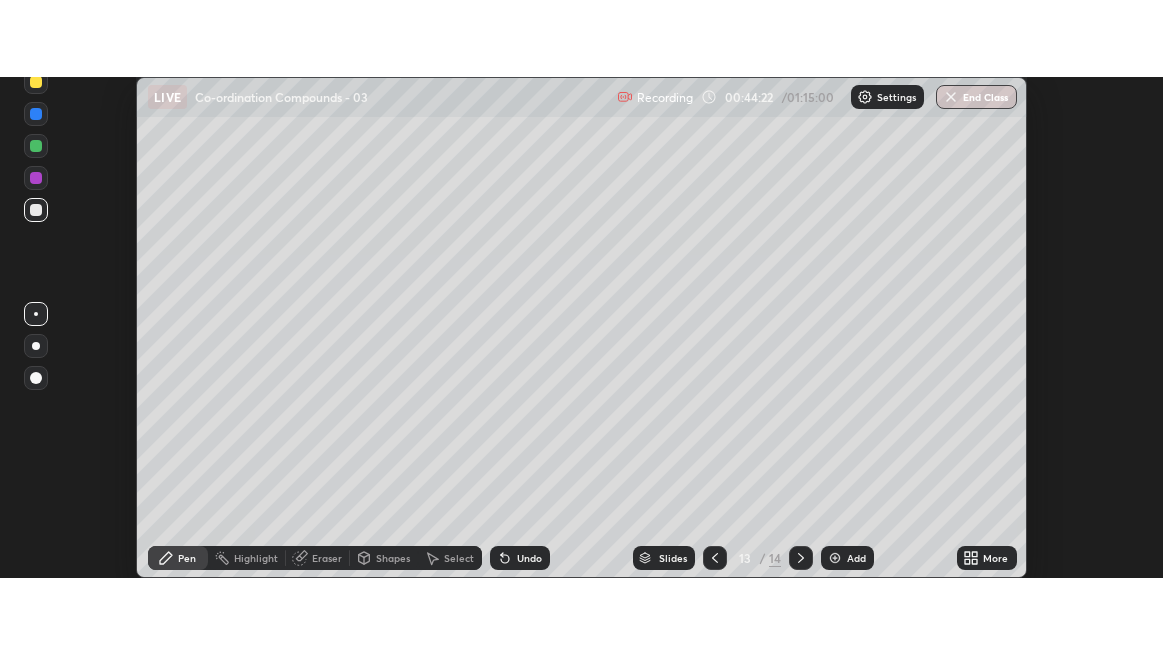 scroll, scrollTop: 99345, scrollLeft: 98836, axis: both 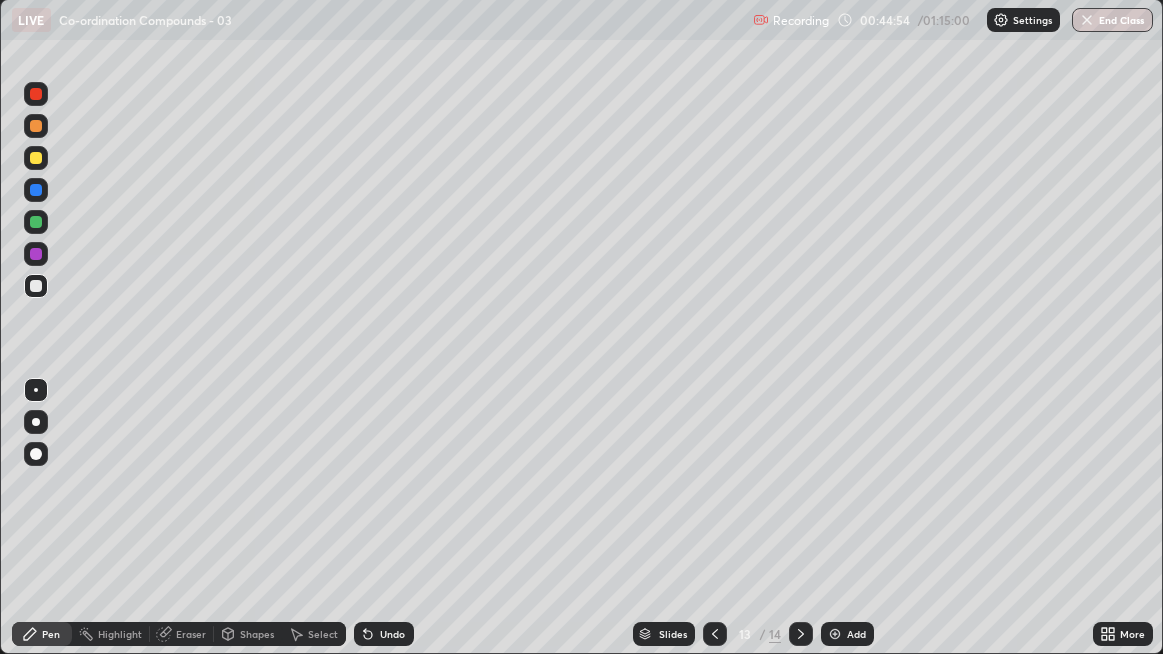click on "Undo" at bounding box center [392, 634] 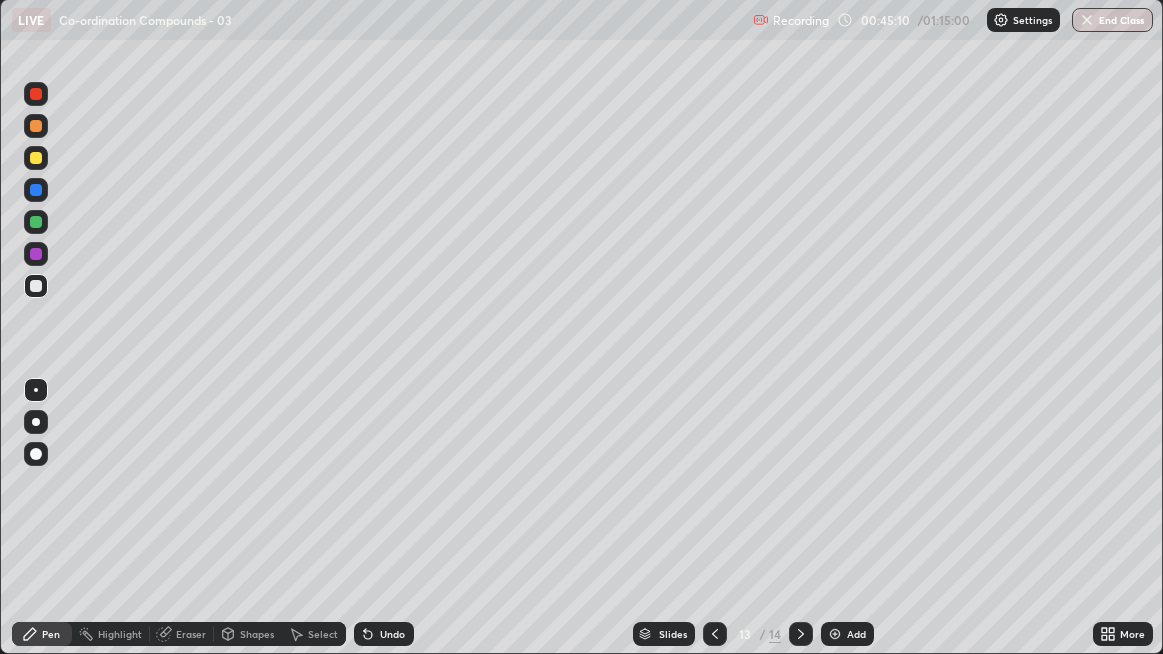 click on "Undo" at bounding box center [384, 634] 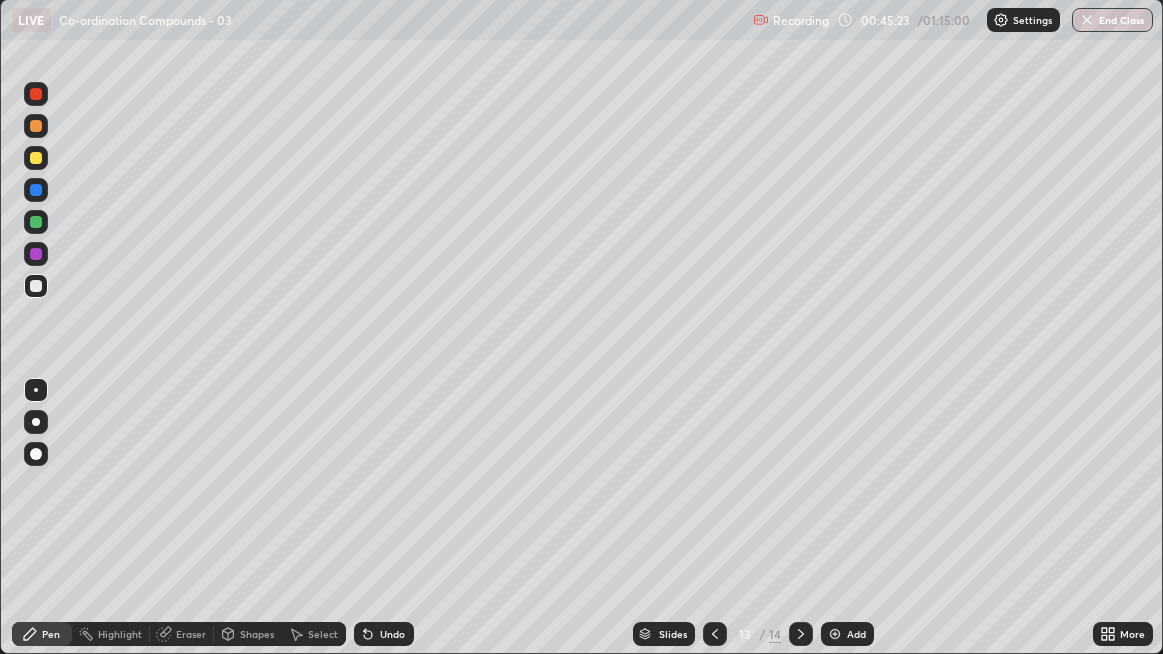 click on "Undo" at bounding box center [392, 634] 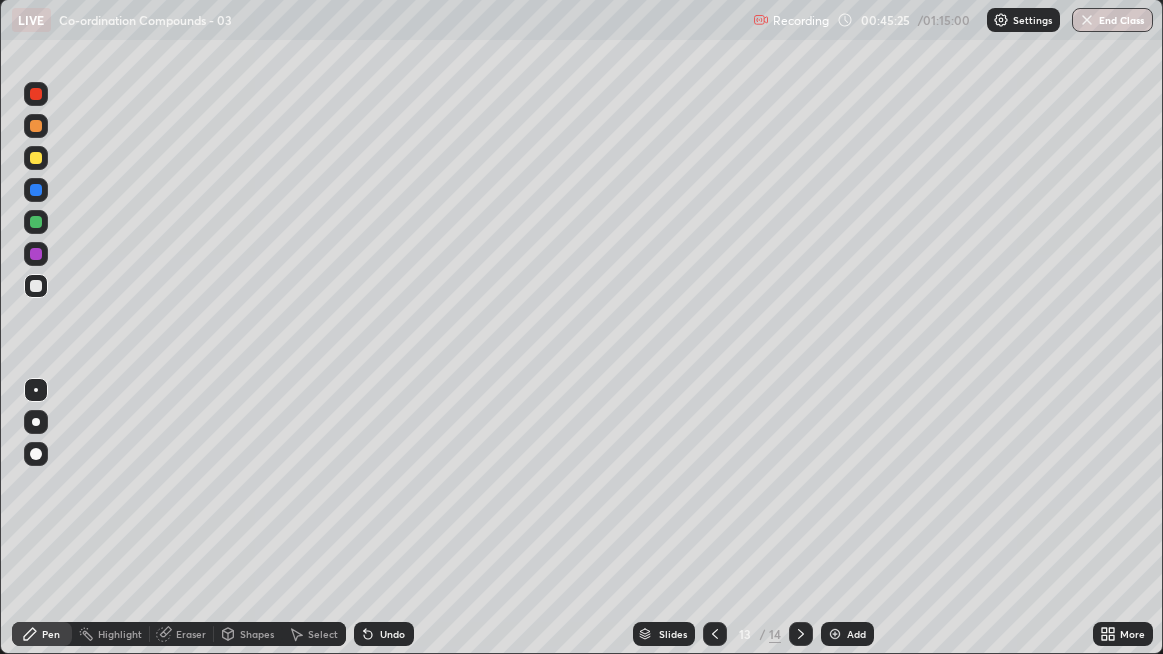click on "Undo" at bounding box center [384, 634] 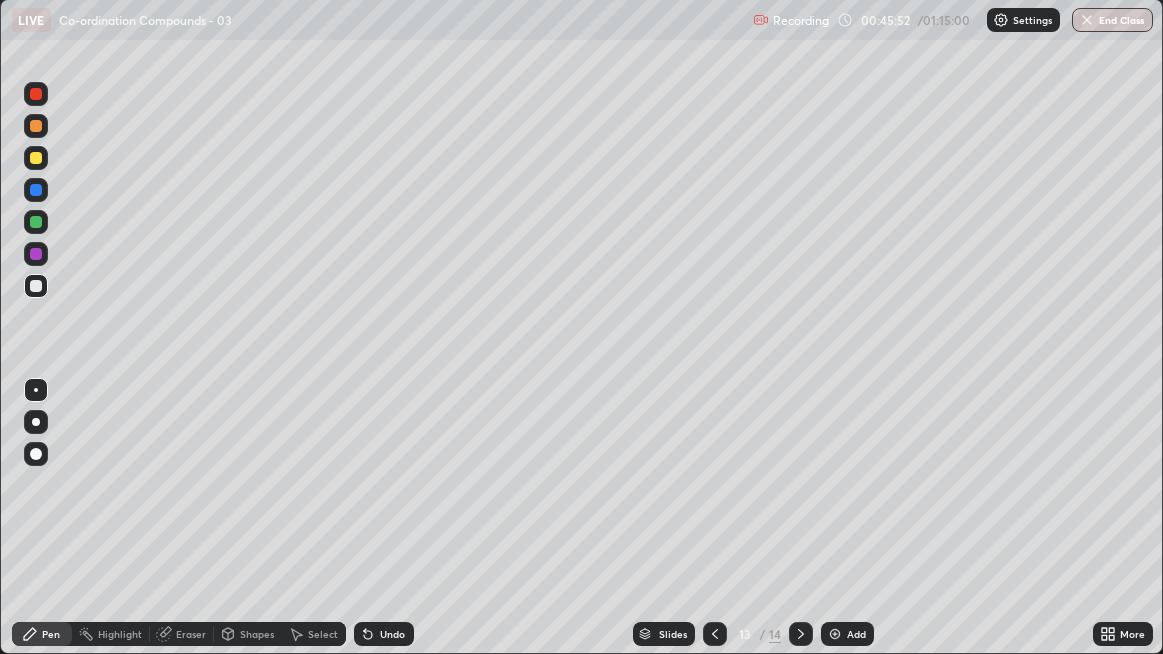 click at bounding box center [36, 158] 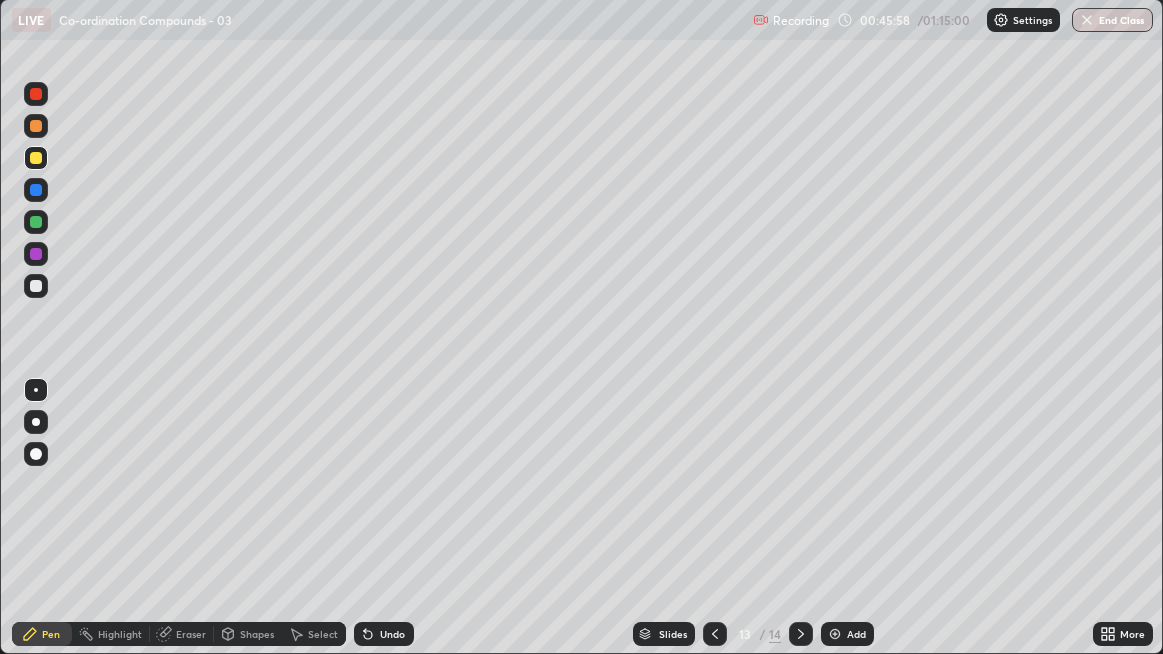 click on "Select" at bounding box center (323, 634) 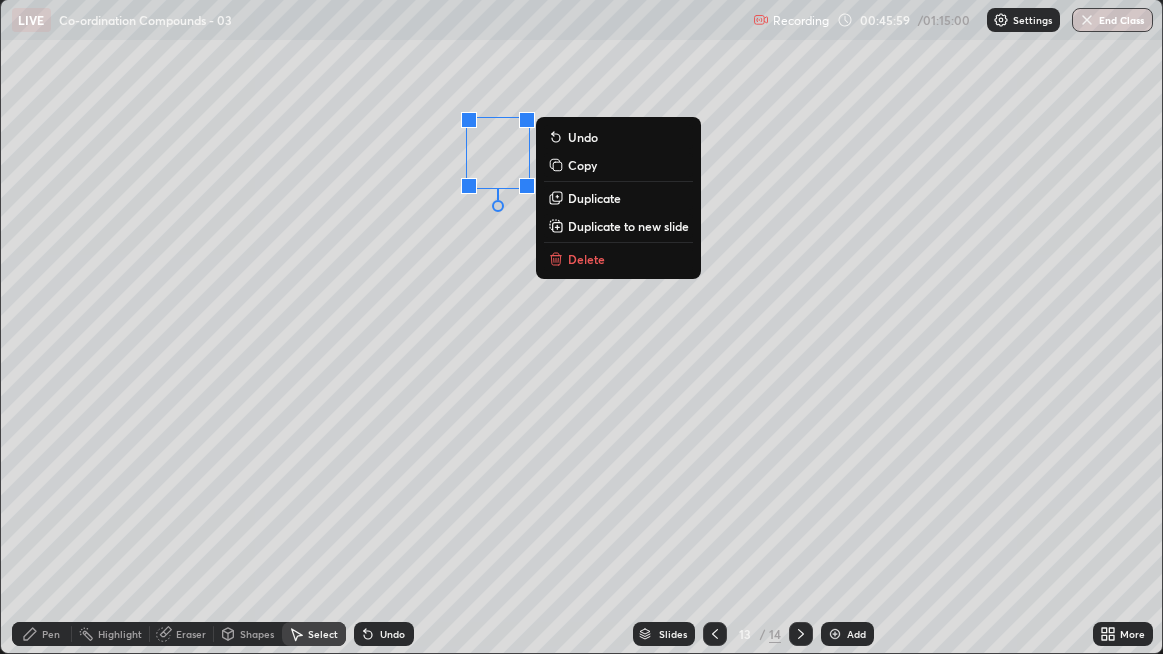 click on "Duplicate" at bounding box center [594, 198] 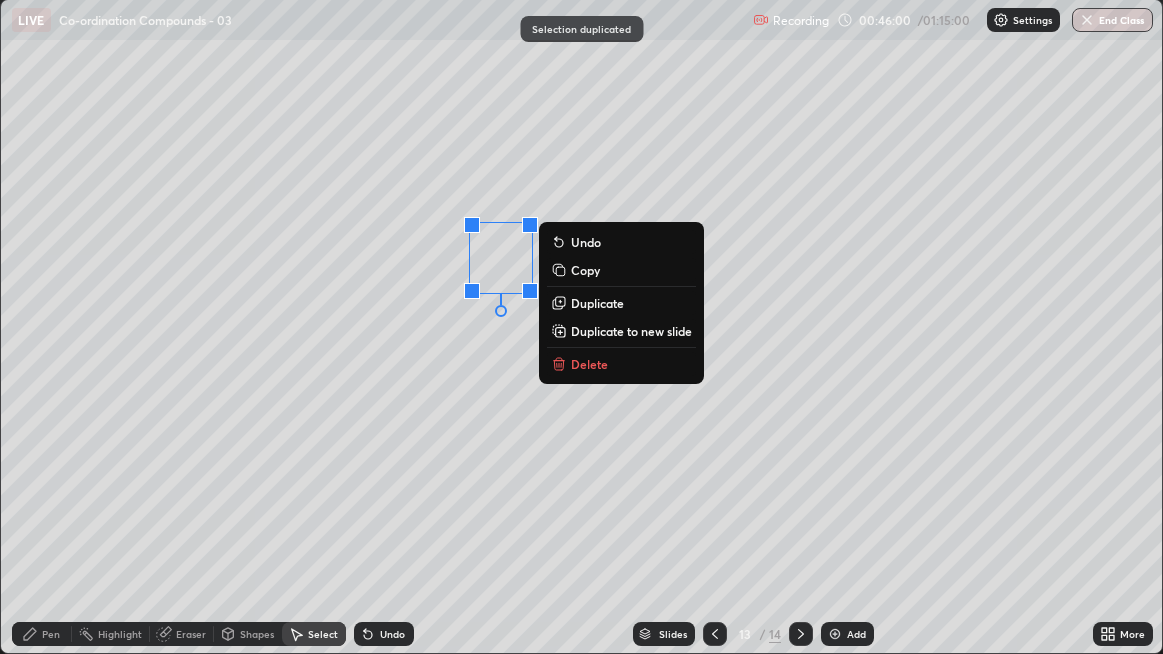 click on "0 ° Undo Copy Duplicate Duplicate to new slide Delete" at bounding box center (582, 326) 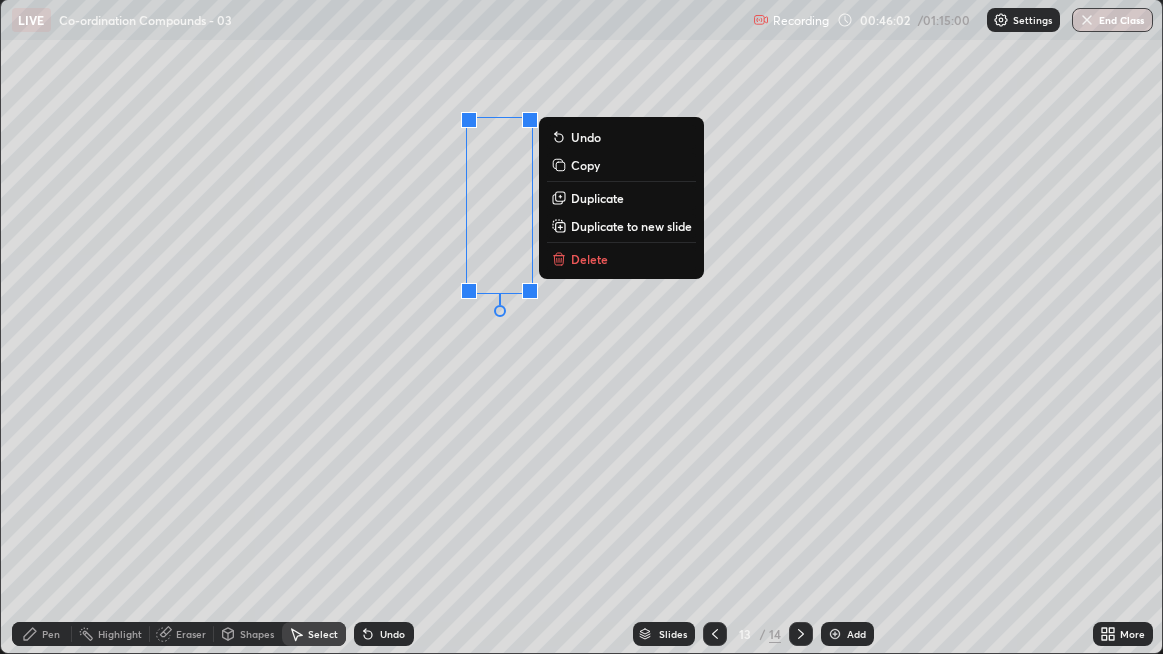 click on "Duplicate" at bounding box center (597, 198) 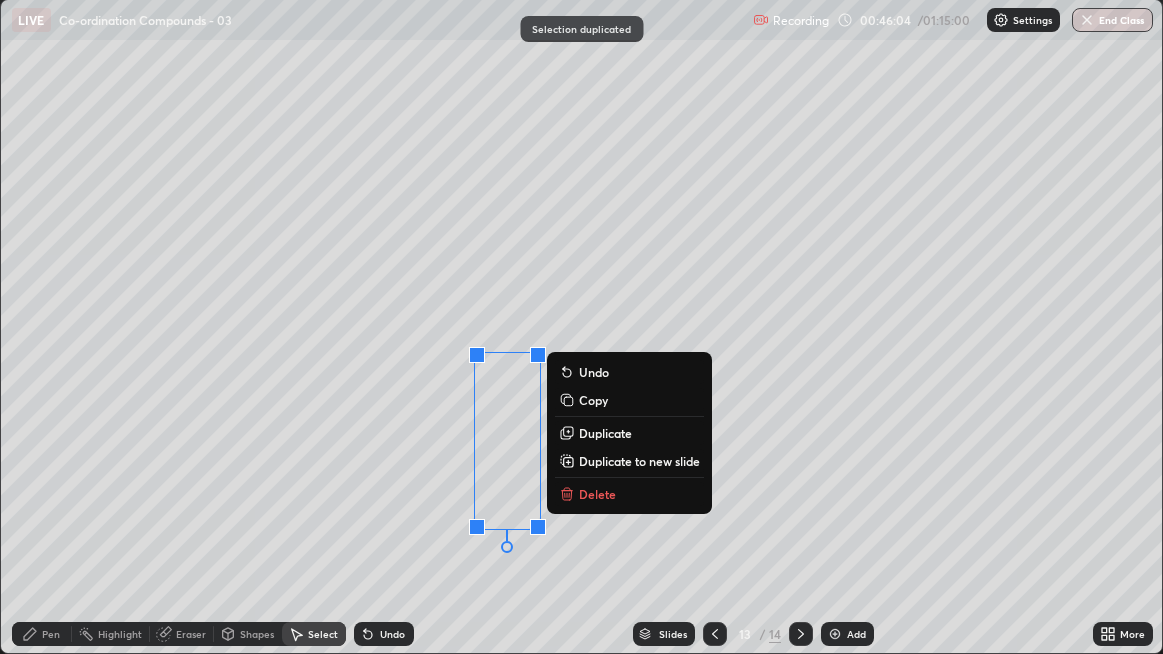 click on "0 ° Undo Copy Duplicate Duplicate to new slide Delete" at bounding box center [582, 326] 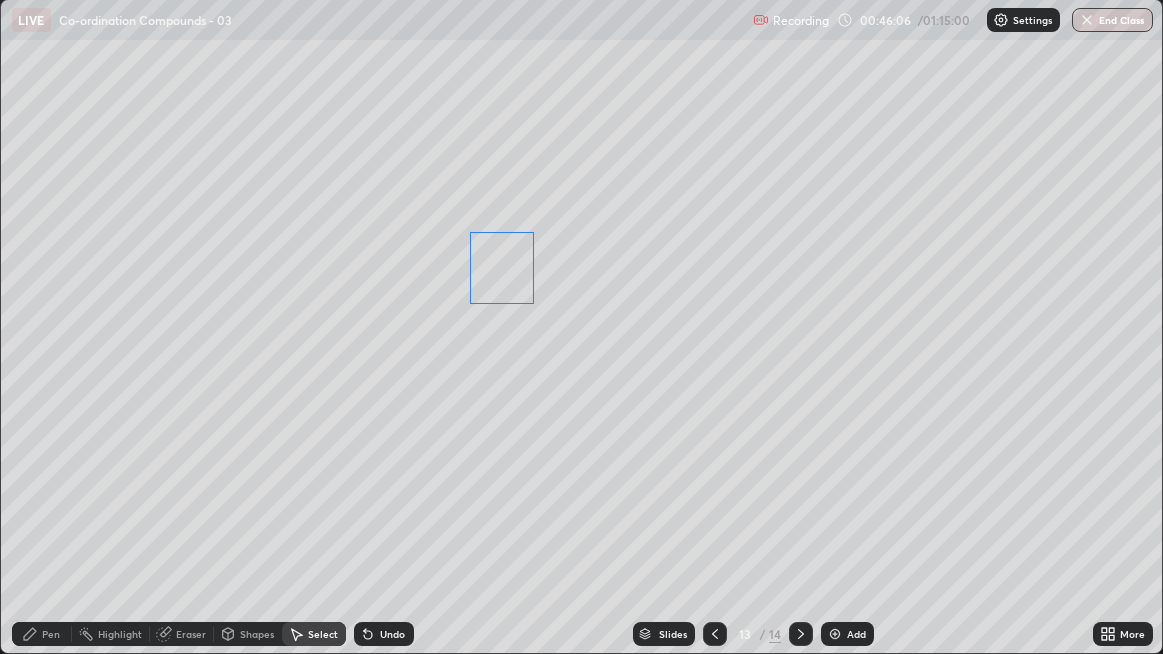 click on "0 ° Undo Copy Duplicate Duplicate to new slide Delete" at bounding box center (582, 326) 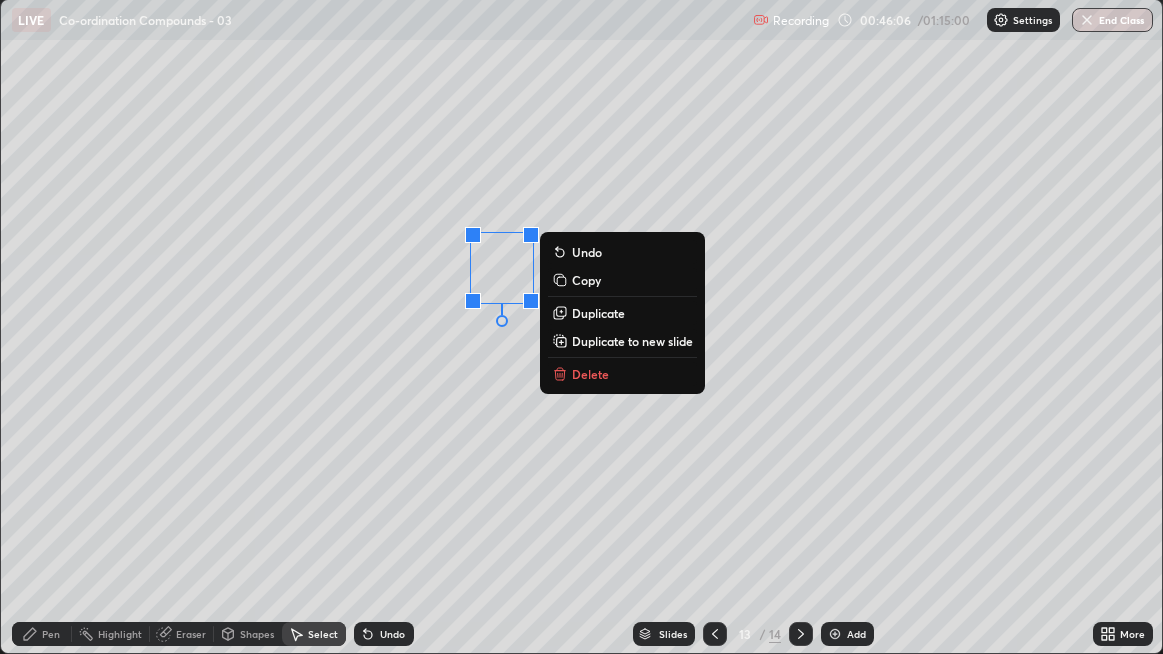 click on "Duplicate" at bounding box center [598, 313] 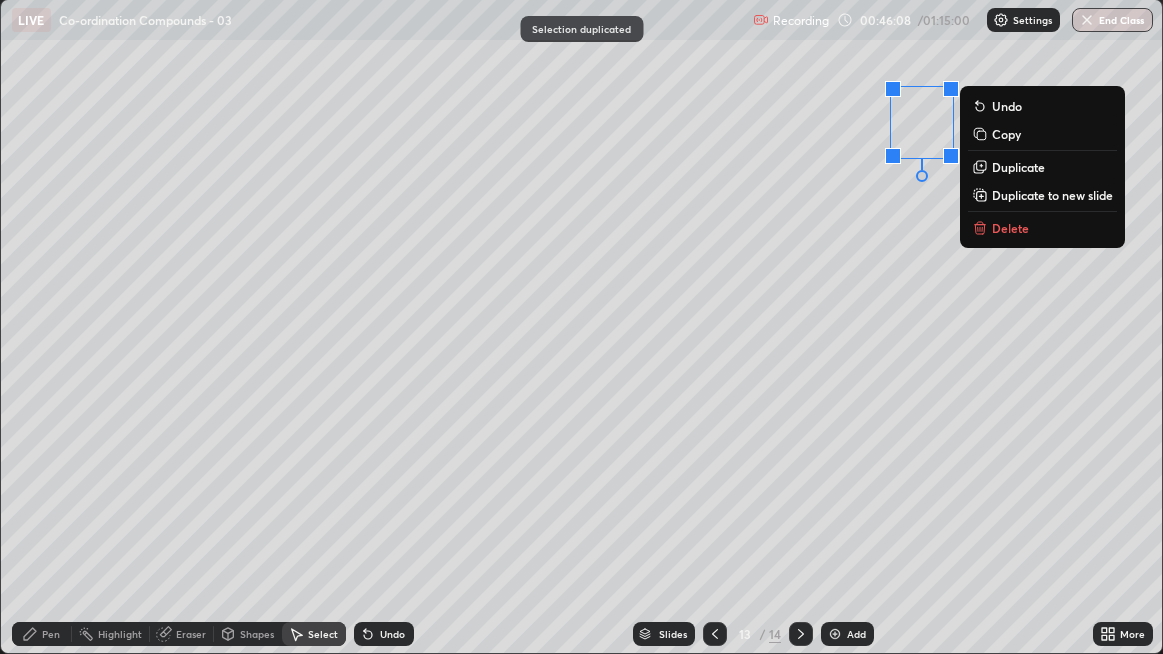 click on "0 ° Undo Copy Duplicate Duplicate to new slide Delete" at bounding box center (582, 326) 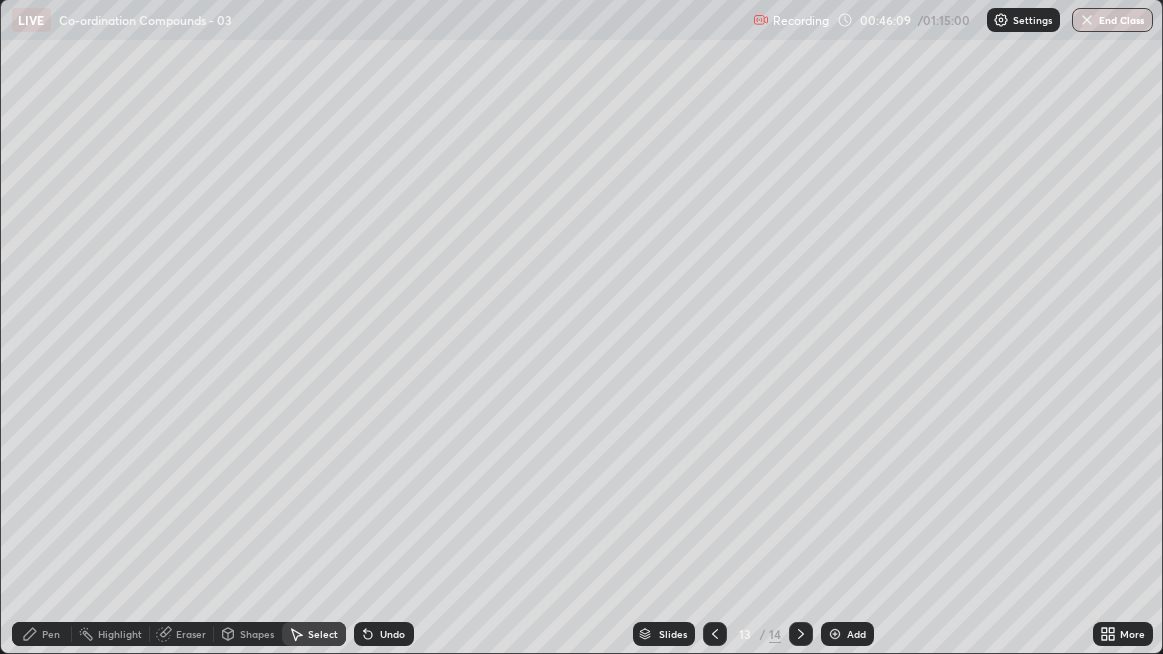 click on "Pen" at bounding box center [42, 634] 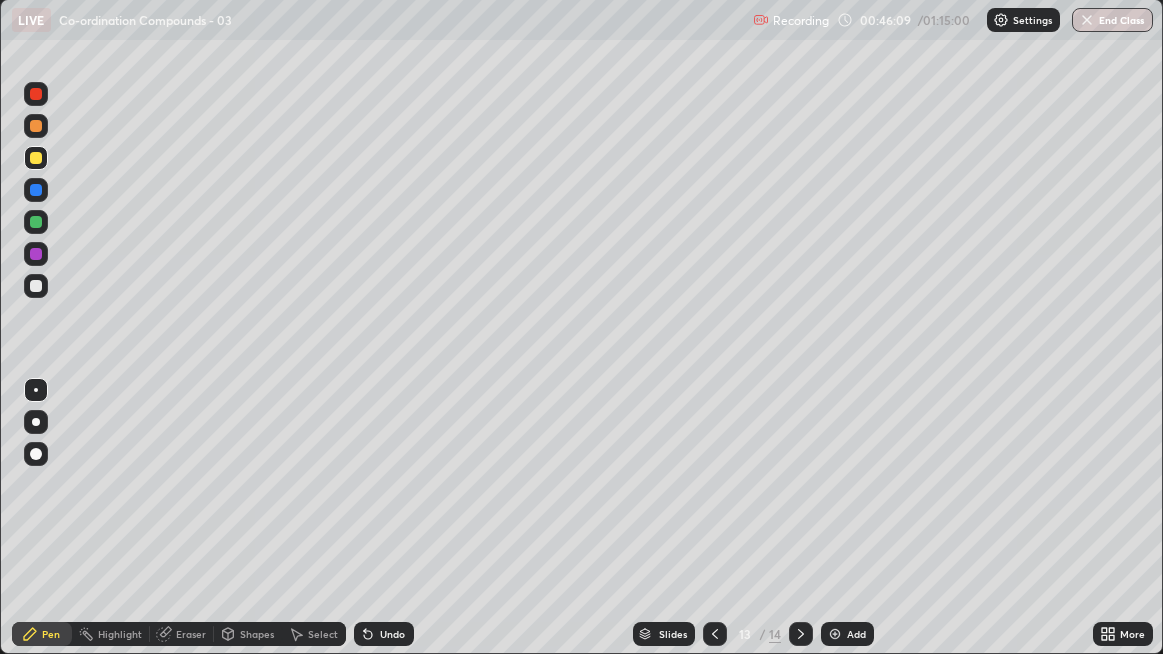 click at bounding box center [36, 286] 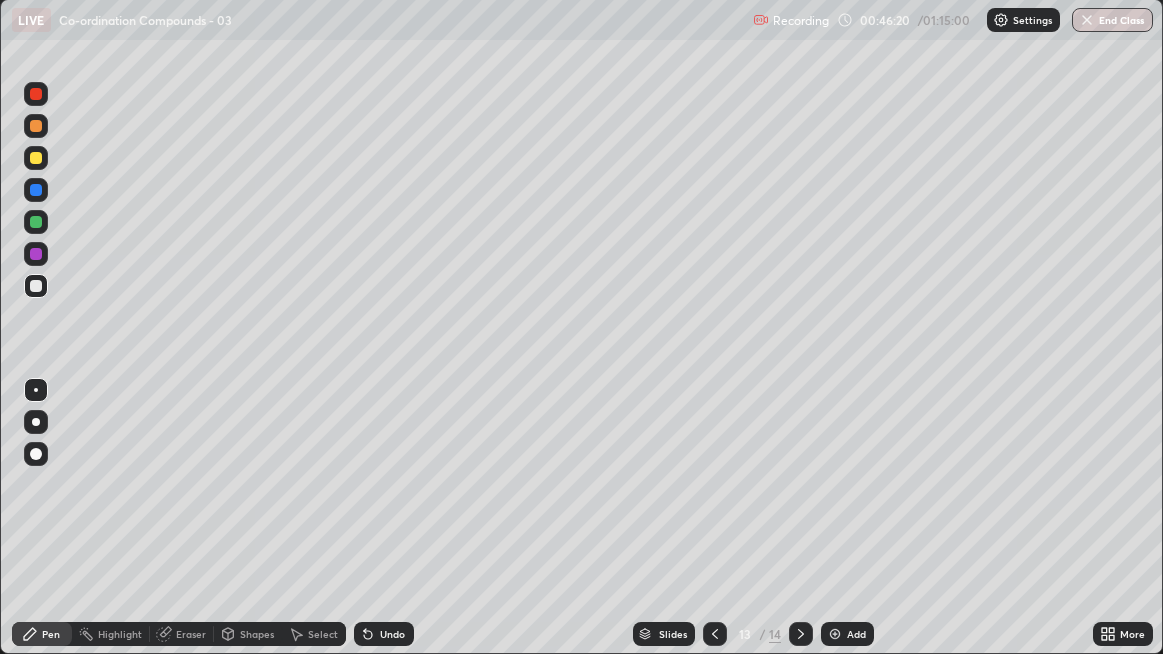 click on "Select" at bounding box center (323, 634) 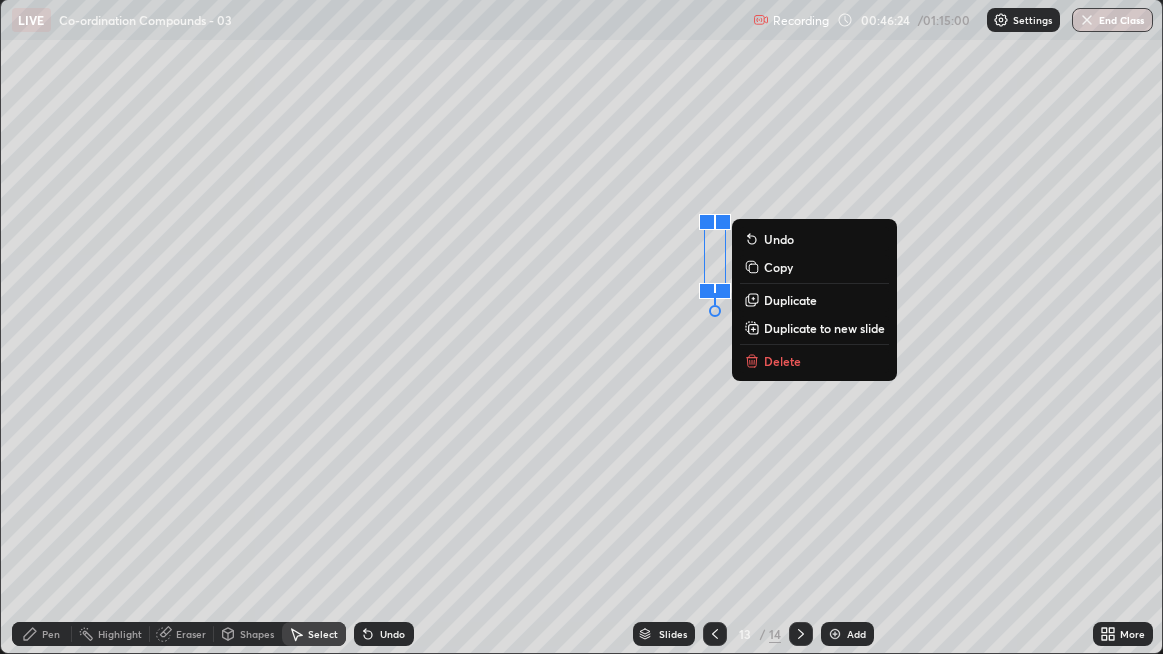 click on "0 ° Undo Copy Duplicate Duplicate to new slide Delete" at bounding box center (582, 326) 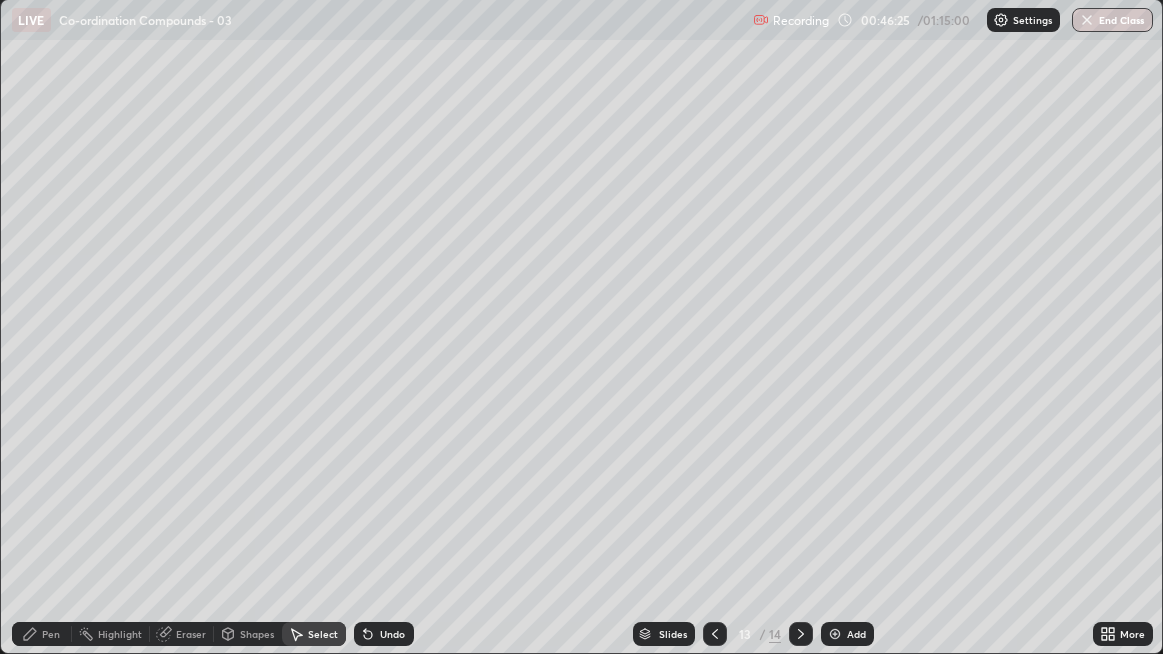 click on "Pen" at bounding box center [51, 634] 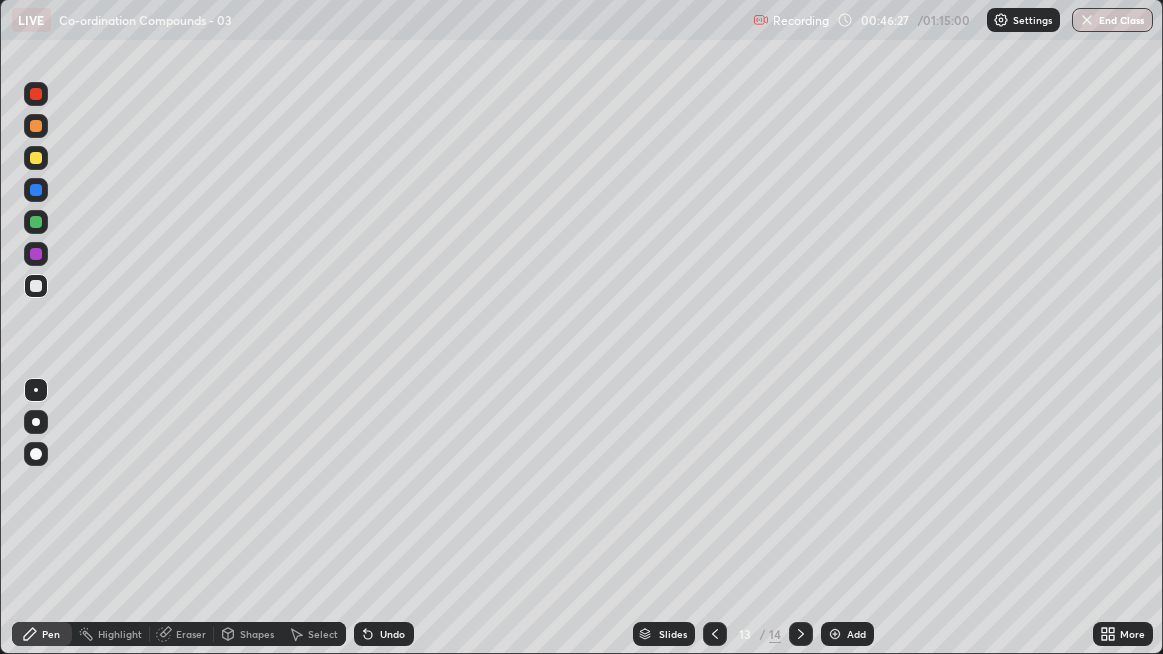 click on "Select" at bounding box center (314, 634) 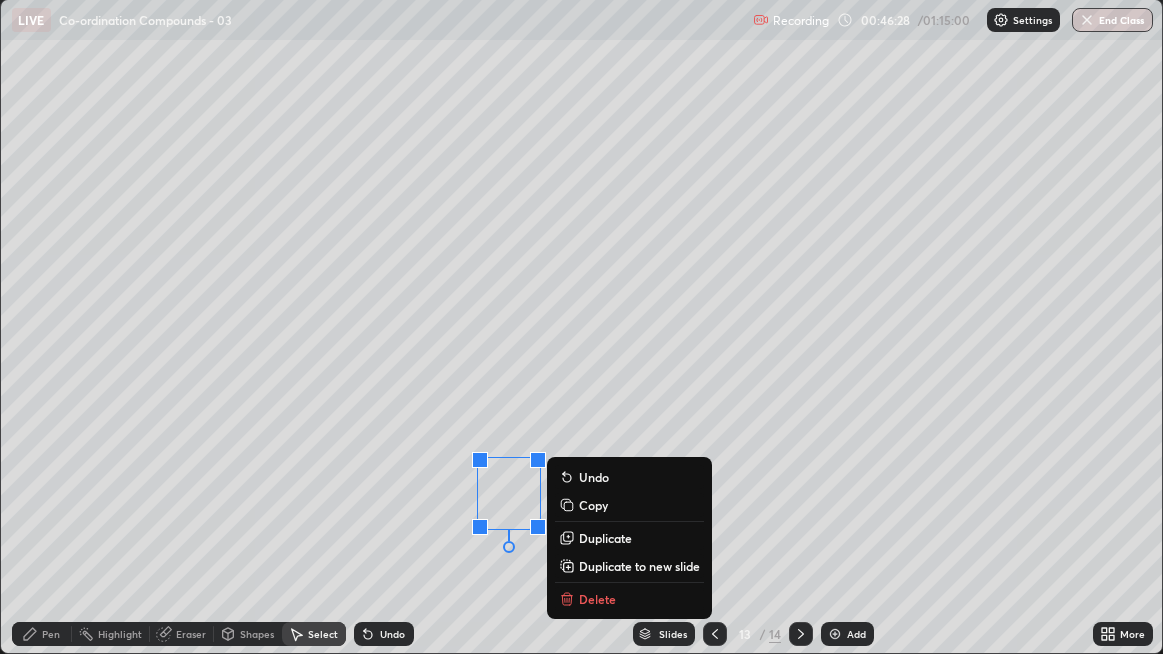 click on "Duplicate" at bounding box center [605, 538] 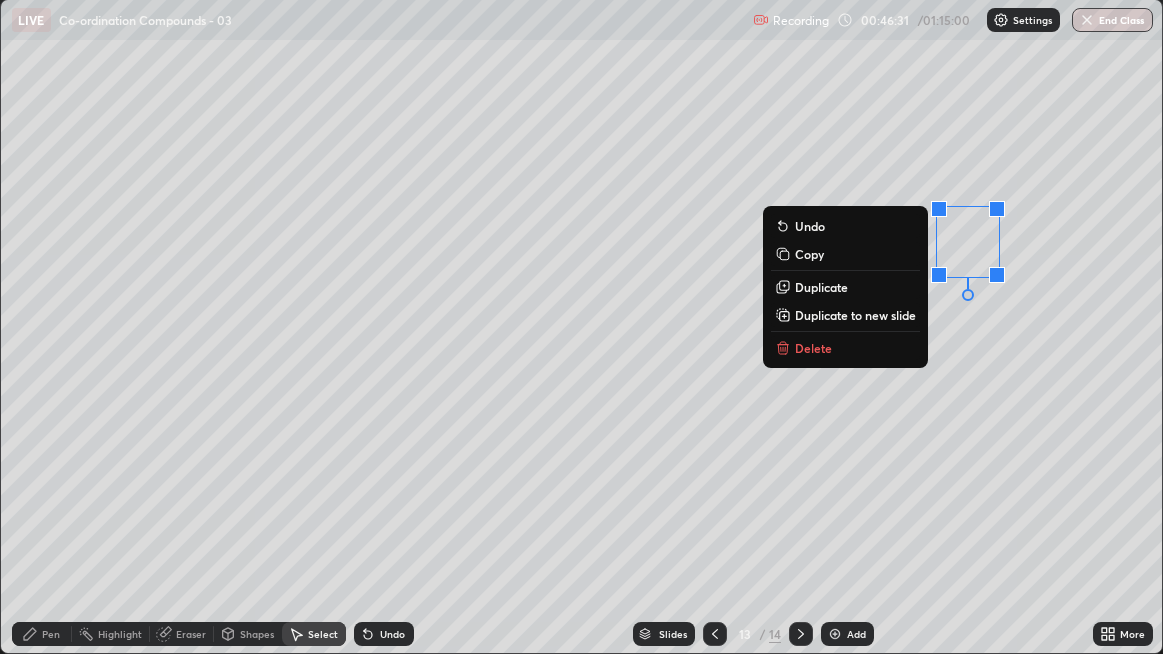 click on "0 ° Undo Copy Duplicate Duplicate to new slide Delete" at bounding box center (582, 326) 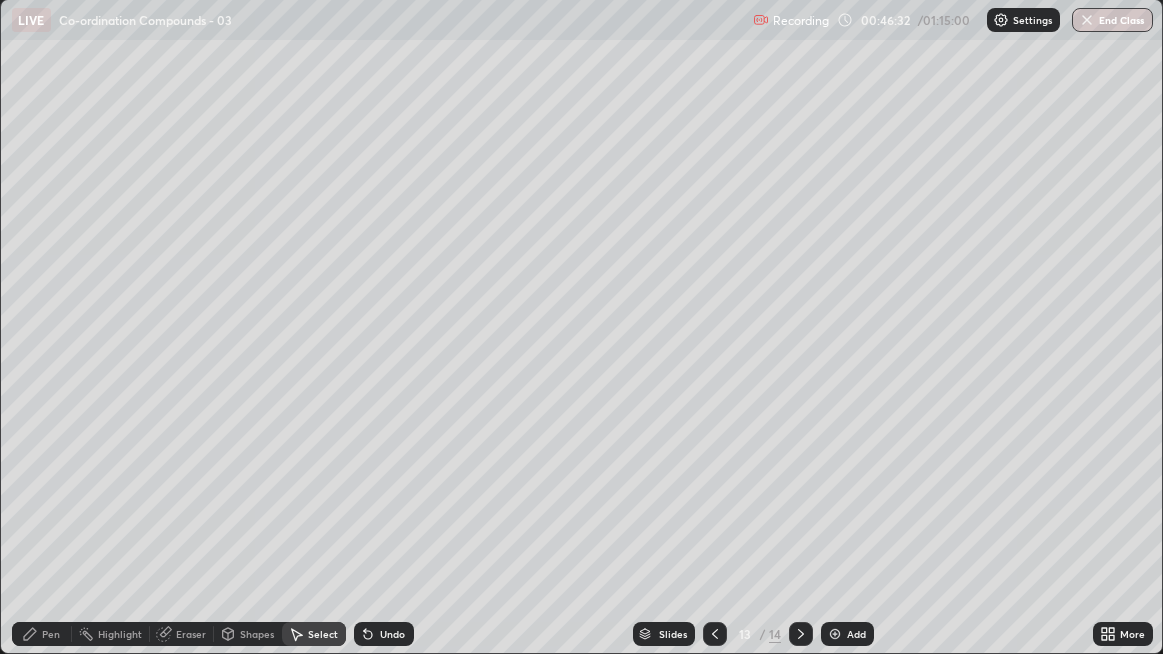 click on "Pen" at bounding box center [42, 634] 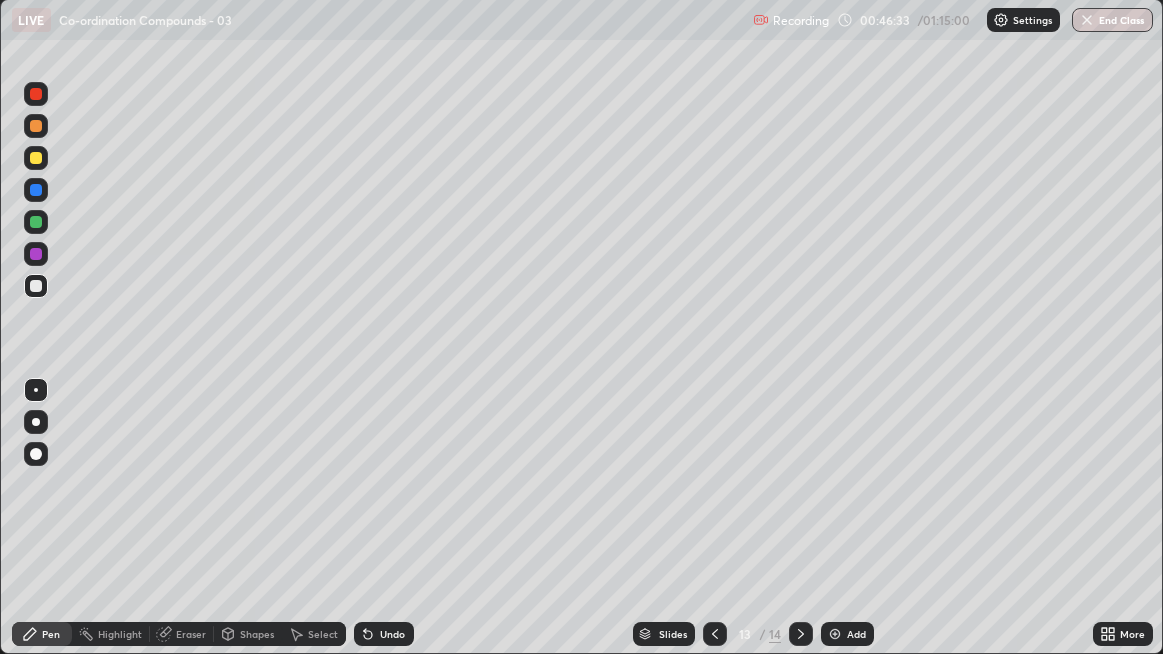 click at bounding box center [36, 158] 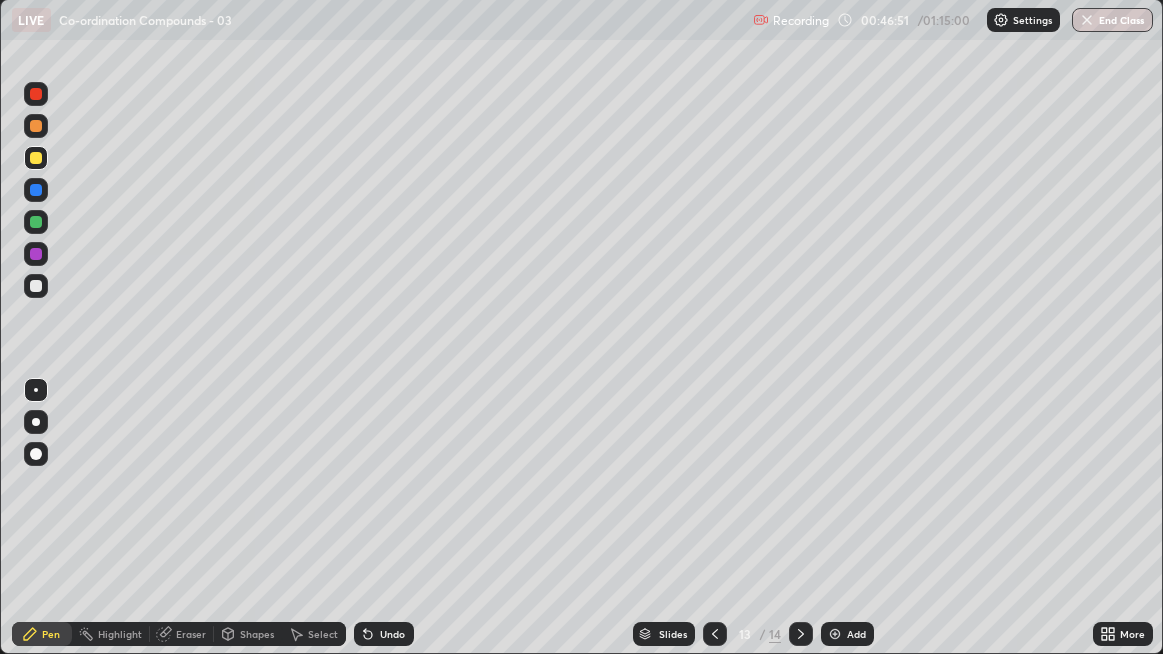 click at bounding box center (36, 286) 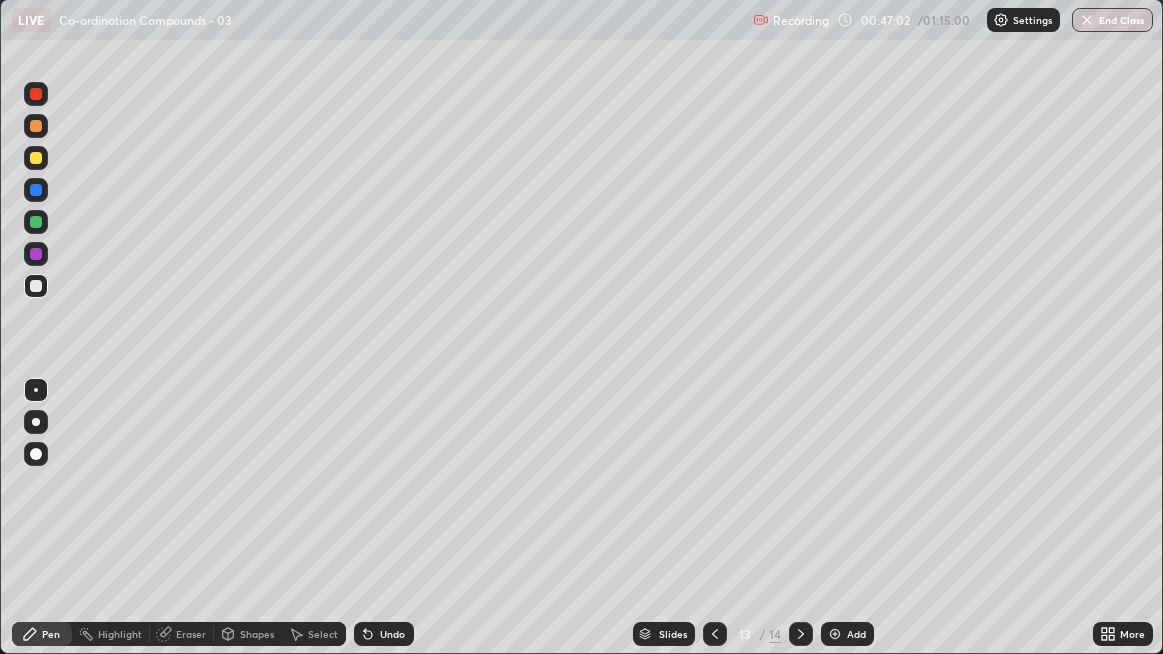 click on "Undo" at bounding box center [384, 634] 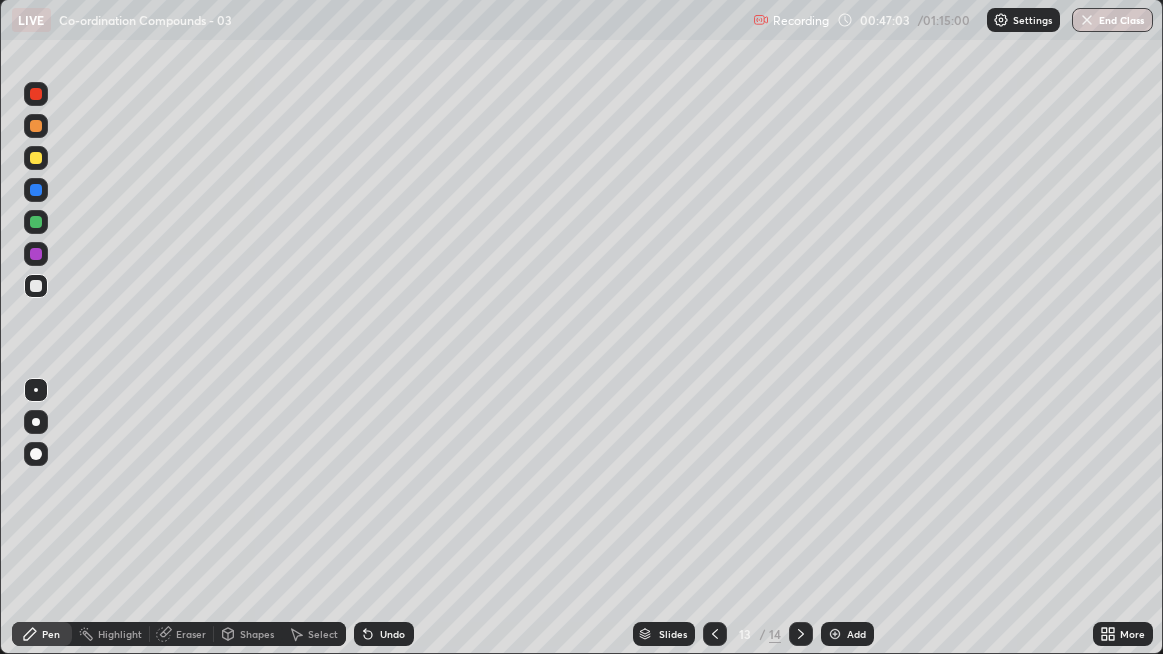 click on "Undo" at bounding box center (392, 634) 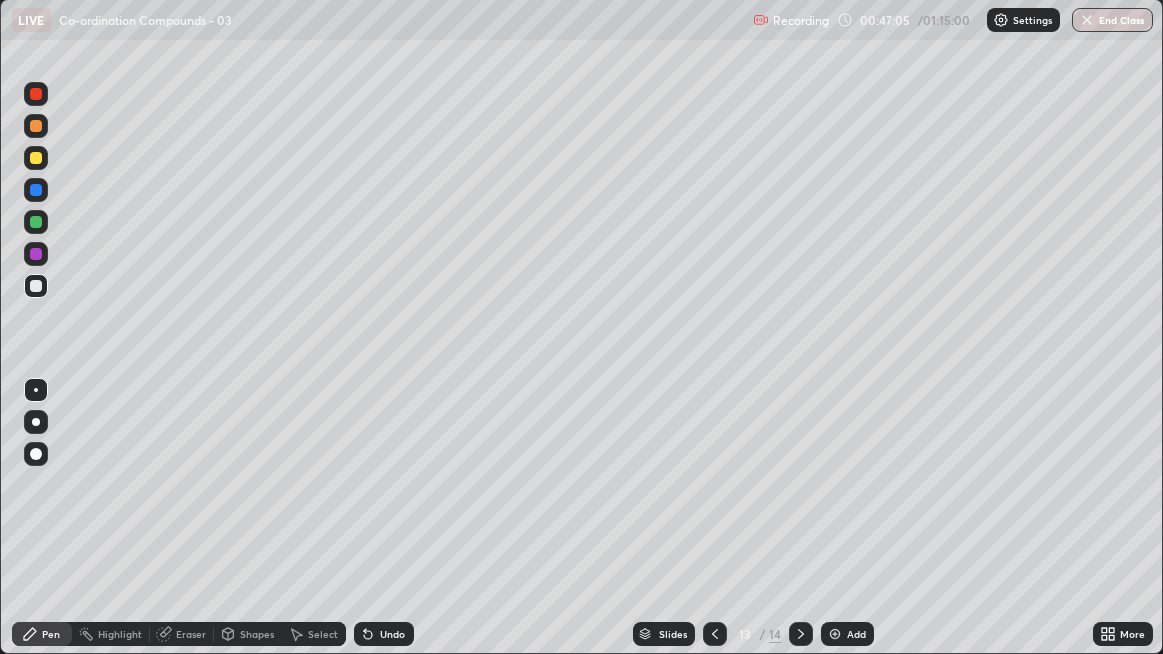 click on "Undo" at bounding box center (392, 634) 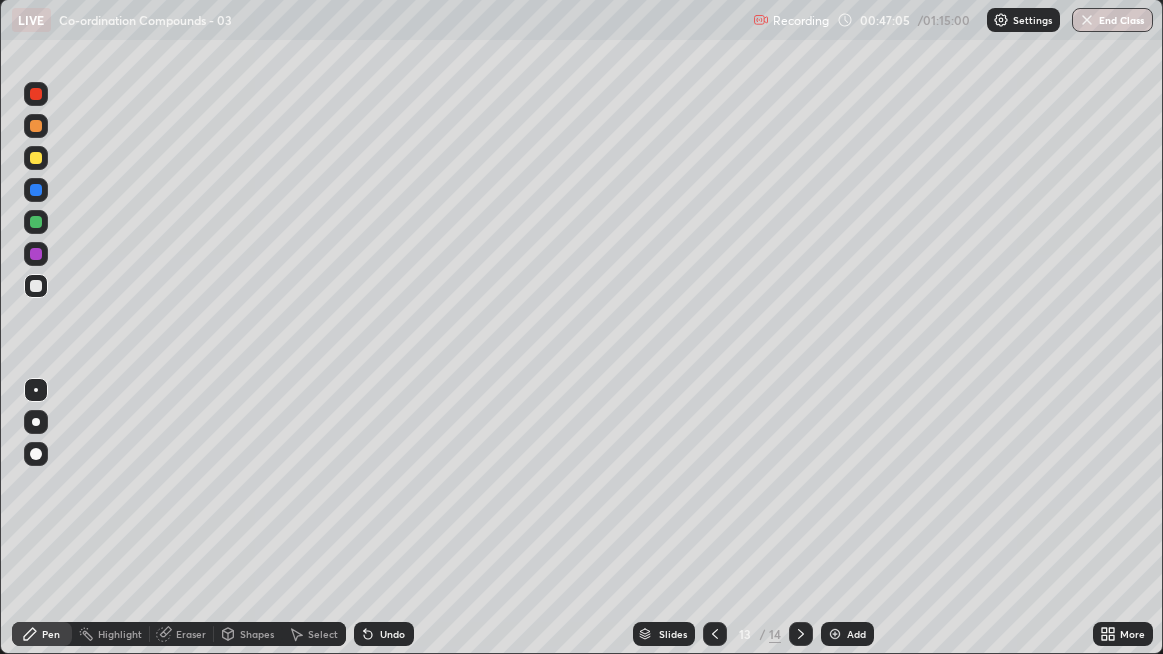 click on "Undo" at bounding box center (392, 634) 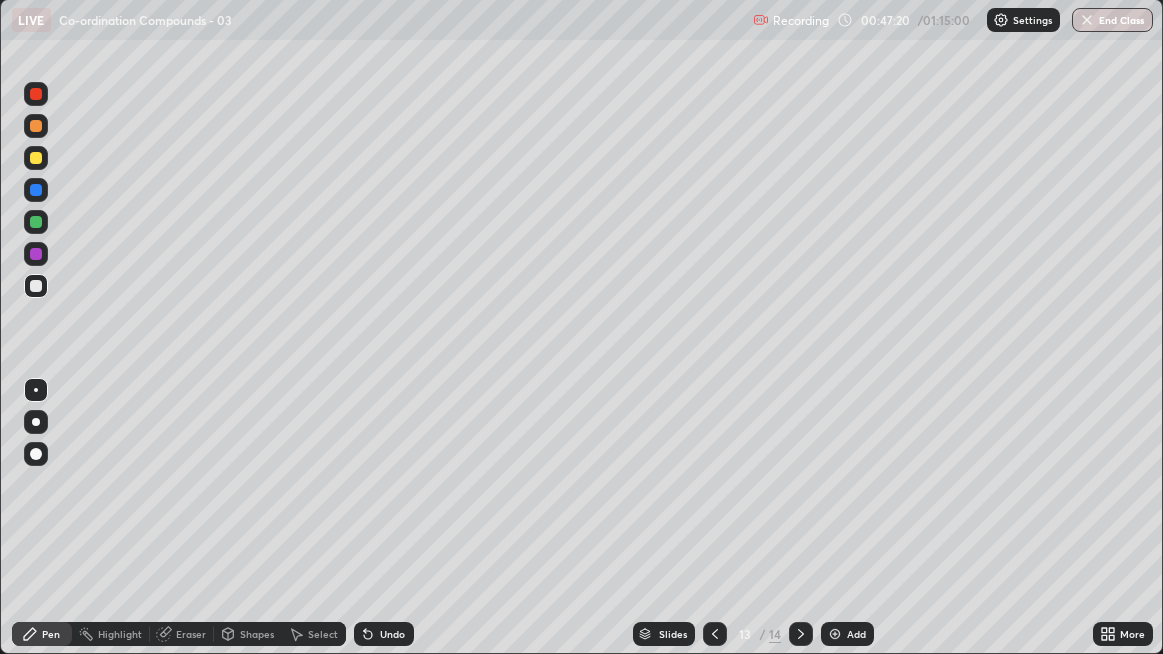 click 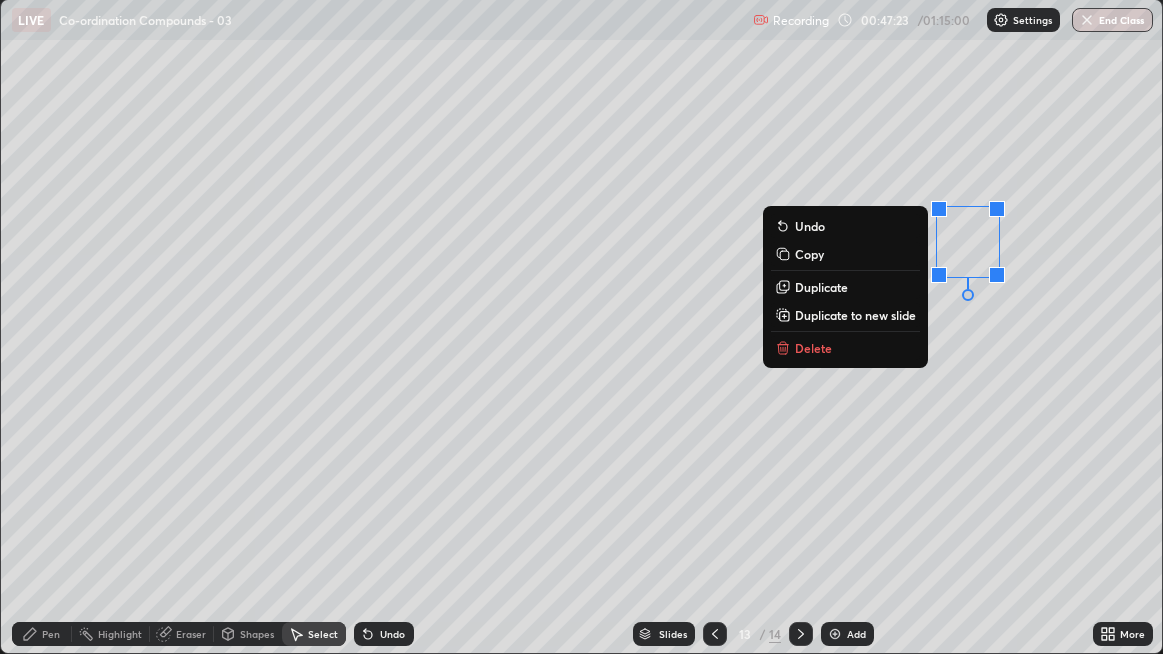 click on "Duplicate" at bounding box center (845, 287) 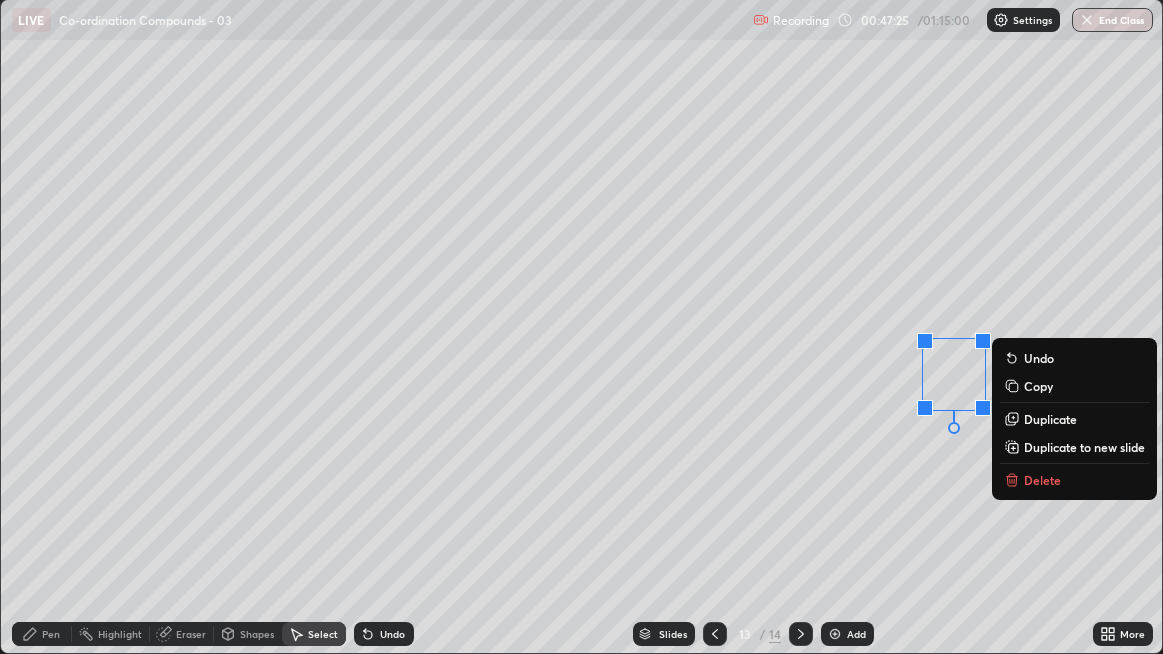click on "0 ° Undo Copy Duplicate Duplicate to new slide Delete" at bounding box center (582, 326) 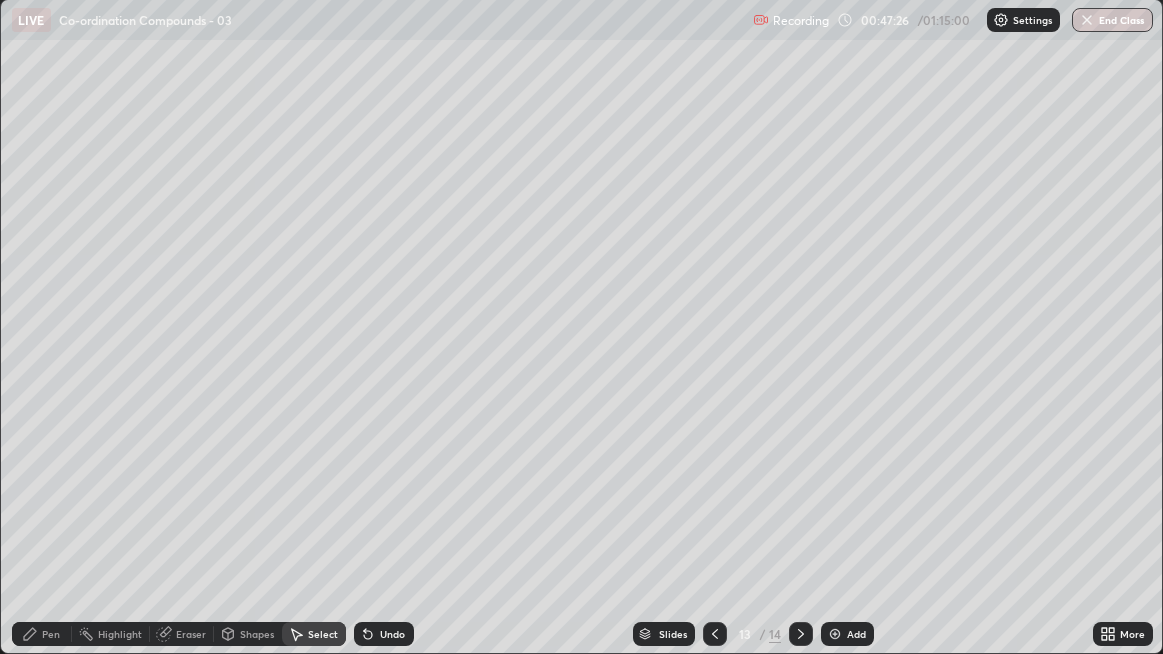 click on "Pen" at bounding box center [51, 634] 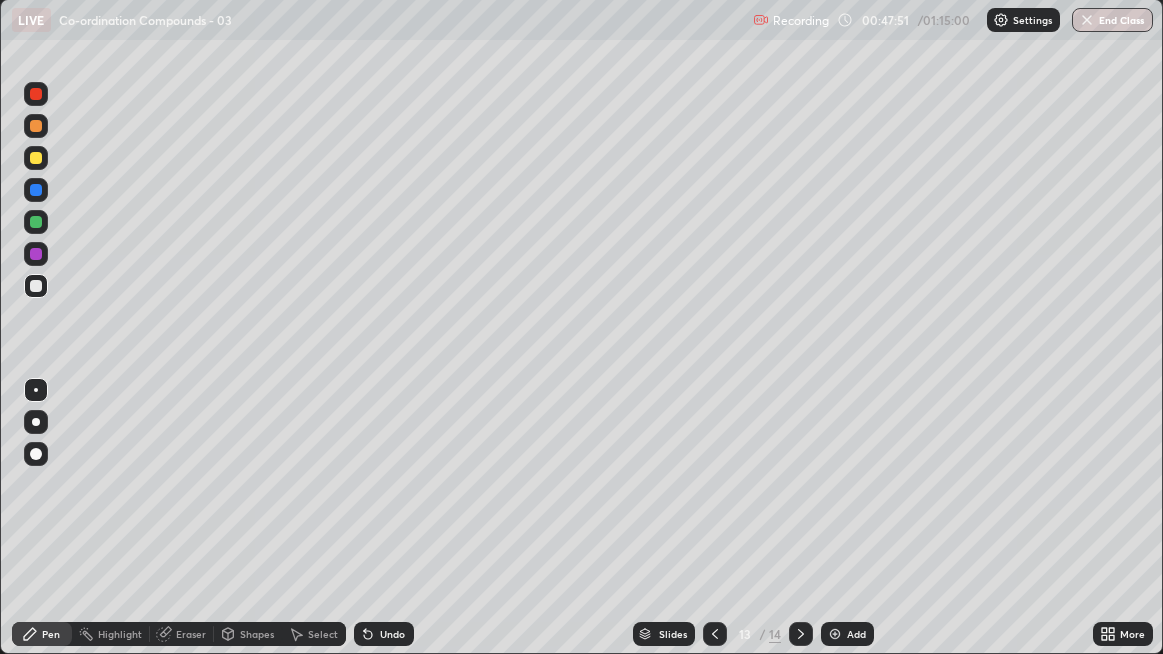 click at bounding box center (36, 158) 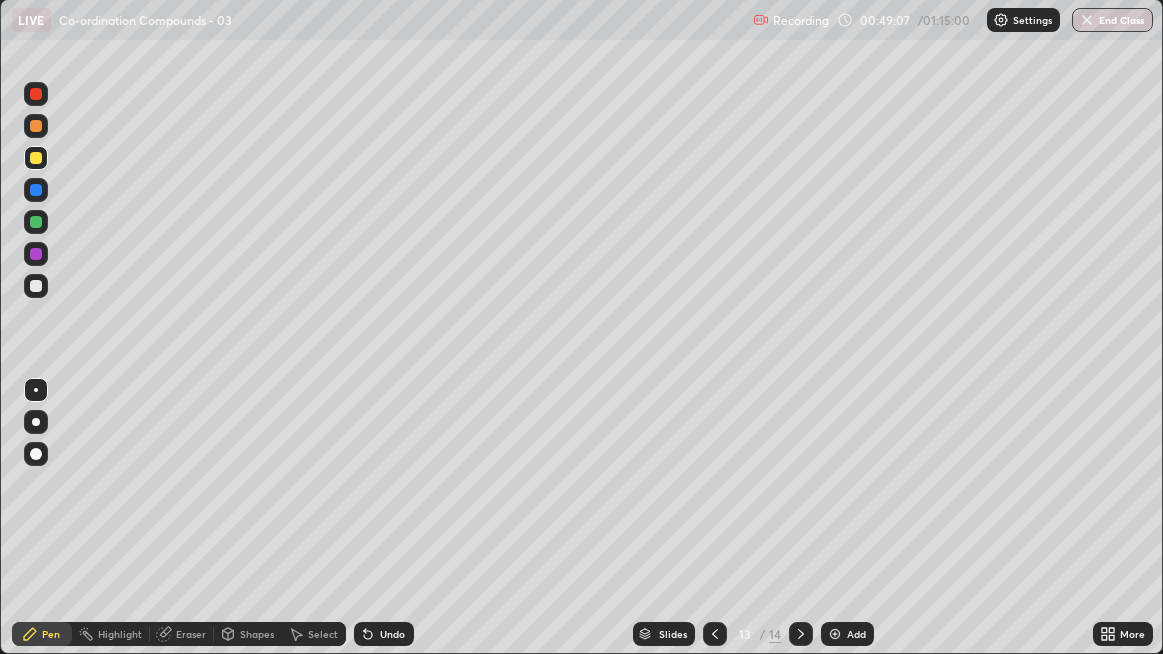 click at bounding box center [36, 158] 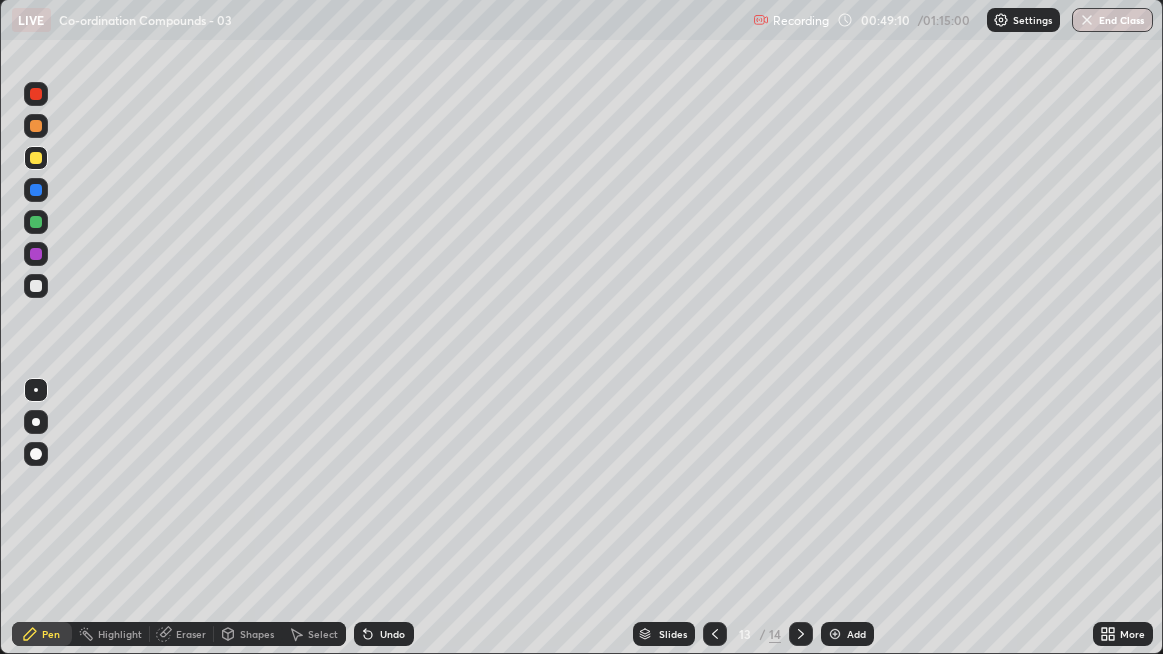 click on "Undo" at bounding box center (384, 634) 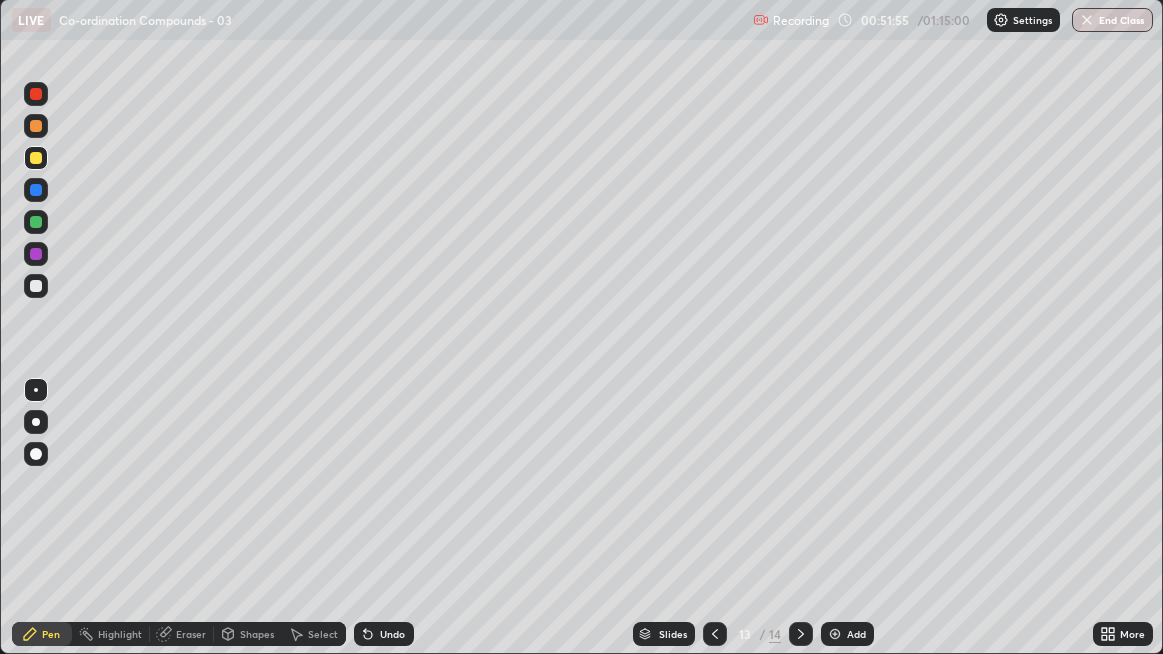 click 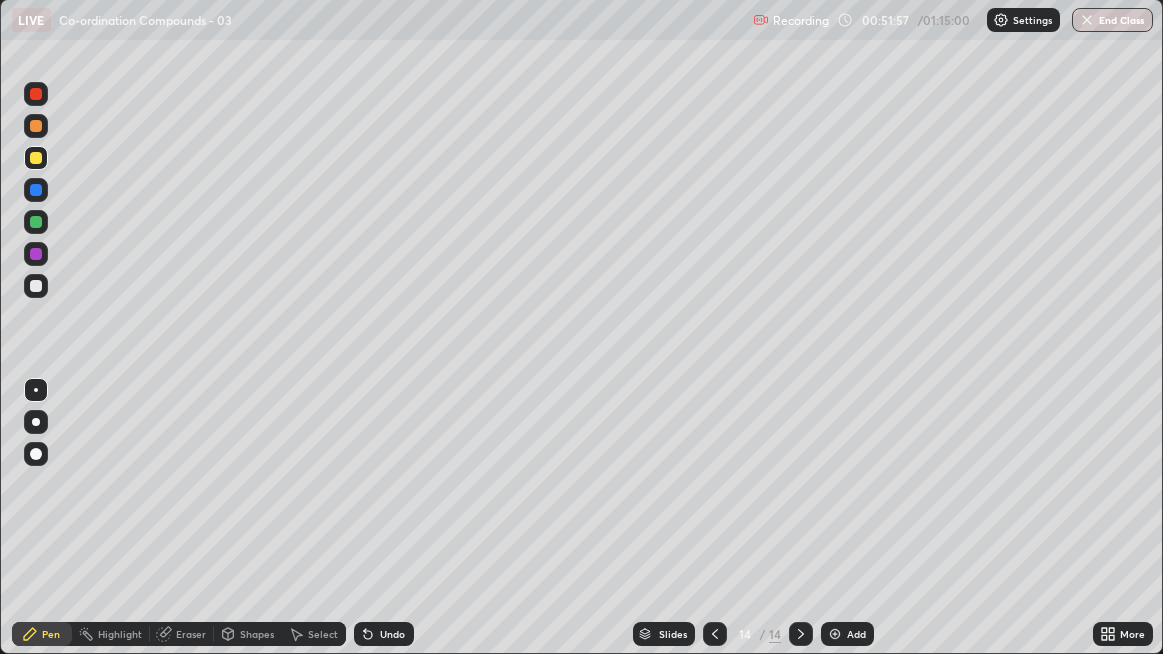 click at bounding box center [36, 286] 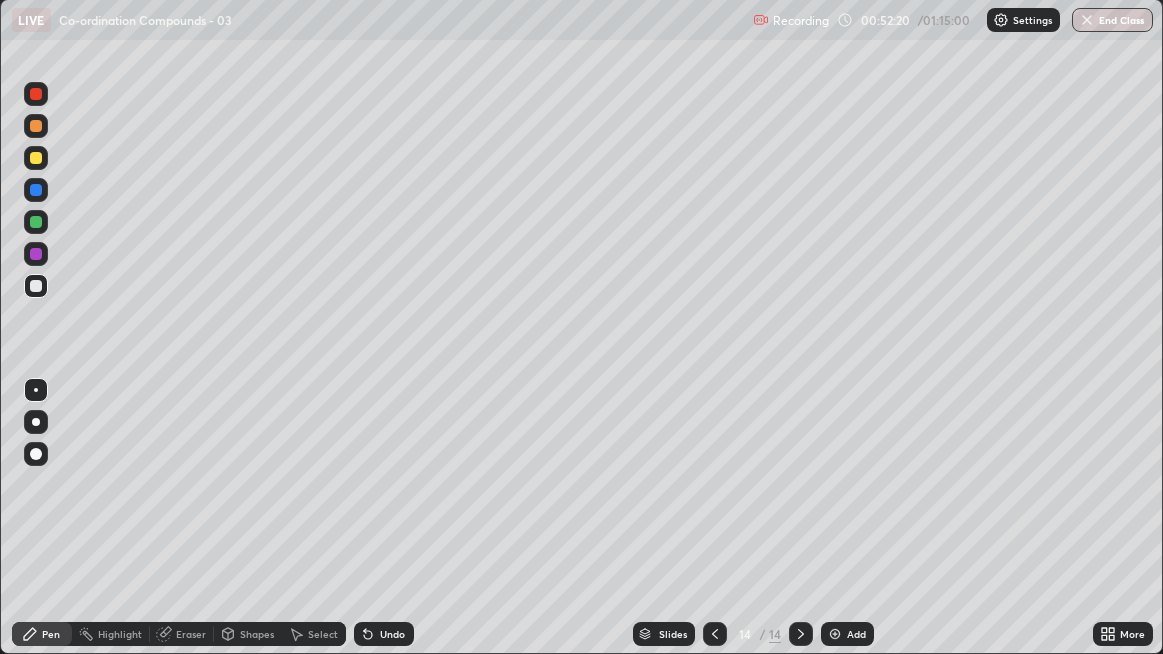 click at bounding box center (36, 286) 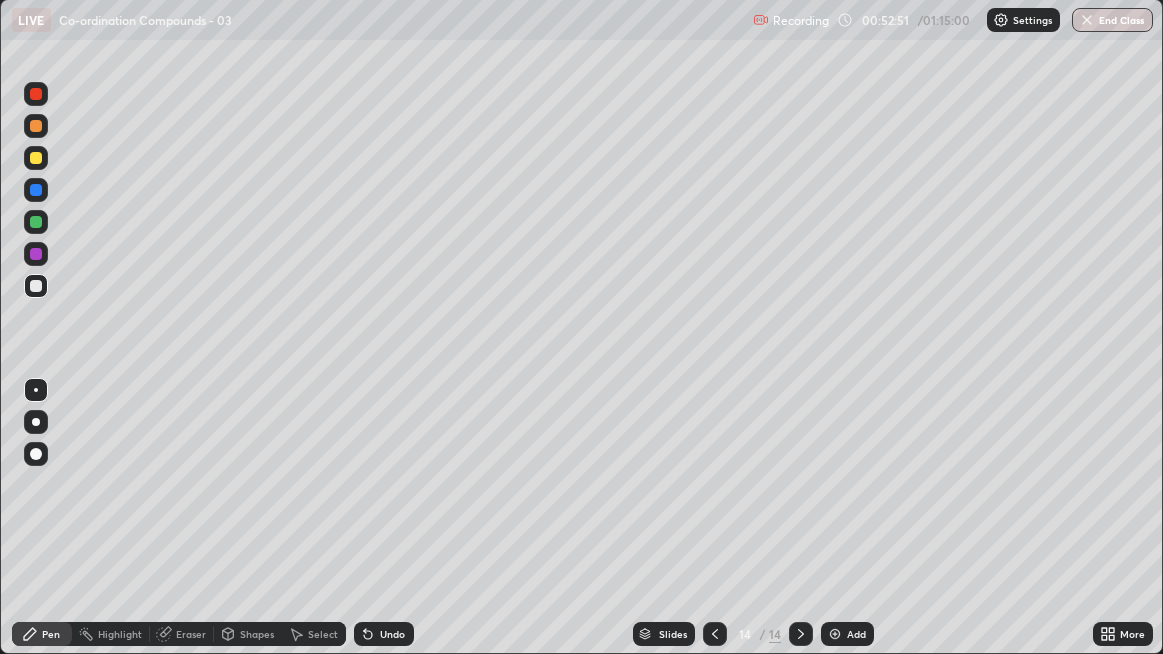 click at bounding box center (36, 158) 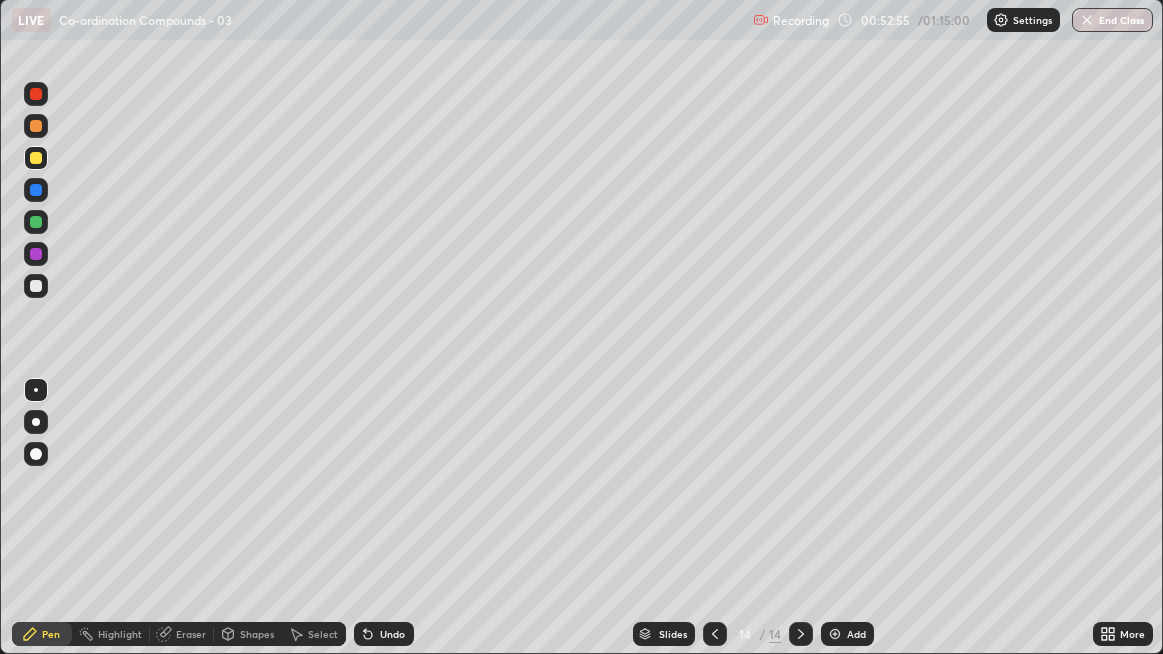 click on "Undo" at bounding box center [392, 634] 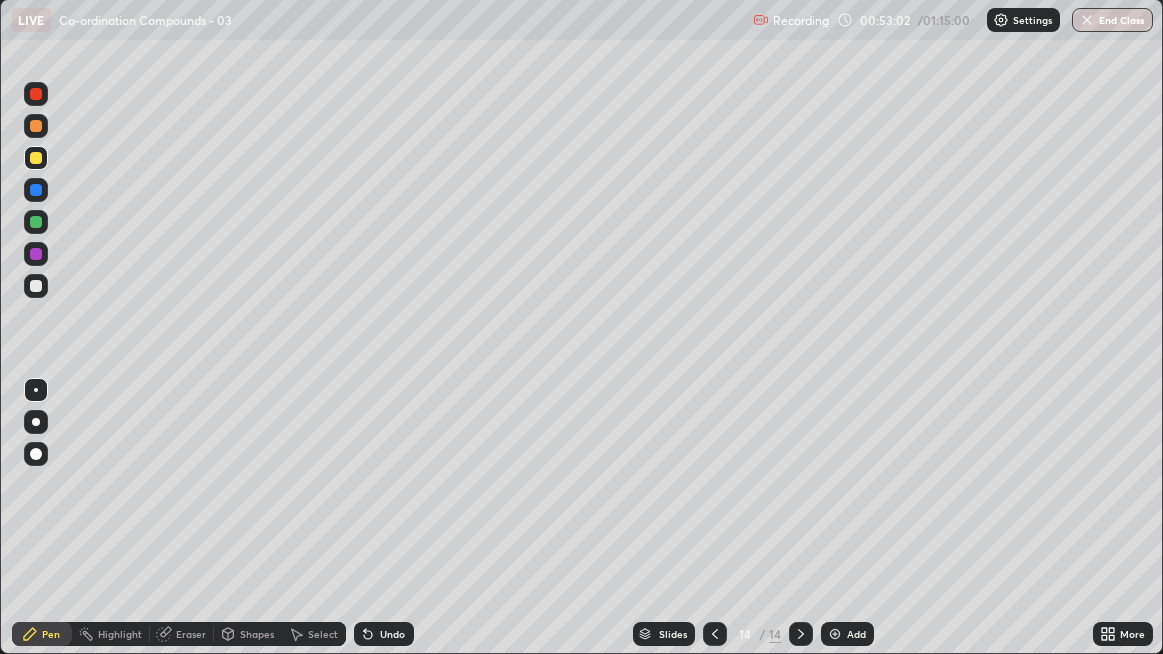 click on "Eraser" at bounding box center (182, 634) 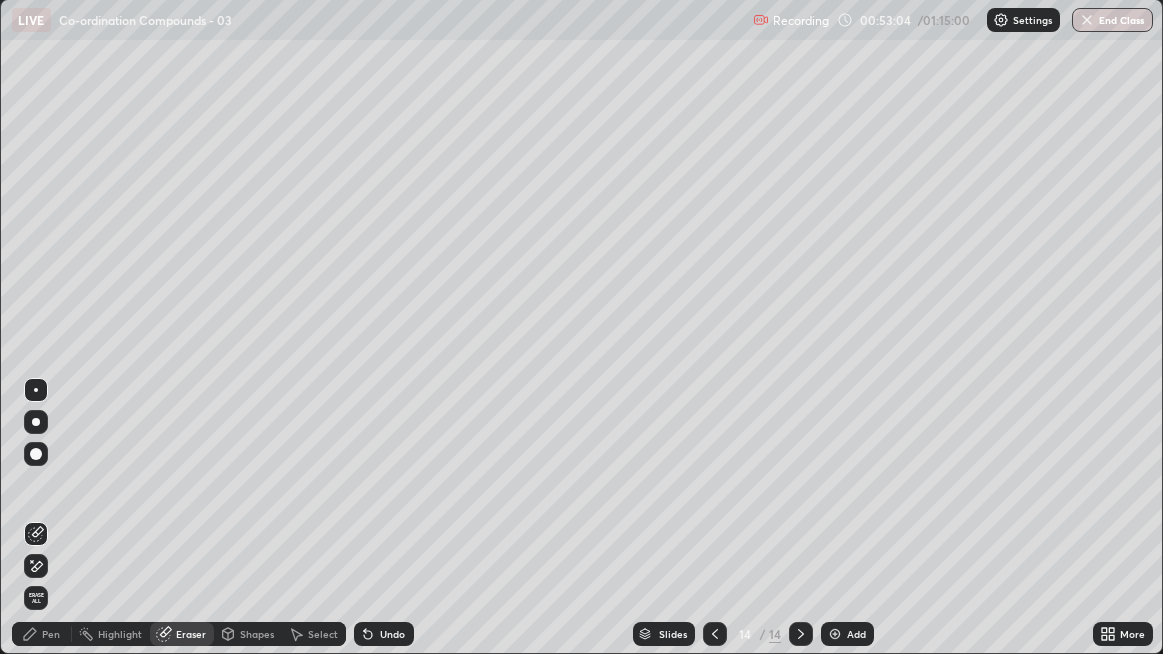 click on "Pen" at bounding box center (42, 634) 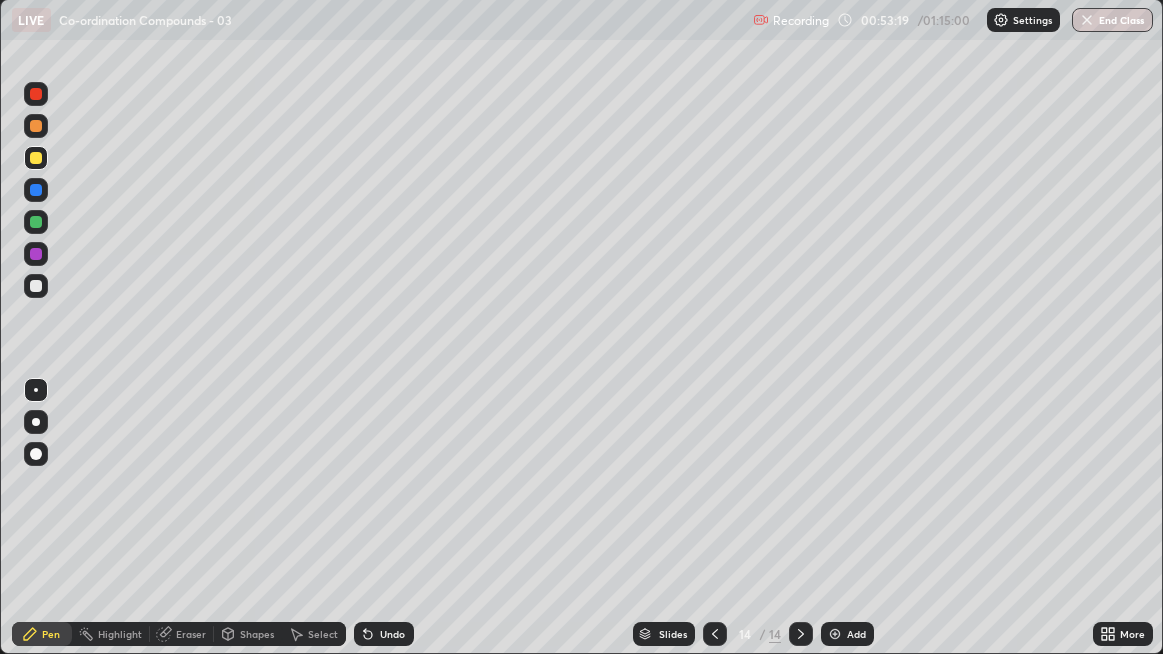 click at bounding box center (36, 286) 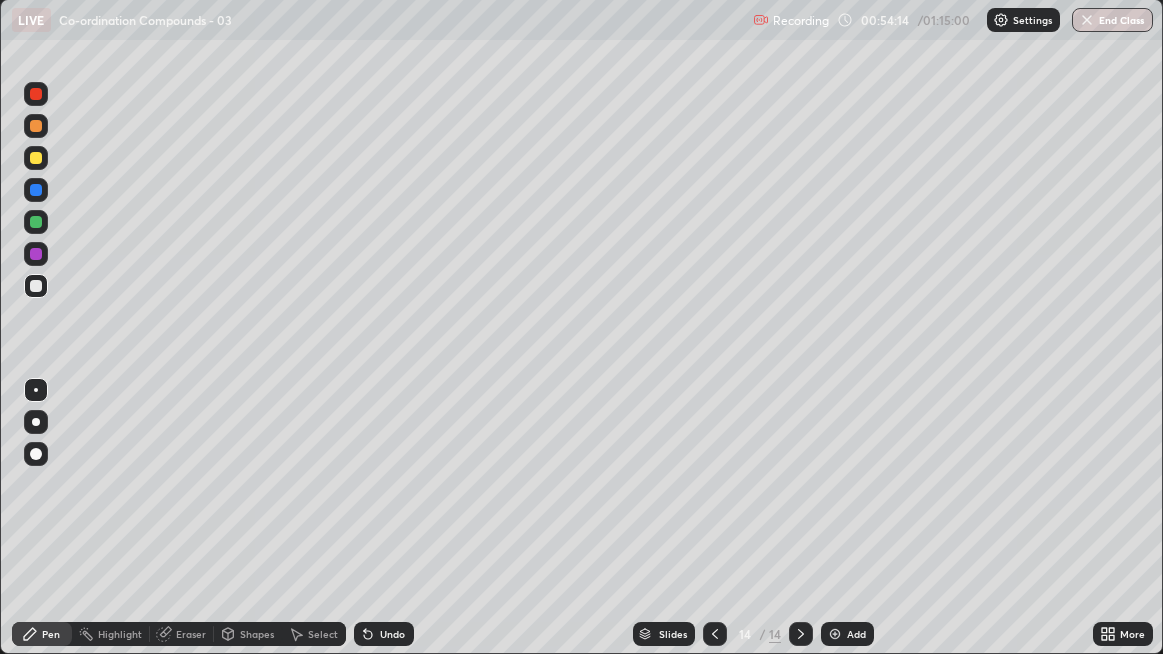 click on "Select" at bounding box center [323, 634] 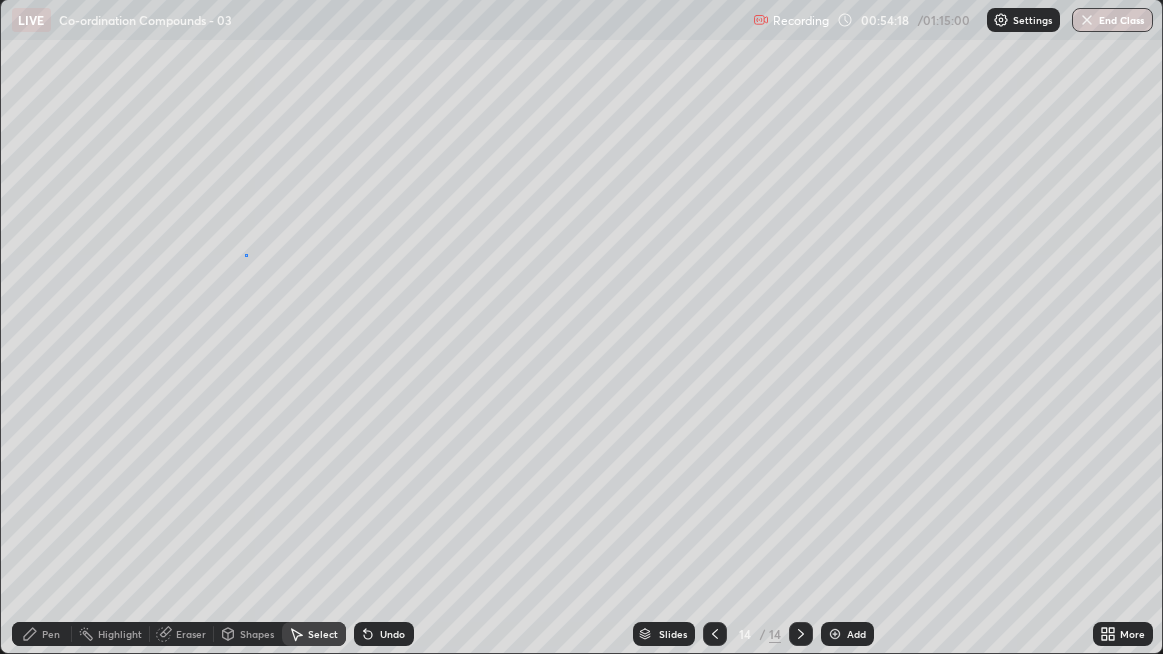 click on "0 ° Undo Copy Duplicate Duplicate to new slide Delete" at bounding box center (582, 326) 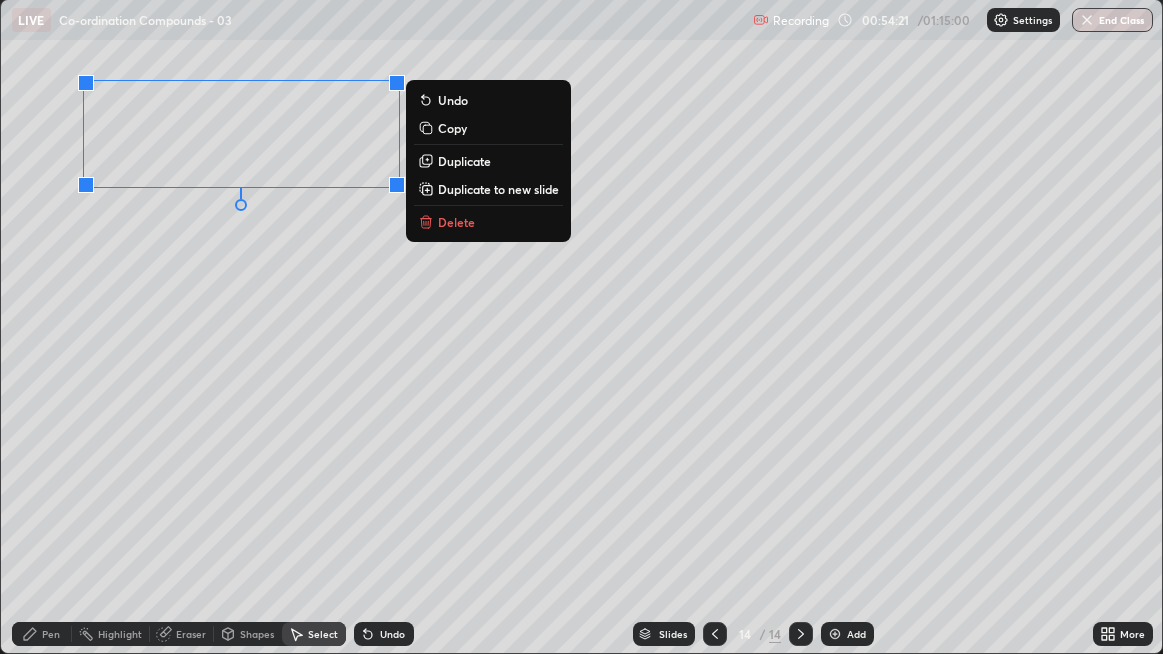 click on "0 ° Undo Copy Duplicate Duplicate to new slide Delete" at bounding box center (582, 326) 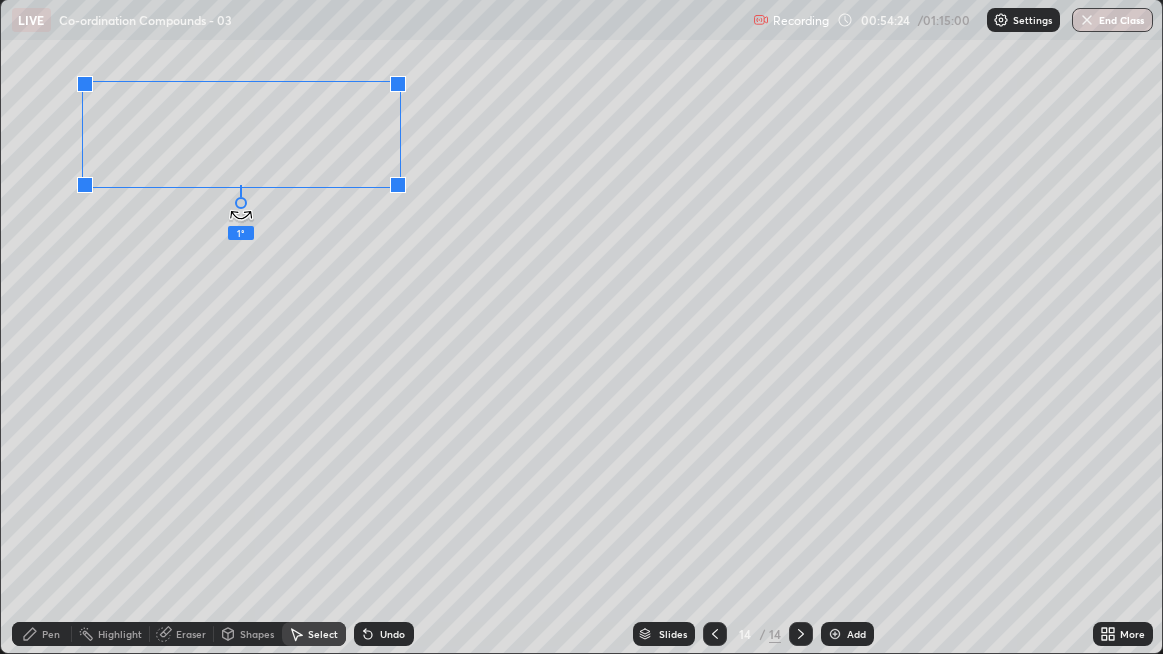 click at bounding box center (241, 203) 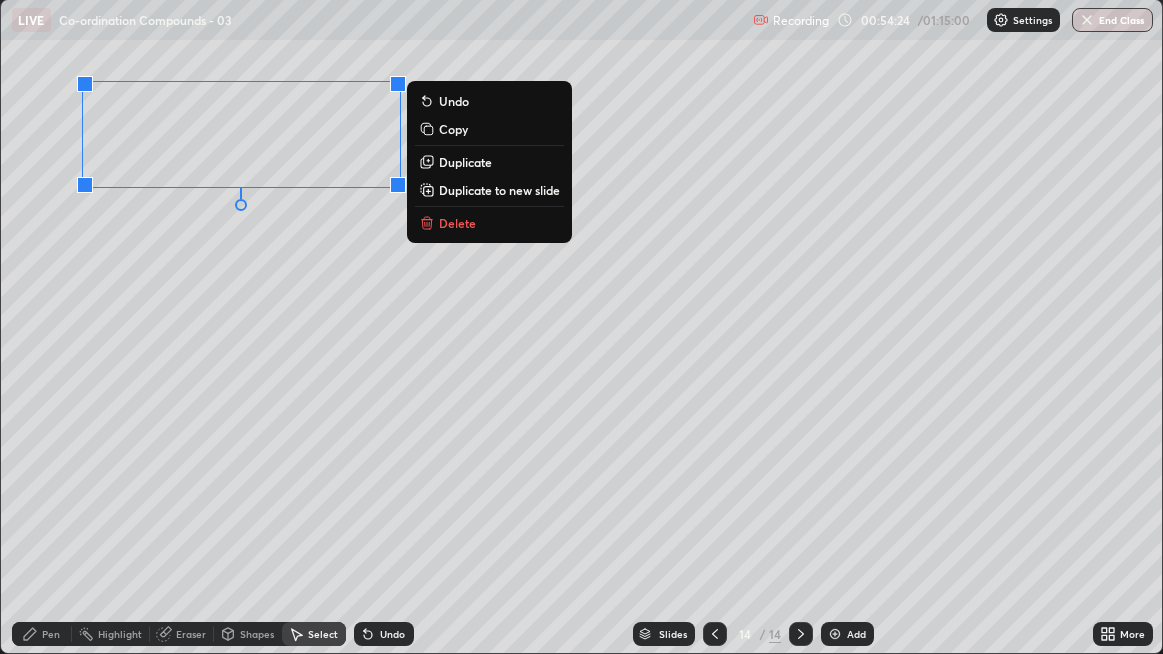 click on "0 ° Undo Copy Duplicate Duplicate to new slide Delete" at bounding box center (582, 326) 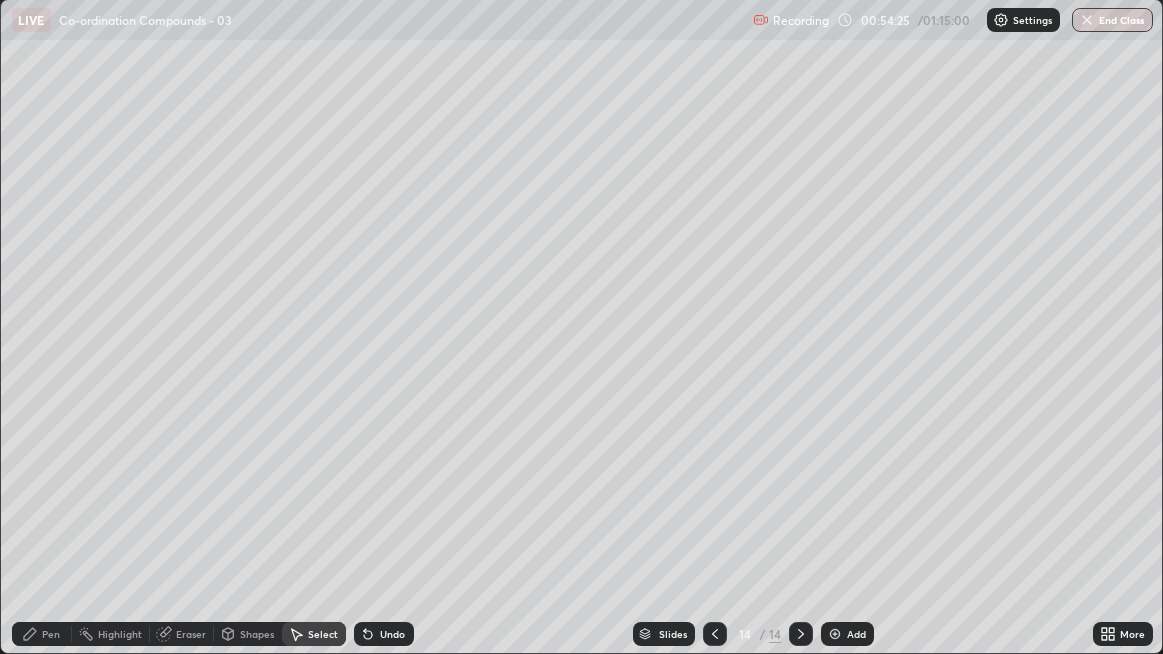 click on "Pen" at bounding box center [51, 634] 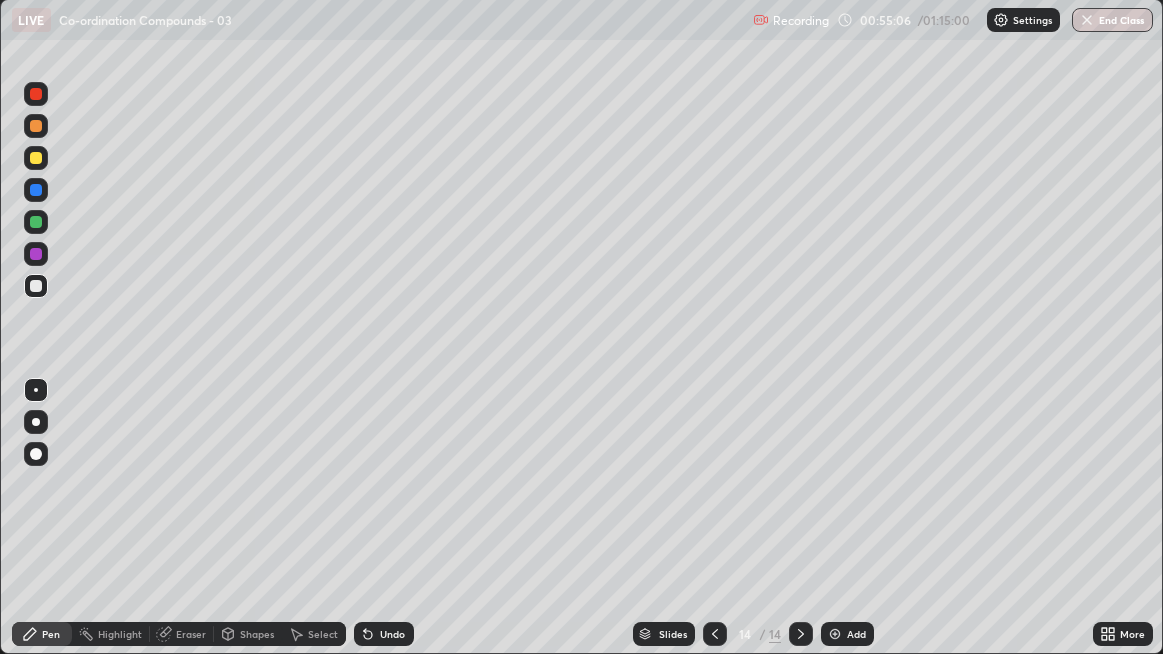 click at bounding box center [36, 454] 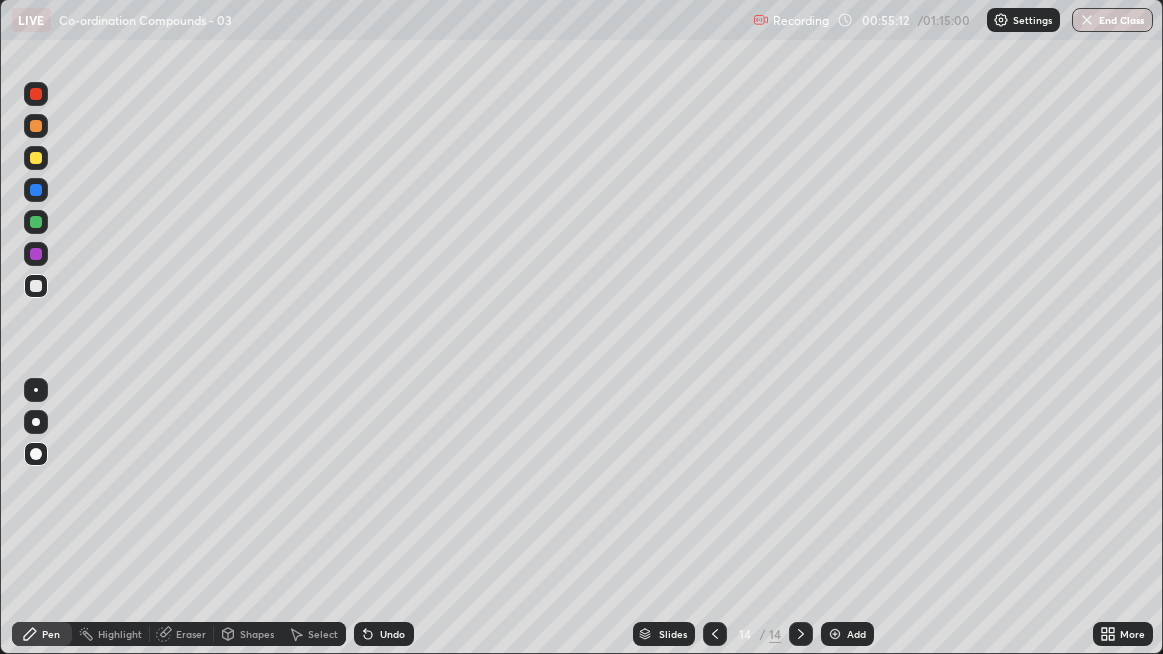 click at bounding box center (36, 390) 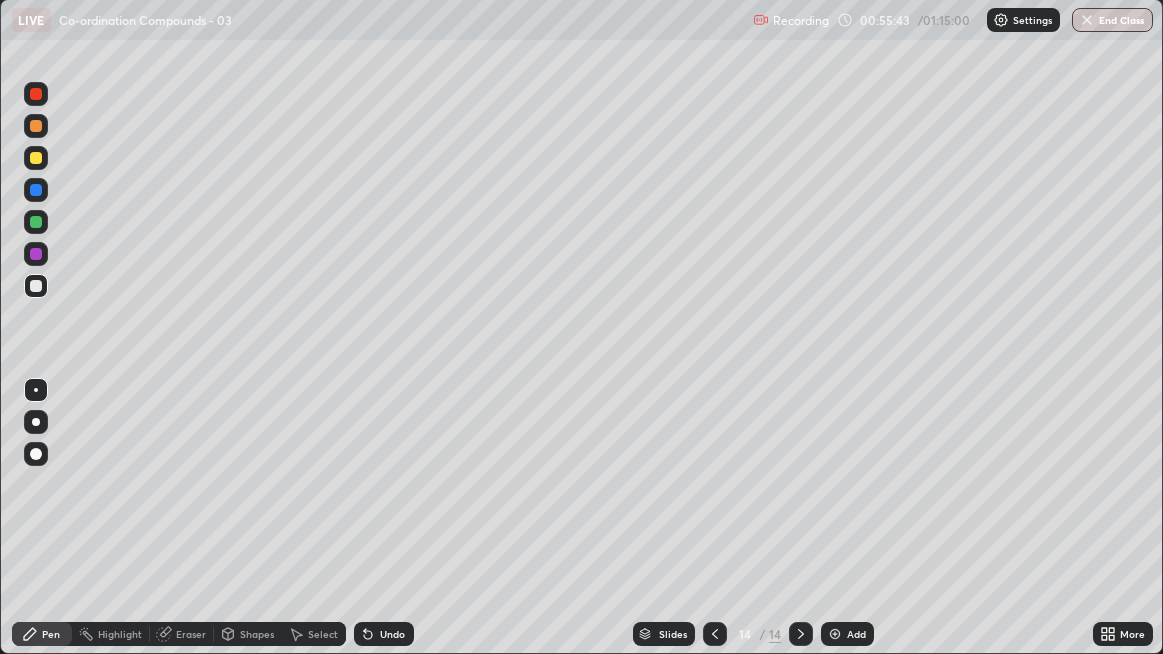 click on "Add" at bounding box center [856, 634] 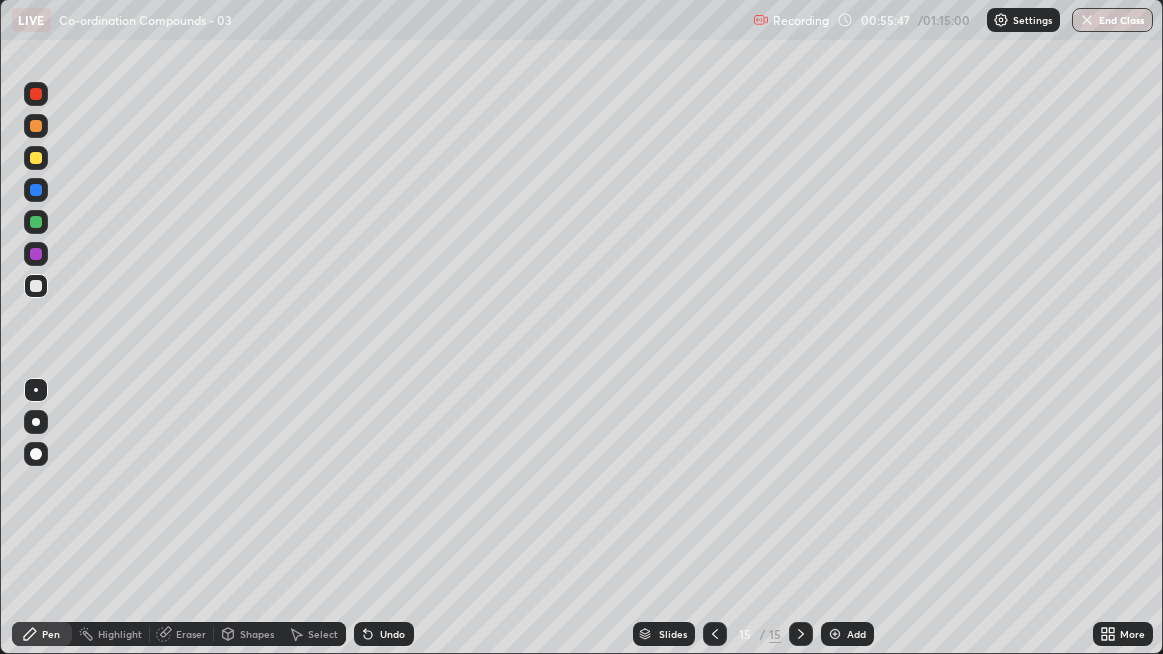 click on "Shapes" at bounding box center (257, 634) 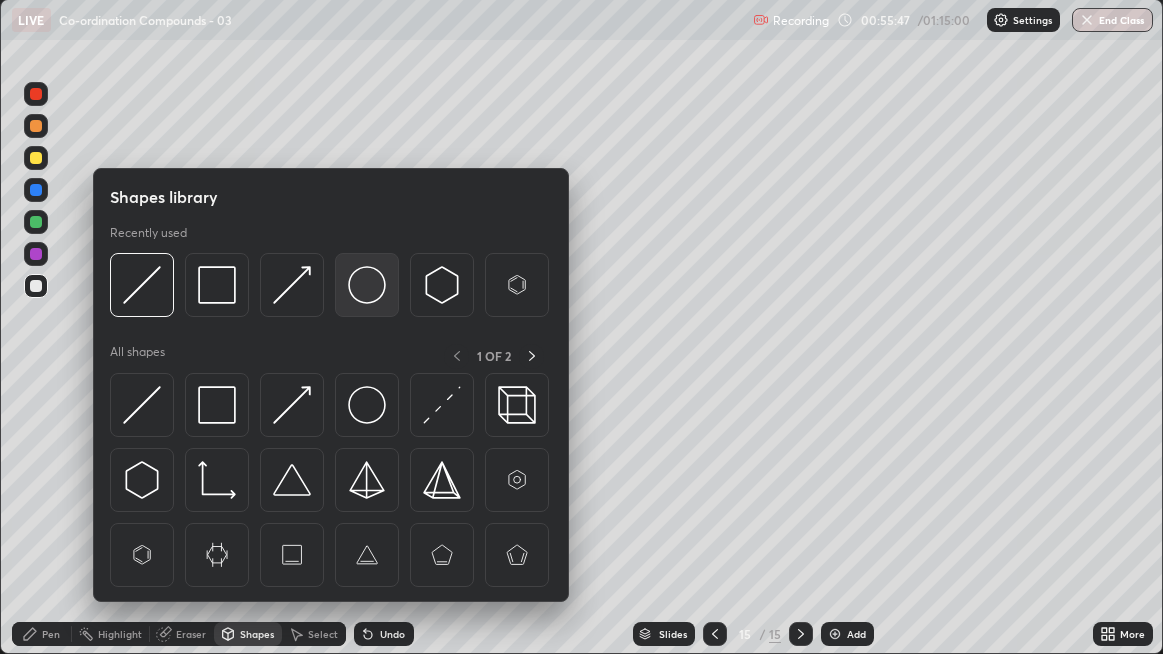 click at bounding box center (367, 285) 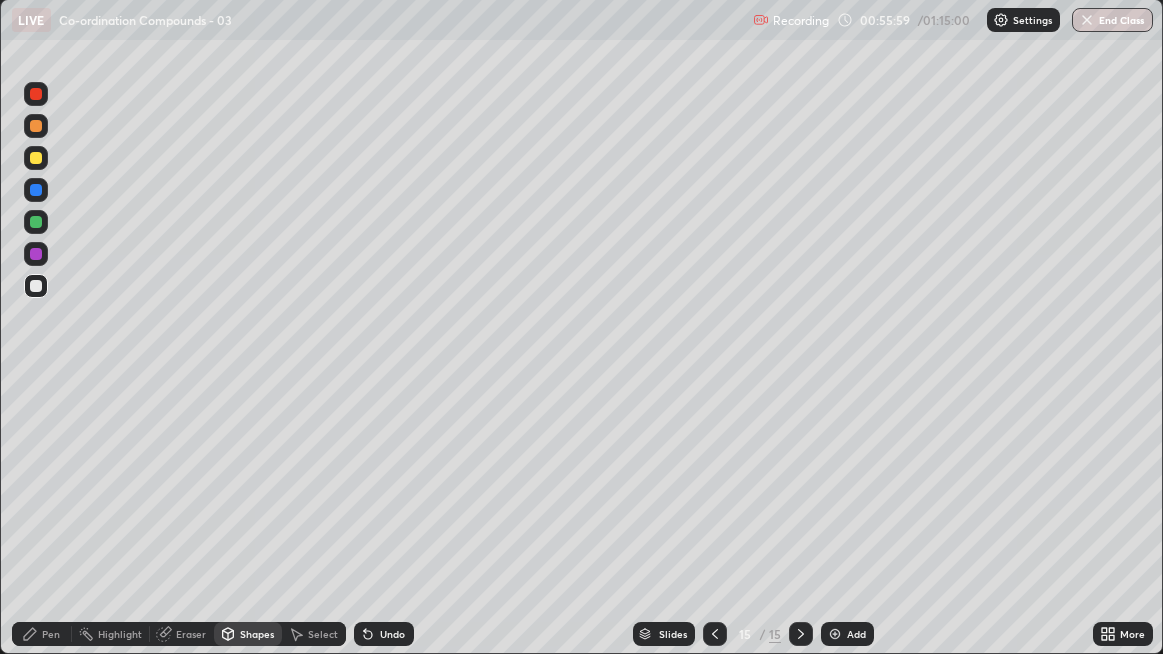 click on "Pen" at bounding box center (51, 634) 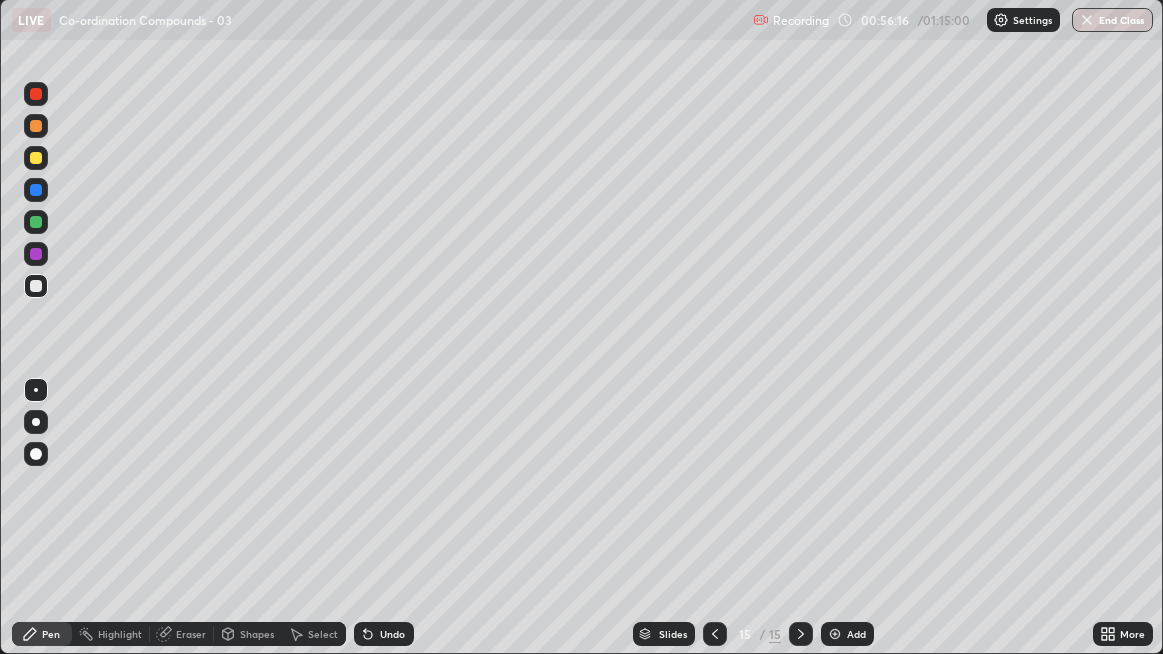 click at bounding box center [36, 286] 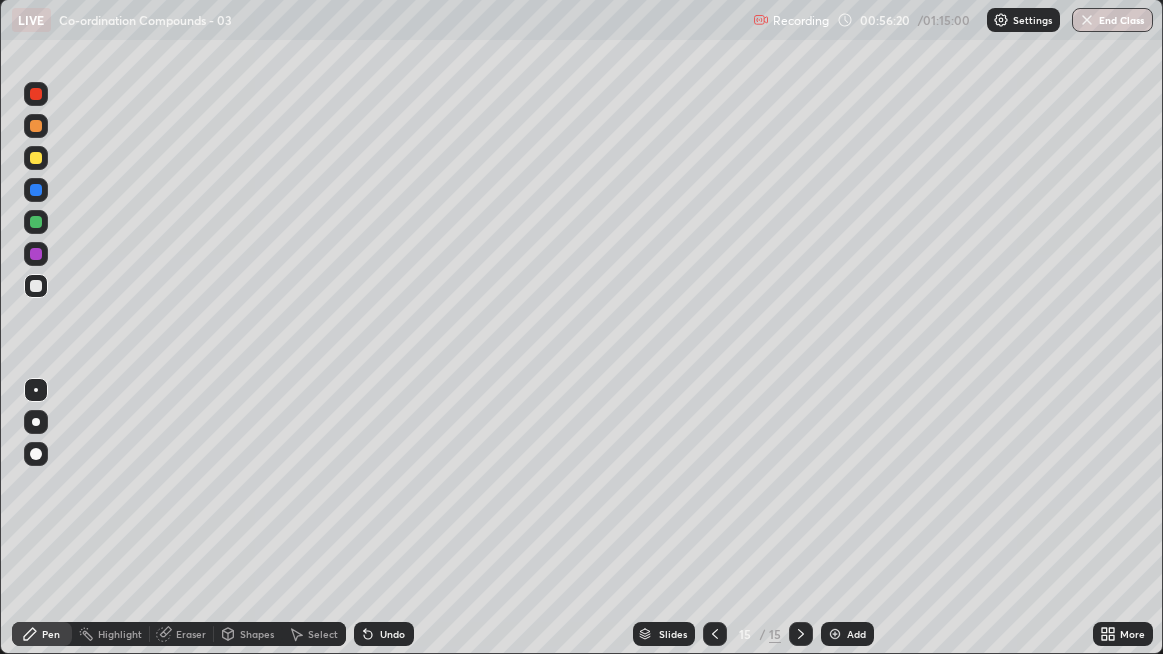 click 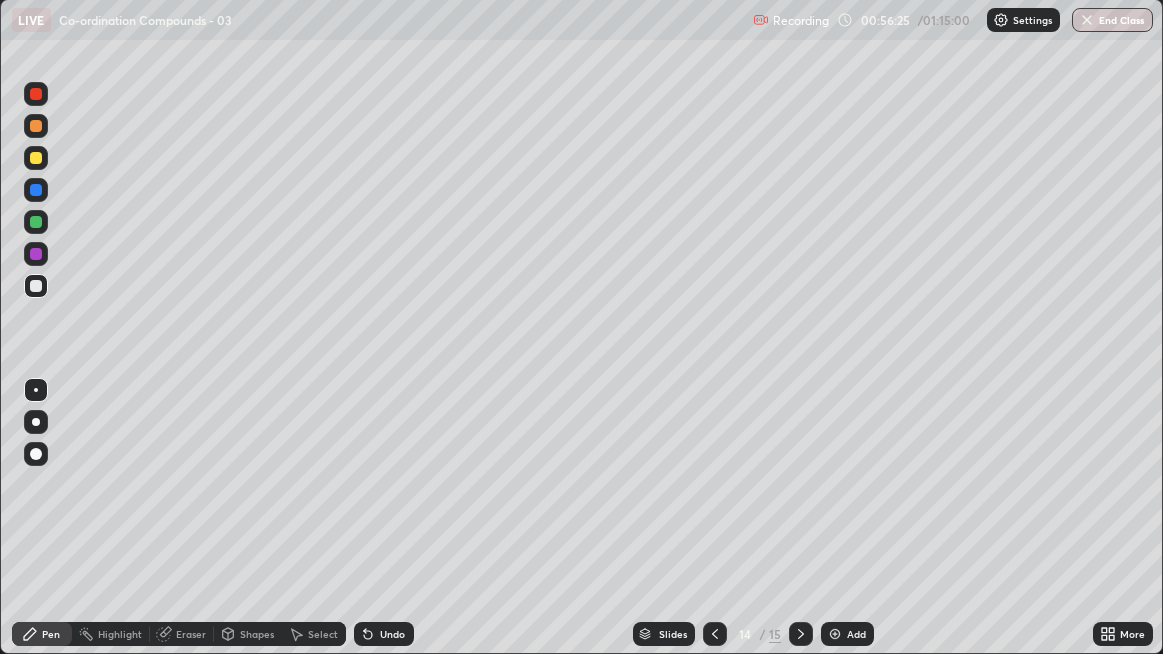 click on "Select" at bounding box center [323, 634] 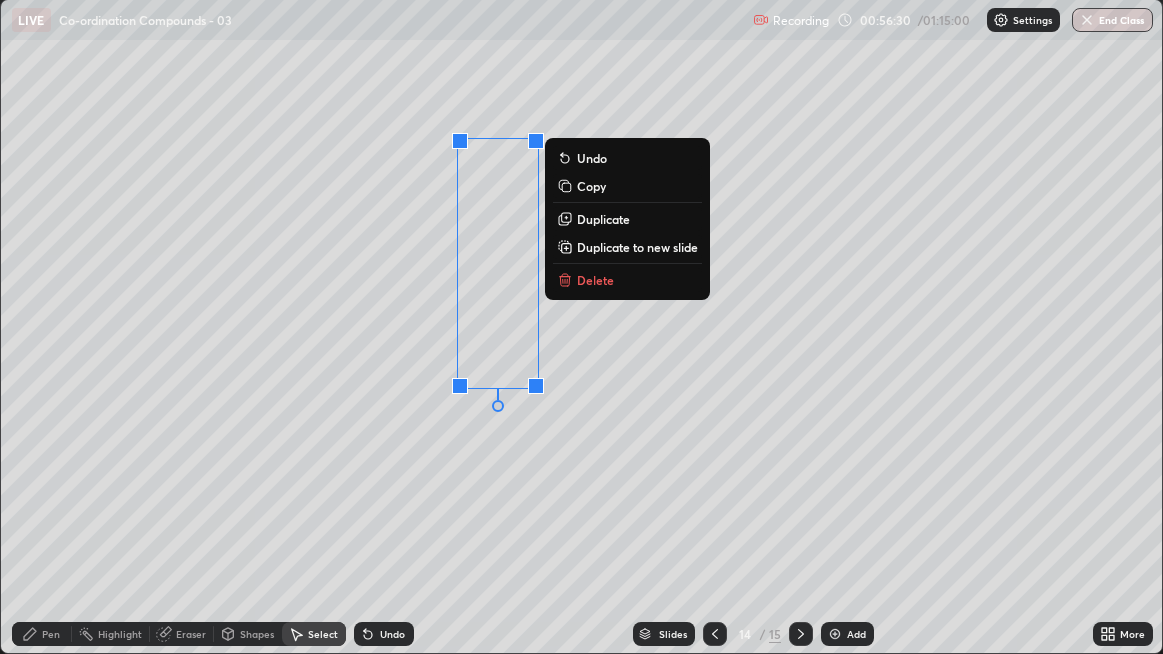 click on "0 ° Undo Copy Duplicate Duplicate to new slide Delete" at bounding box center (582, 326) 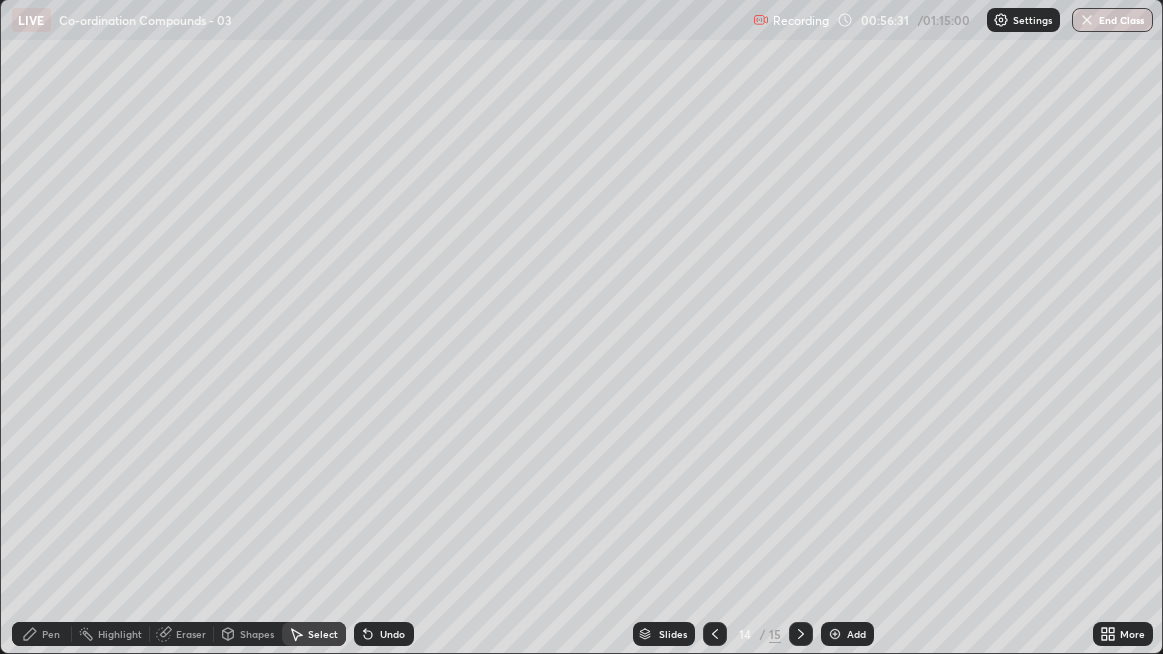 click on "Highlight" at bounding box center [120, 634] 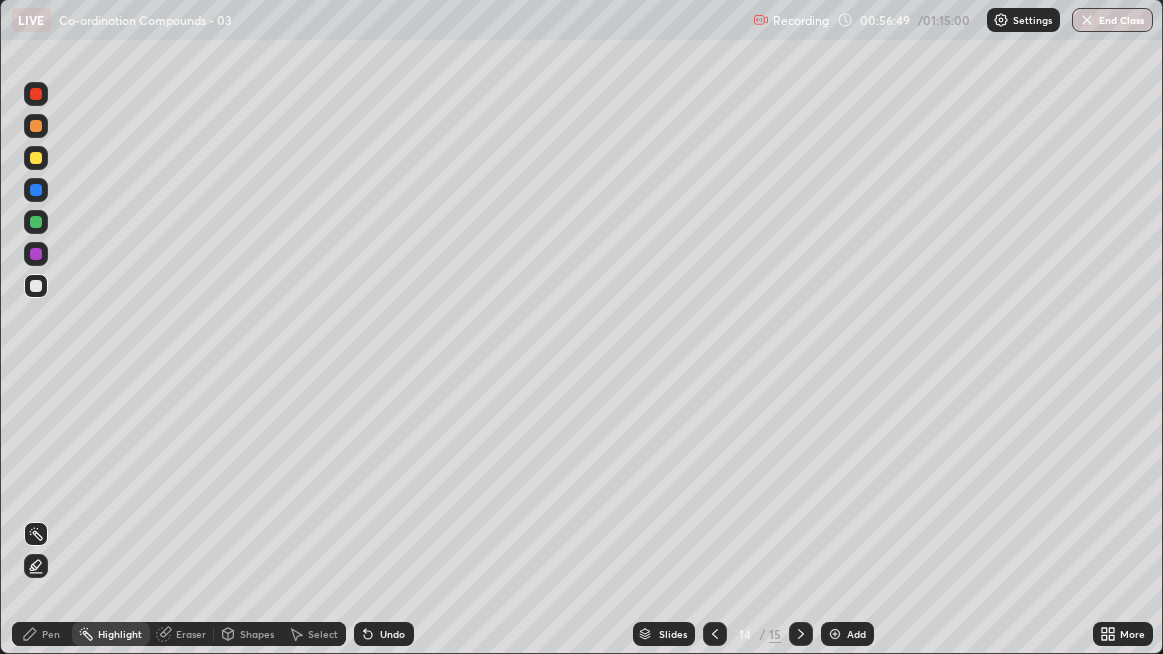 click on "Pen" at bounding box center [42, 634] 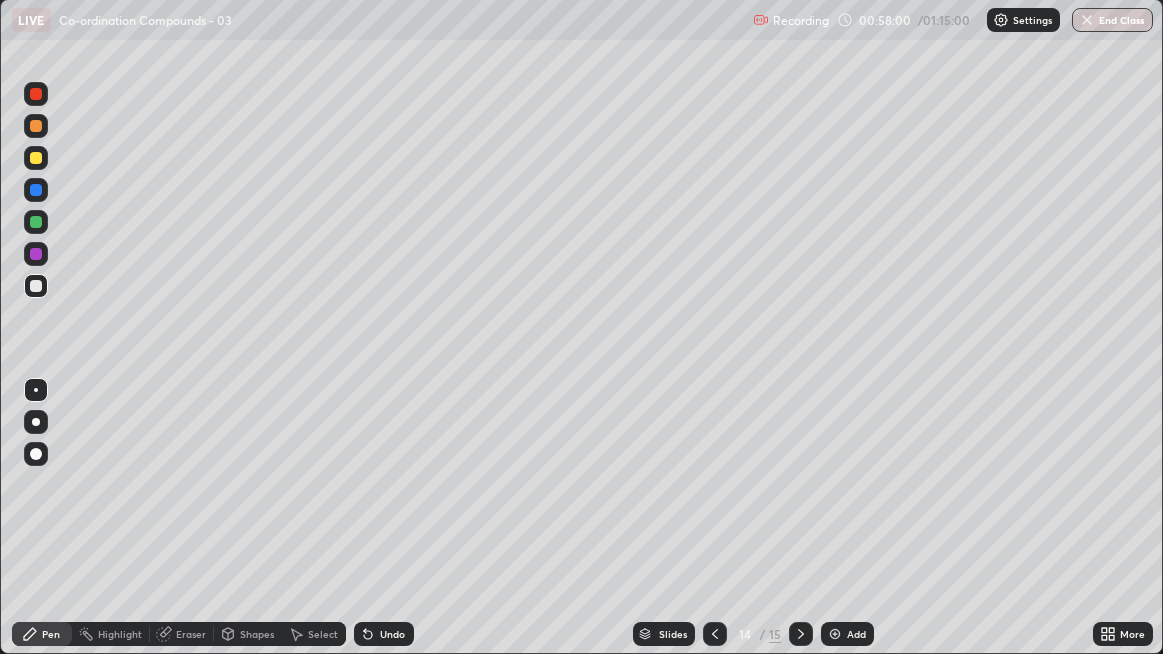 click at bounding box center (36, 158) 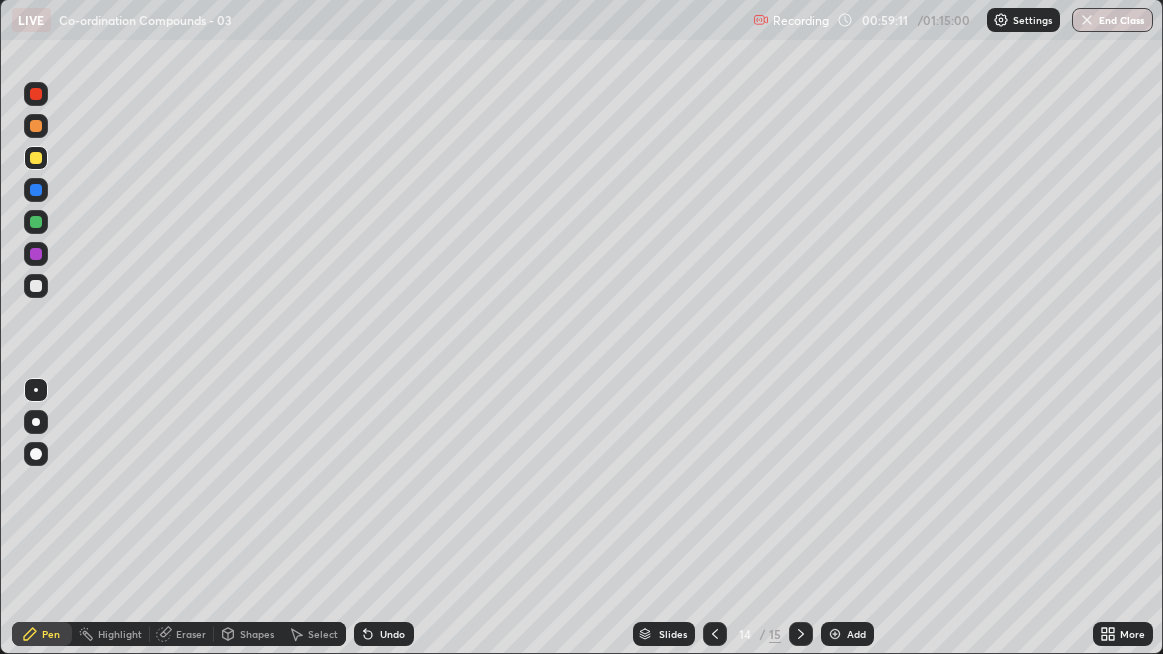 click on "Undo" at bounding box center [392, 634] 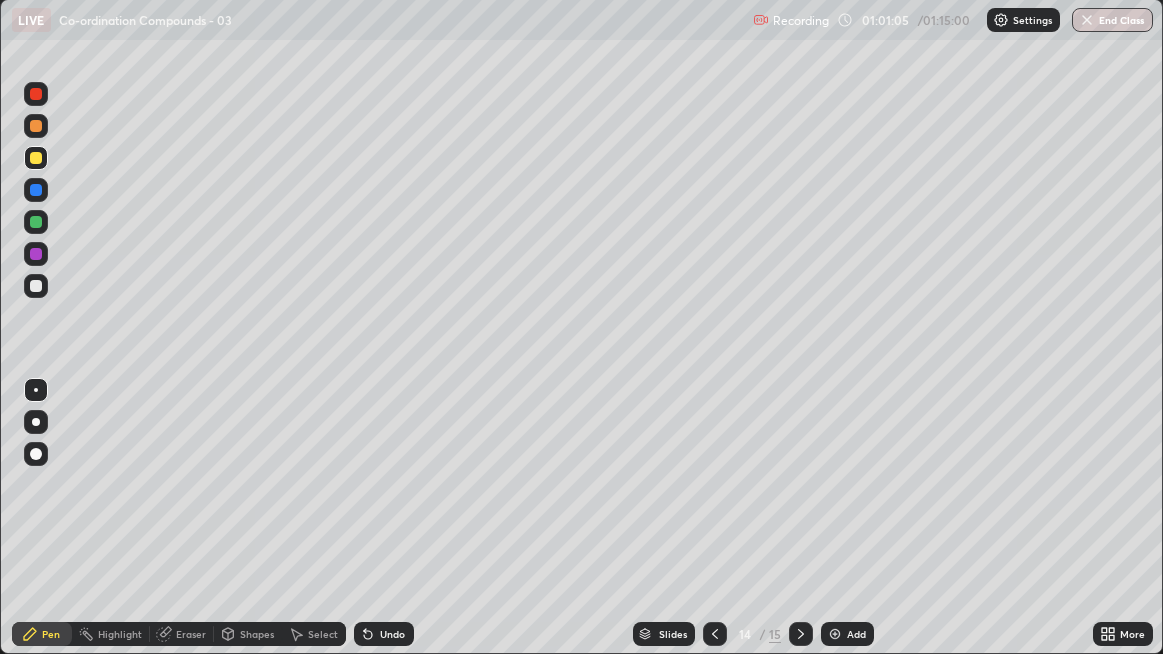 click on "Add" at bounding box center [847, 634] 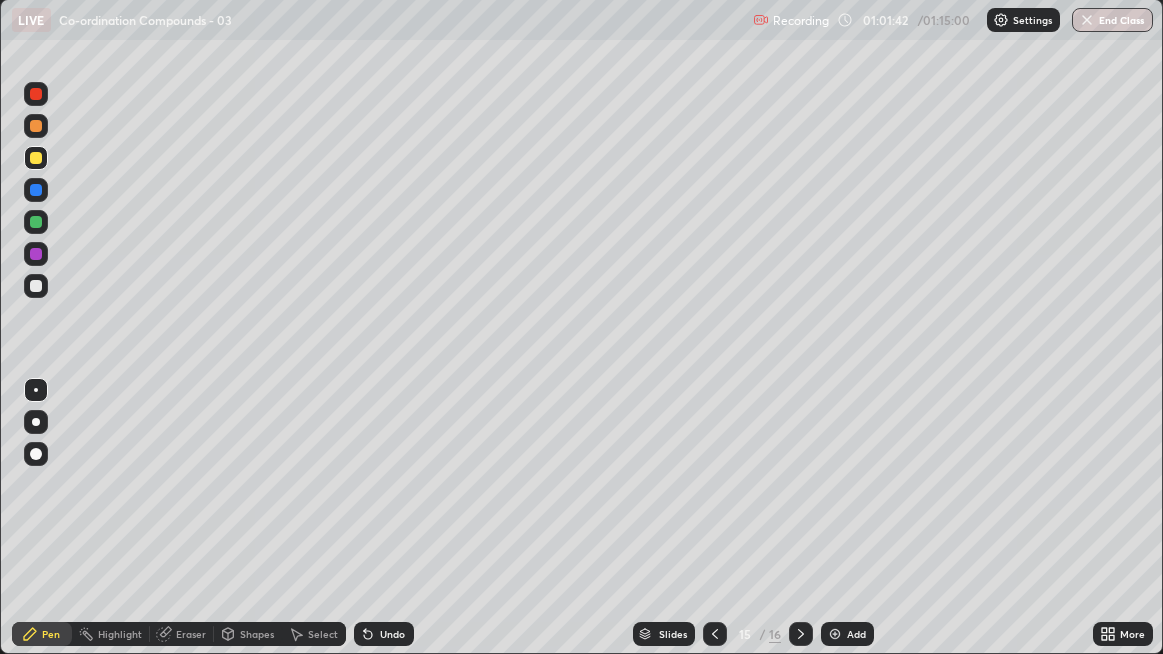 click at bounding box center (715, 634) 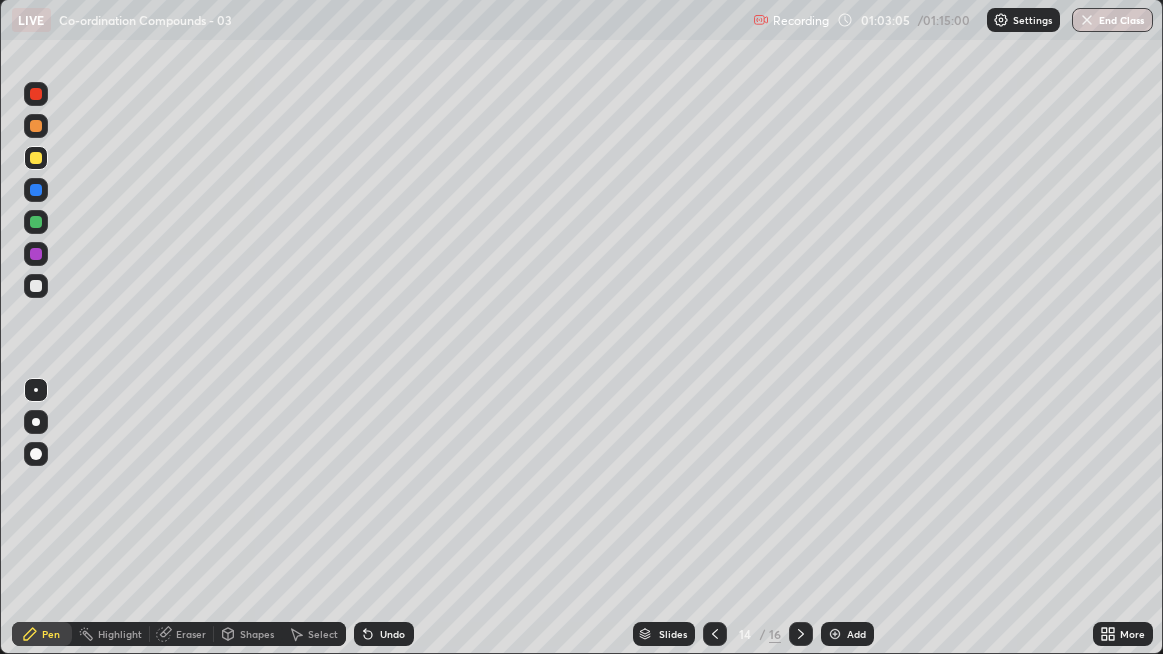 click on "Select" at bounding box center [323, 634] 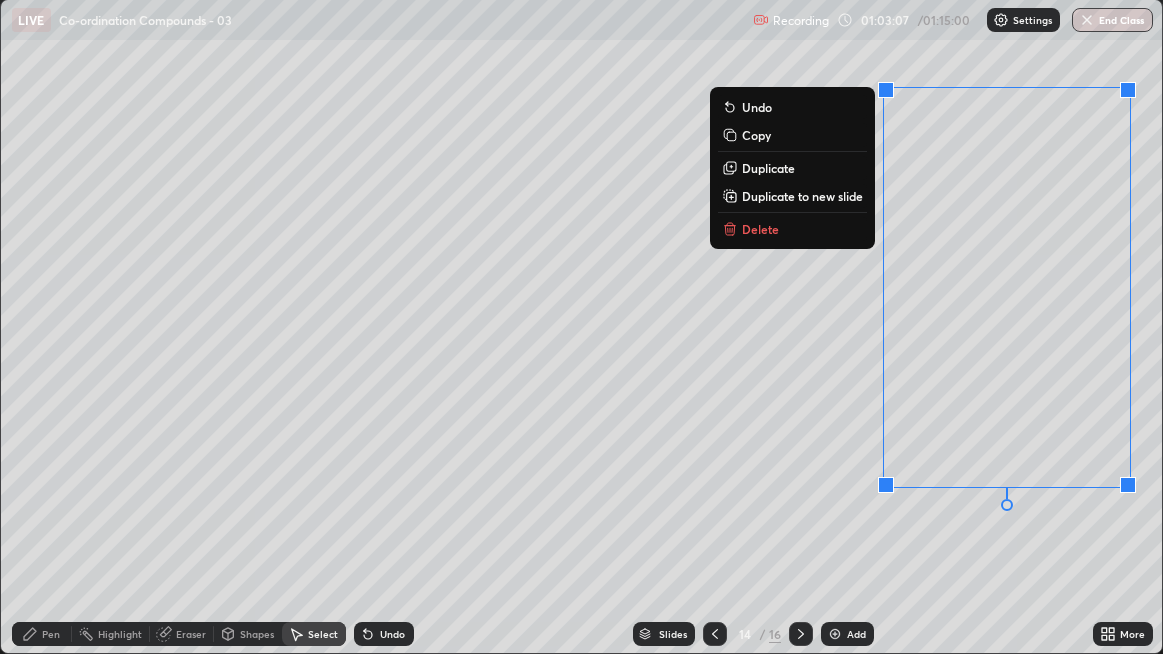click on "Delete" at bounding box center (792, 229) 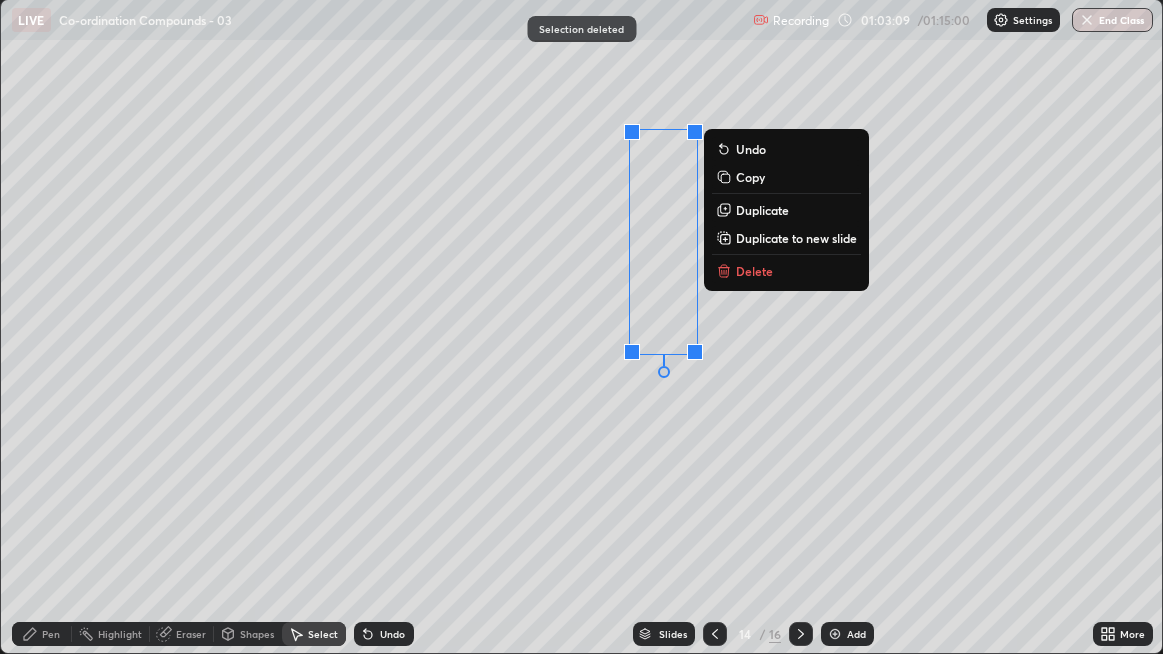 click on "Delete" at bounding box center [786, 271] 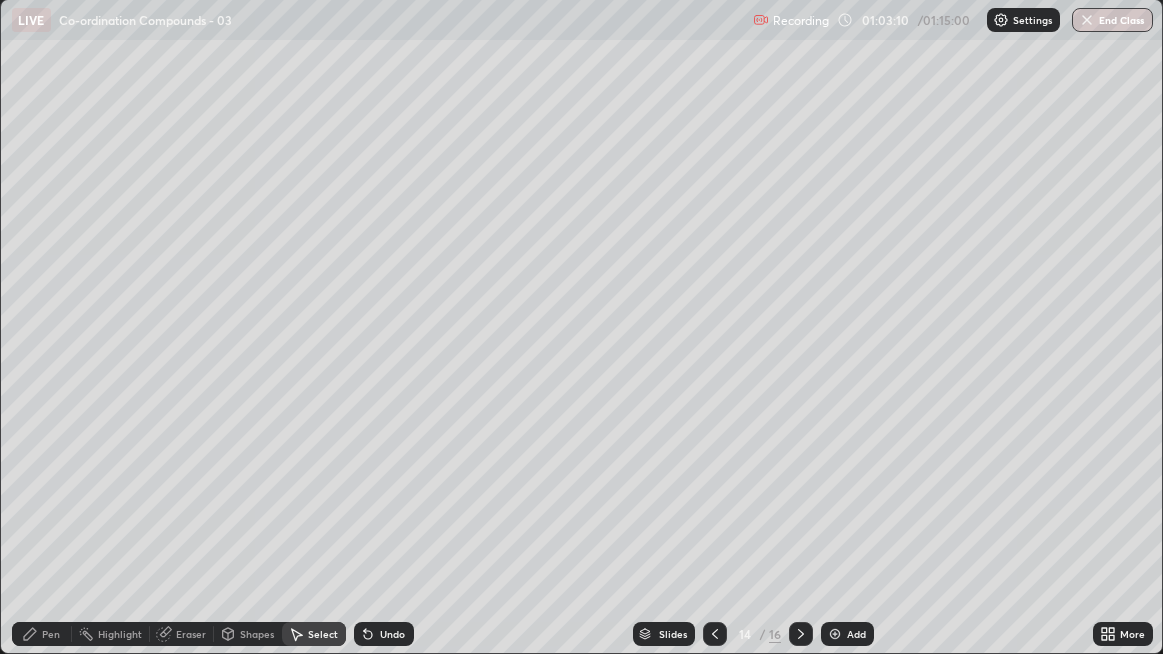 click on "Pen" at bounding box center (51, 634) 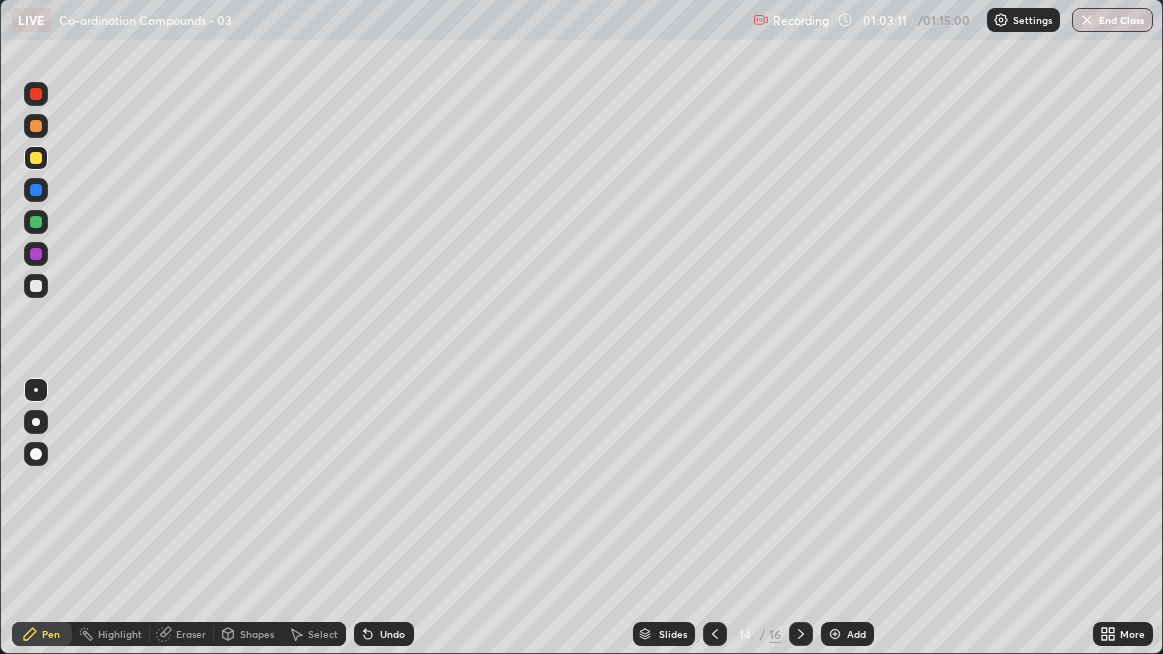 click at bounding box center (36, 454) 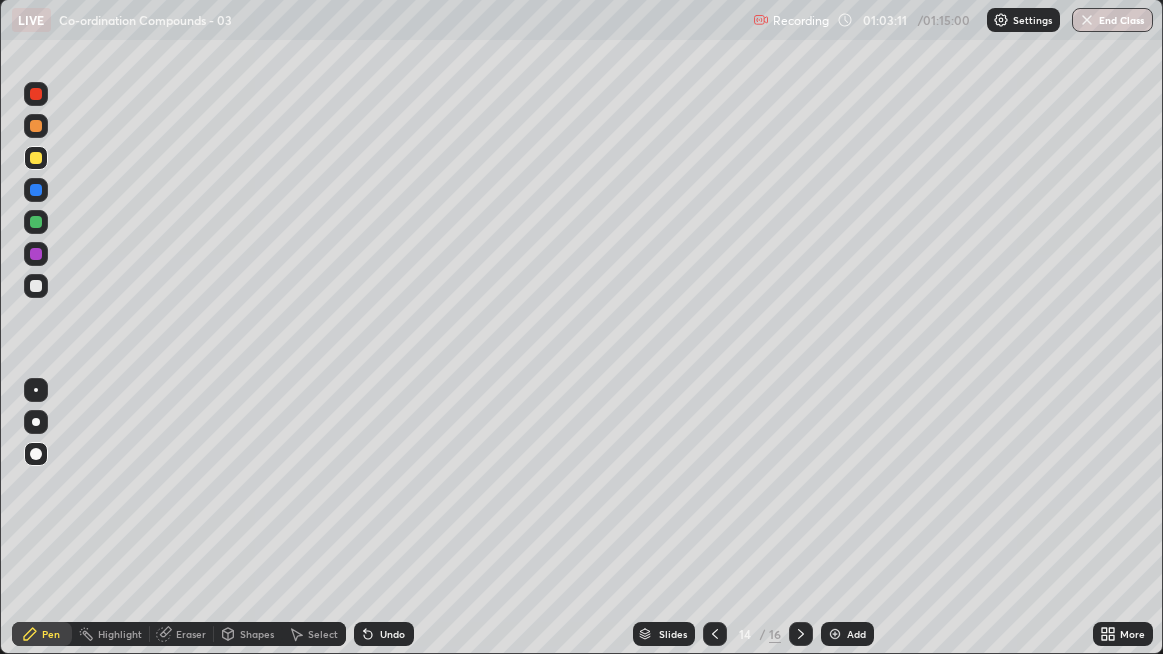 click on "Shapes" at bounding box center (257, 634) 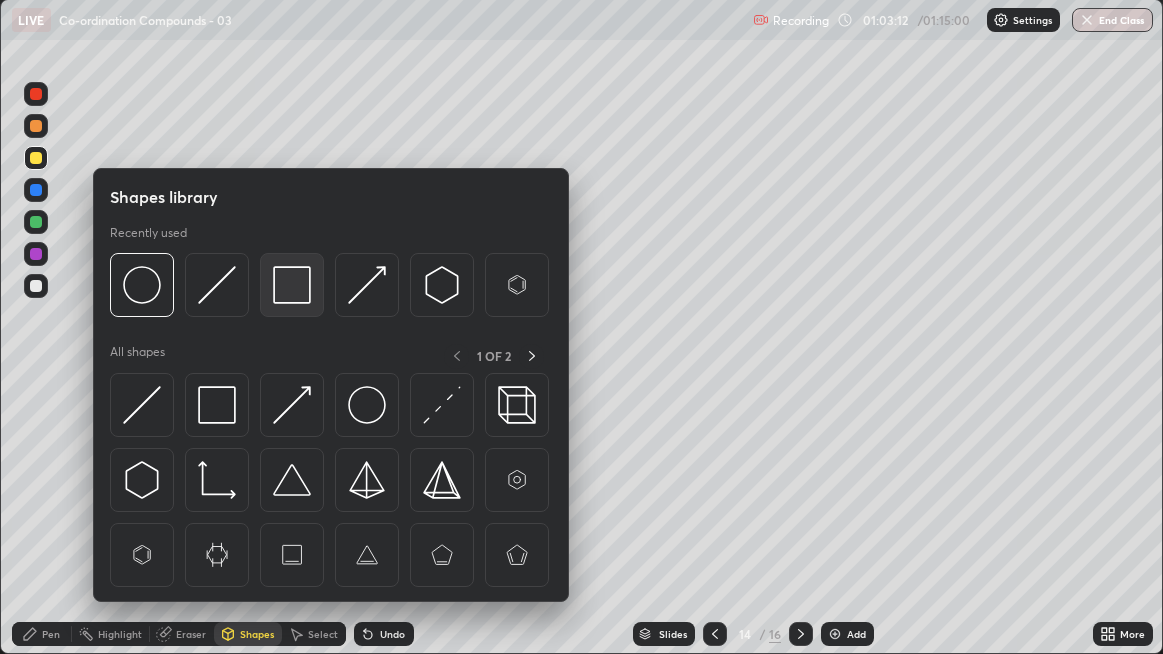 click at bounding box center [292, 285] 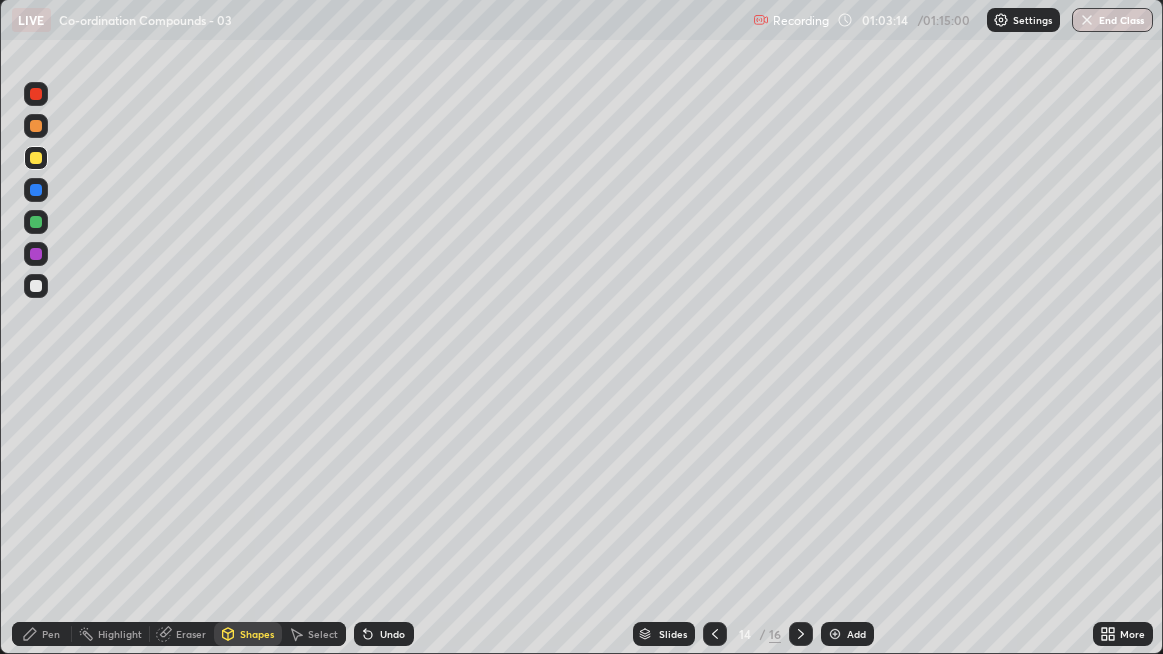 click on "Select" at bounding box center (323, 634) 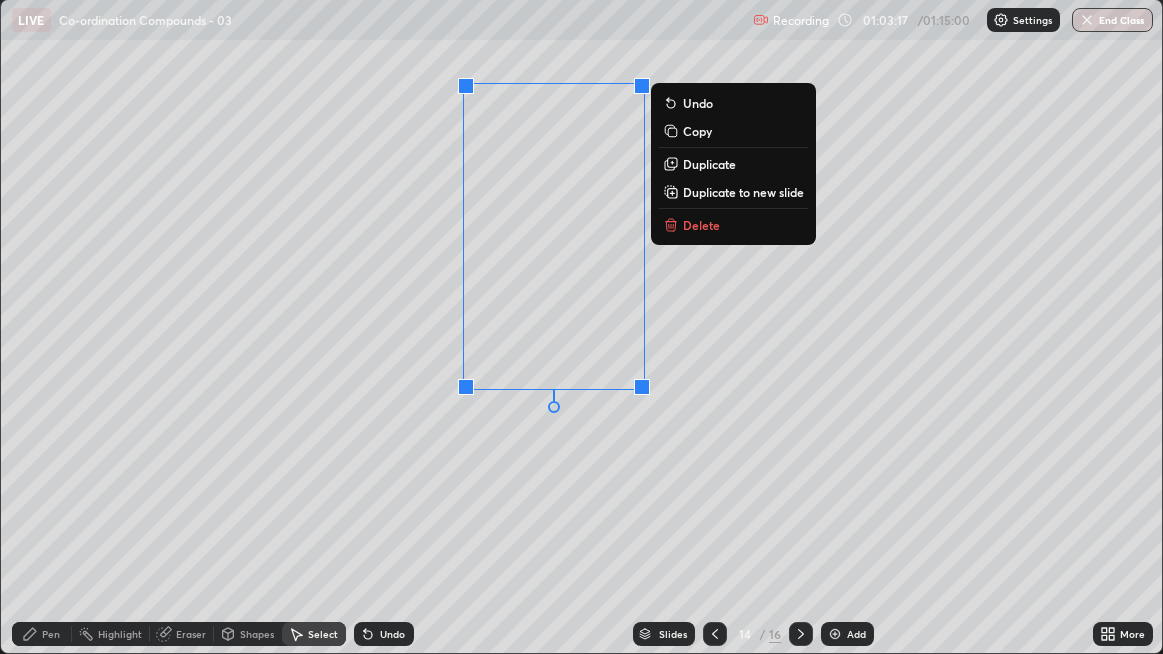click on "0 ° Undo Copy Duplicate Duplicate to new slide Delete" at bounding box center [582, 326] 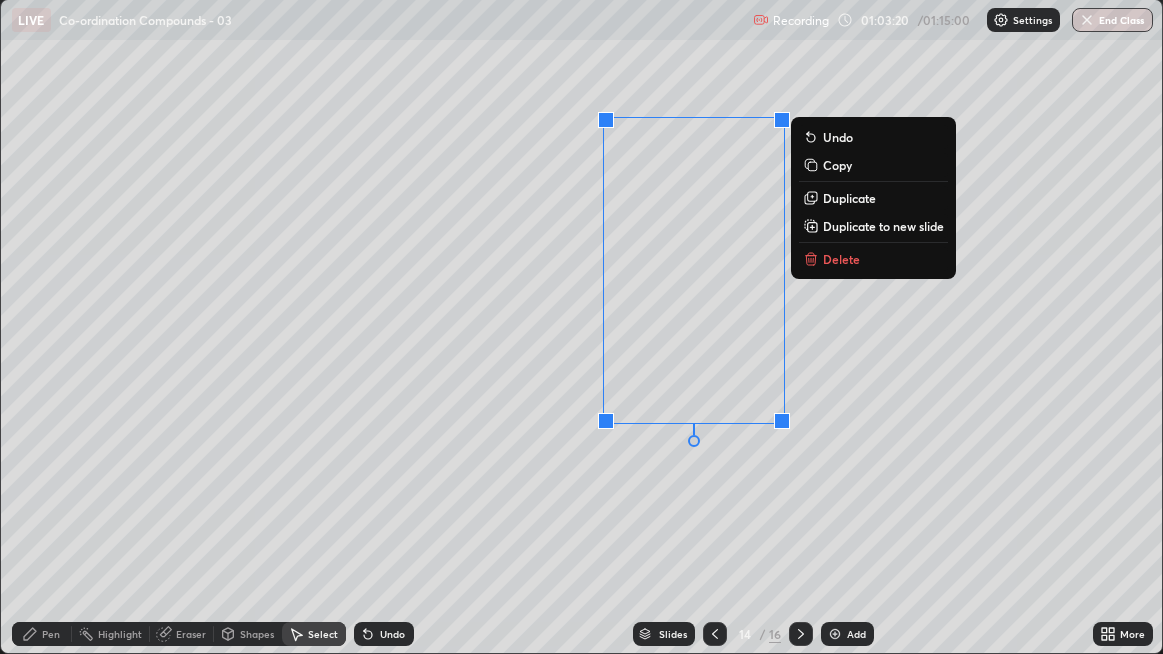 click on "0 ° Undo Copy Duplicate Duplicate to new slide Delete" at bounding box center (582, 326) 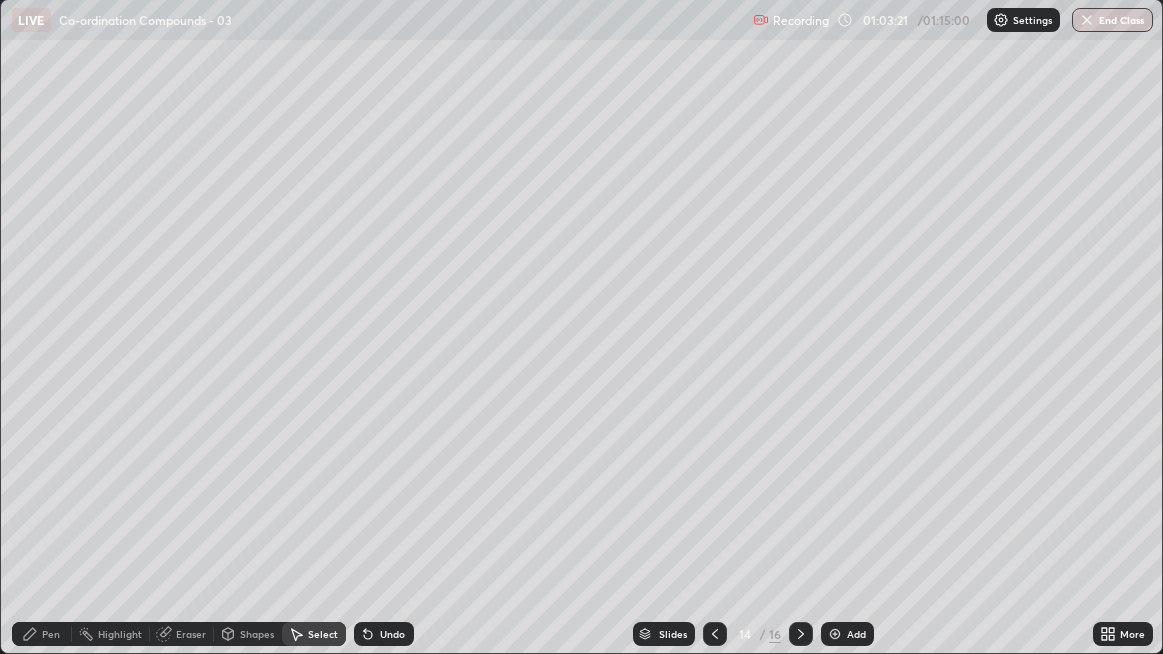 click on "Eraser" at bounding box center [191, 634] 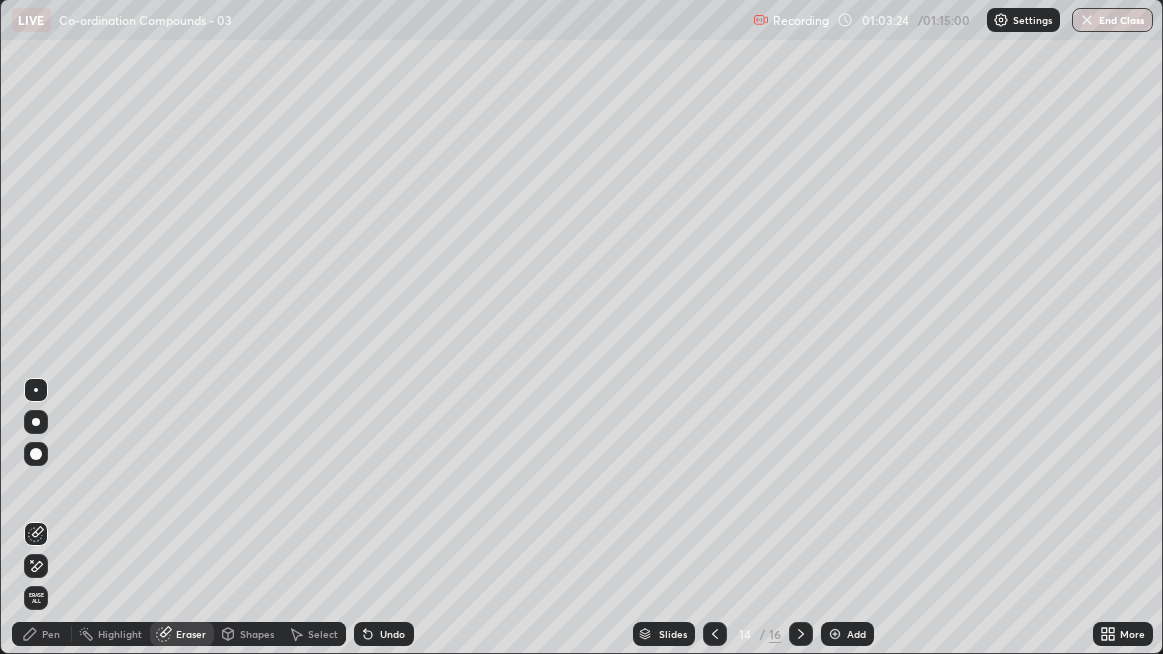 click on "Pen" at bounding box center (51, 634) 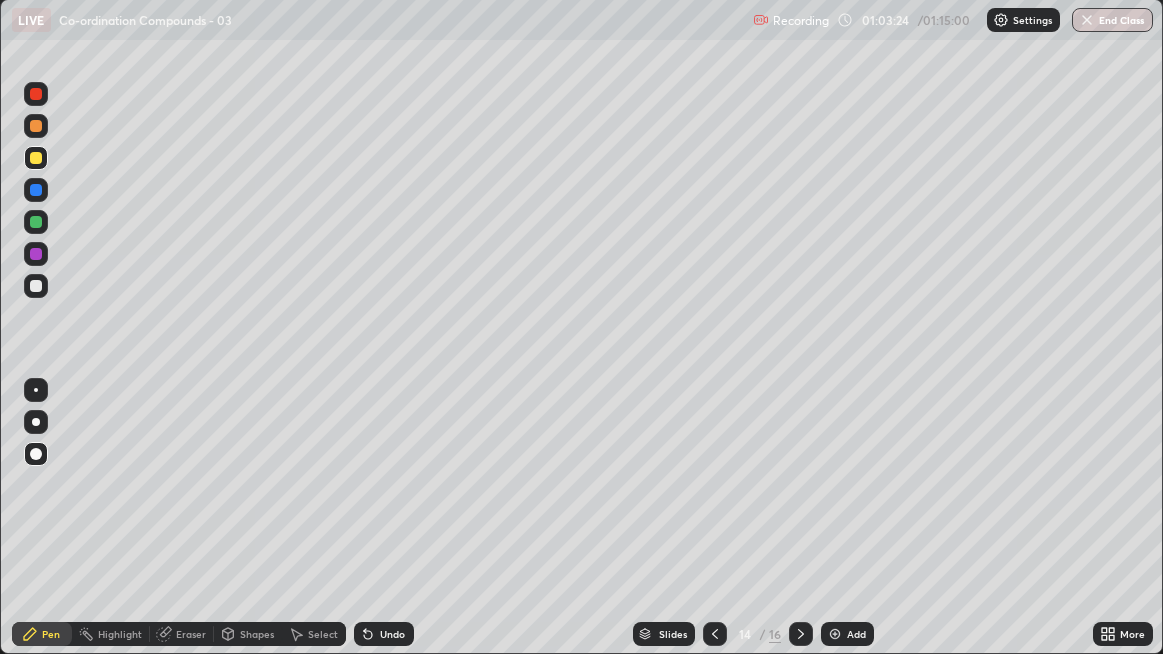 click on "Pen" at bounding box center (51, 634) 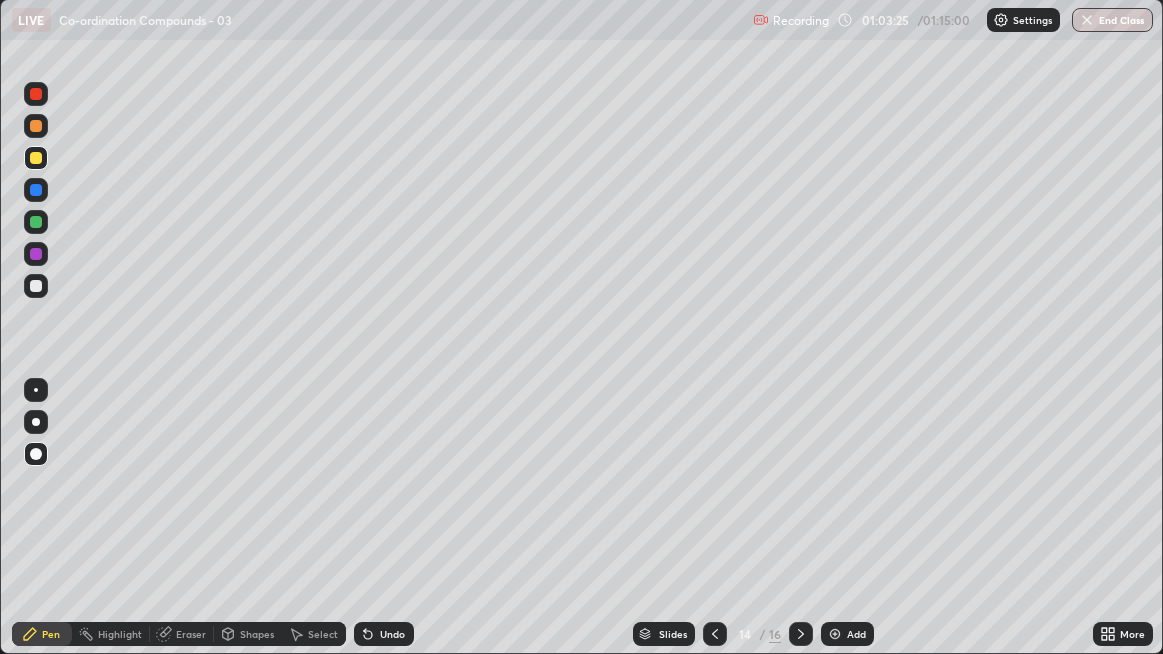 click at bounding box center (36, 286) 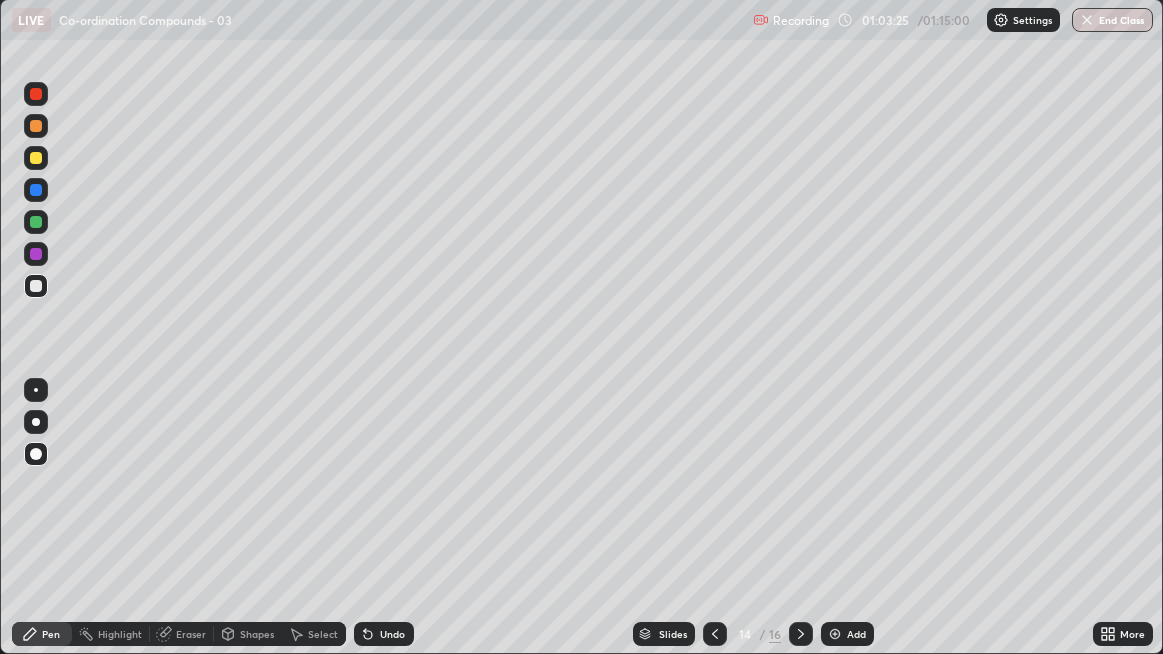 click at bounding box center [36, 390] 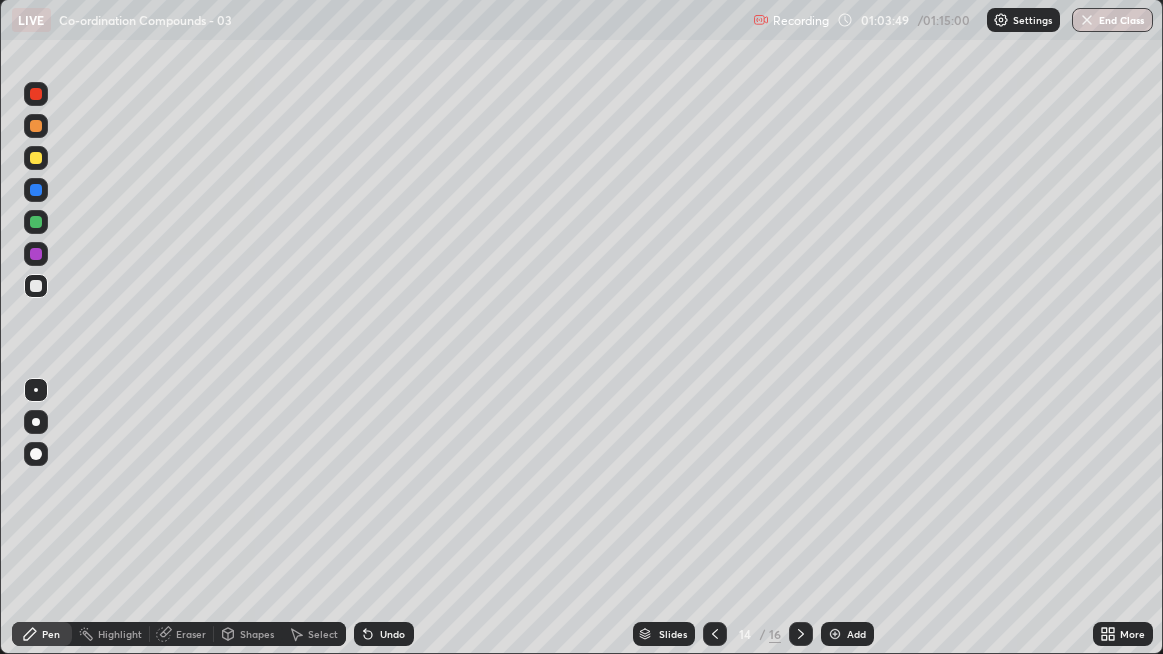 click 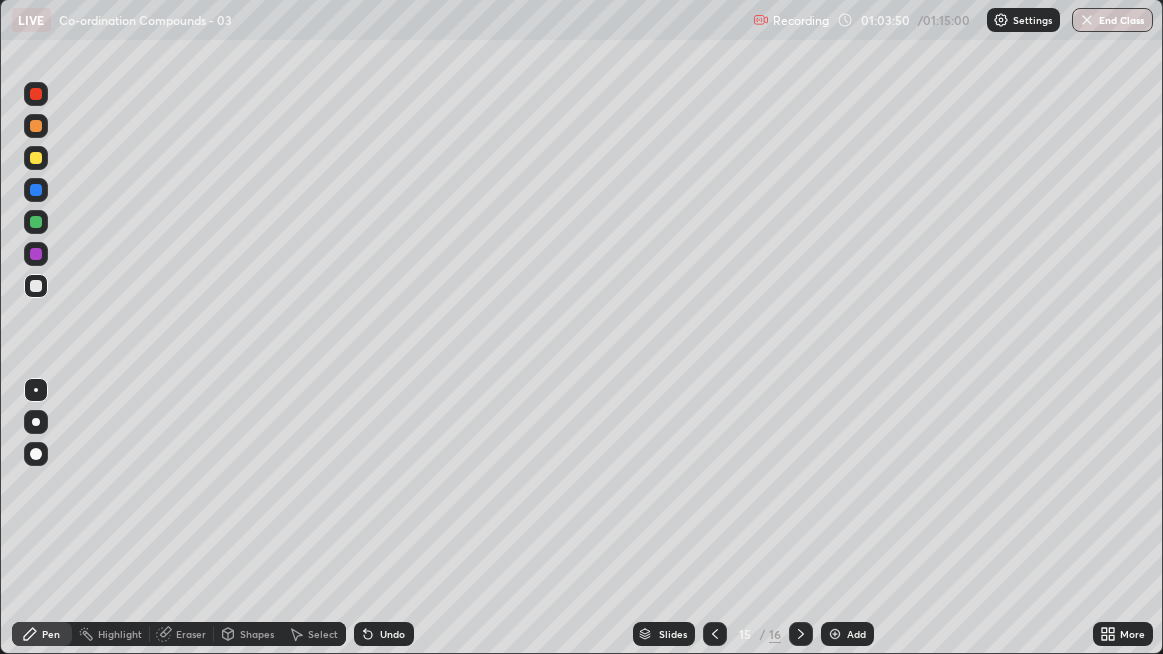 click on "Eraser" at bounding box center [182, 634] 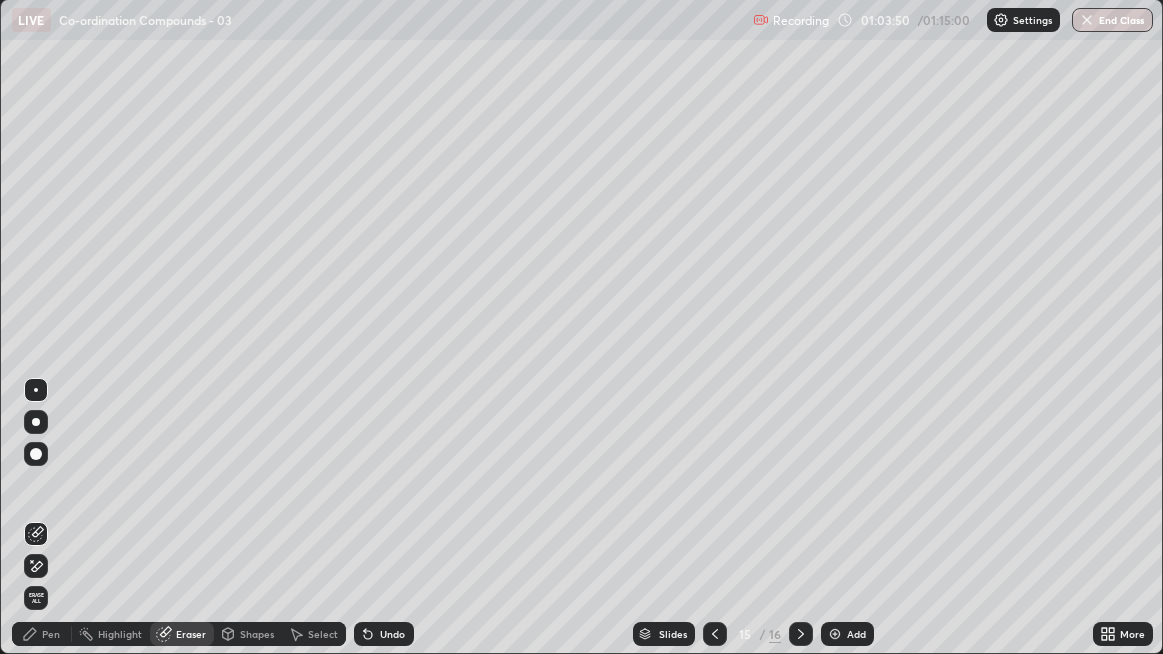 click on "Erase all" at bounding box center [36, 598] 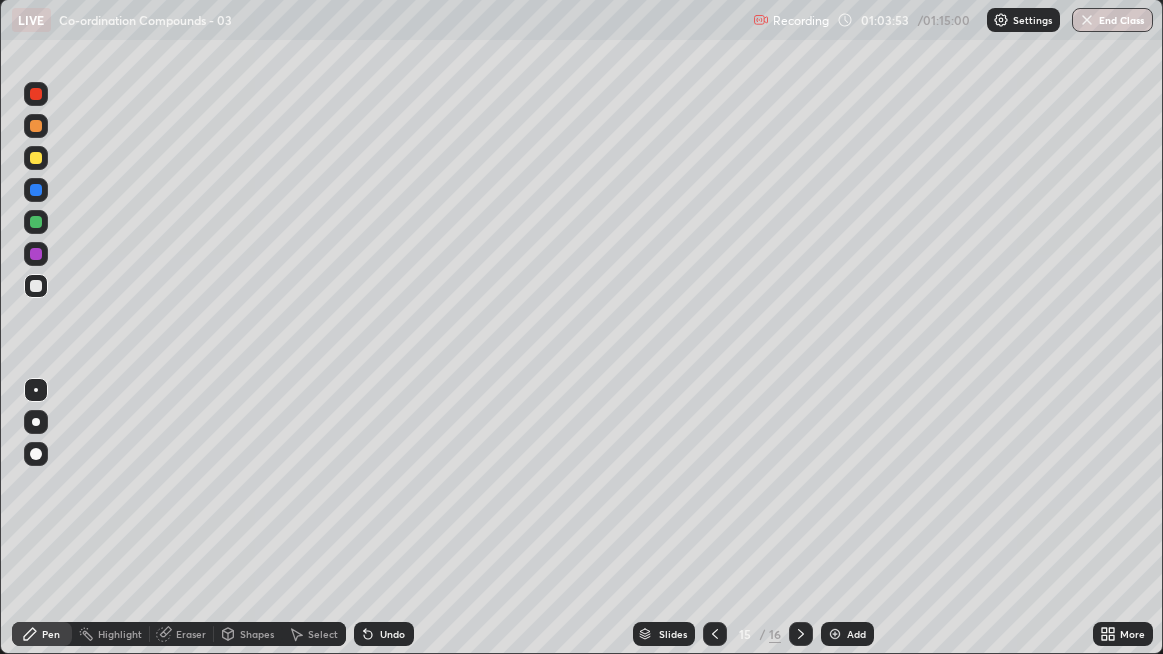 click on "Undo" at bounding box center [384, 634] 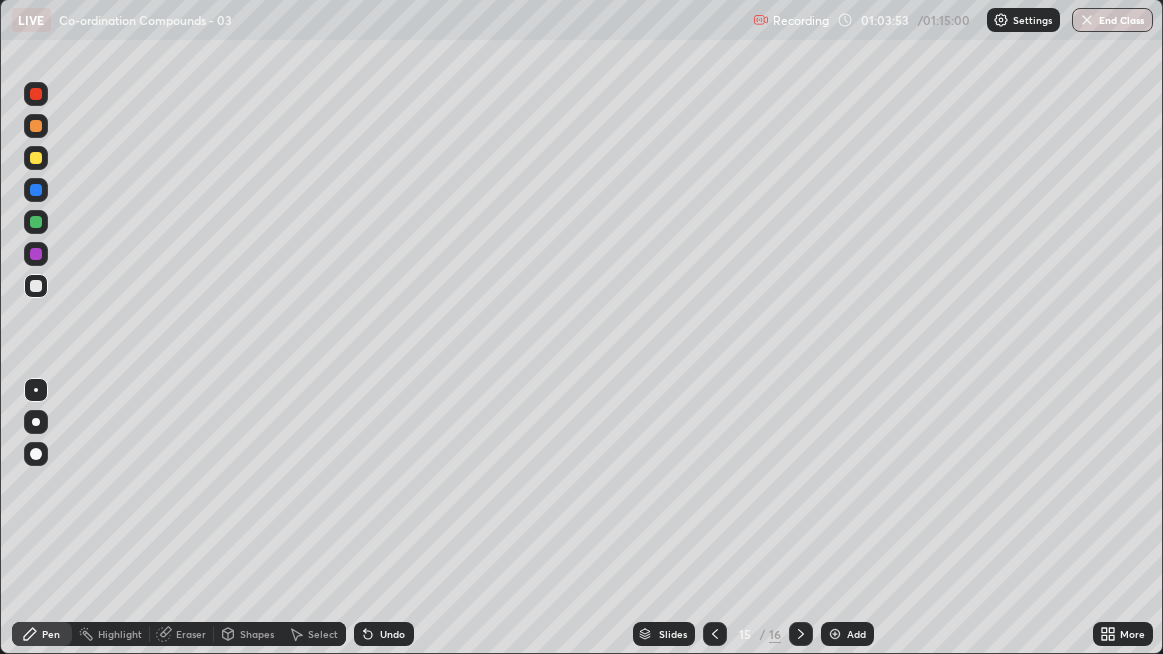 click on "Undo" at bounding box center [384, 634] 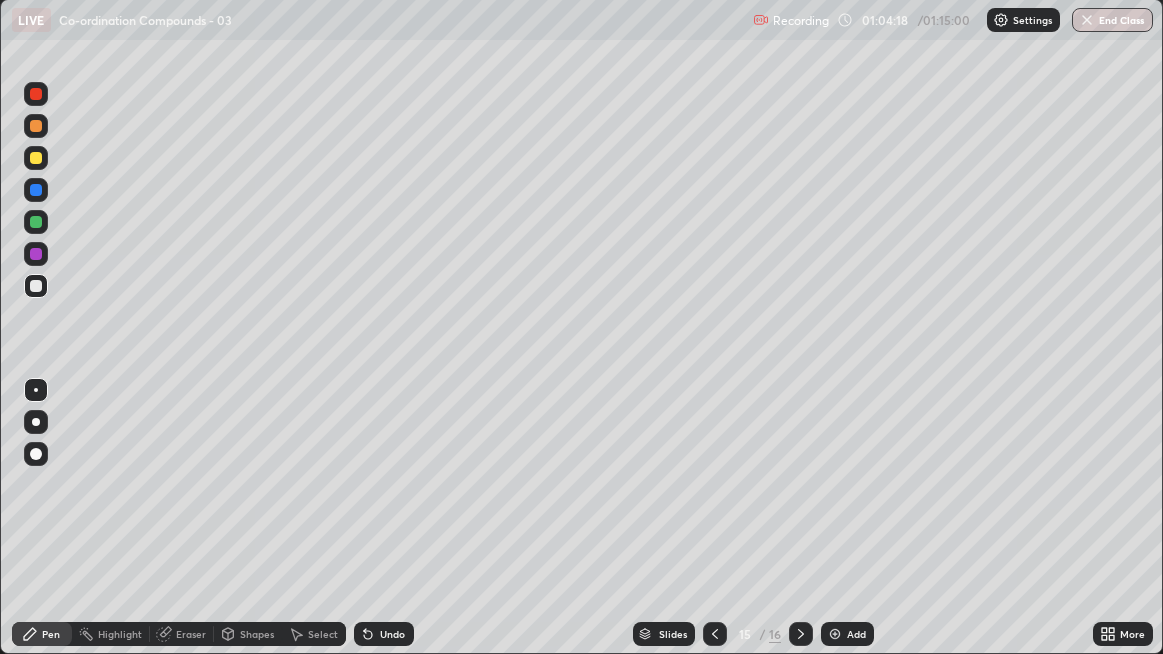 click at bounding box center [36, 158] 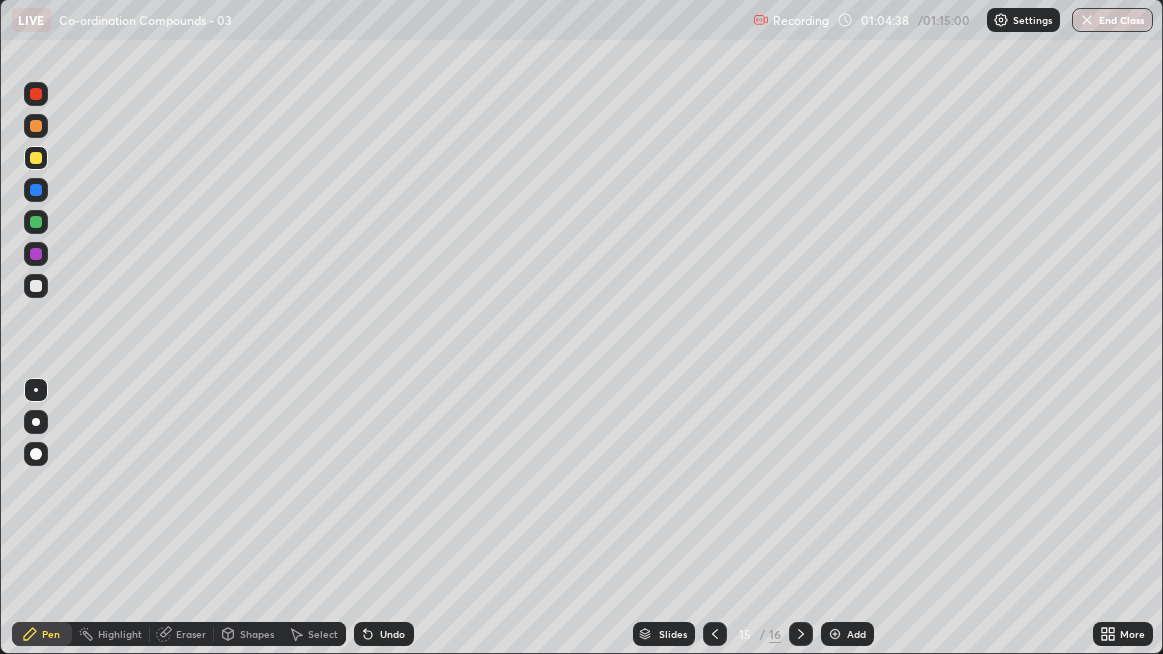 click on "Undo" at bounding box center (384, 634) 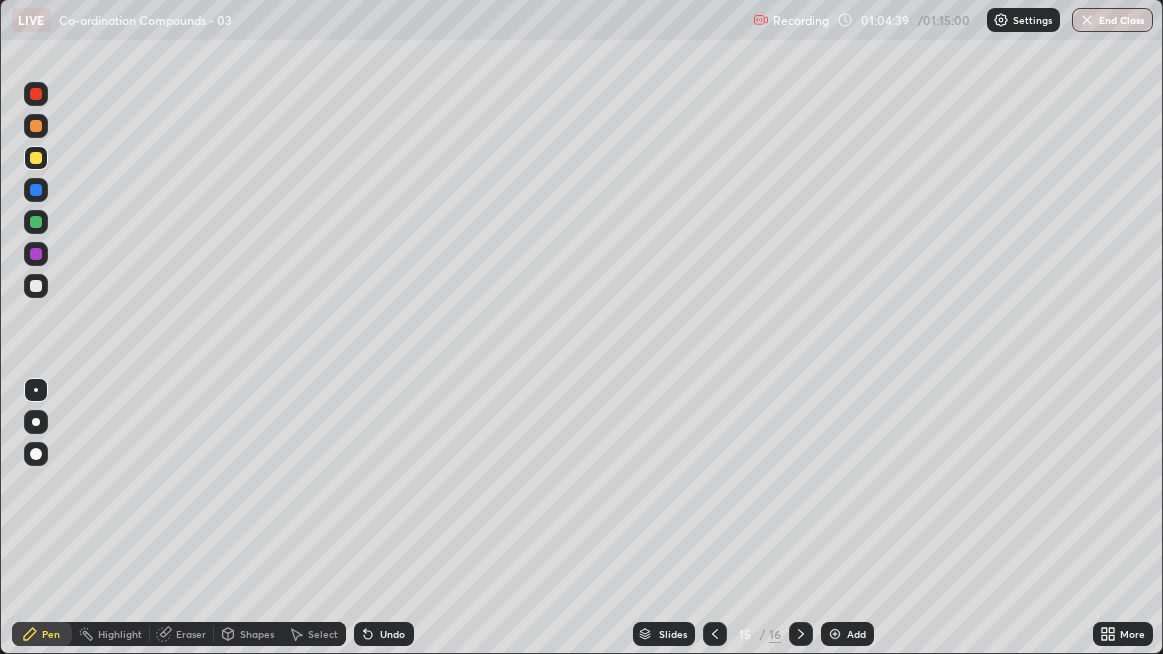 click on "Undo" at bounding box center (384, 634) 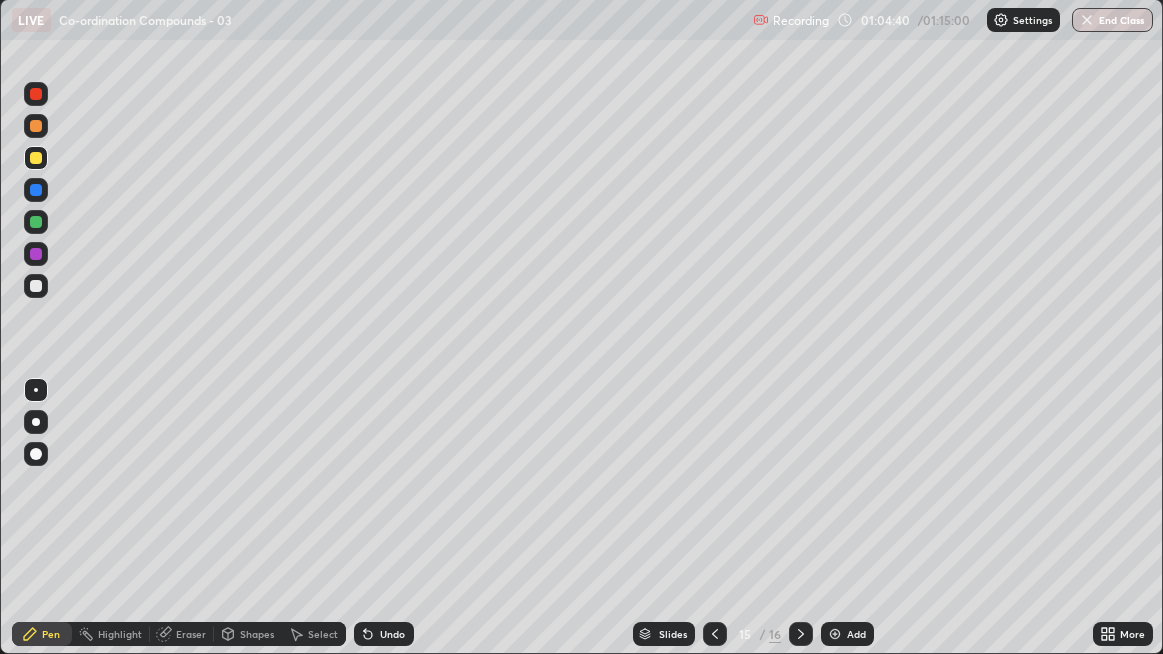 click 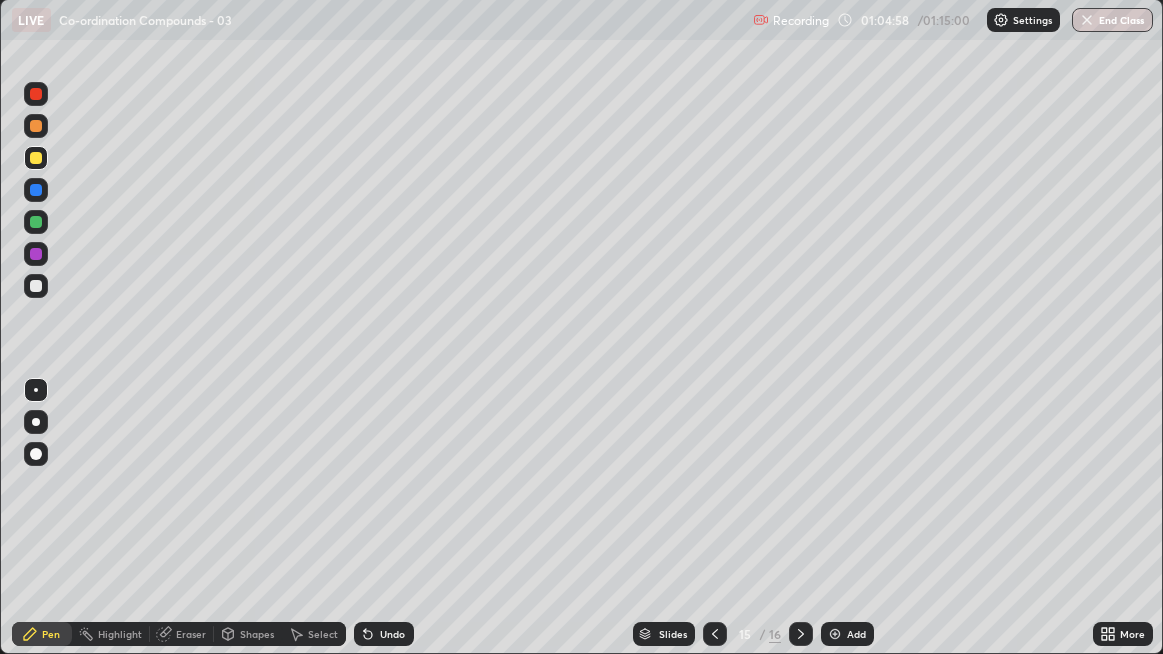 click on "Undo" at bounding box center (384, 634) 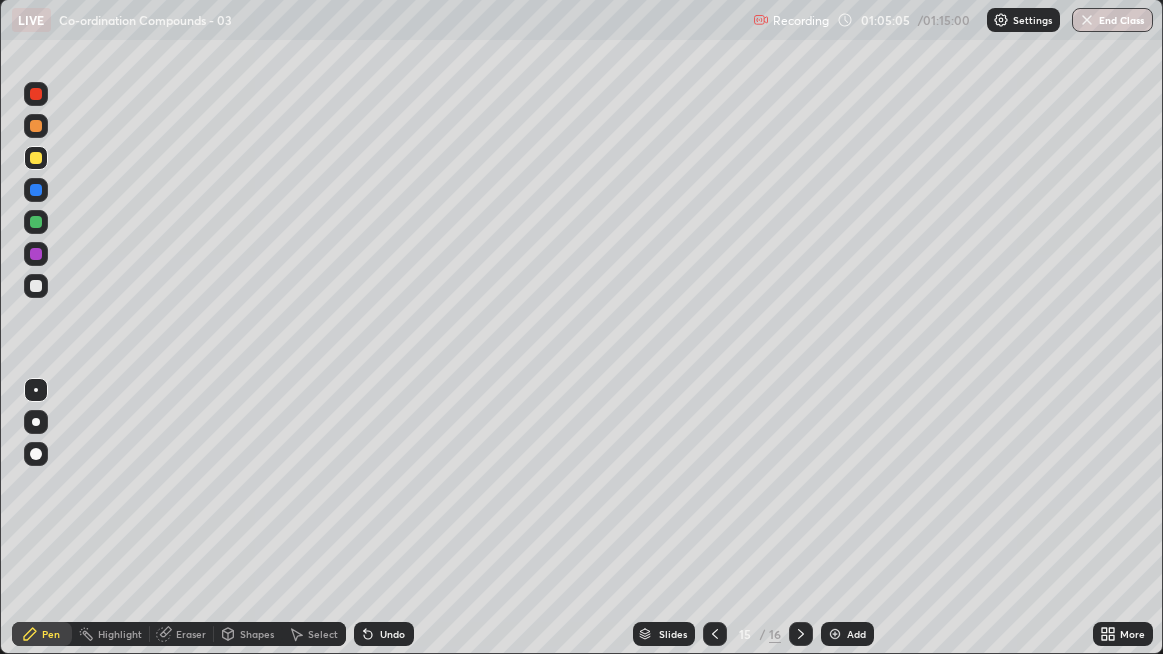 click on "Undo" at bounding box center (392, 634) 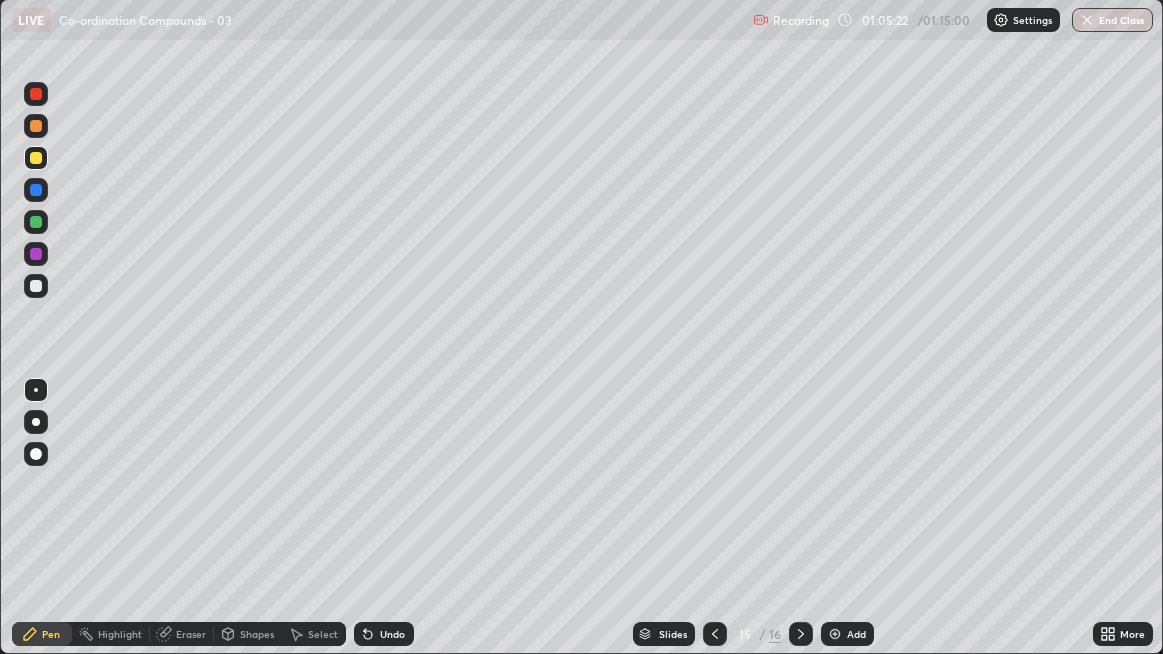 click on "Undo" at bounding box center (392, 634) 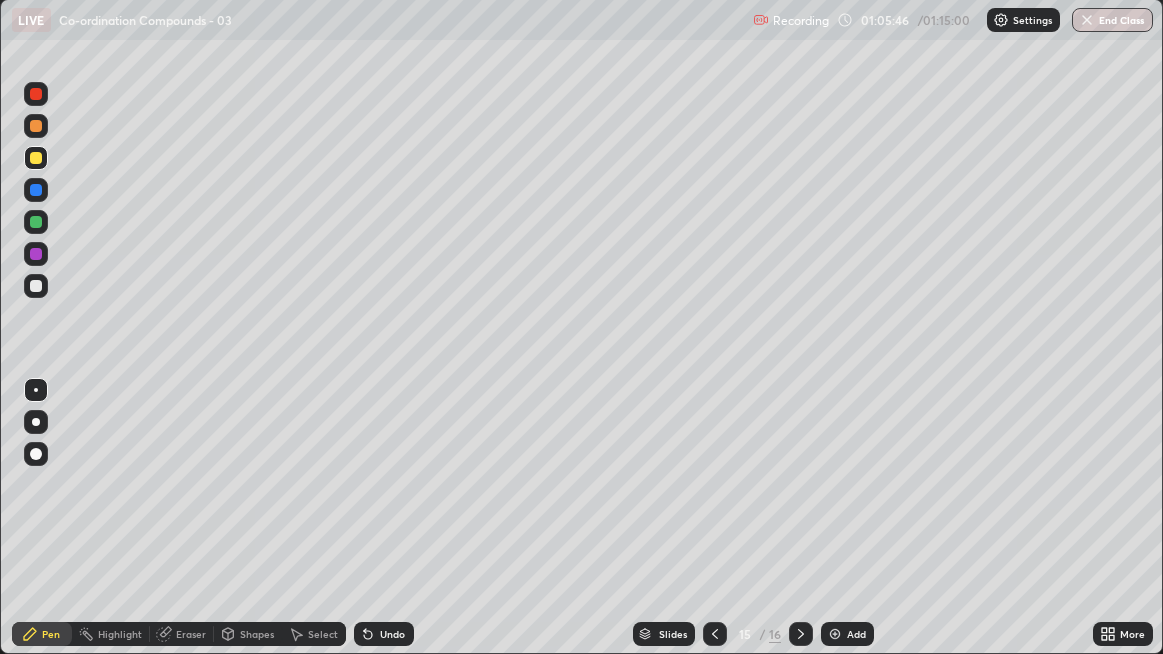 click on "Select" at bounding box center (323, 634) 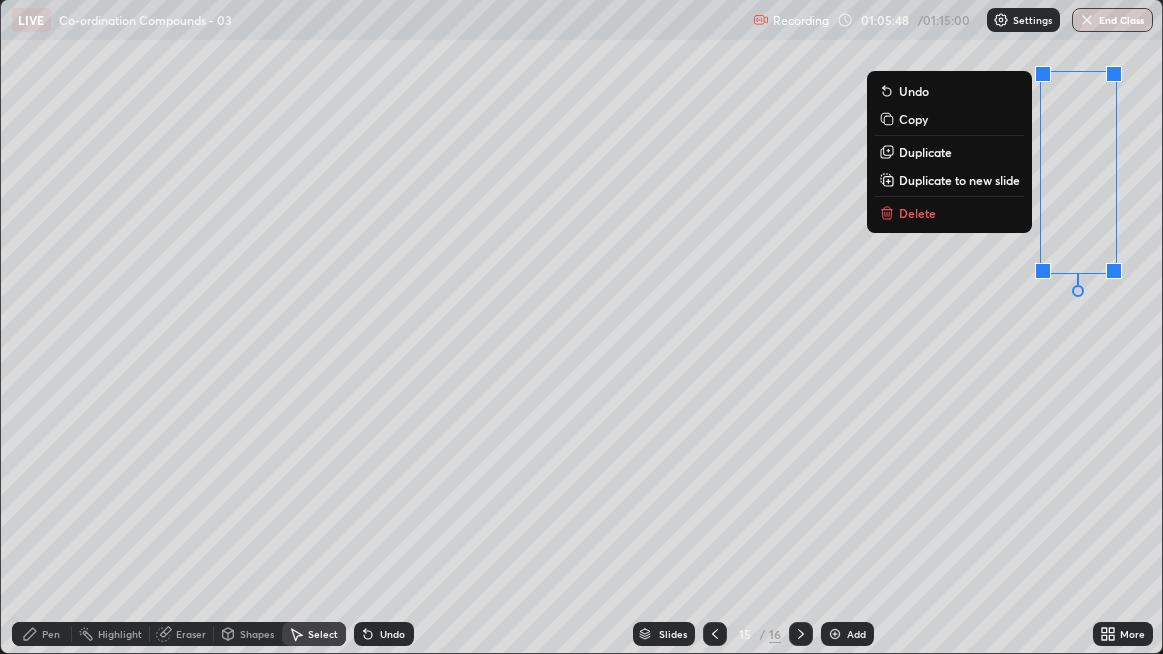 click on "Delete" at bounding box center (949, 213) 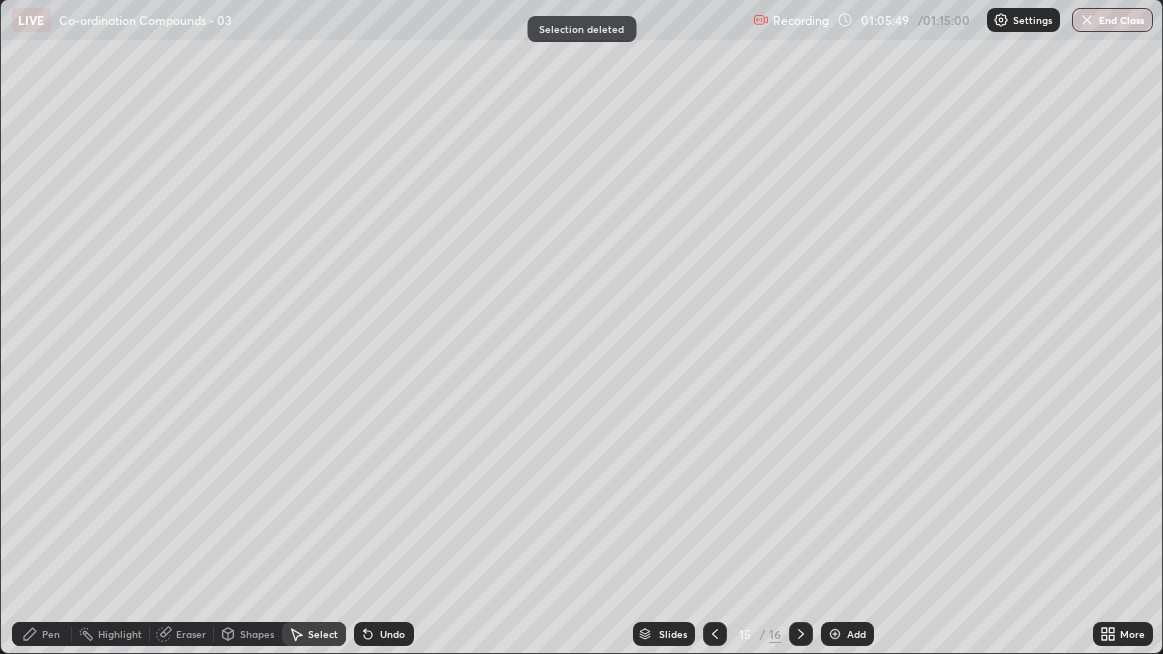 click on "Pen" at bounding box center [51, 634] 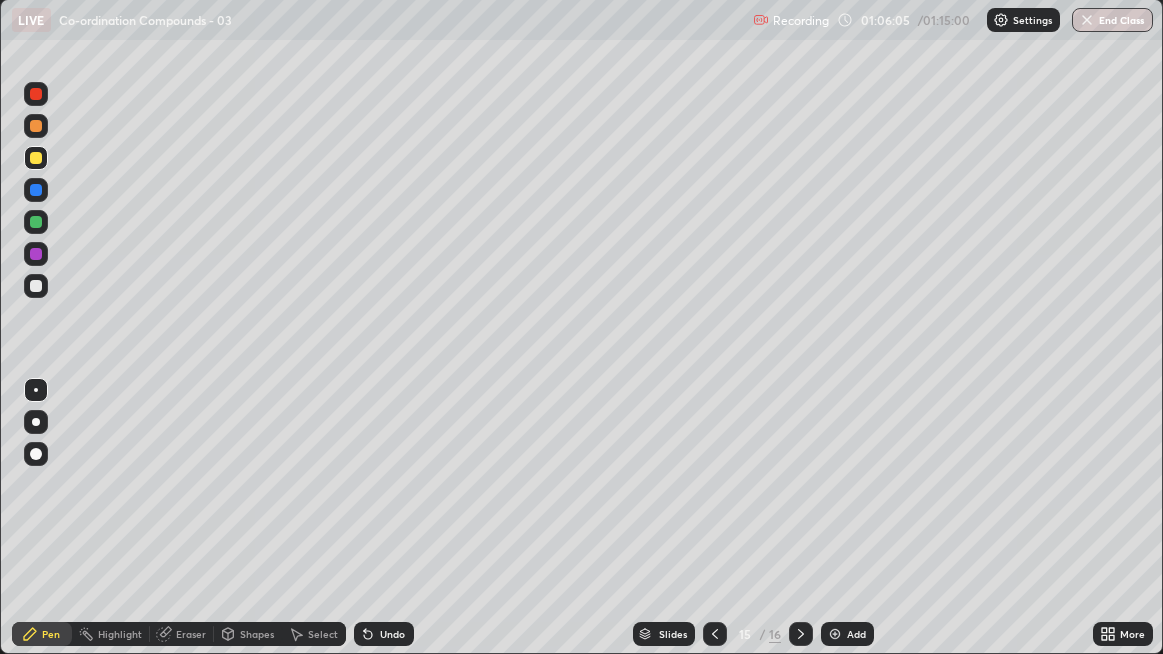 click on "Undo" at bounding box center (384, 634) 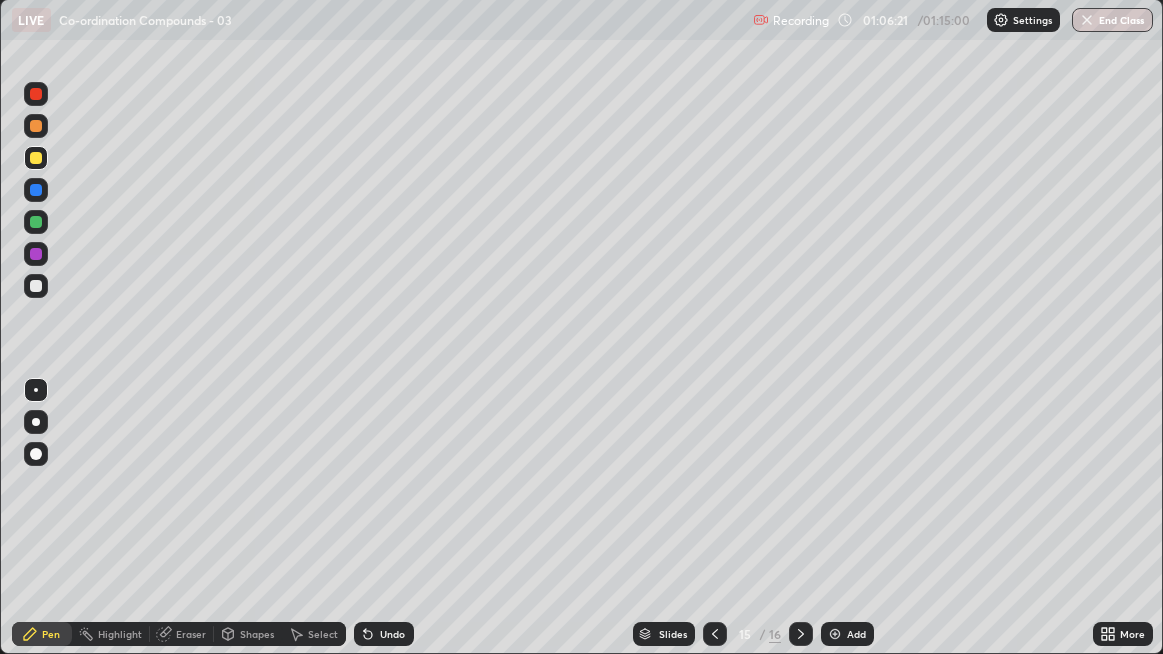 click on "Undo" at bounding box center [392, 634] 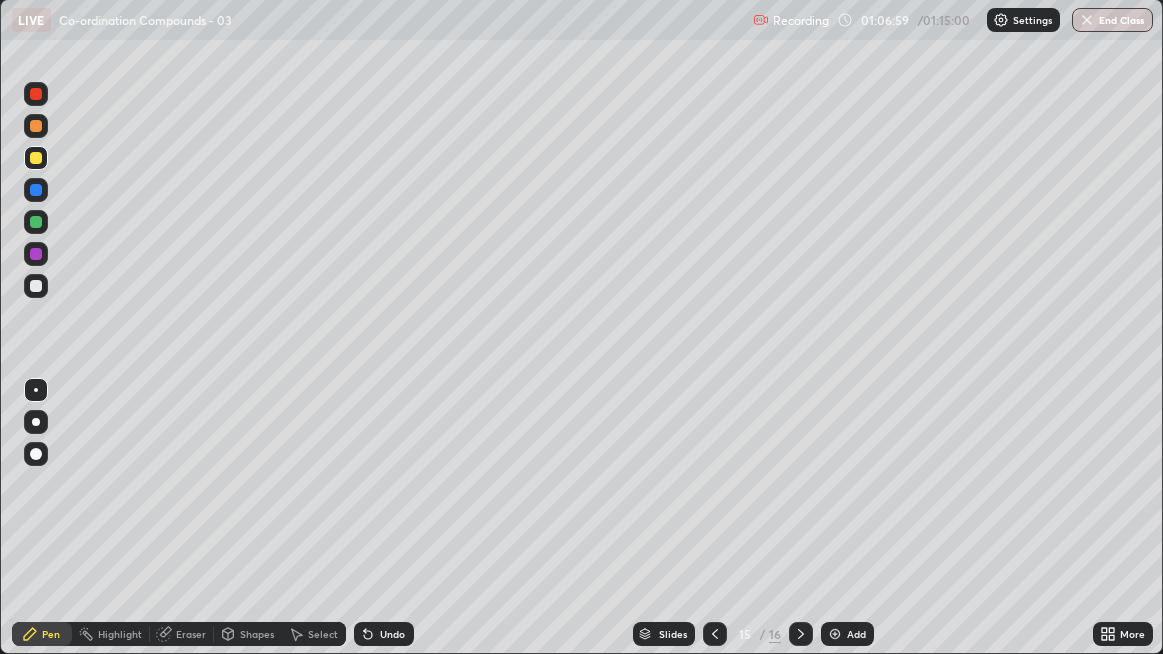 click at bounding box center [36, 286] 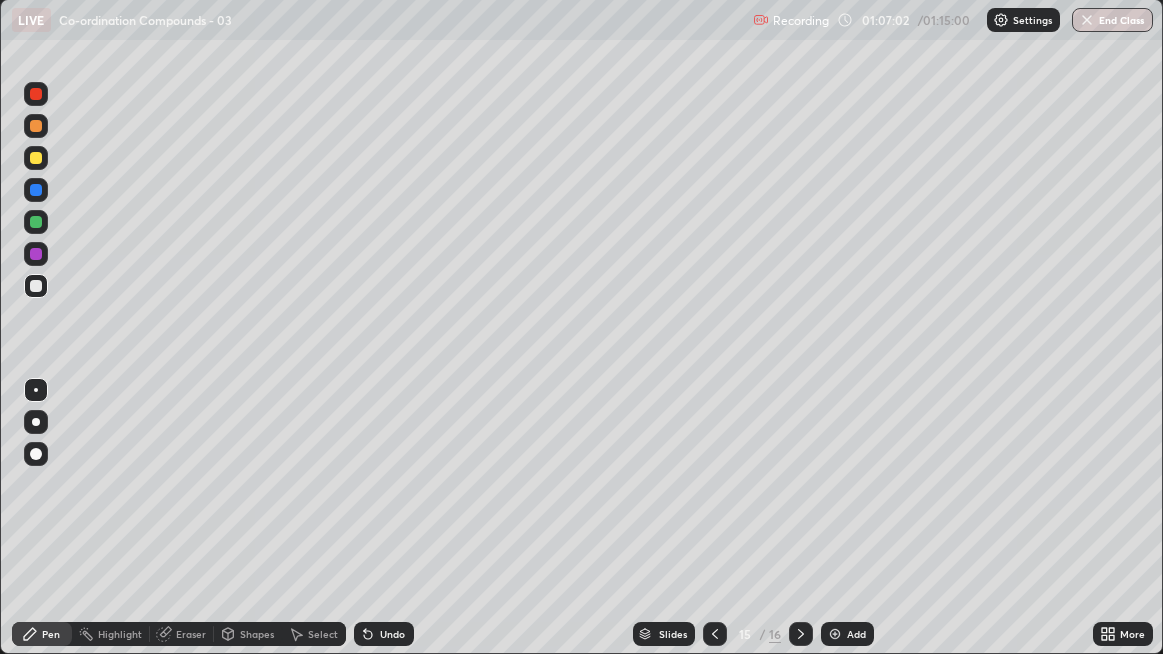 click 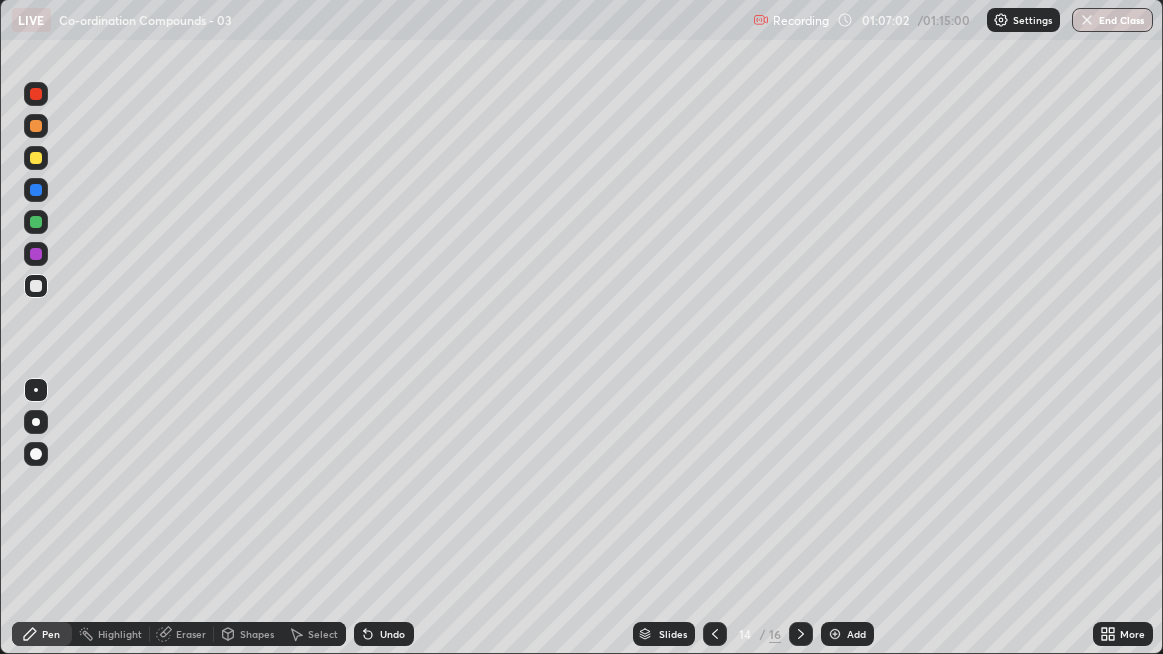 click 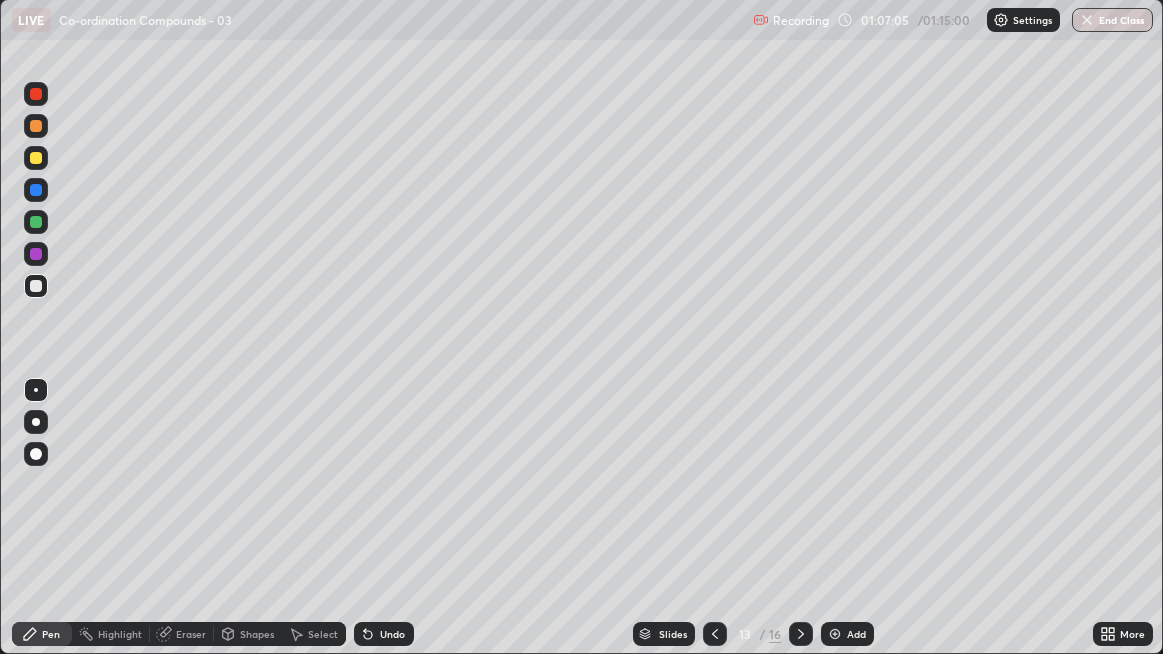 click on "Highlight" at bounding box center [120, 634] 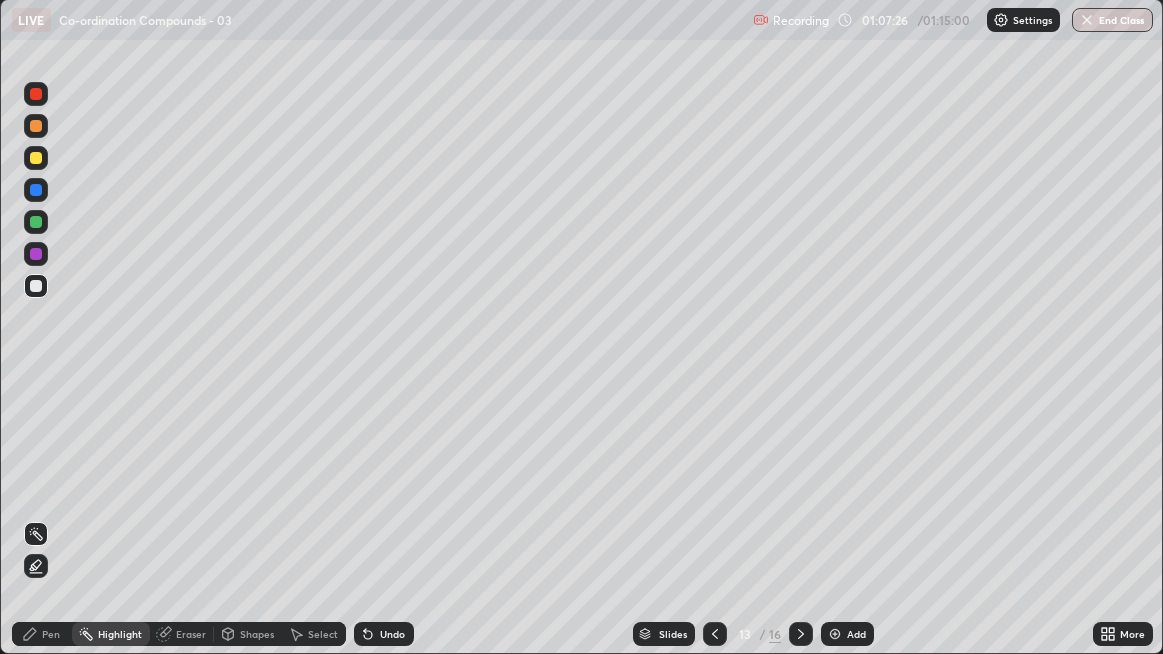 click 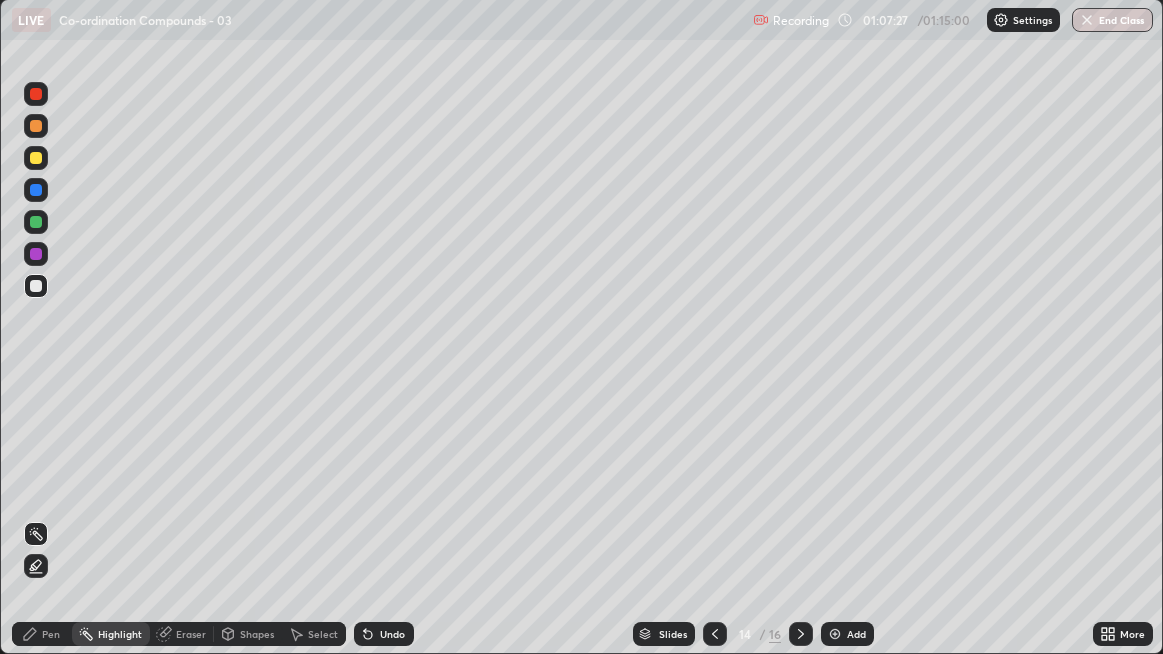 click 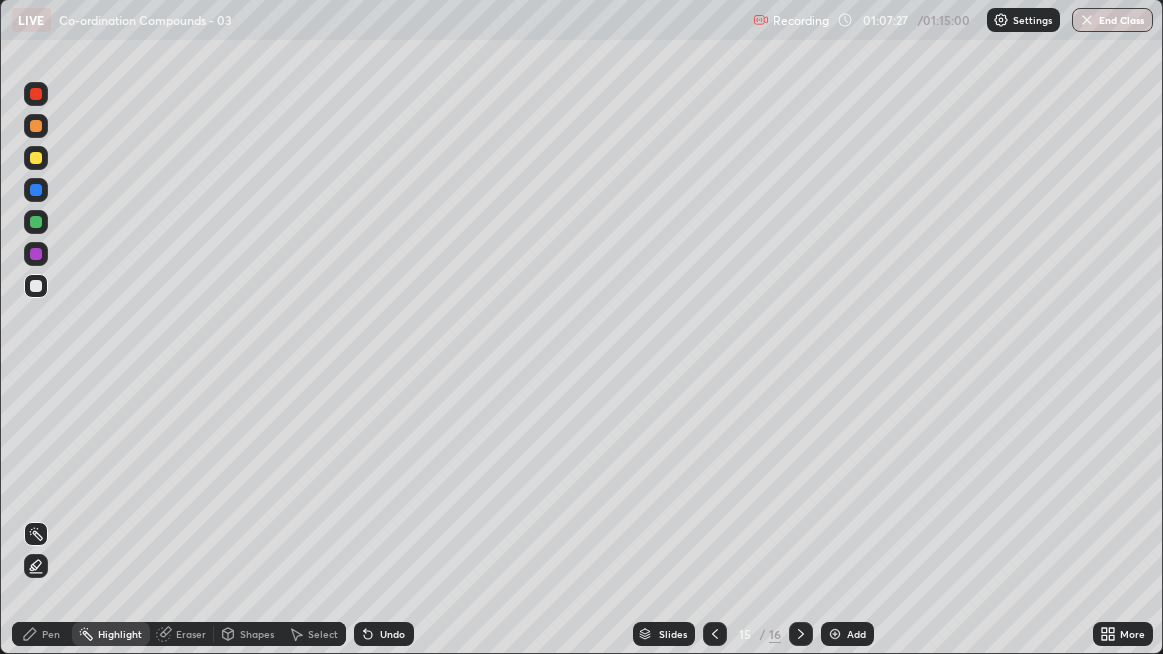 click 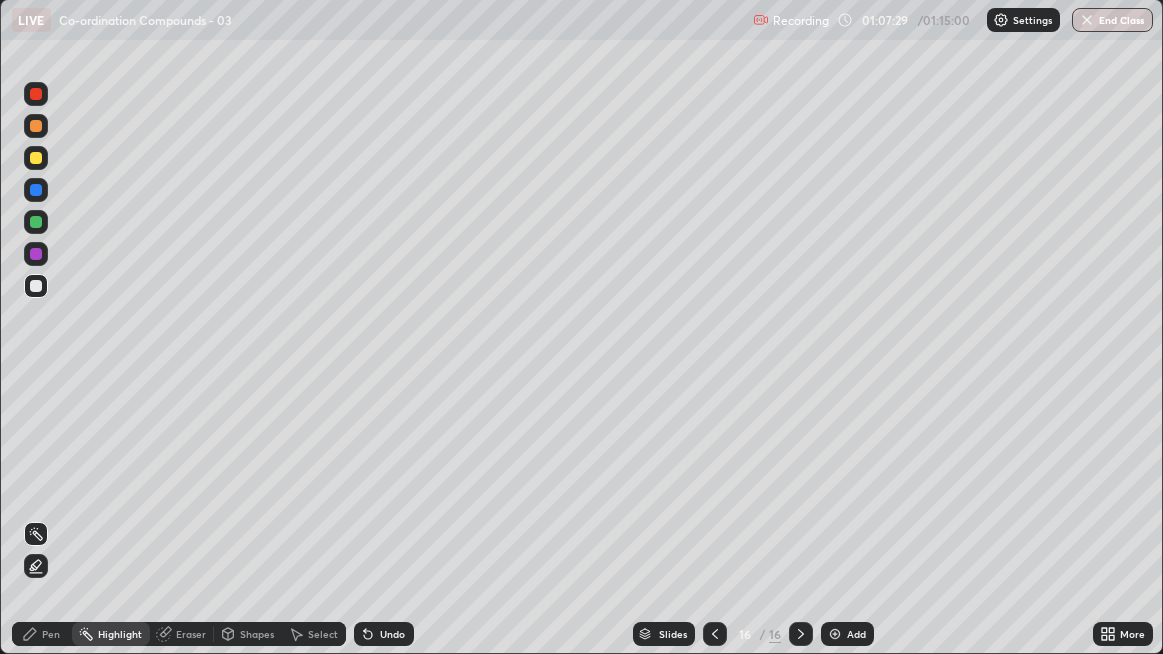 click 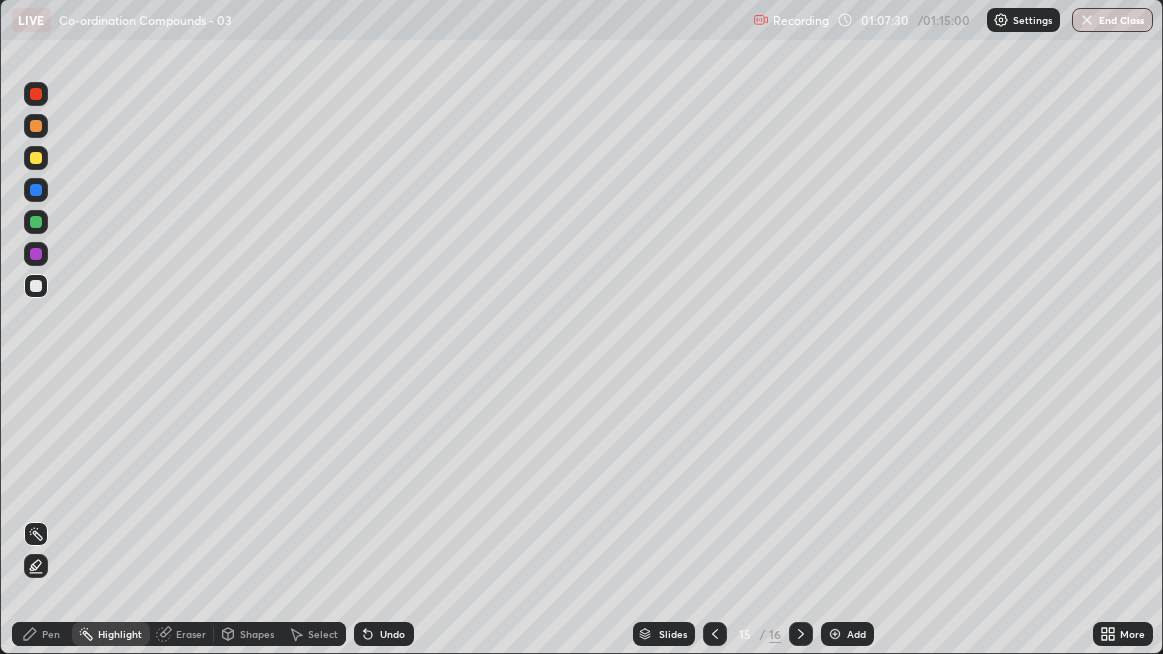 click at bounding box center (801, 634) 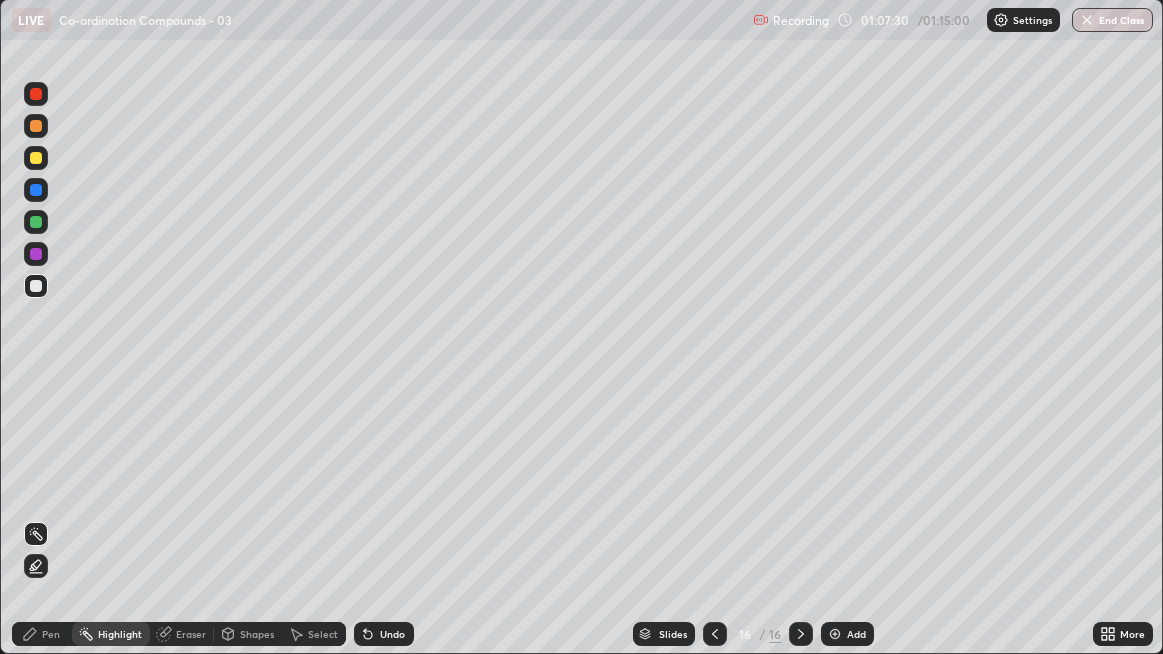 click on "Eraser" at bounding box center [191, 634] 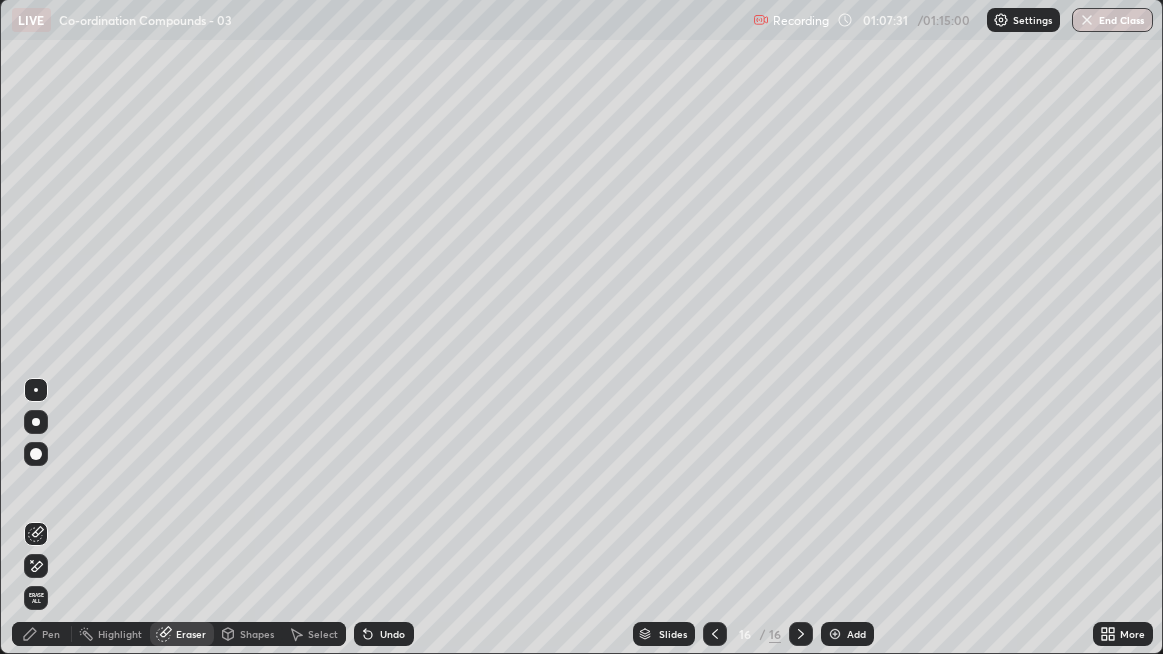 click on "Erase all" at bounding box center (36, 598) 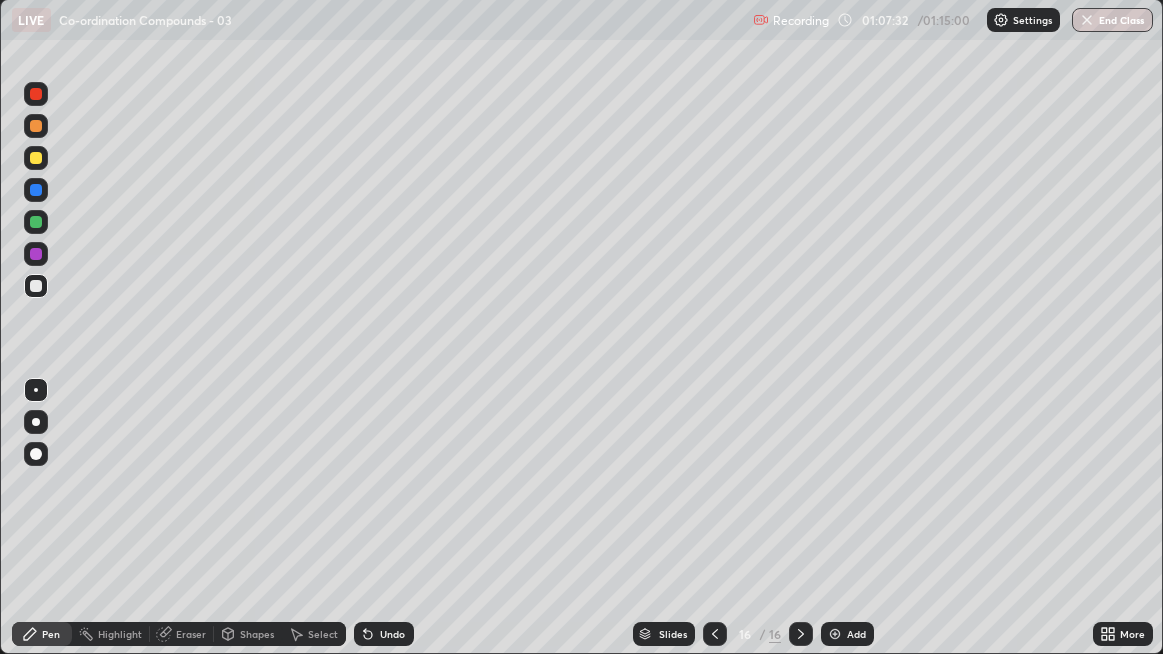 click 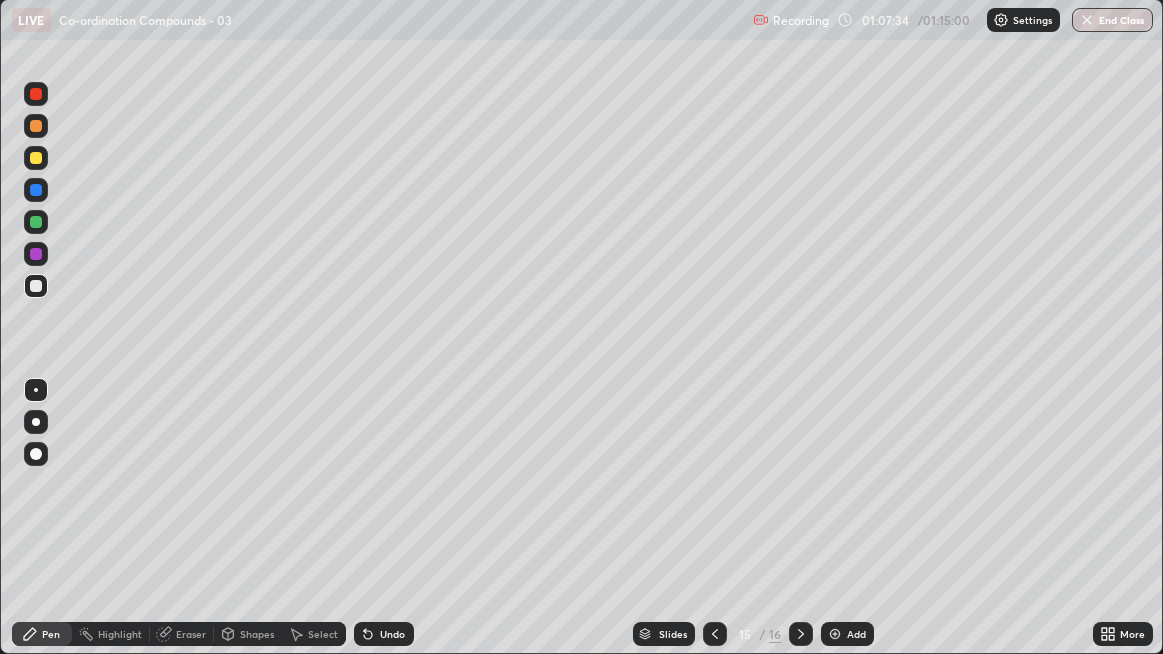 click 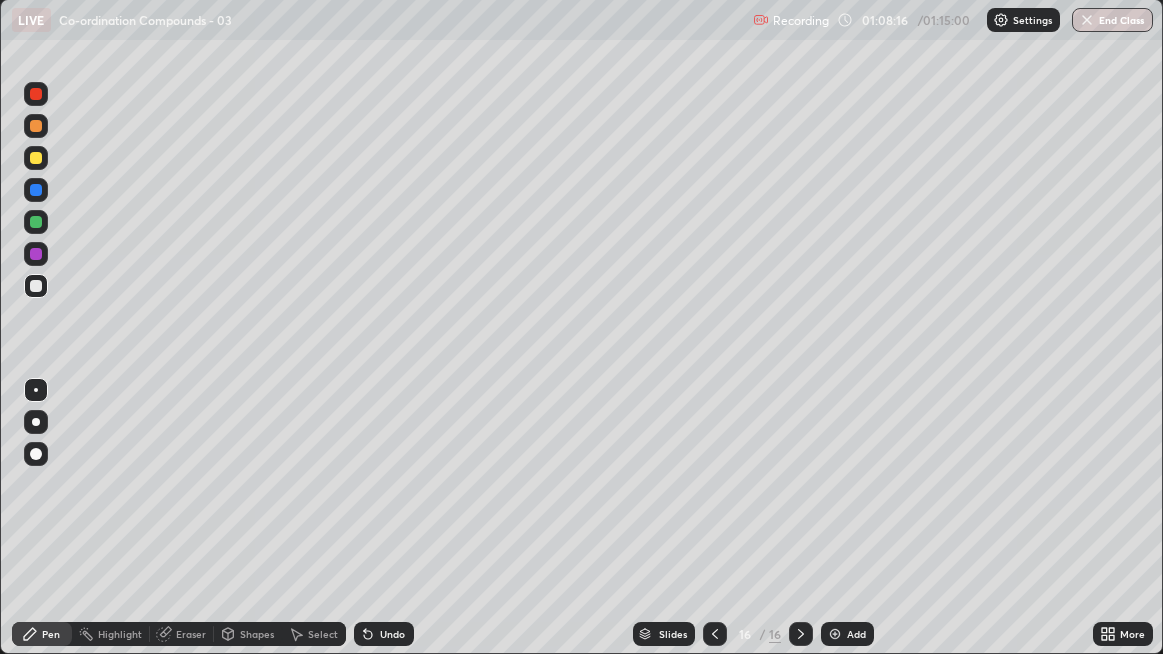 click at bounding box center (36, 158) 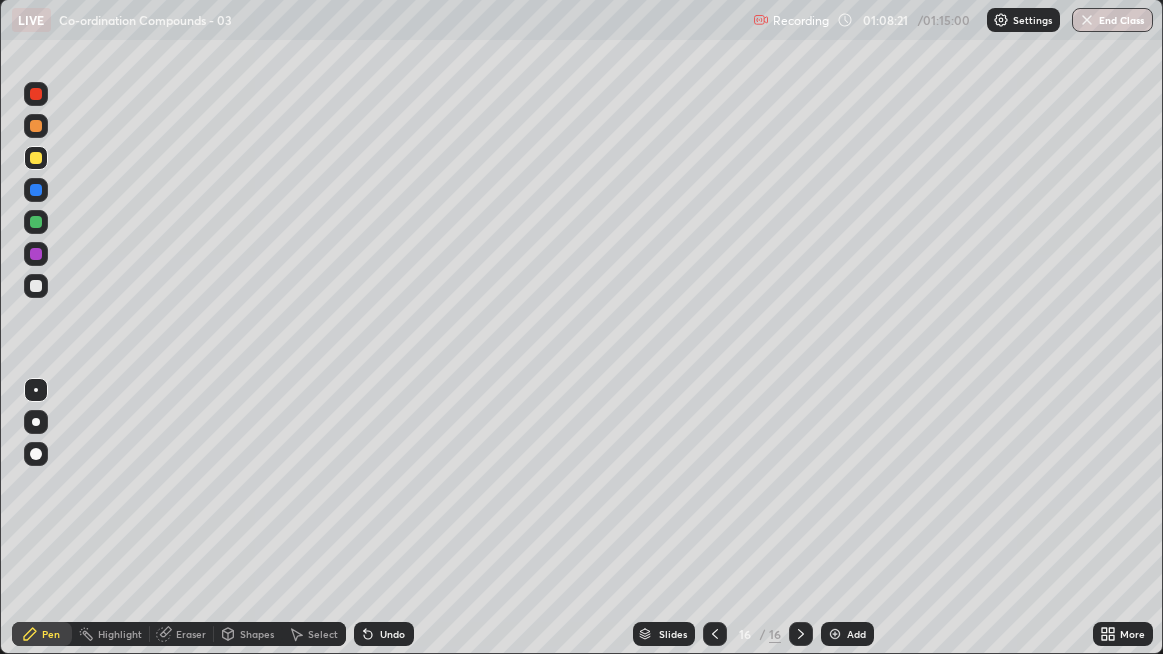 click at bounding box center (36, 286) 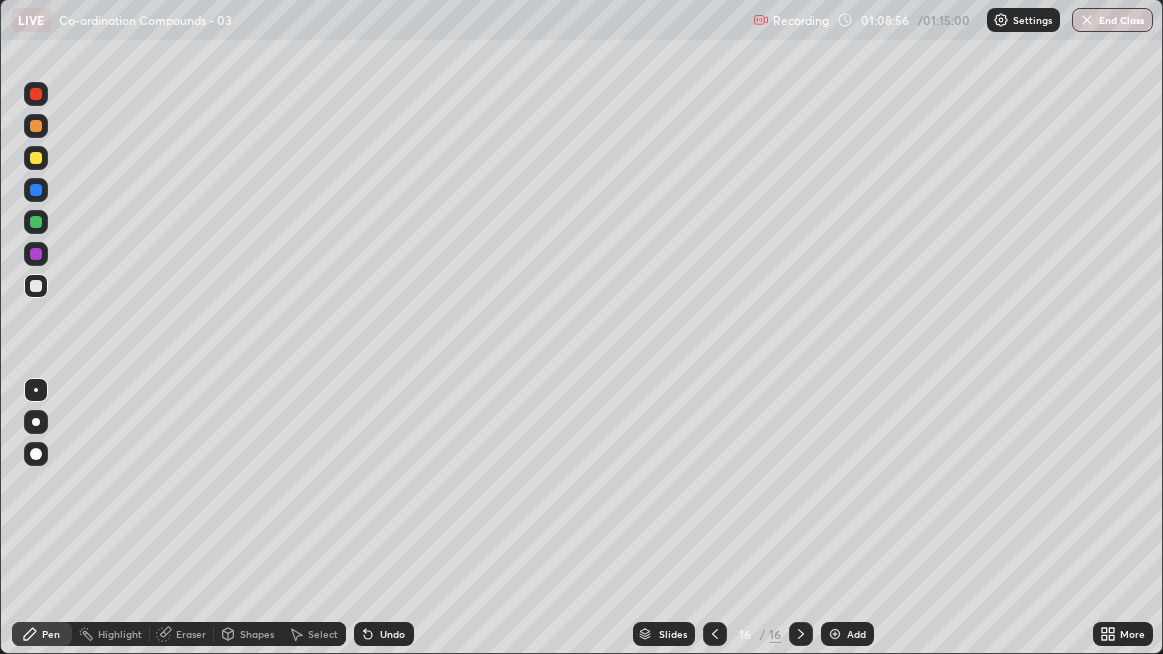 click on "Add" at bounding box center [856, 634] 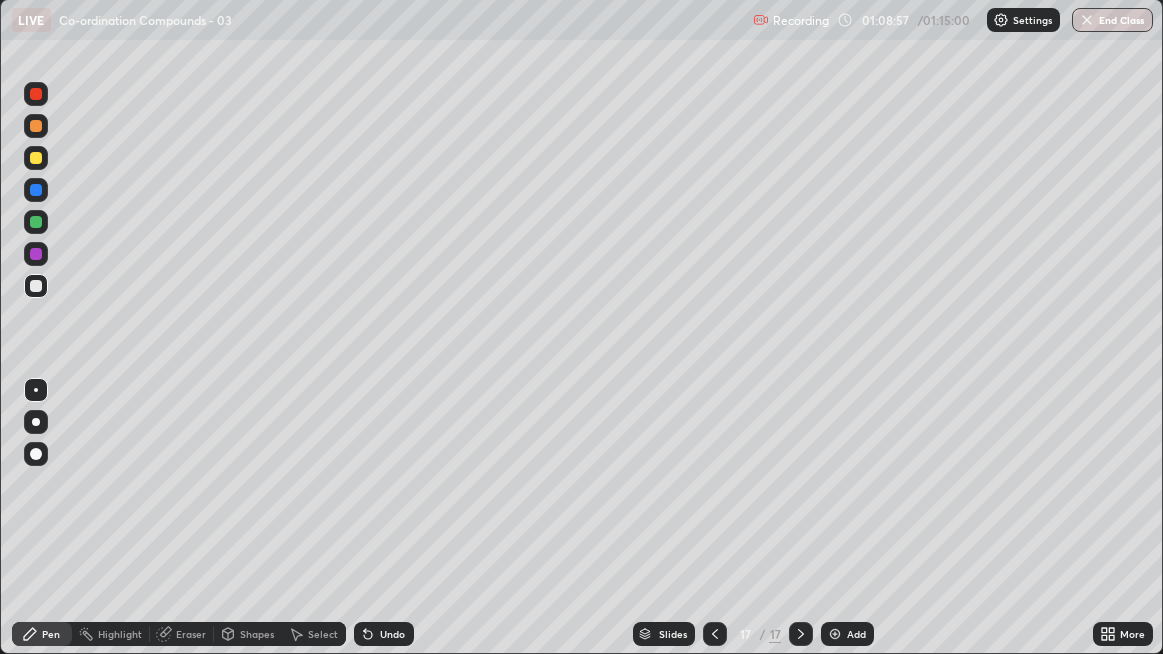 click at bounding box center (36, 286) 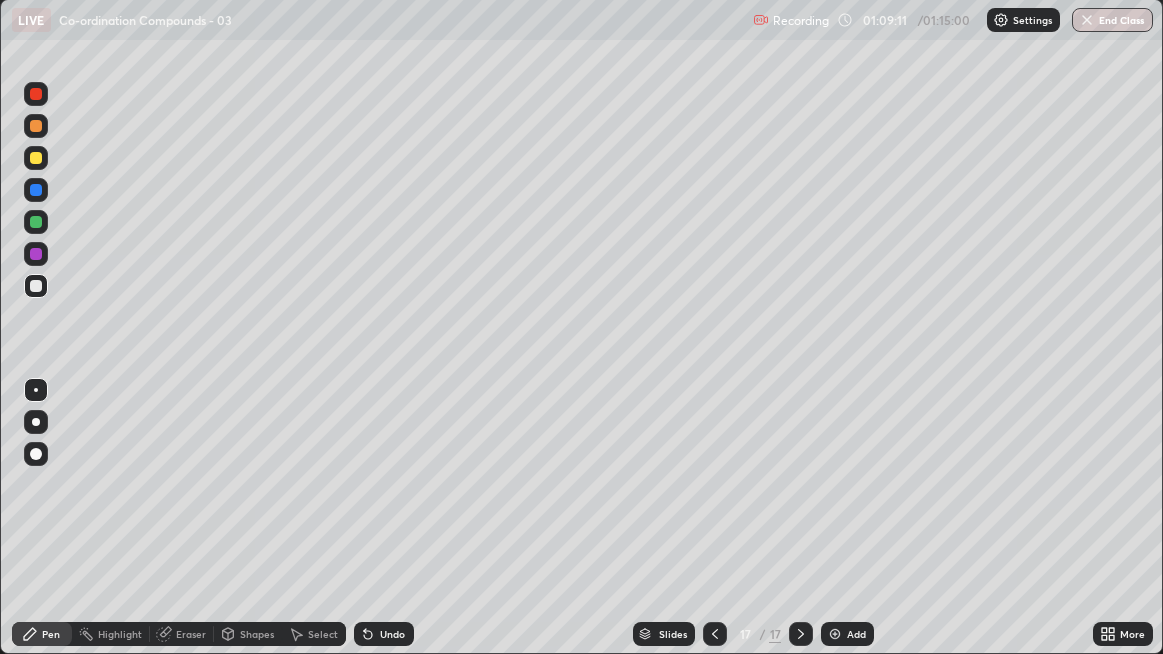 click 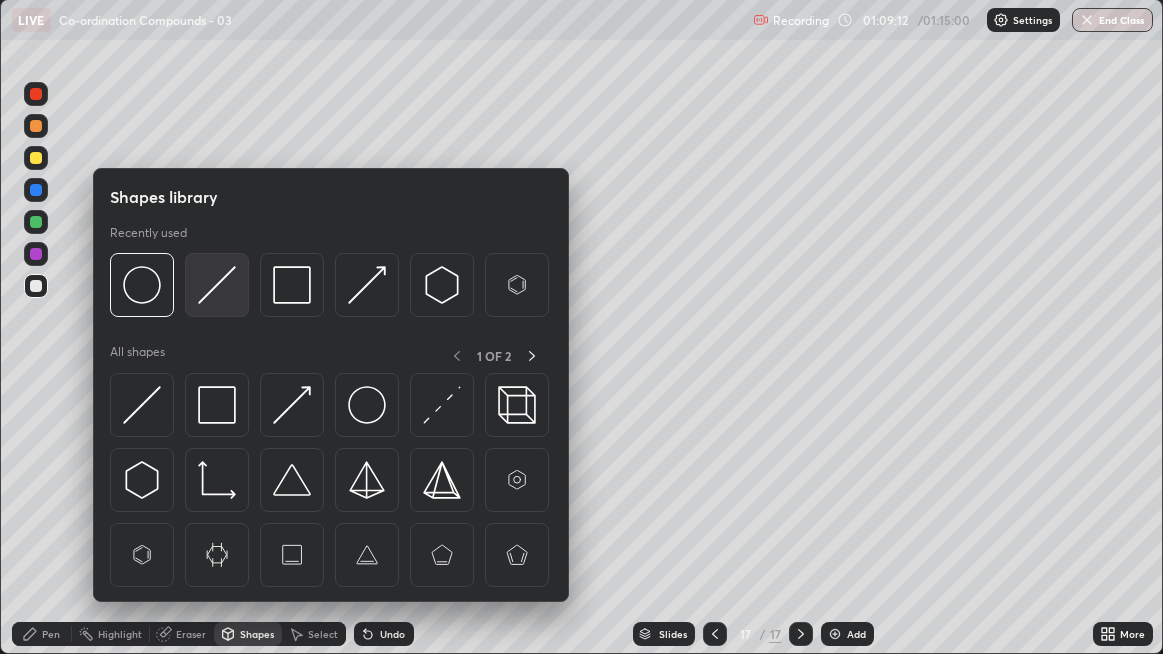 click at bounding box center (217, 285) 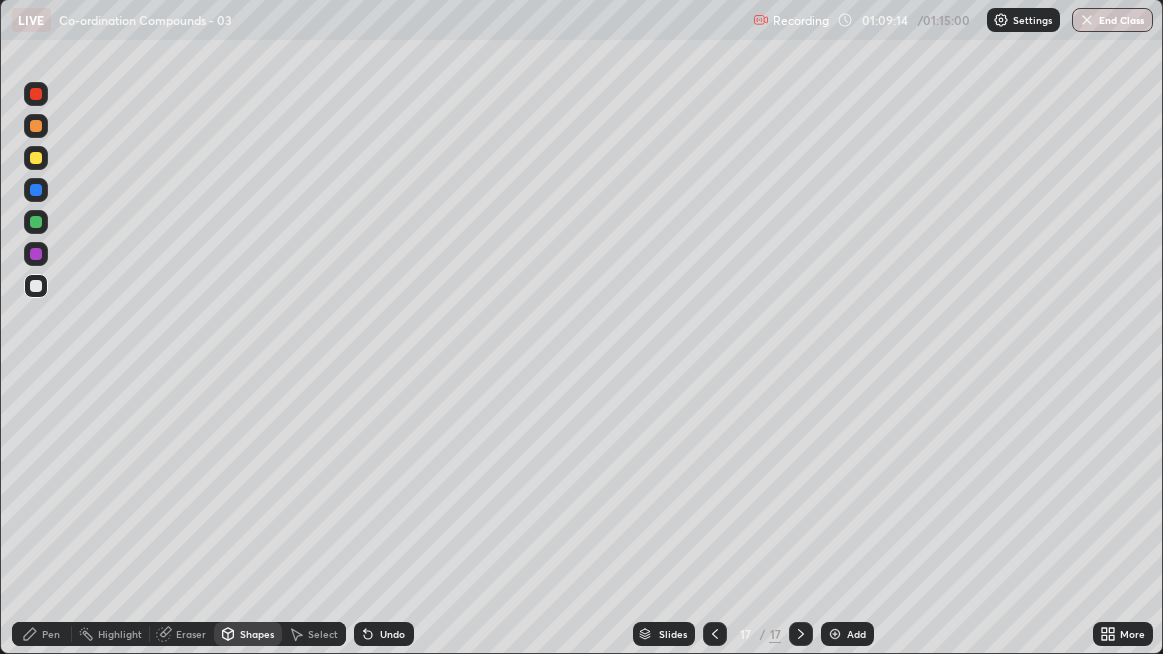 click 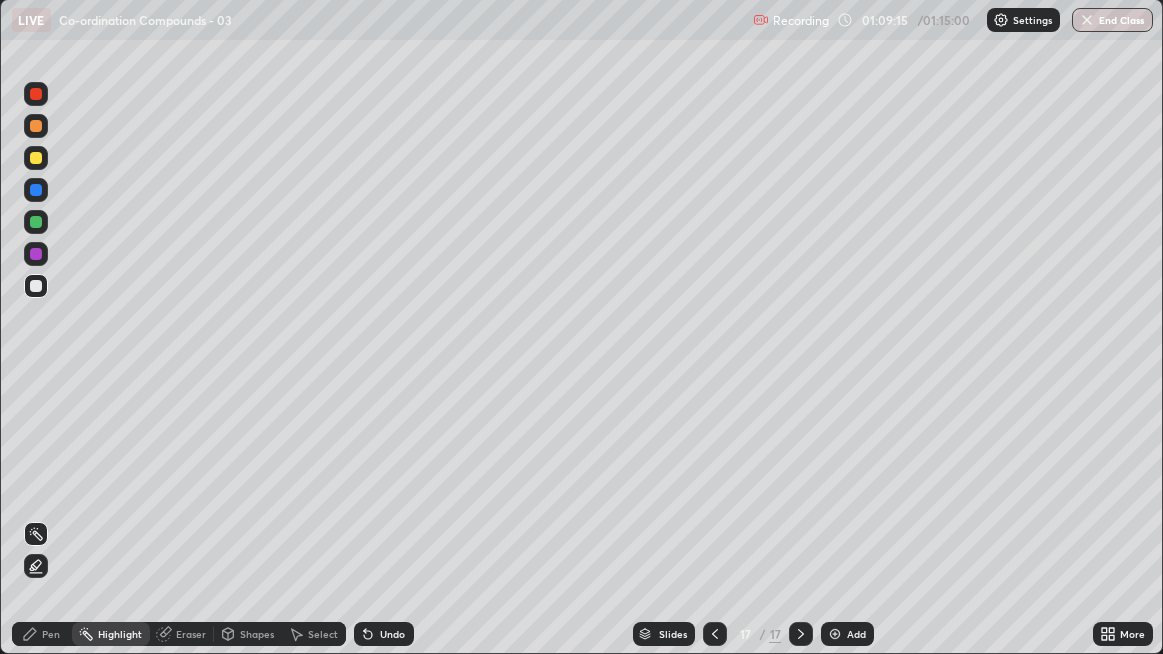 click on "Pen" at bounding box center (42, 634) 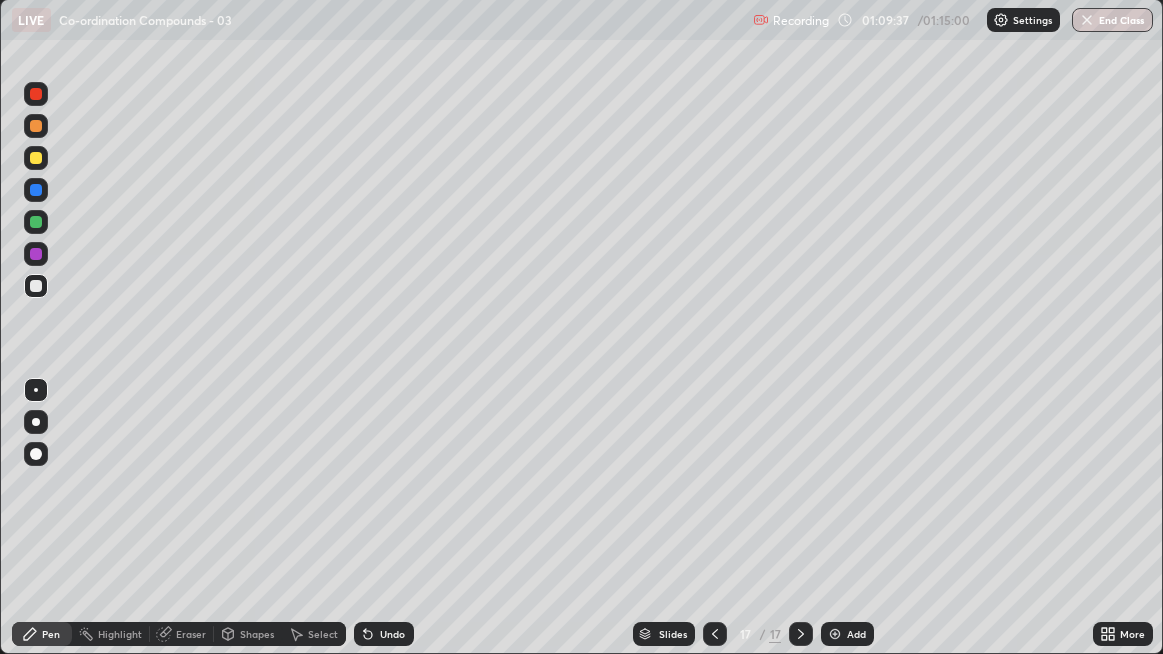 click at bounding box center (36, 158) 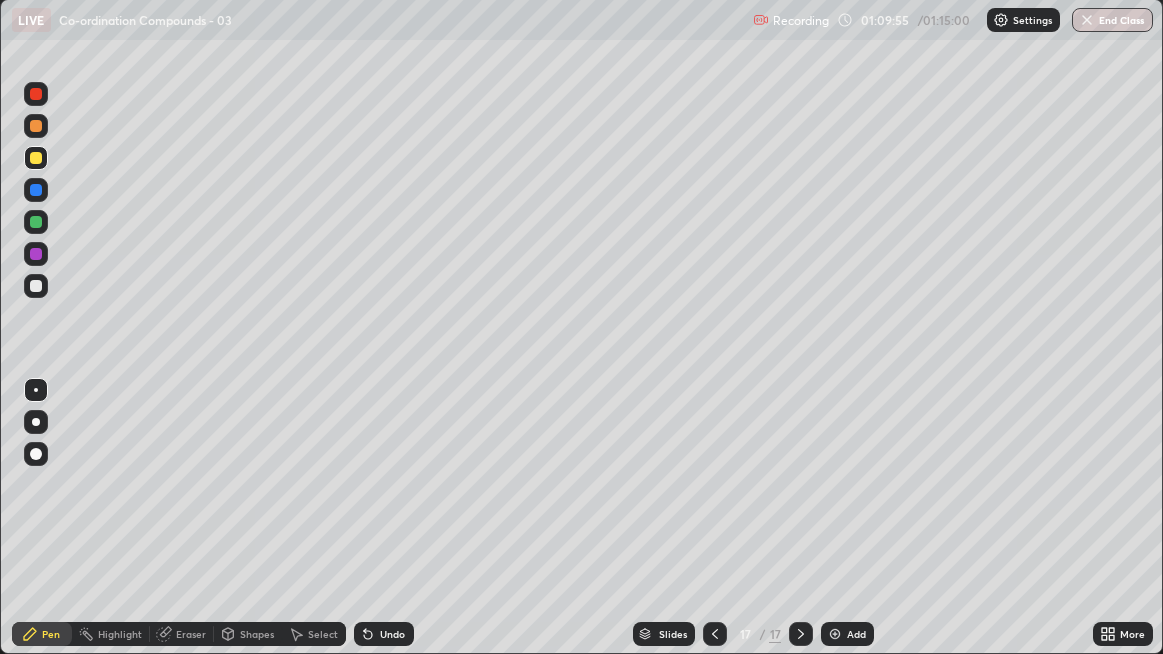click 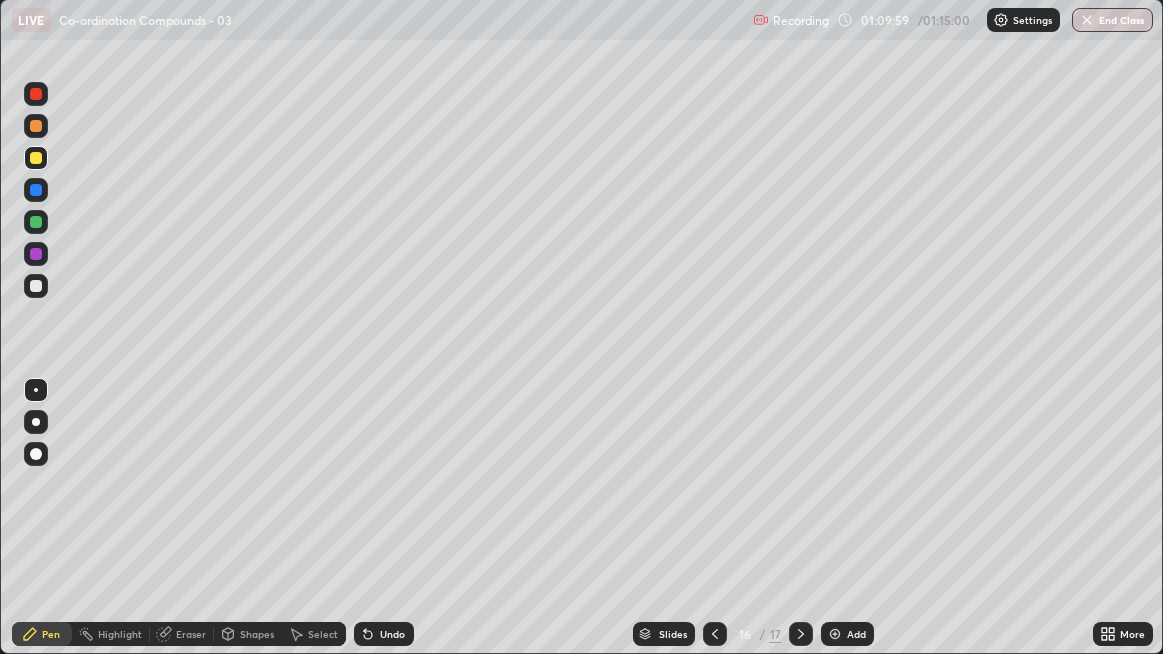 click 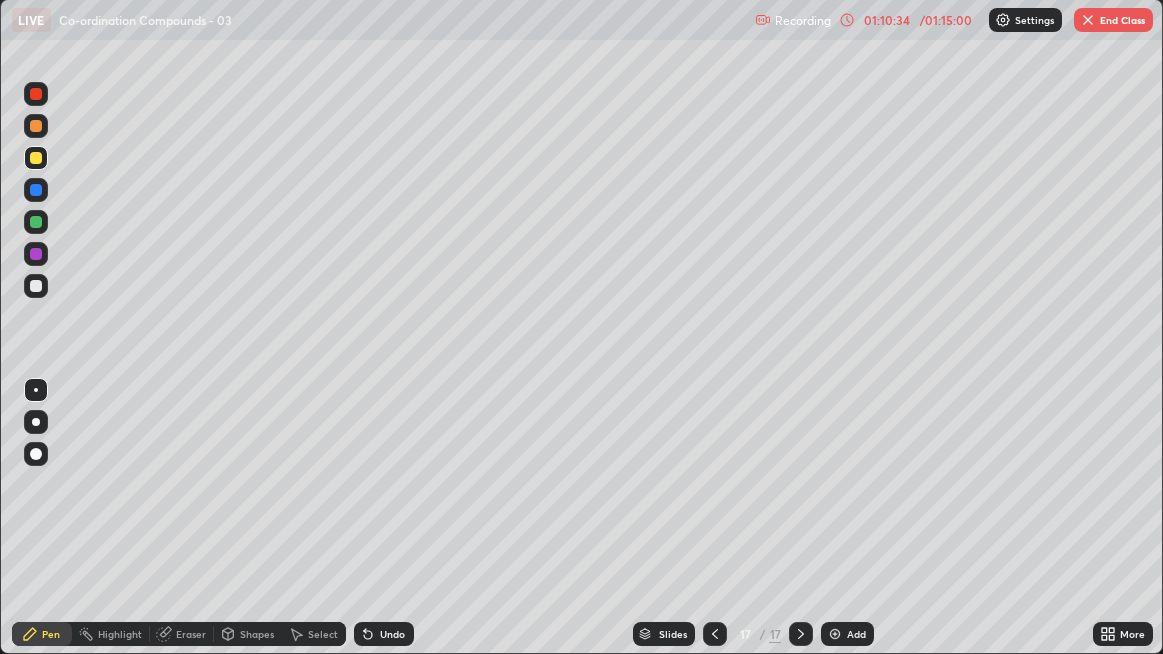 click at bounding box center [36, 286] 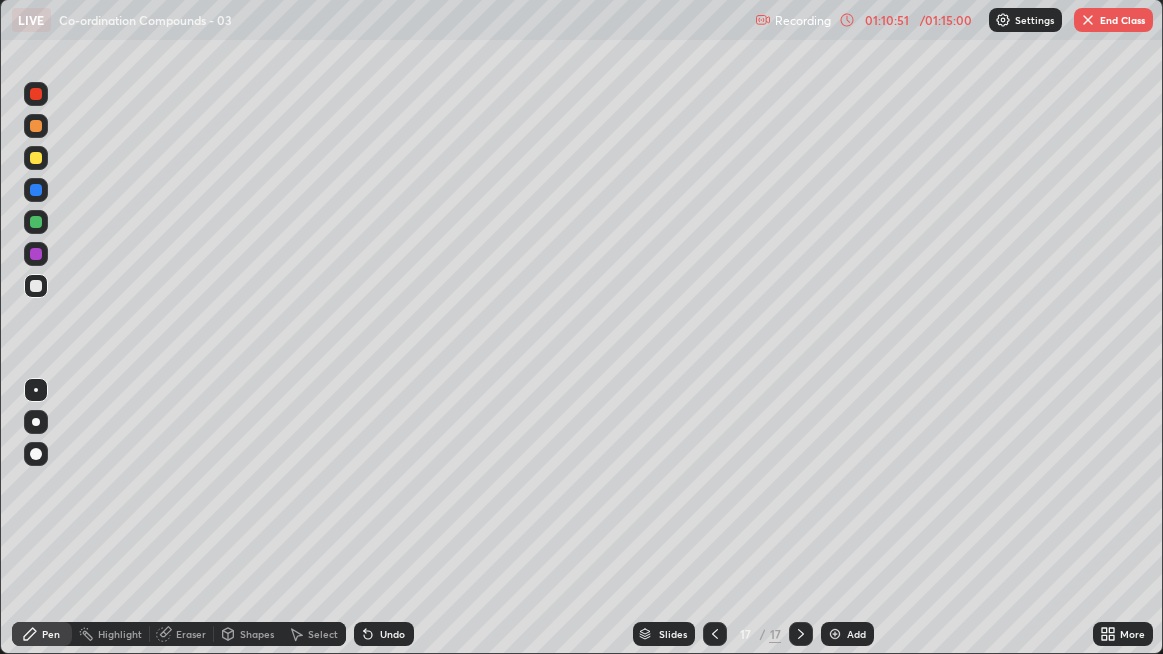 click at bounding box center [36, 158] 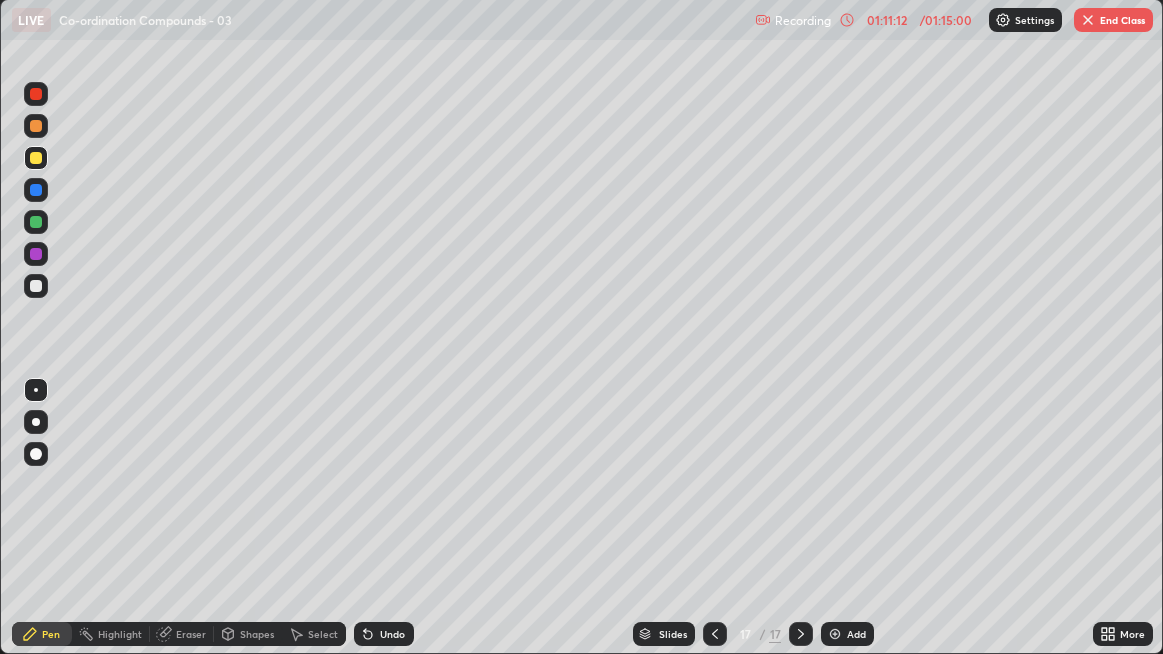 click at bounding box center [36, 286] 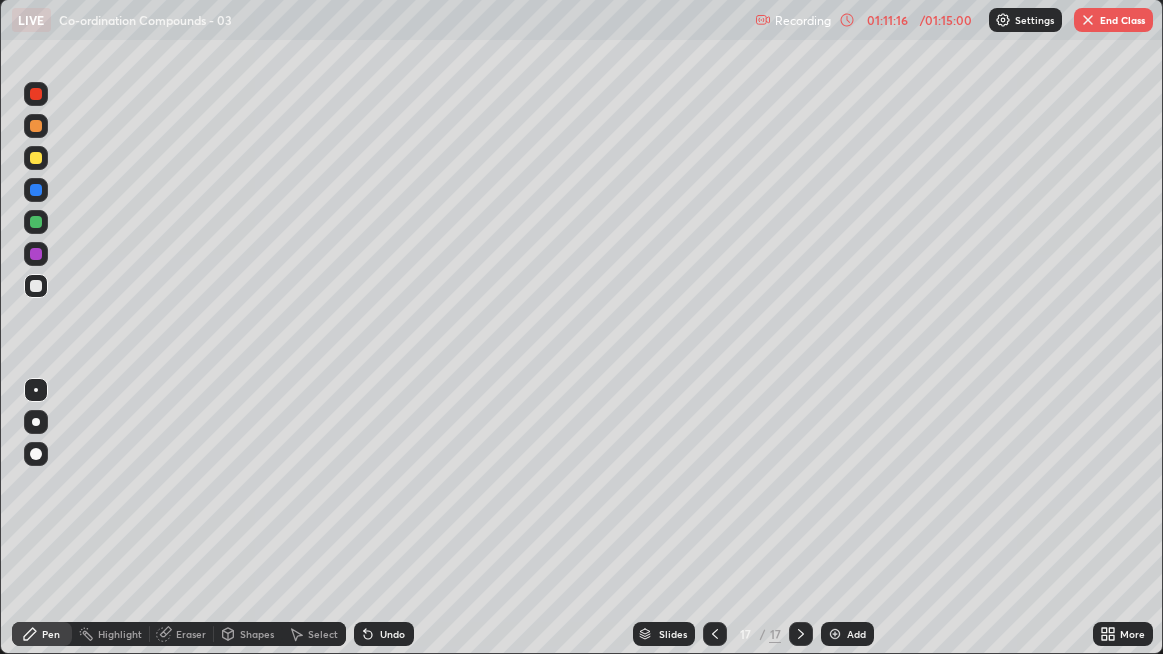 click 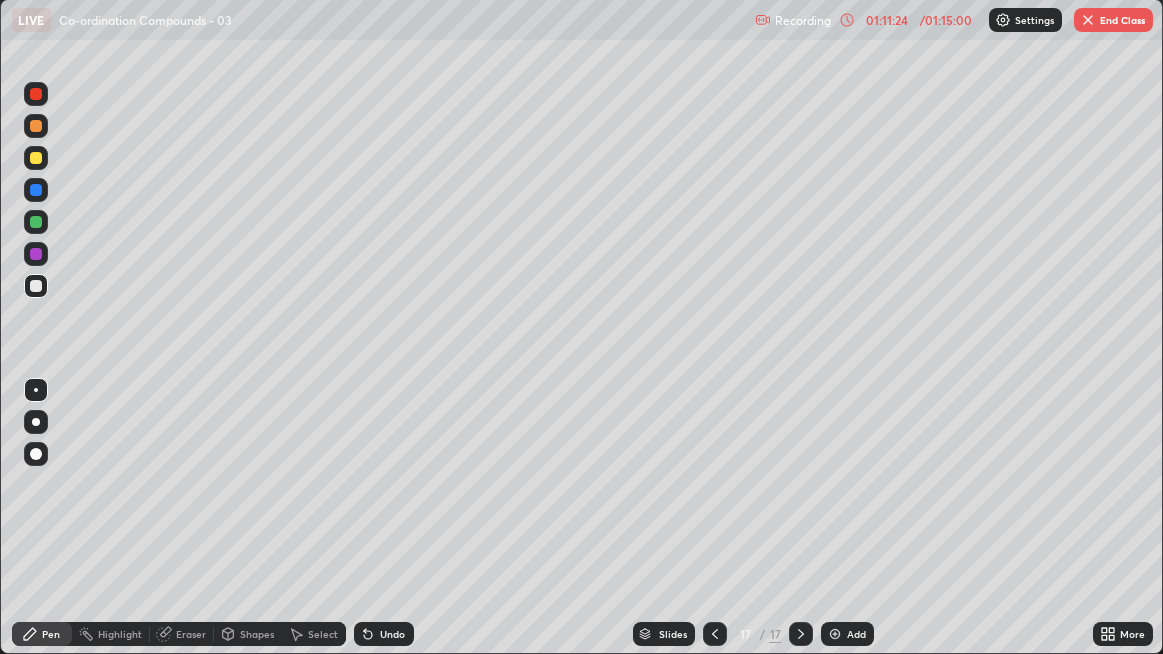 click on "Undo" at bounding box center [384, 634] 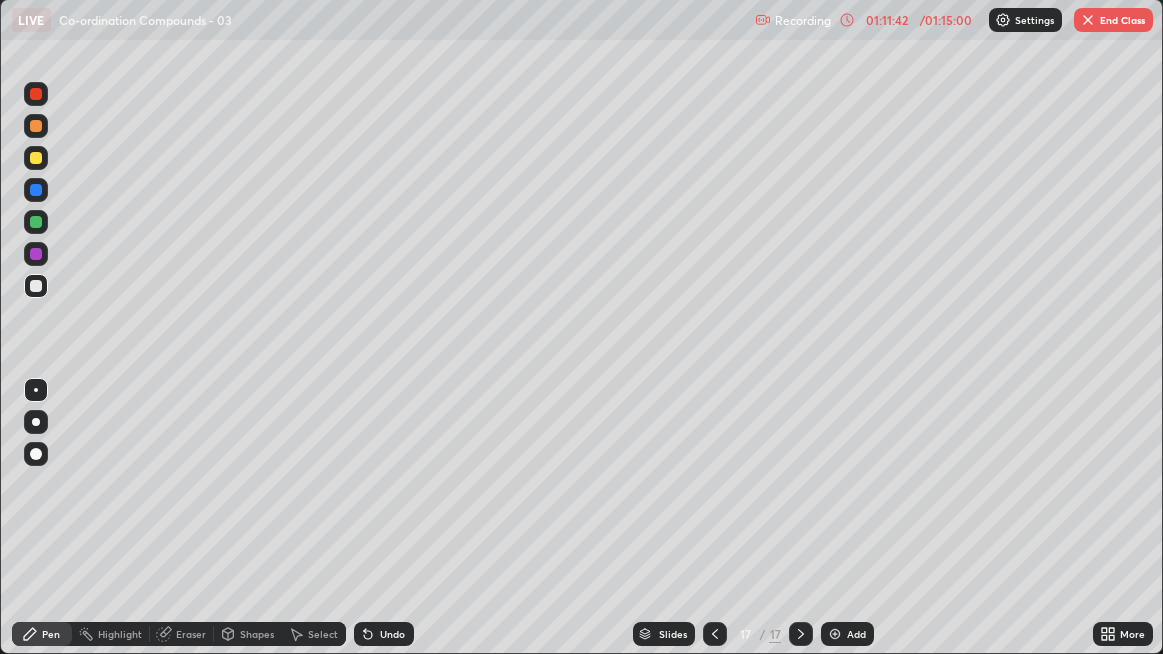 click at bounding box center (36, 158) 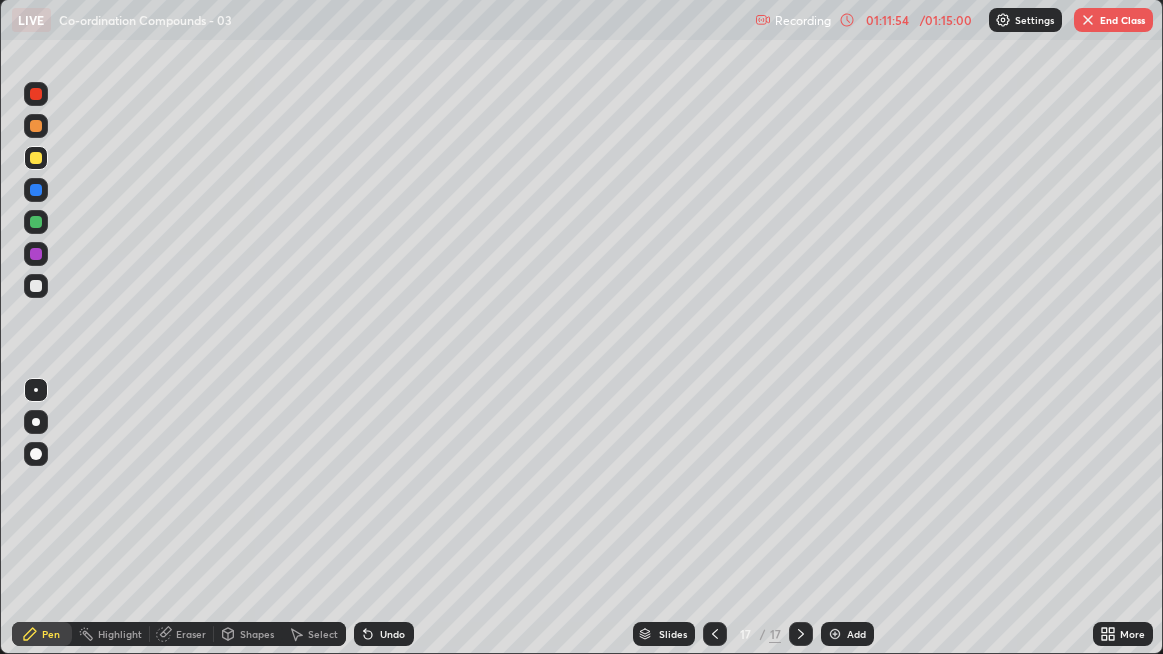 click on "Eraser" at bounding box center [191, 634] 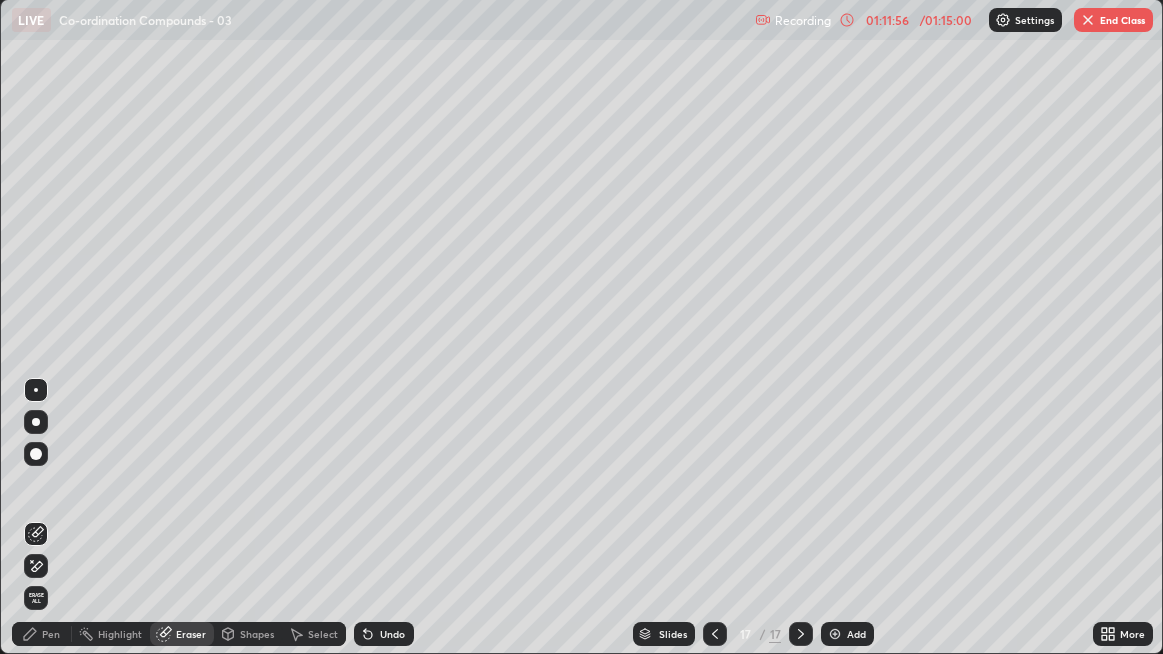 click on "Pen" at bounding box center (51, 634) 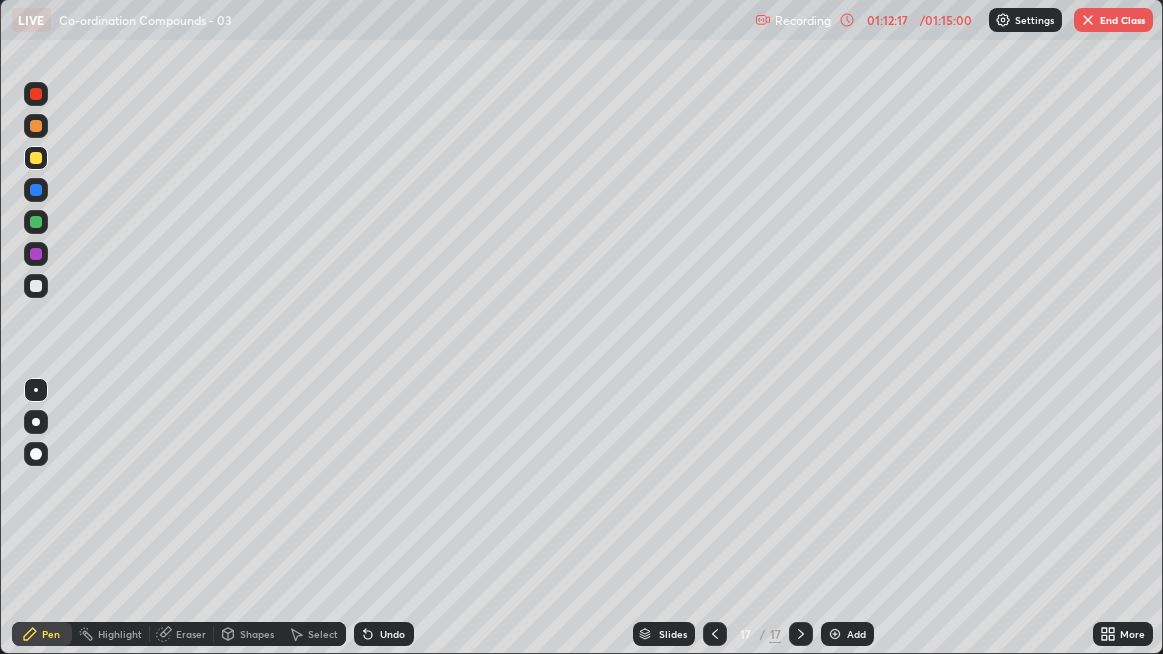 click at bounding box center [36, 286] 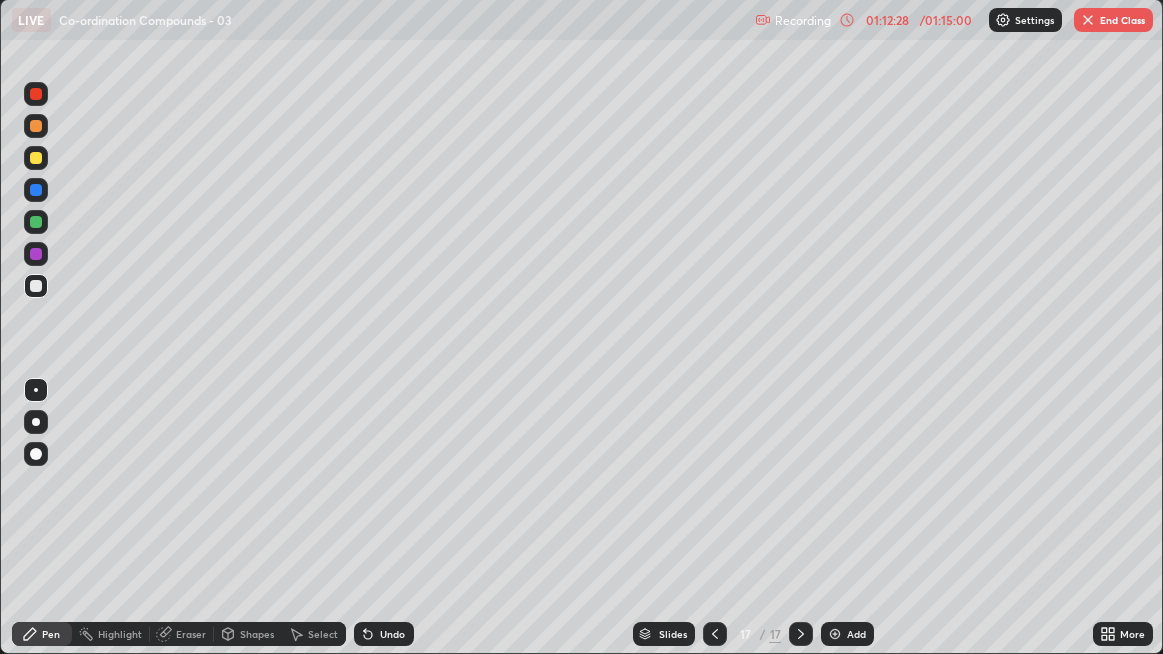 click on "Undo" at bounding box center (392, 634) 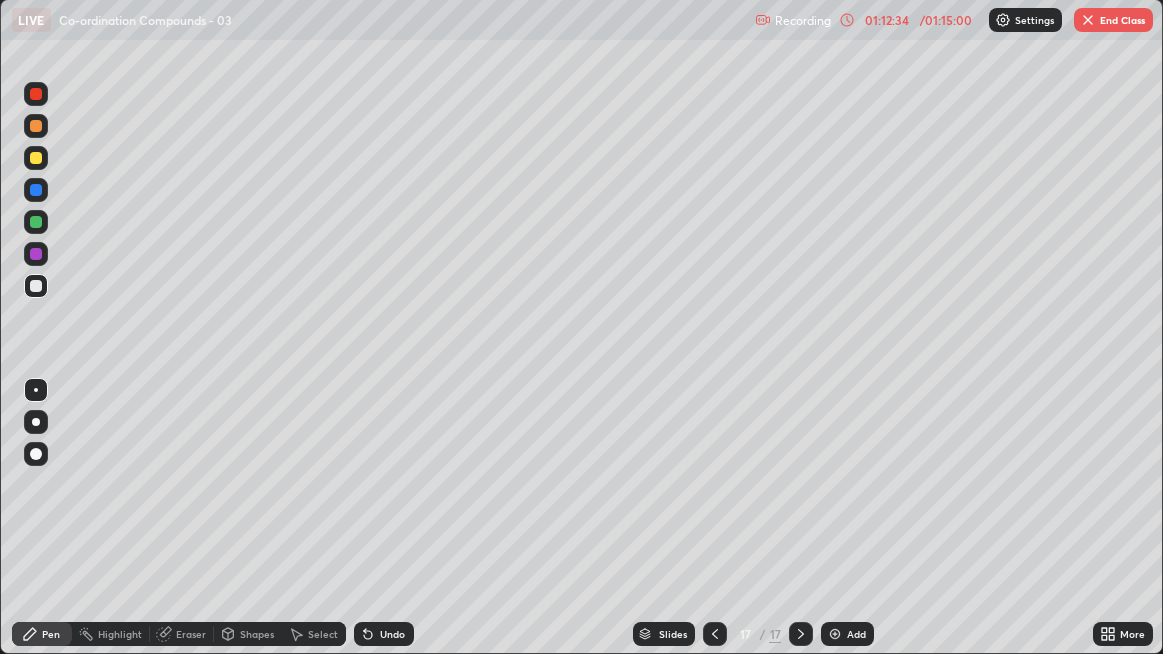 click at bounding box center (36, 158) 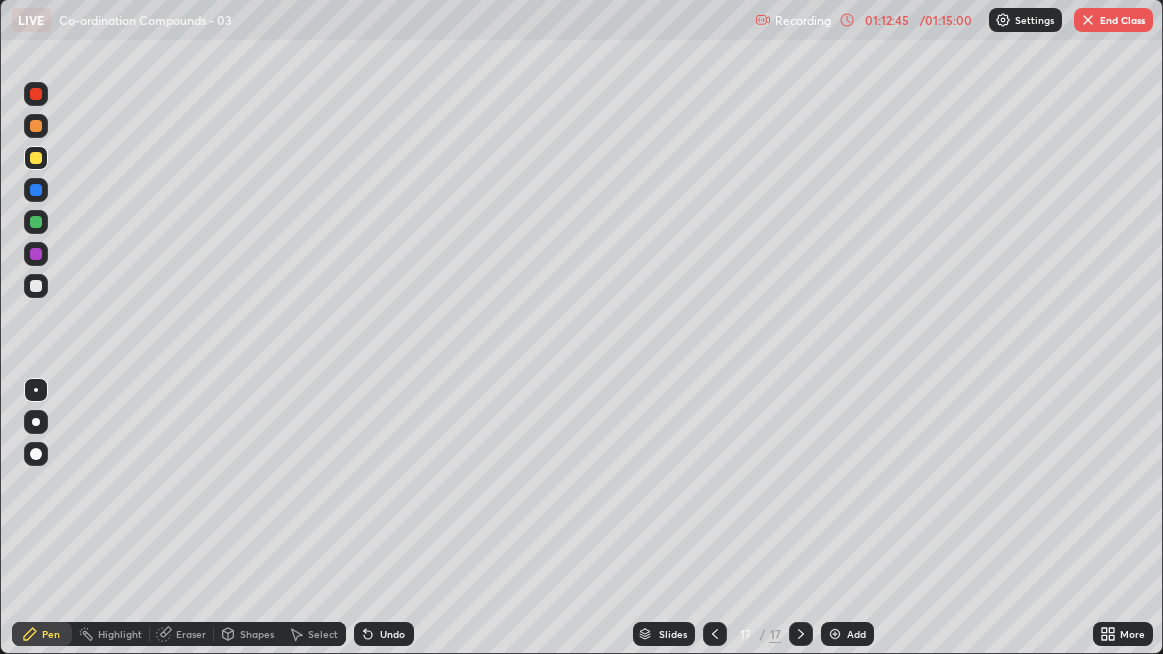 click at bounding box center (36, 286) 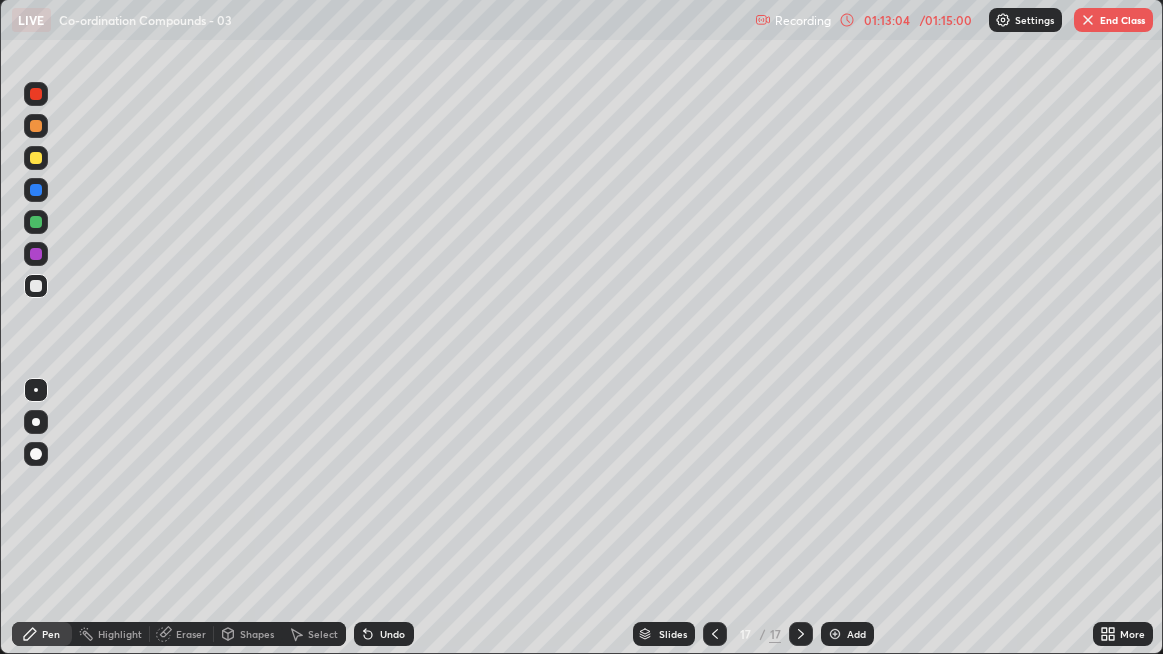 click on "Add" at bounding box center (847, 634) 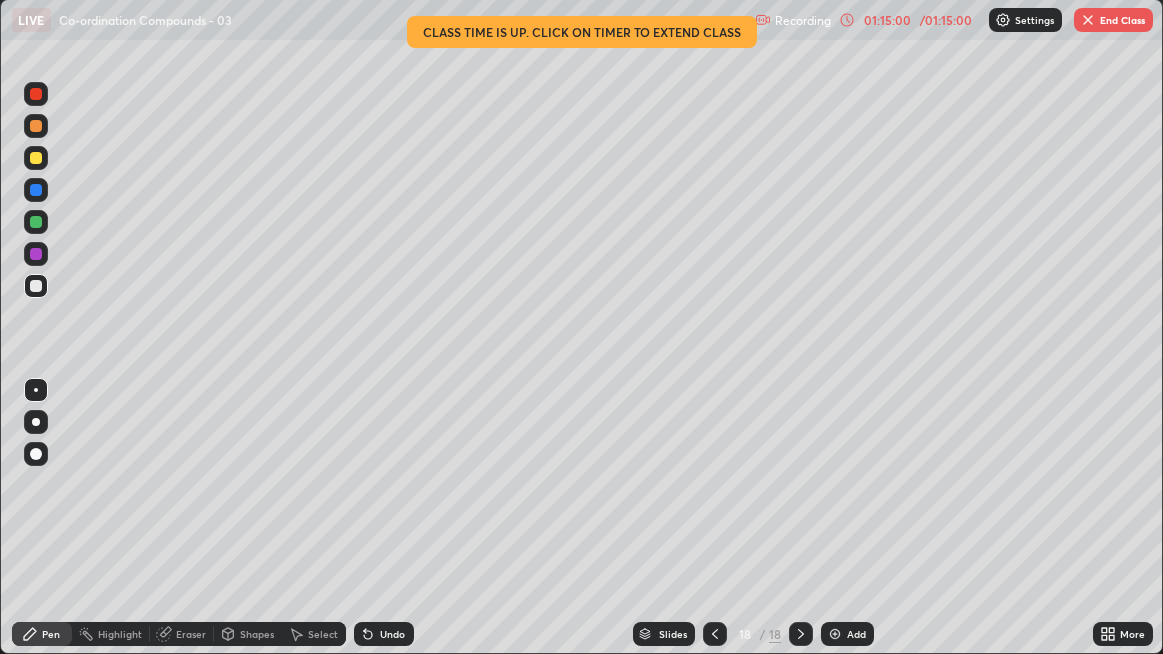 click at bounding box center [36, 158] 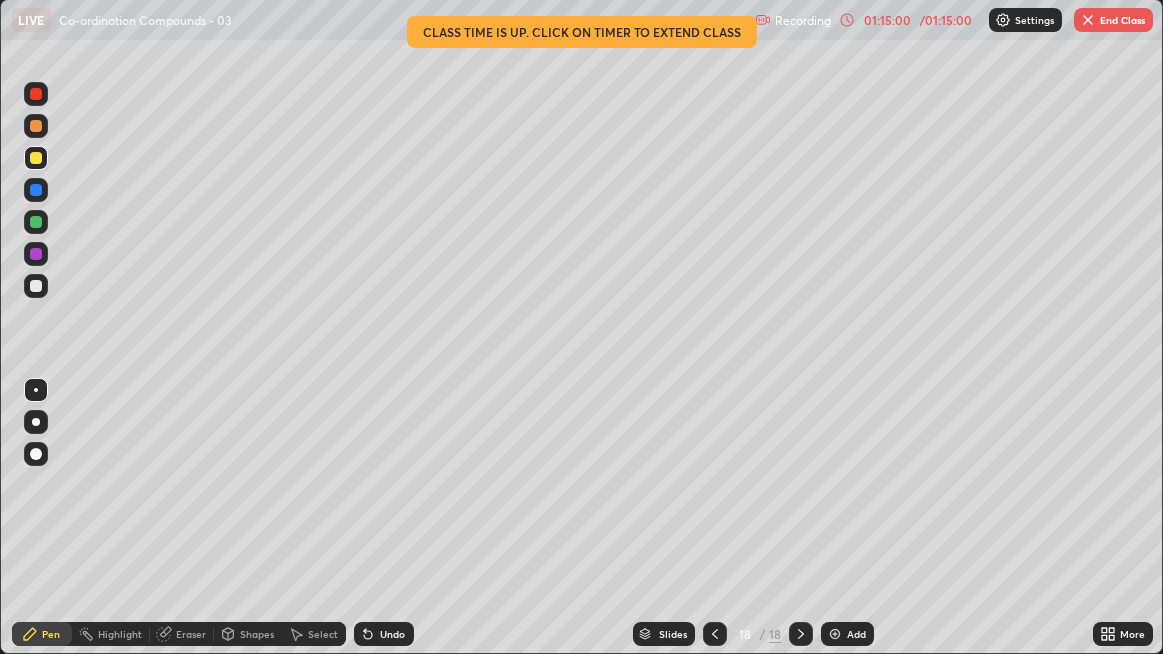 click at bounding box center [36, 158] 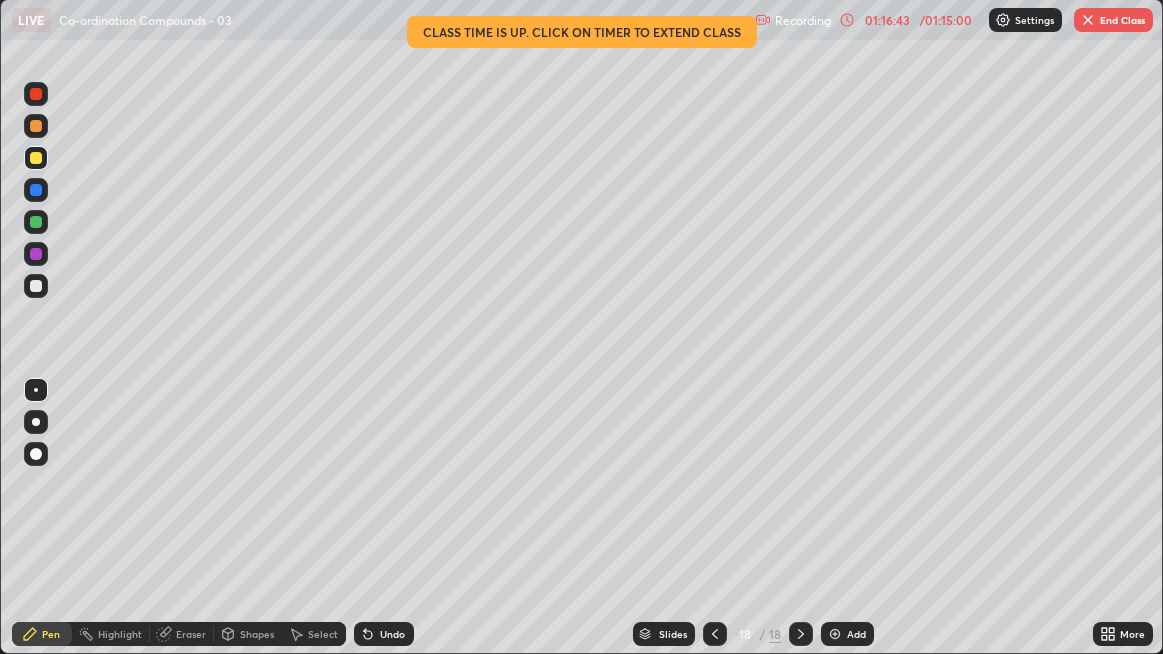 click on "End Class" at bounding box center [1113, 20] 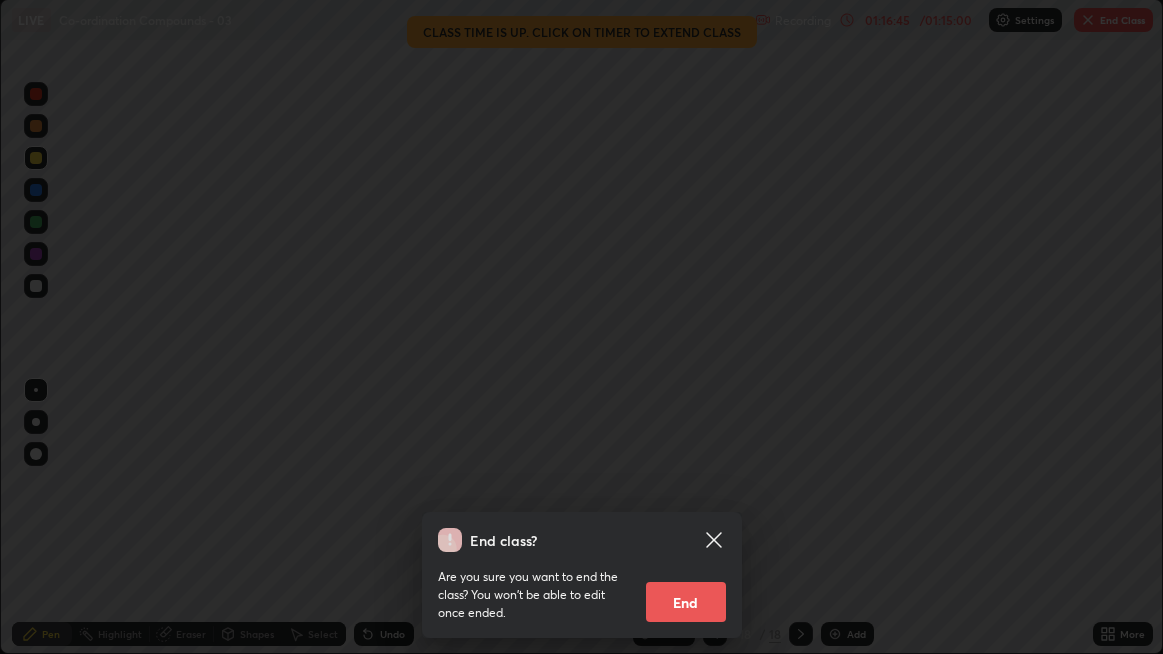 click on "End" at bounding box center [686, 602] 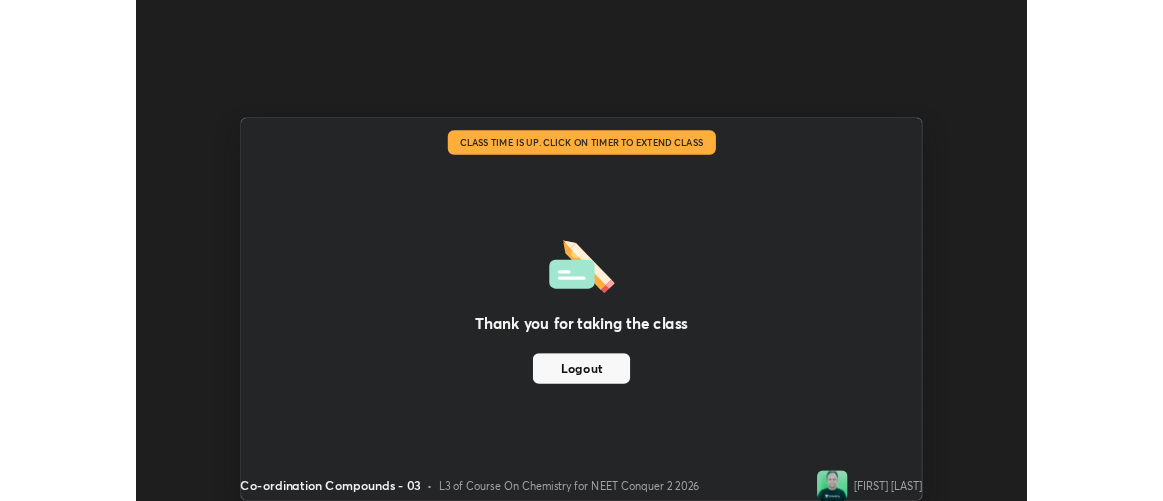 scroll, scrollTop: 500, scrollLeft: 1163, axis: both 